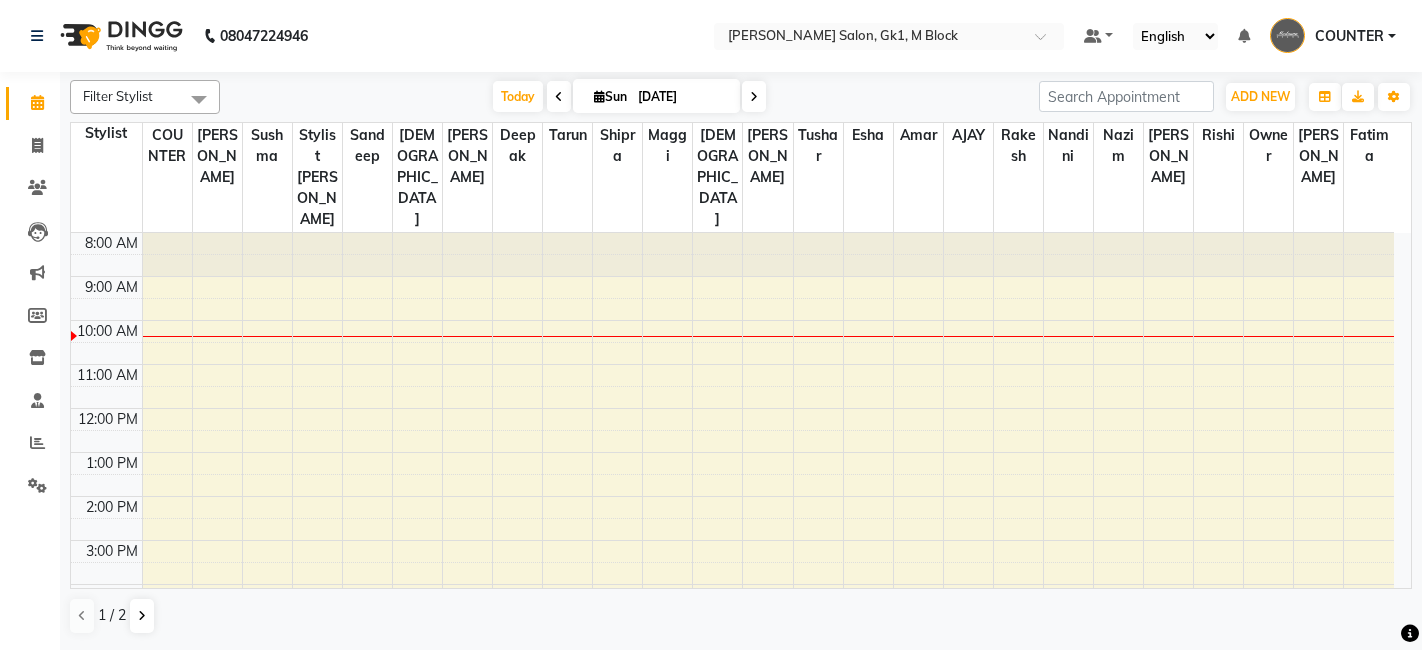 scroll, scrollTop: 0, scrollLeft: 0, axis: both 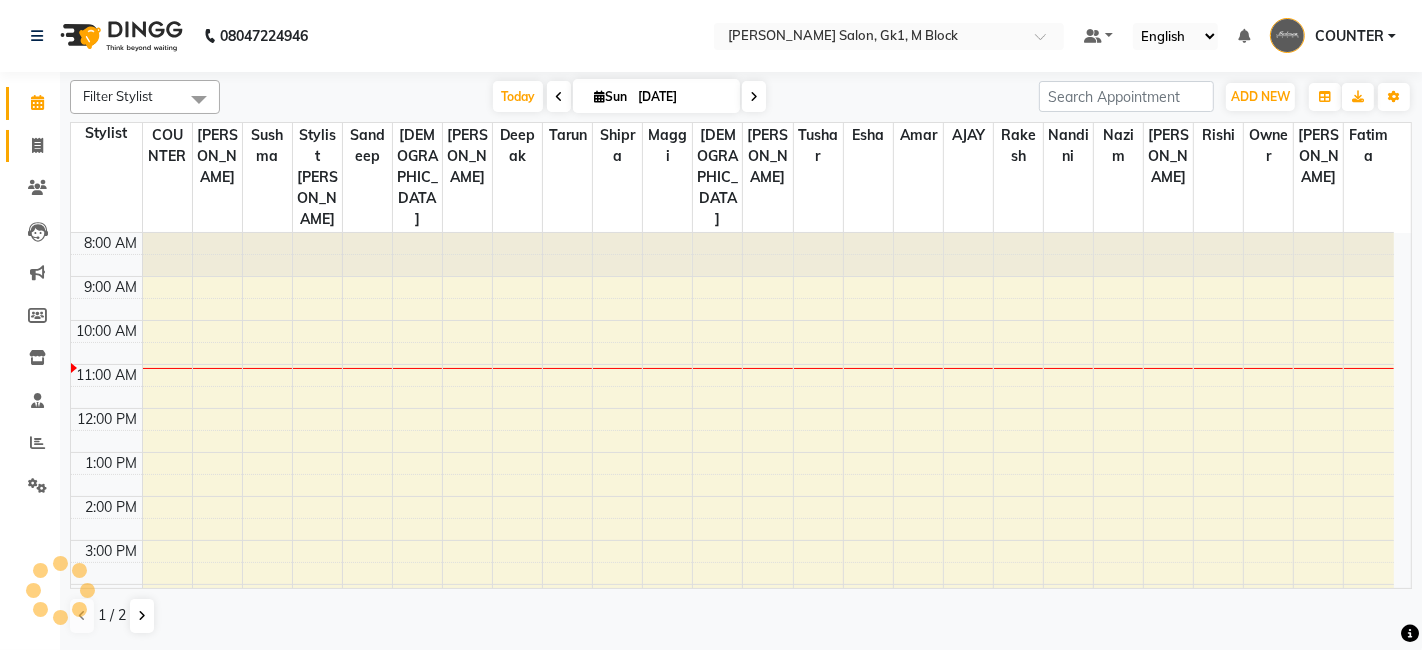 click on "Invoice" 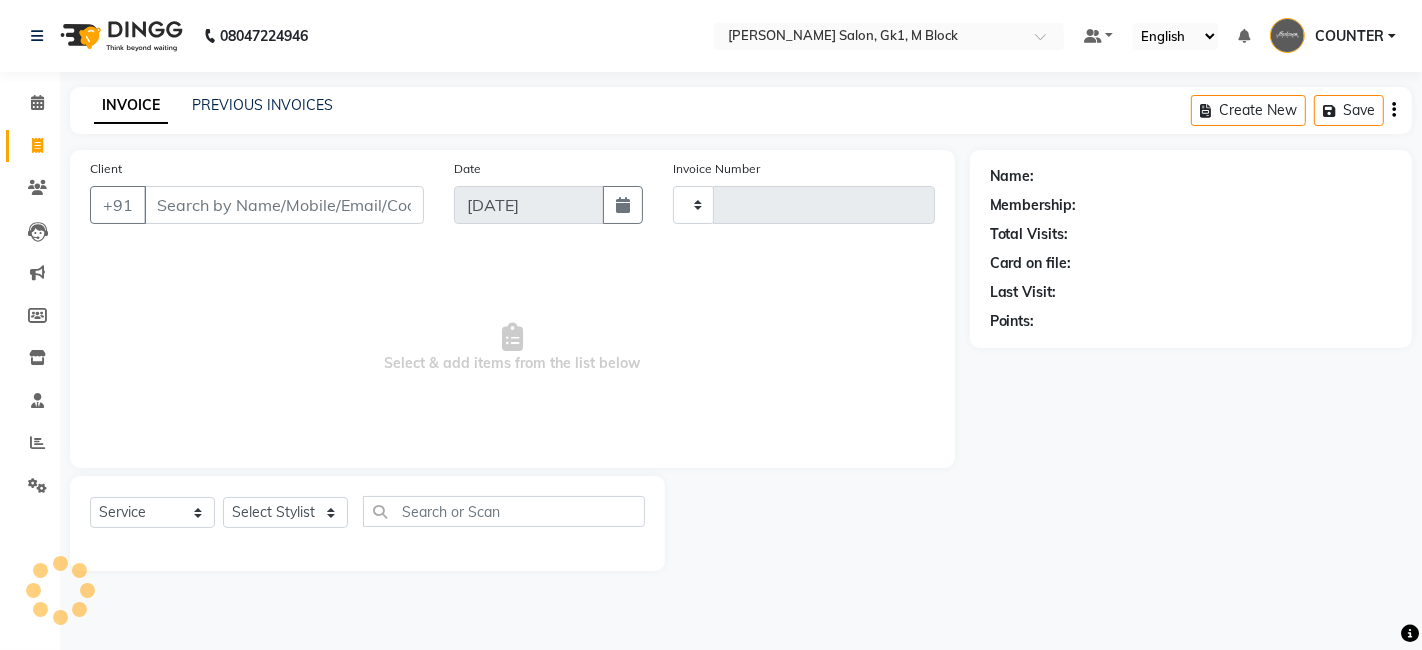 type on "3944" 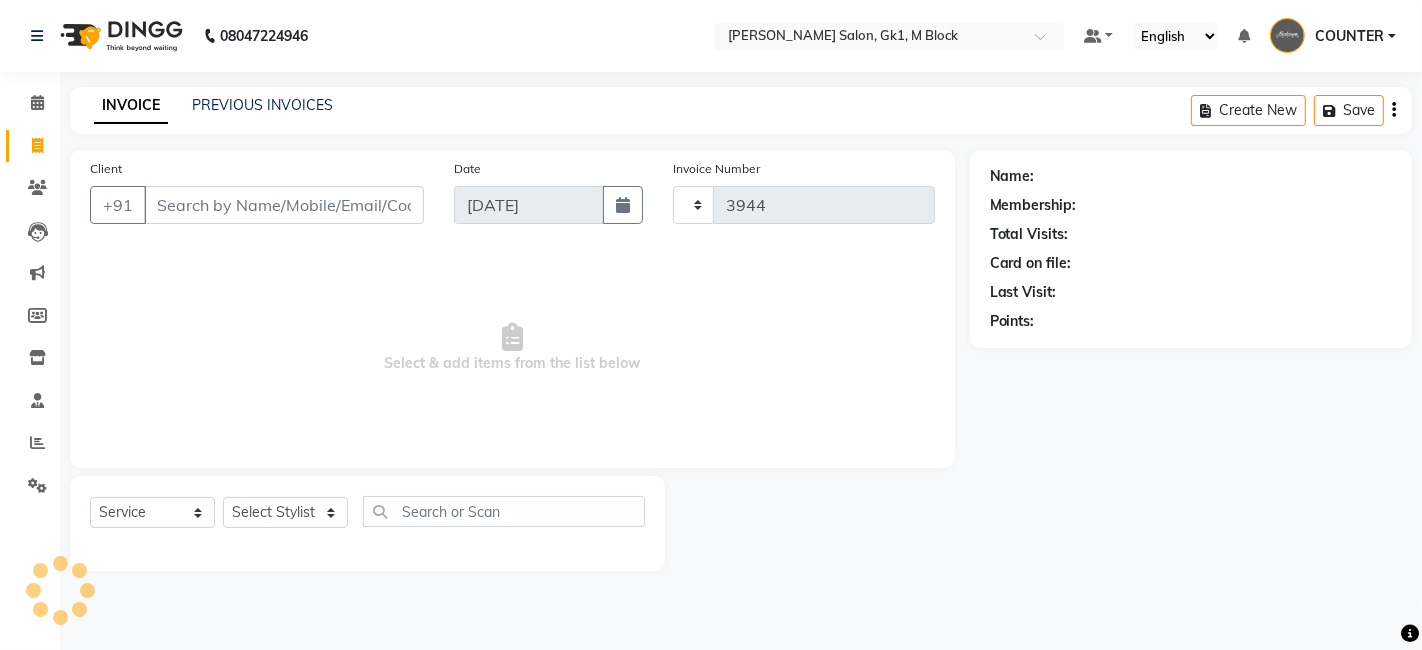 select on "6312" 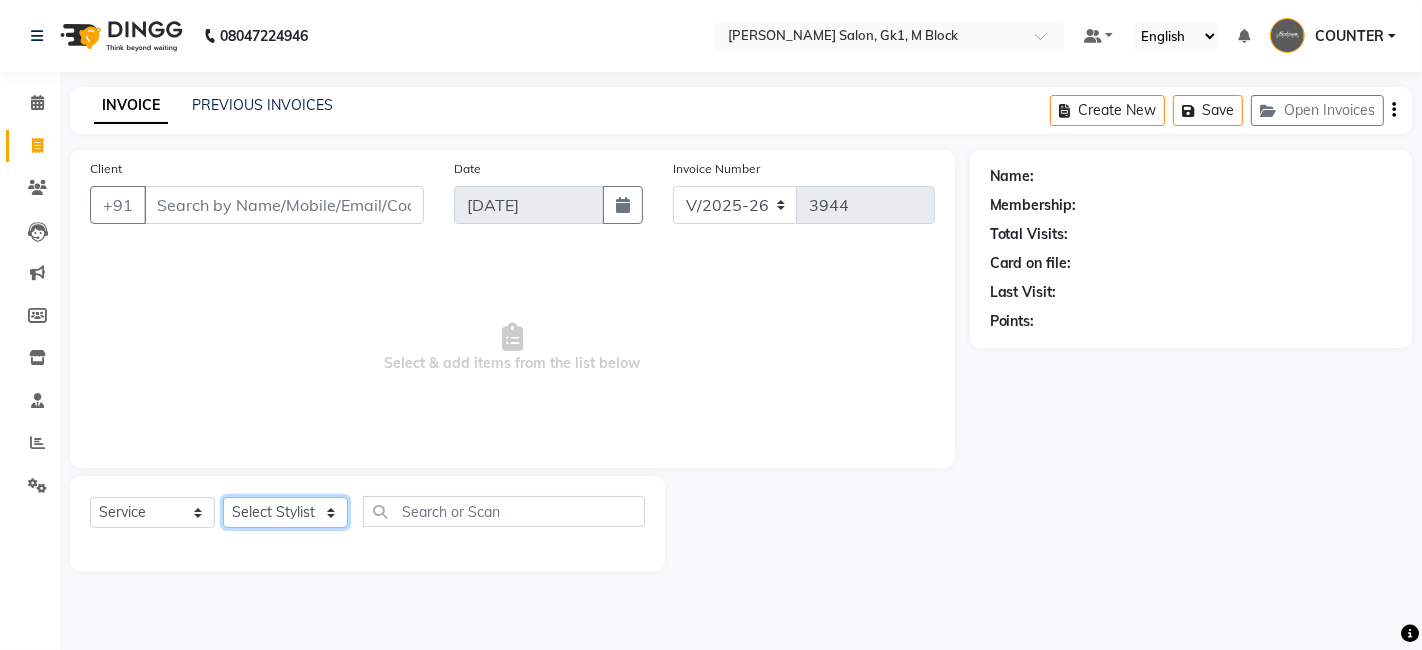 click on "Select Stylist [PERSON_NAME] [PERSON_NAME] Beauty [PERSON_NAME] COUNTER [PERSON_NAME] [PERSON_NAME] [PERSON_NAME] Owner Owner Rakesh Rishi [PERSON_NAME] [PERSON_NAME] [PERSON_NAME] Stylist [PERSON_NAME] [PERSON_NAME] [PERSON_NAME] [PERSON_NAME]" 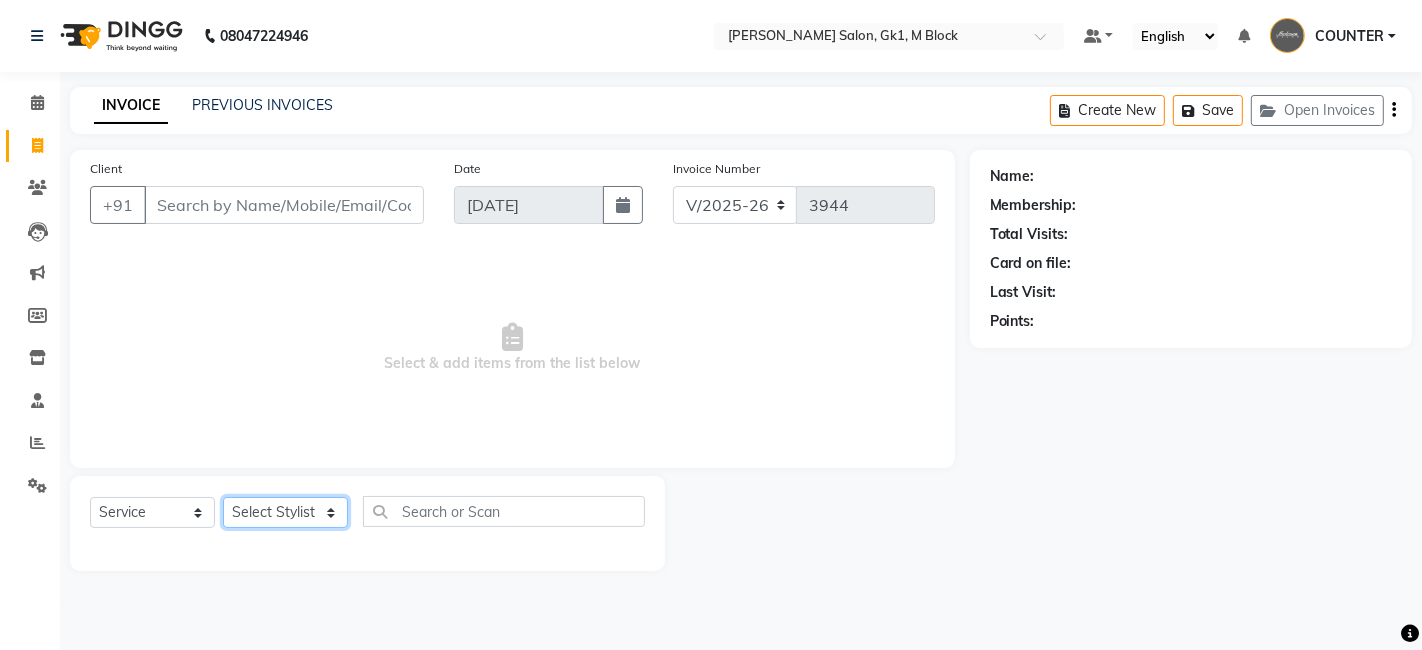 select on "47635" 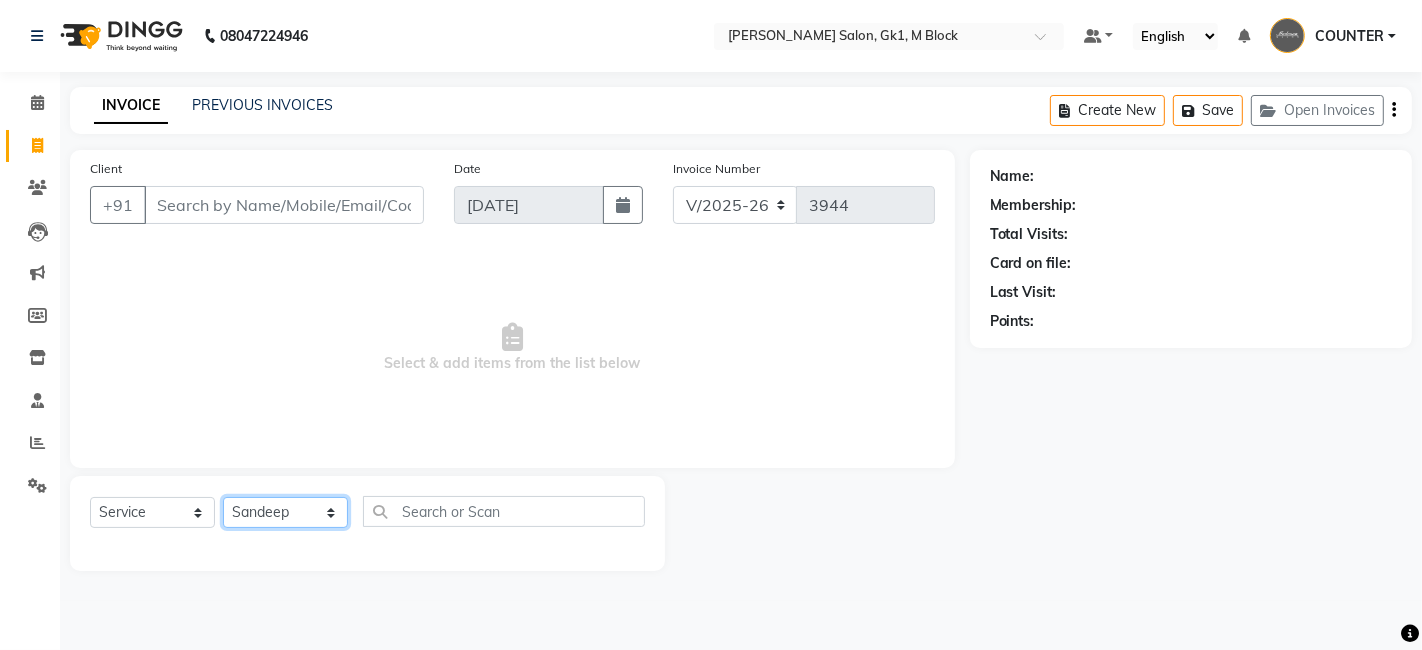 click on "Select Stylist [PERSON_NAME] [PERSON_NAME] Beauty [PERSON_NAME] COUNTER [PERSON_NAME] [PERSON_NAME] [PERSON_NAME] Owner Owner Rakesh Rishi [PERSON_NAME] [PERSON_NAME] [PERSON_NAME] Stylist [PERSON_NAME] [PERSON_NAME] [PERSON_NAME] [PERSON_NAME]" 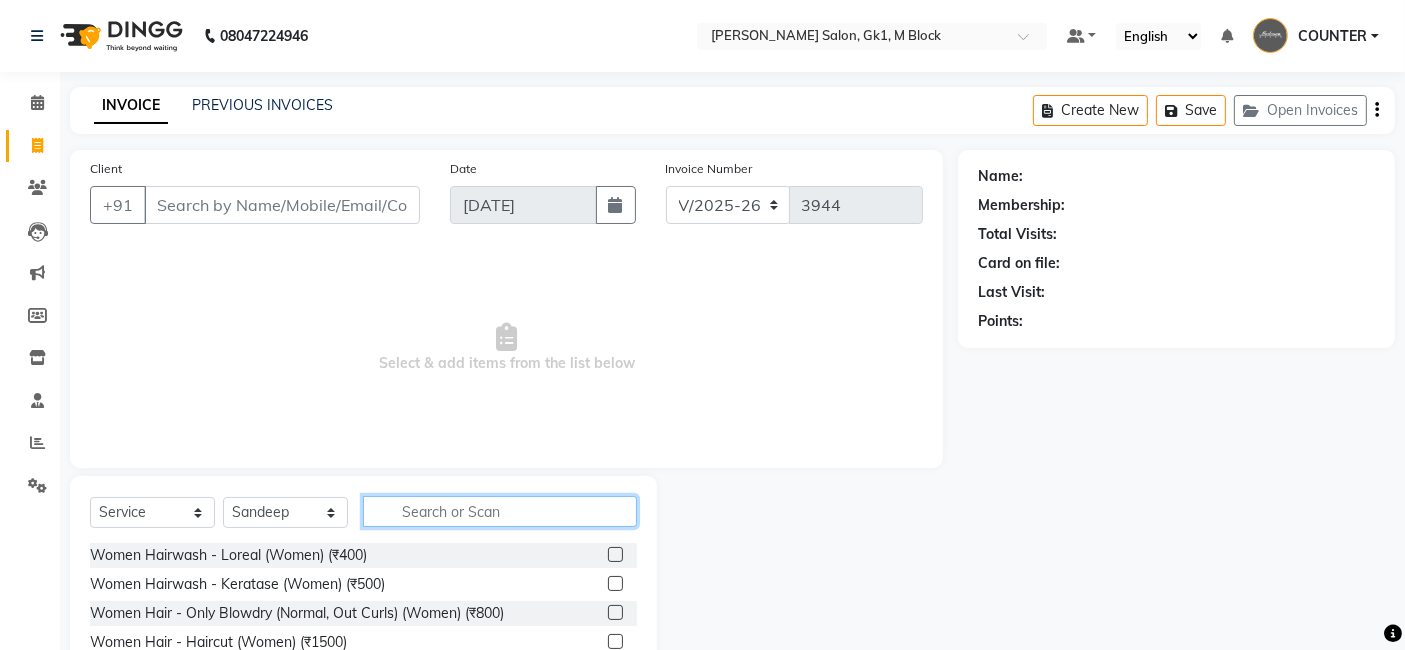 click 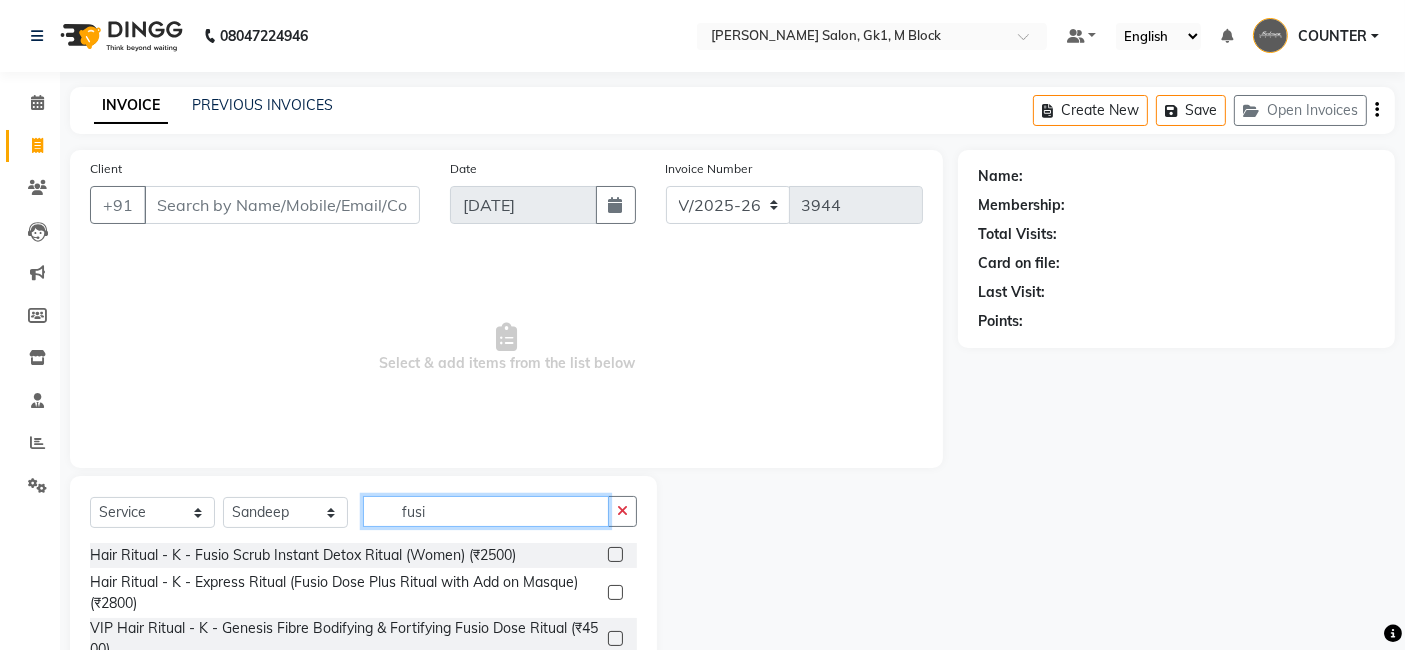 type on "fusi" 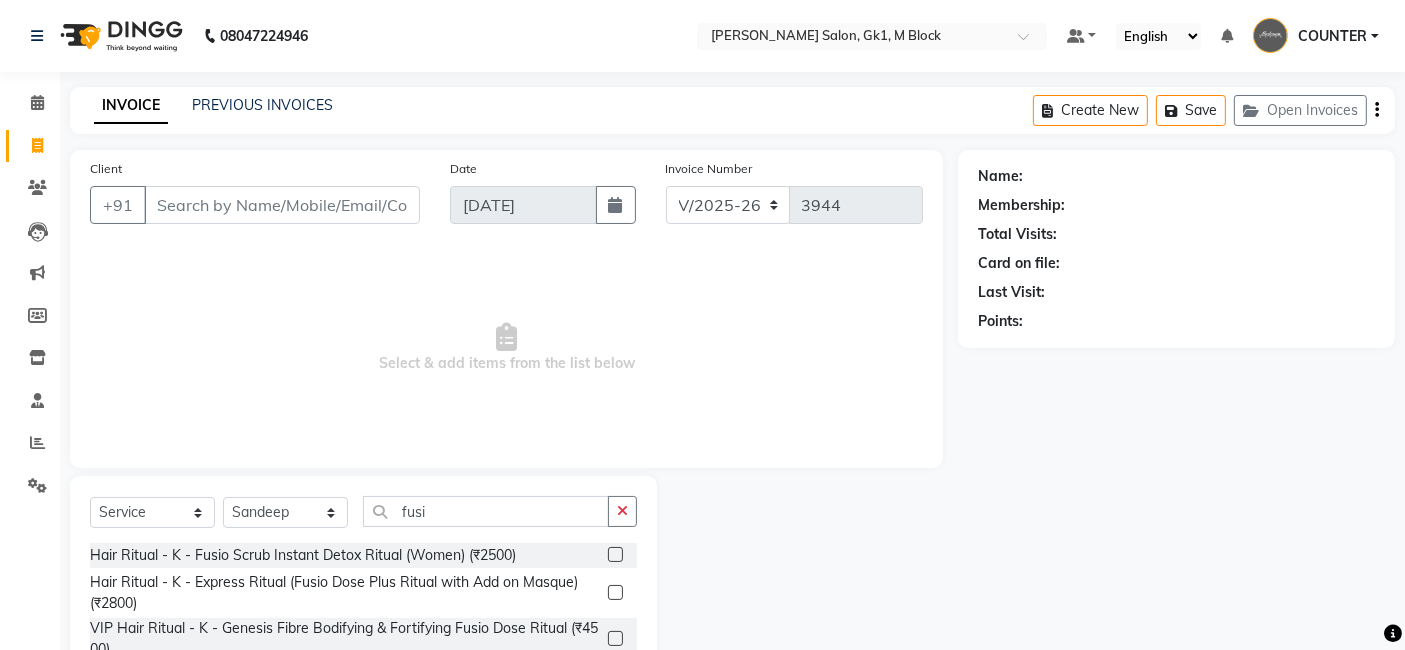 click 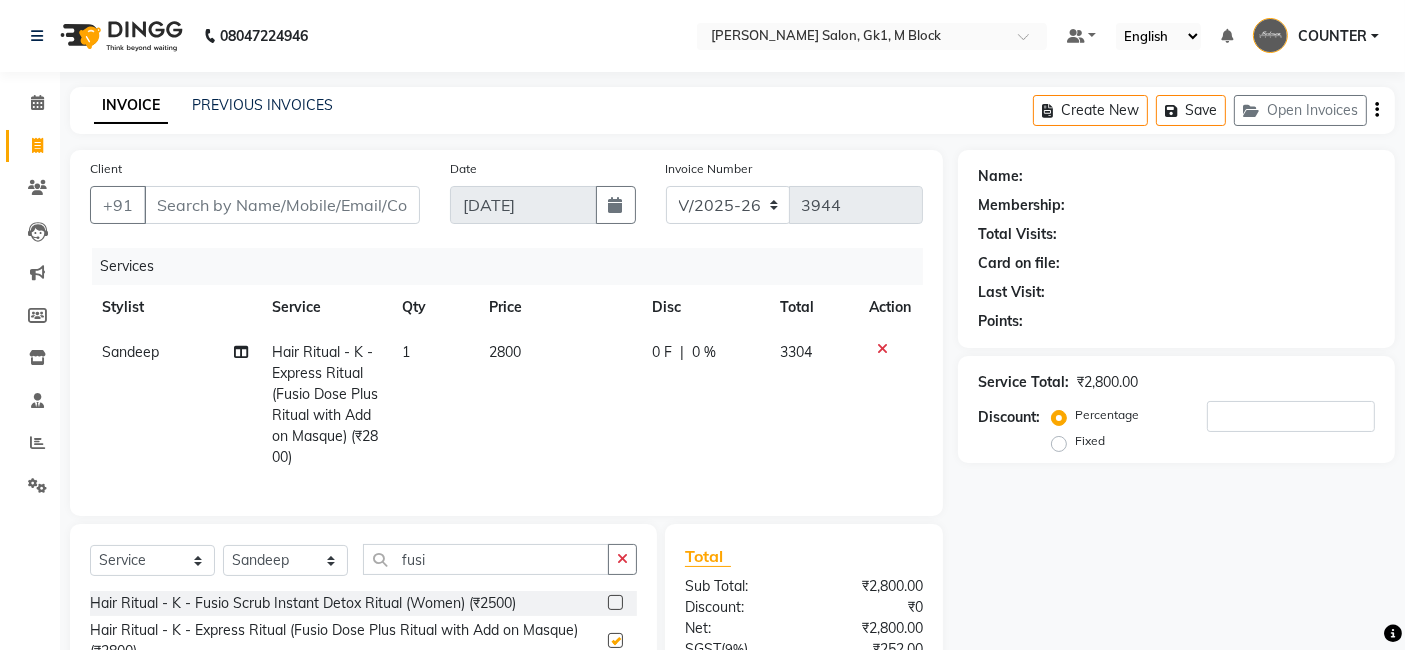 checkbox on "false" 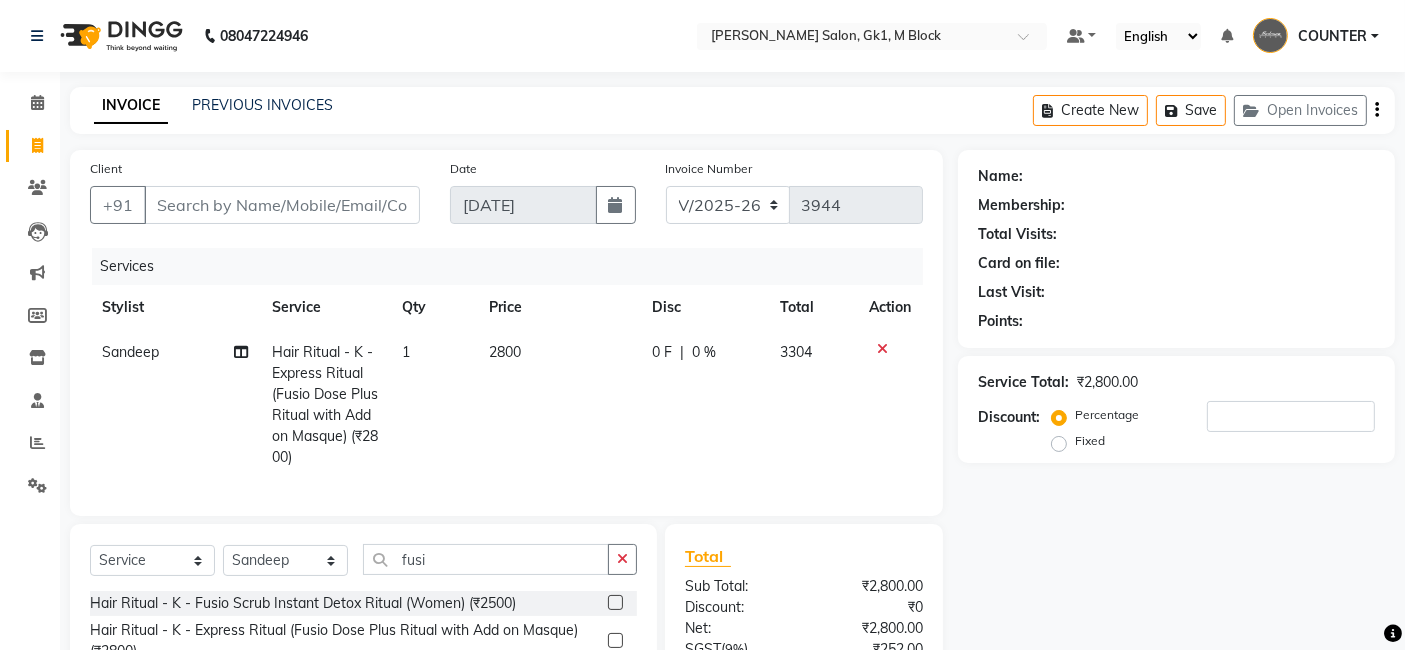 click on "2800" 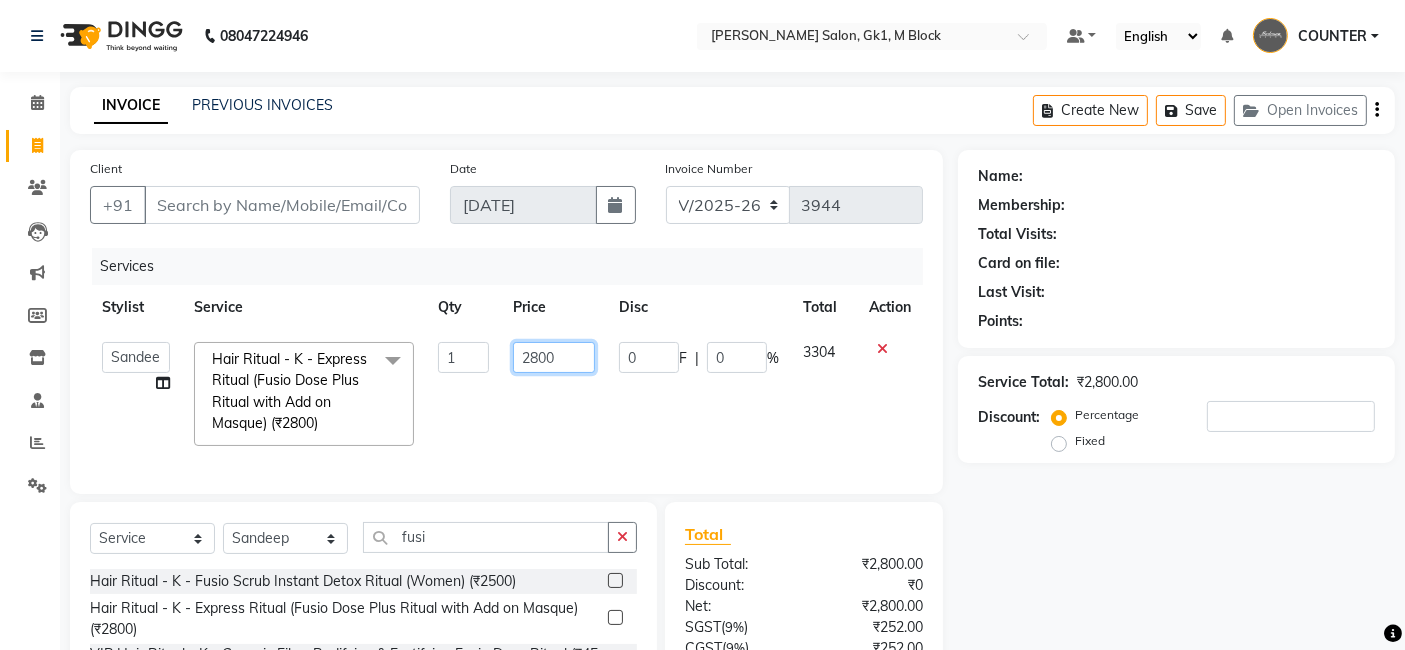 click on "2800" 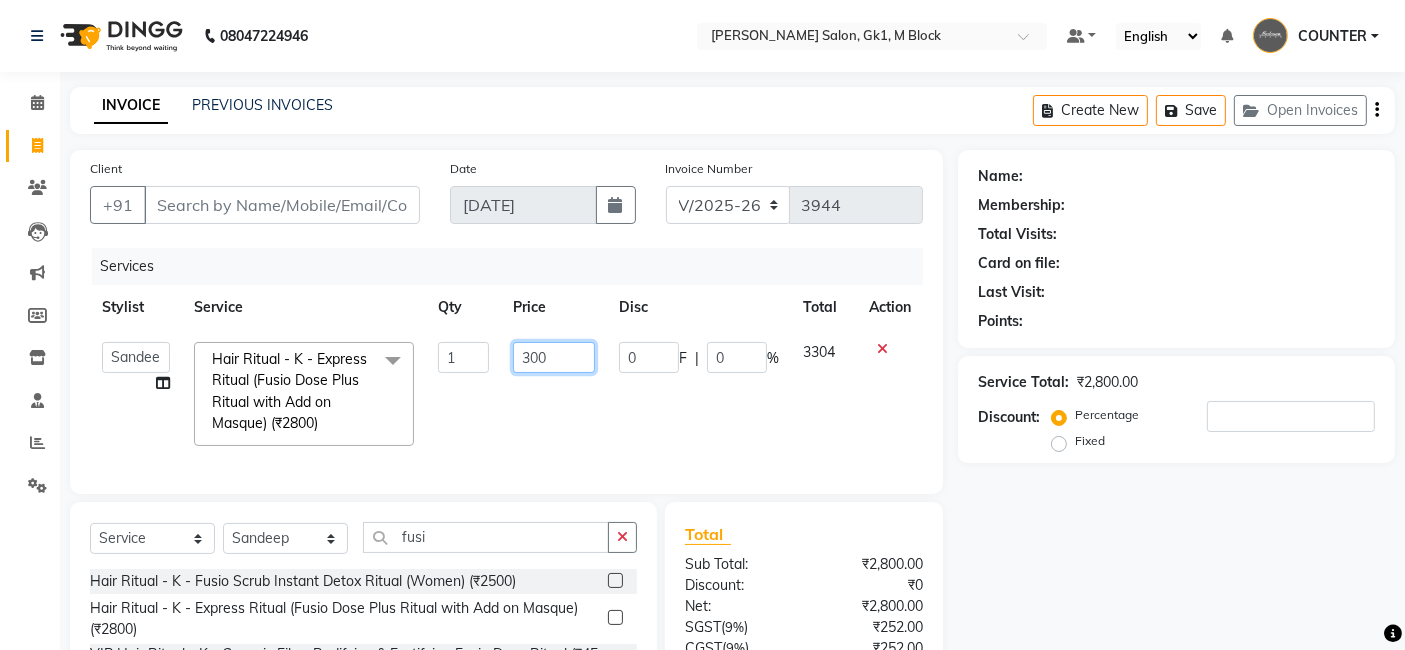 type on "3000" 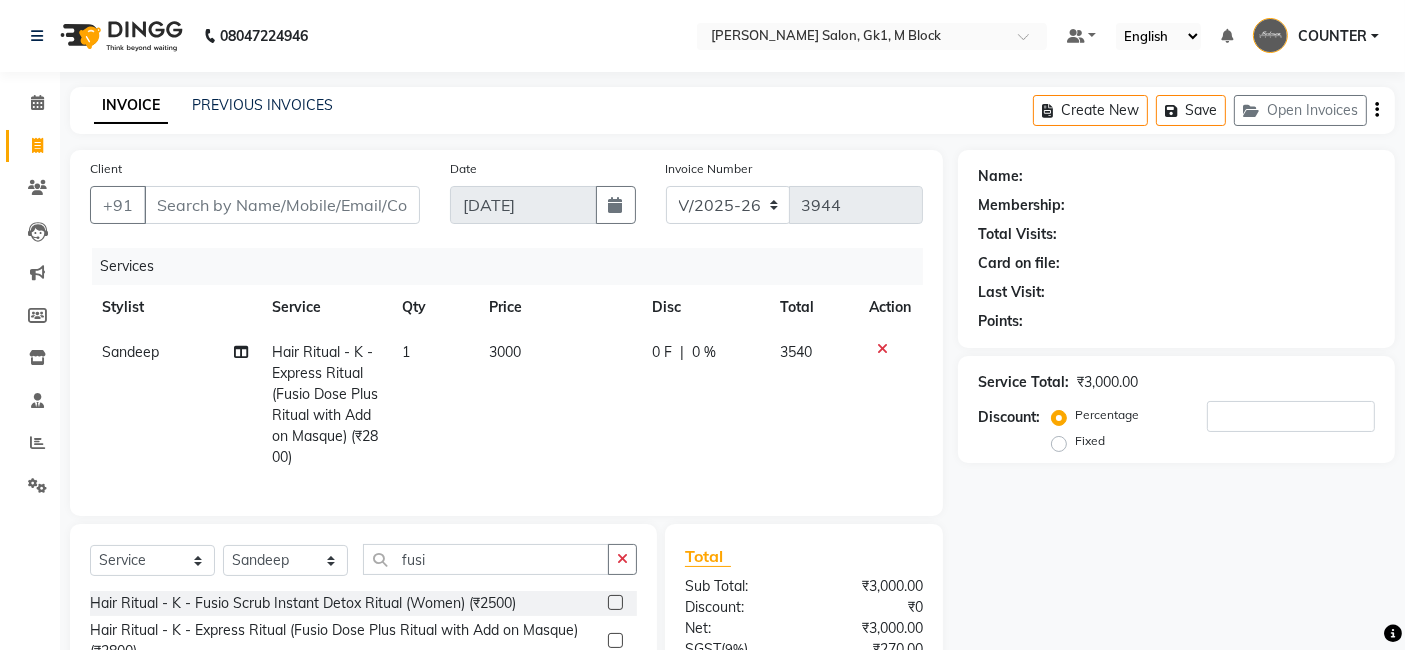 click on "1" 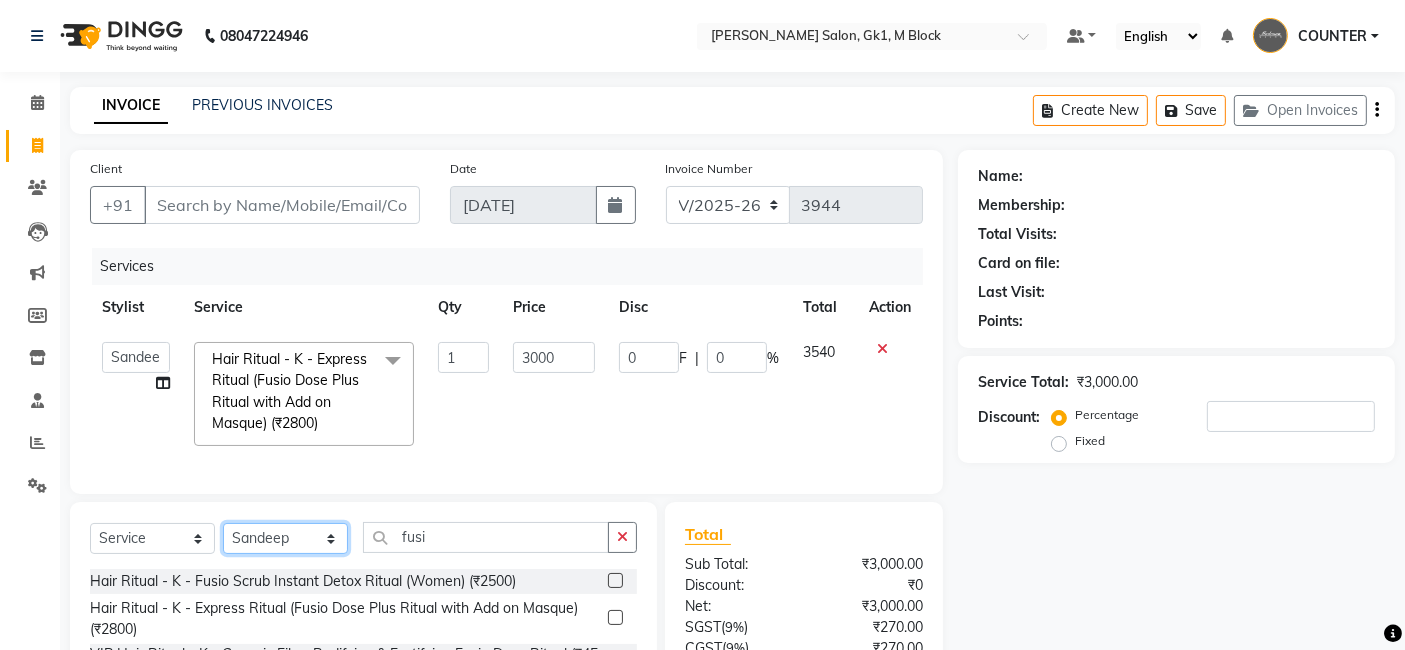 click on "Select Stylist [PERSON_NAME] [PERSON_NAME] Beauty [PERSON_NAME] COUNTER [PERSON_NAME] [PERSON_NAME] [PERSON_NAME] Owner Owner Rakesh Rishi [PERSON_NAME] [PERSON_NAME] [PERSON_NAME] Stylist [PERSON_NAME] [PERSON_NAME] [PERSON_NAME] [PERSON_NAME]" 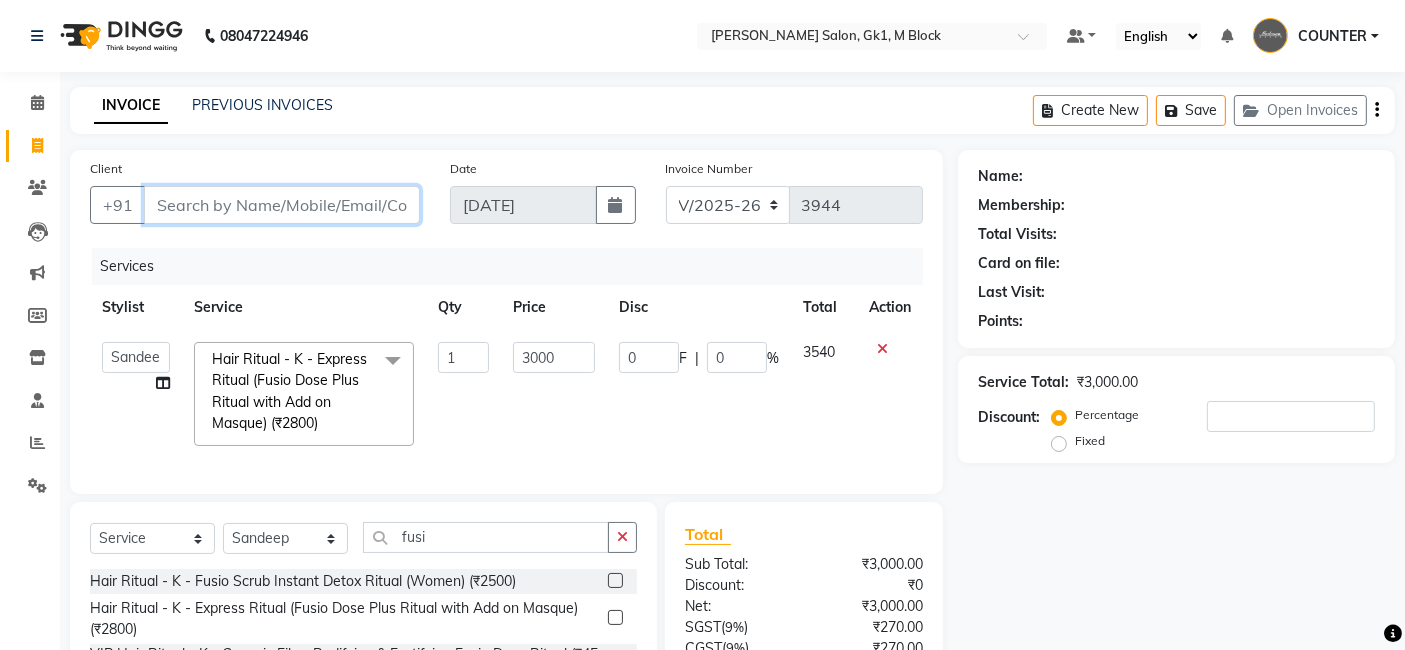 click on "Client" at bounding box center [282, 205] 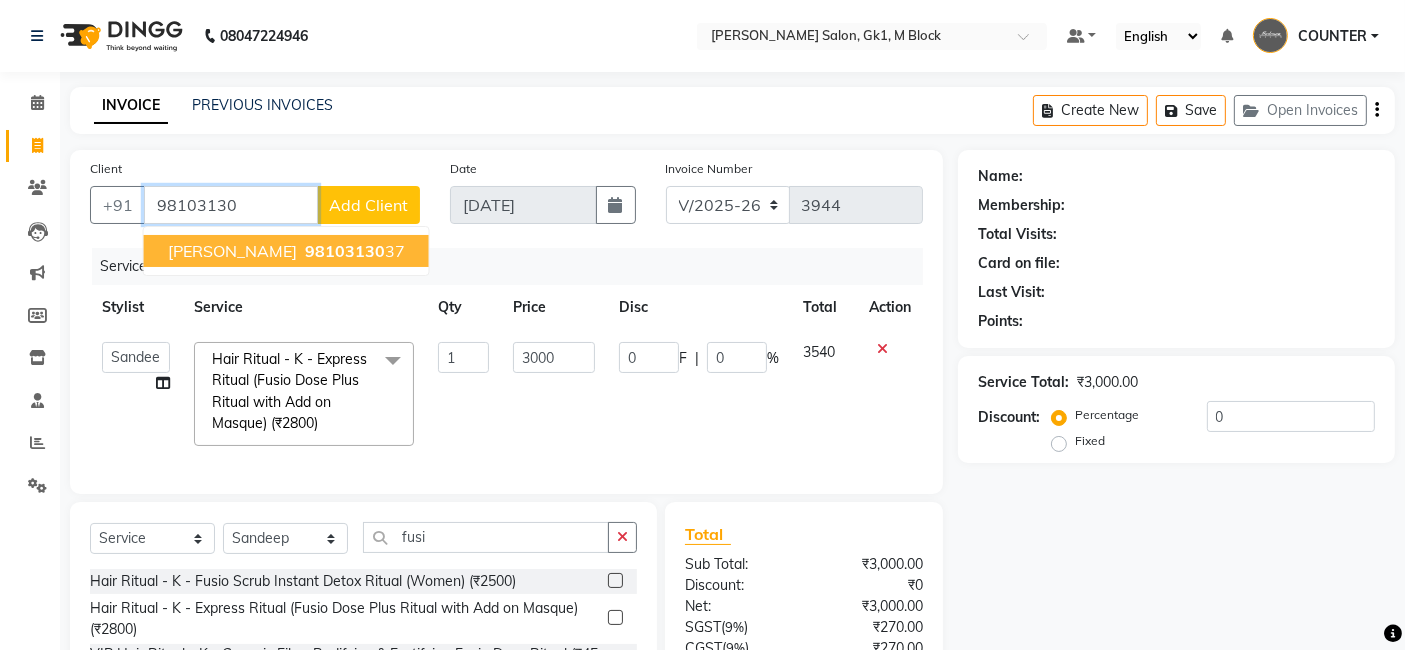 click on "Radhika WALKIN   98103130 37" at bounding box center (286, 251) 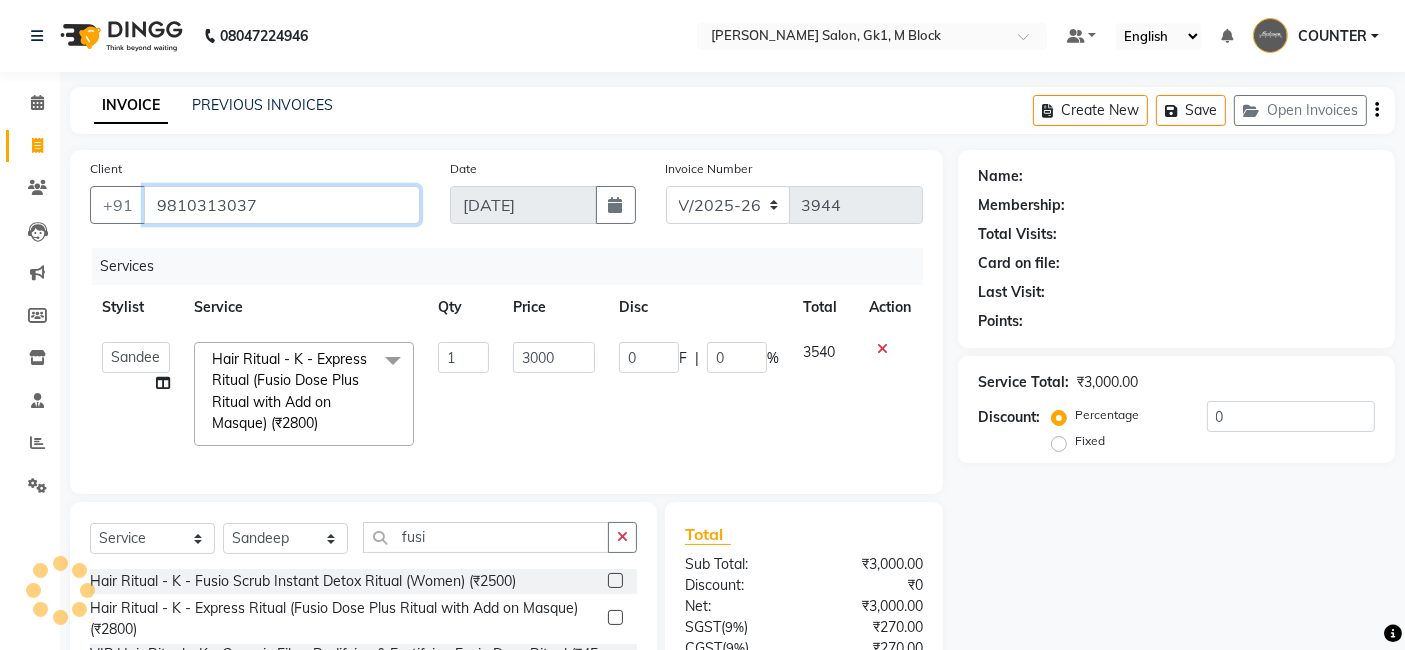 type on "9810313037" 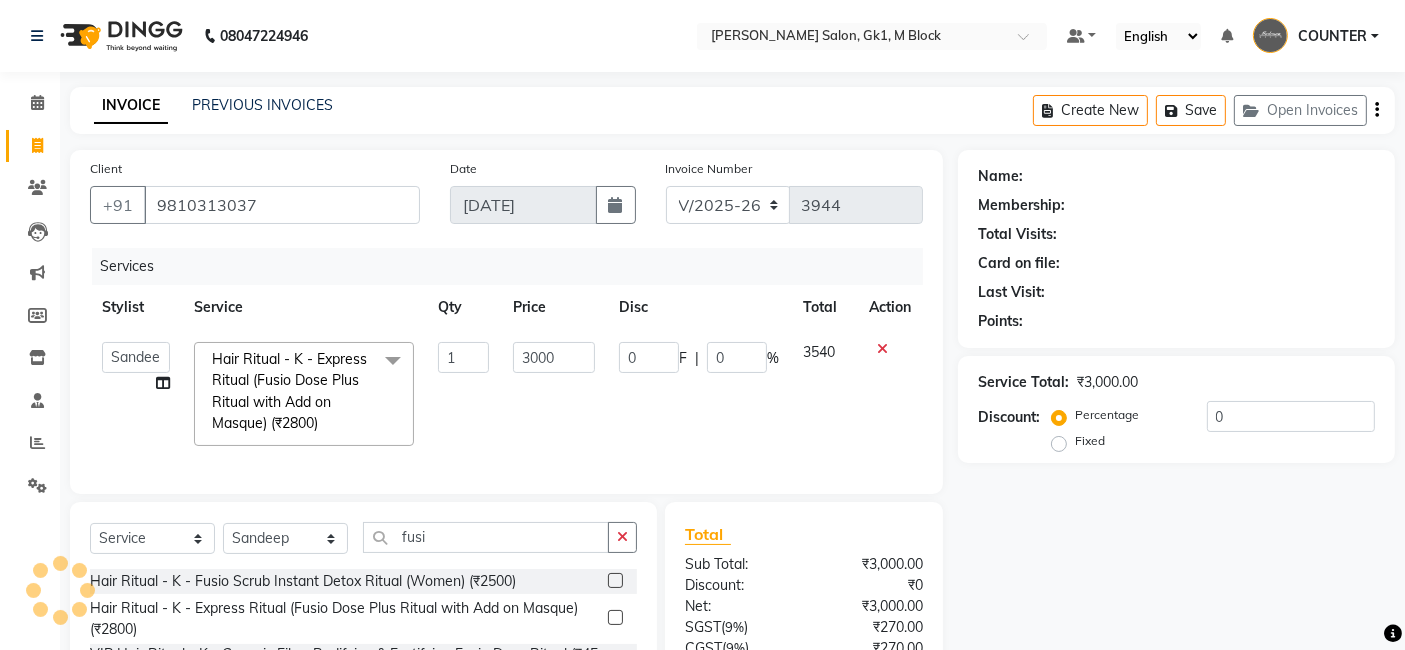 type on "600" 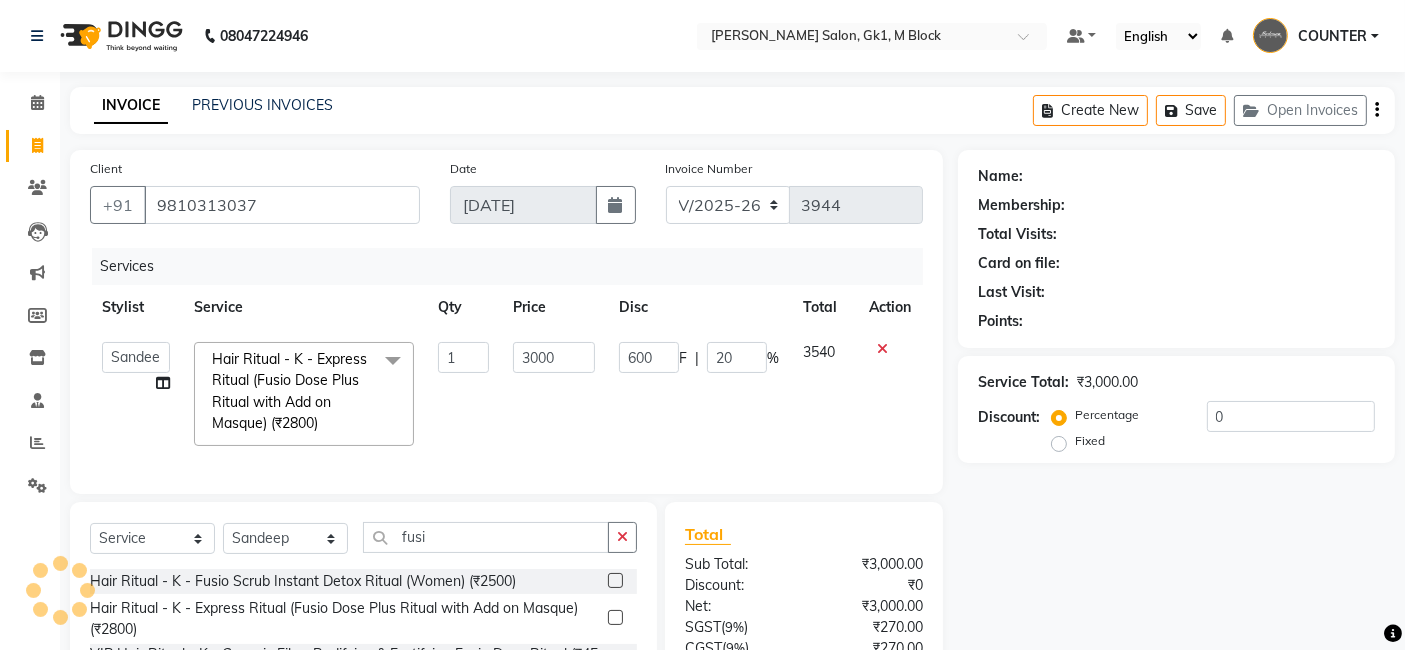 select on "1: Object" 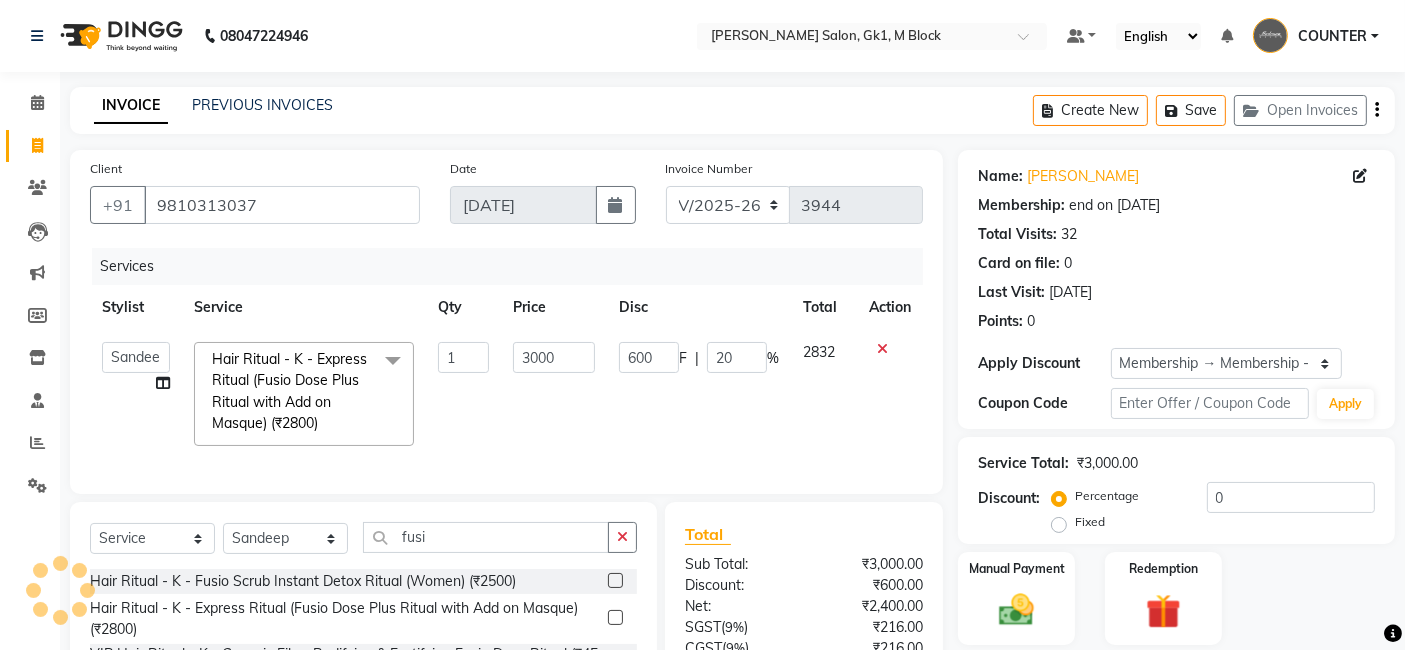 type on "20" 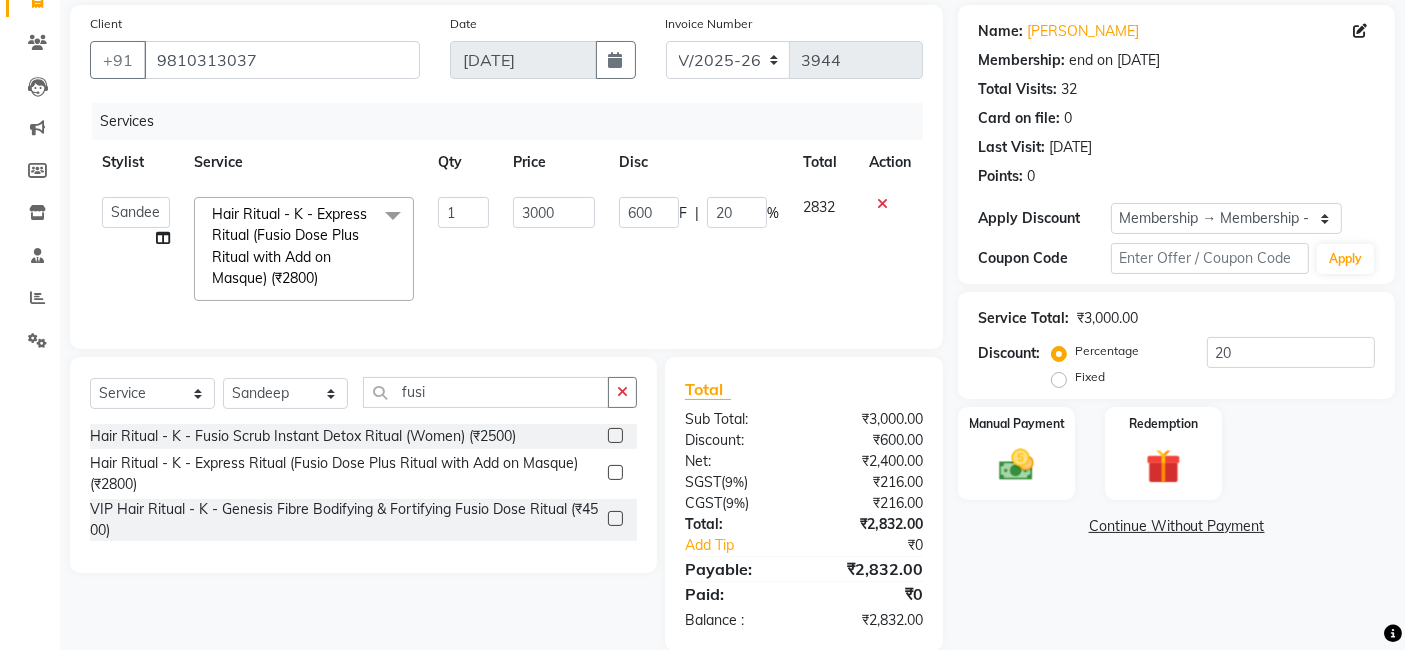 scroll, scrollTop: 191, scrollLeft: 0, axis: vertical 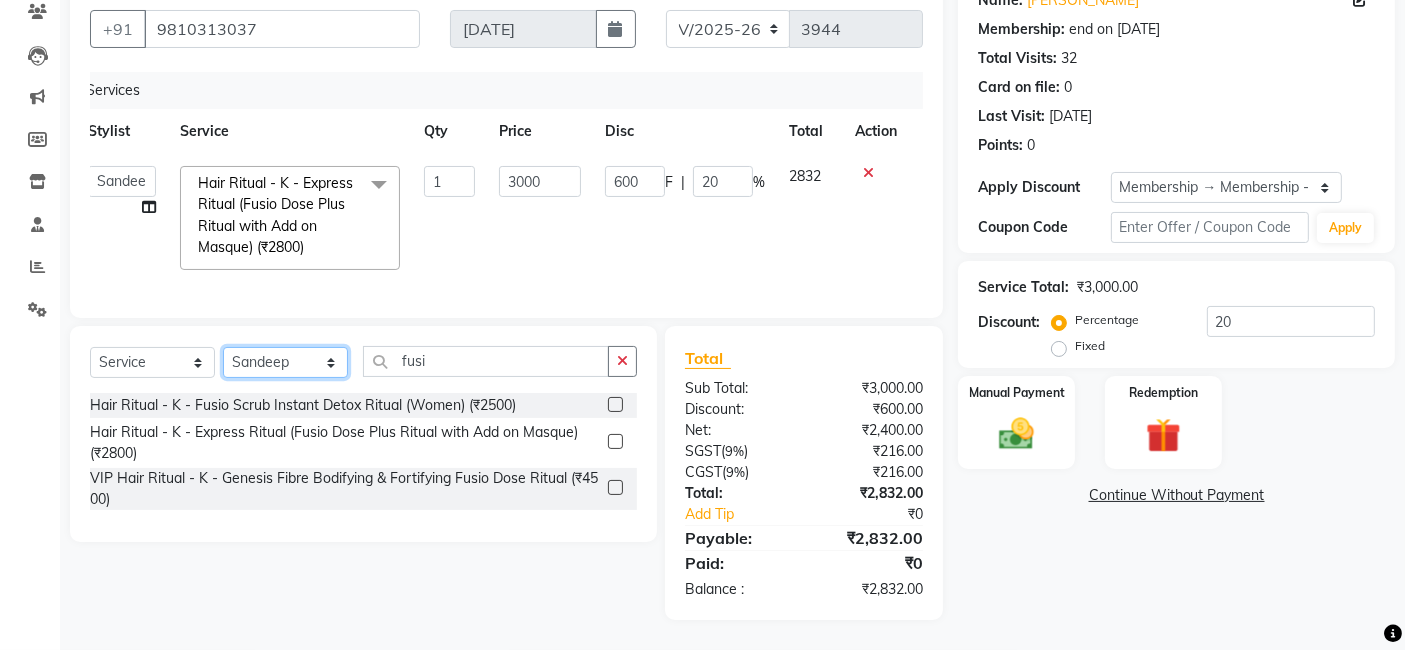click on "Select Stylist [PERSON_NAME] [PERSON_NAME] Beauty [PERSON_NAME] COUNTER [PERSON_NAME] [PERSON_NAME] [PERSON_NAME] Owner Owner Rakesh Rishi [PERSON_NAME] [PERSON_NAME] [PERSON_NAME] Stylist [PERSON_NAME] [PERSON_NAME] [PERSON_NAME] [PERSON_NAME]" 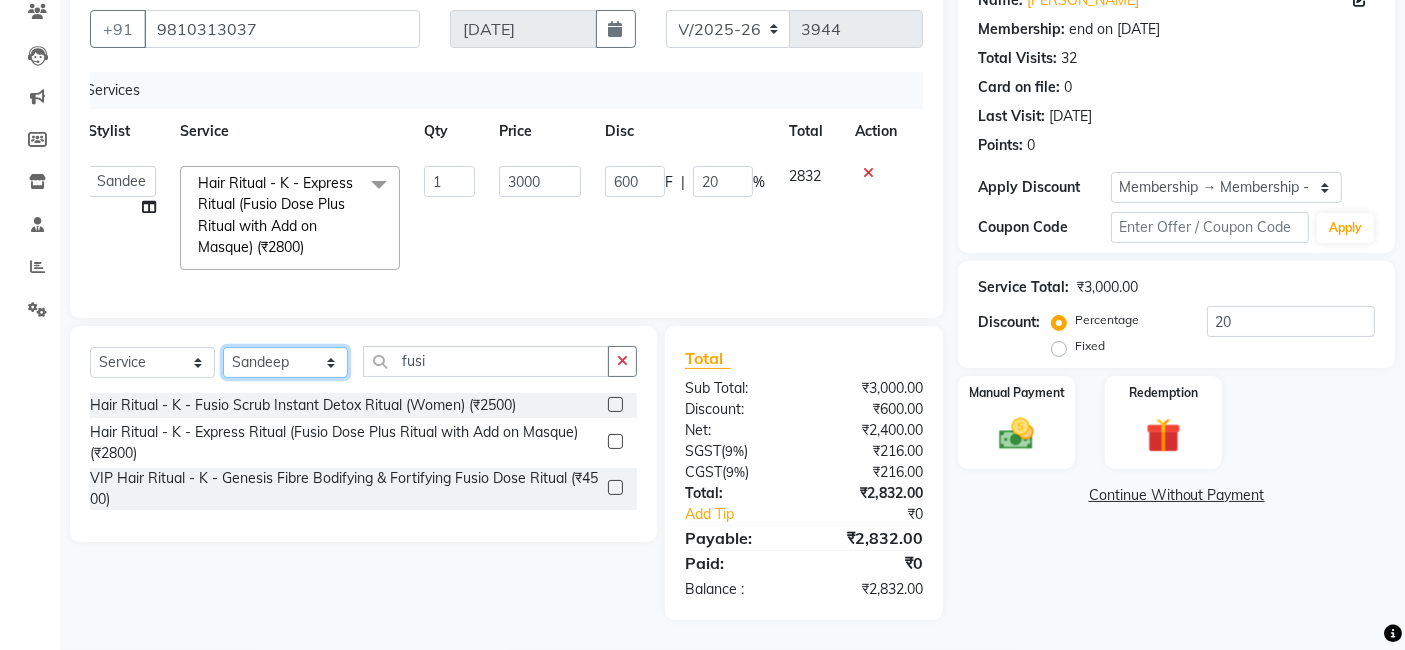 select on "47621" 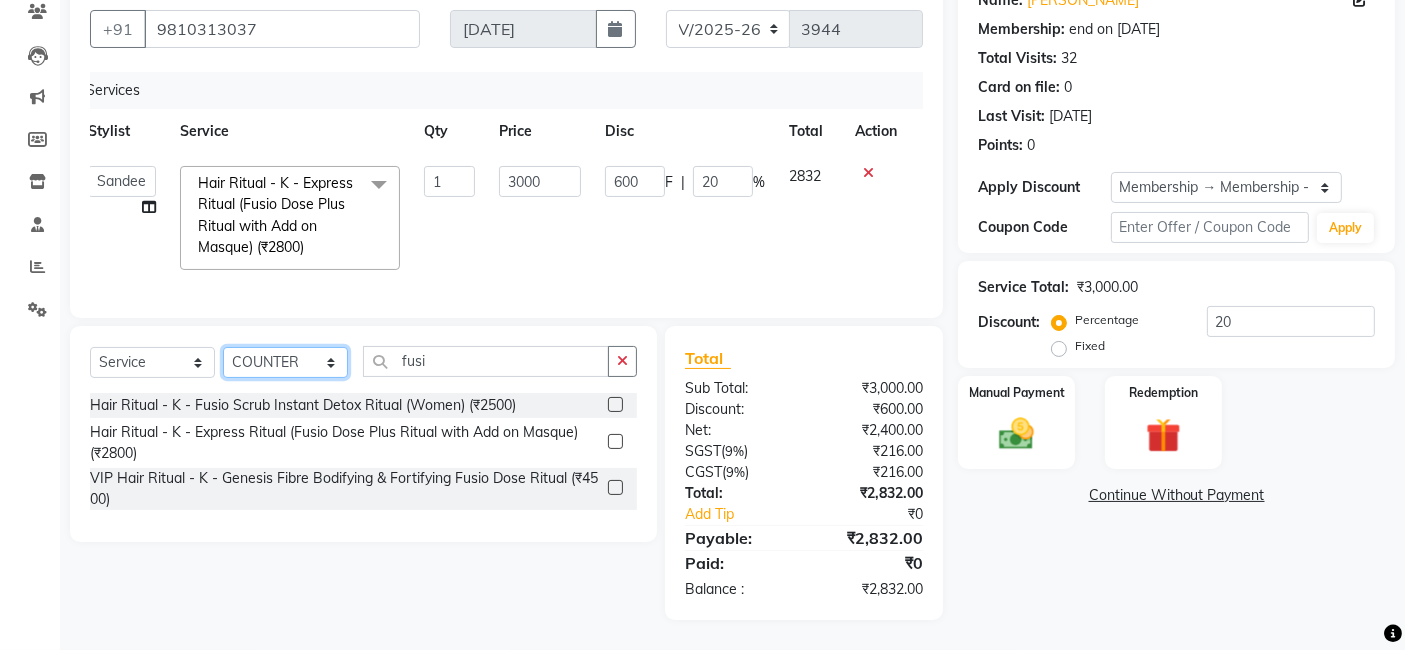 click on "Select Stylist [PERSON_NAME] [PERSON_NAME] Beauty [PERSON_NAME] COUNTER [PERSON_NAME] [PERSON_NAME] [PERSON_NAME] Owner Owner Rakesh Rishi [PERSON_NAME] [PERSON_NAME] [PERSON_NAME] Stylist [PERSON_NAME] [PERSON_NAME] [PERSON_NAME] [PERSON_NAME]" 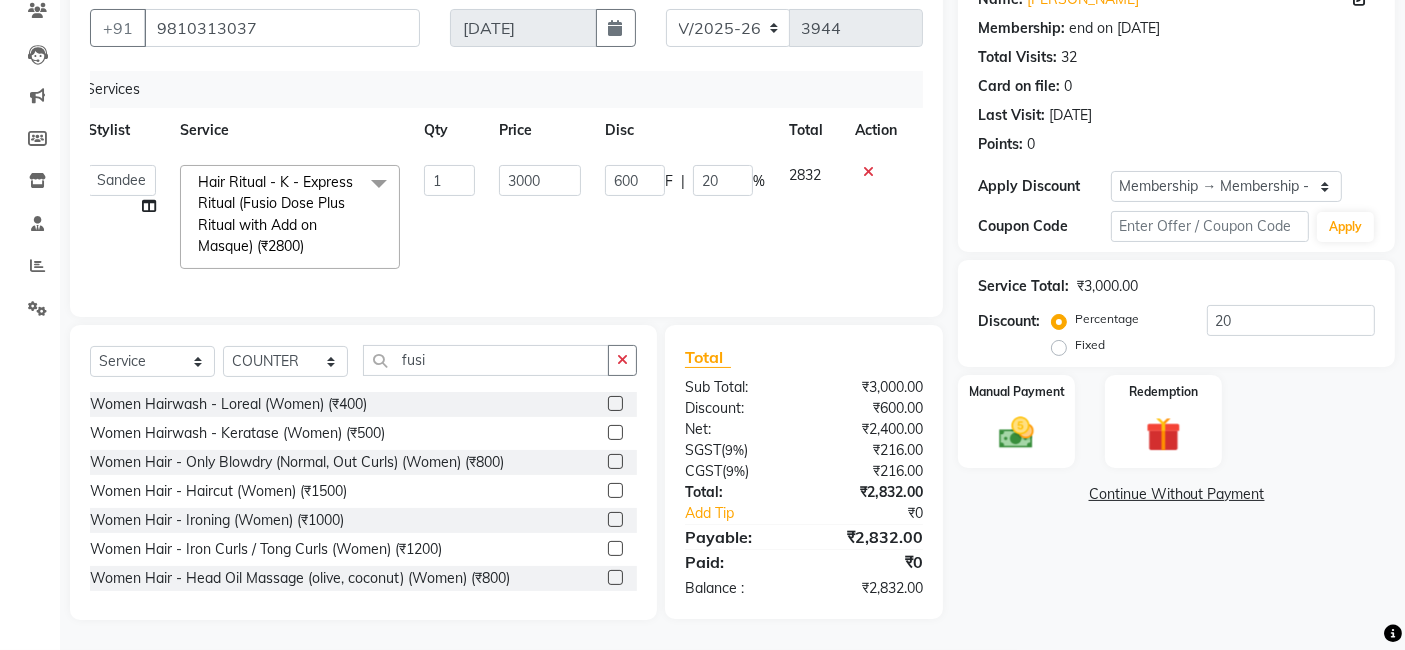 click on "Services" 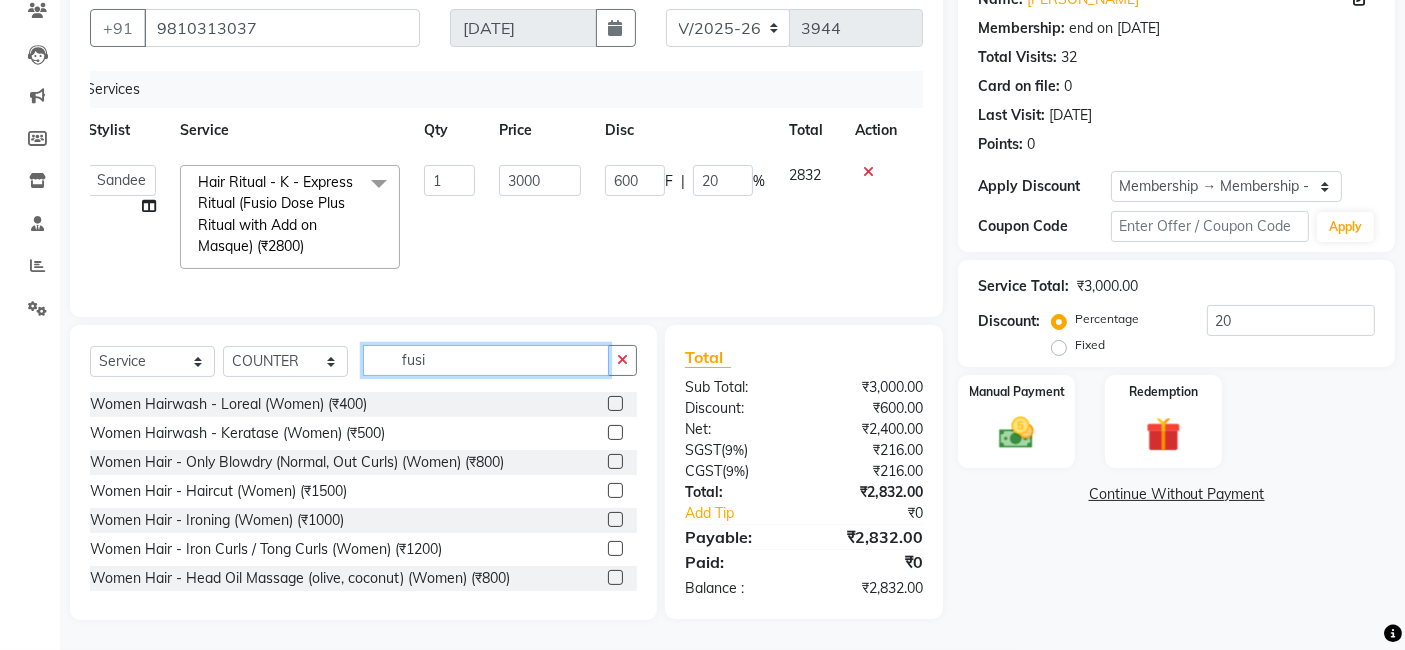 click on "fusi" 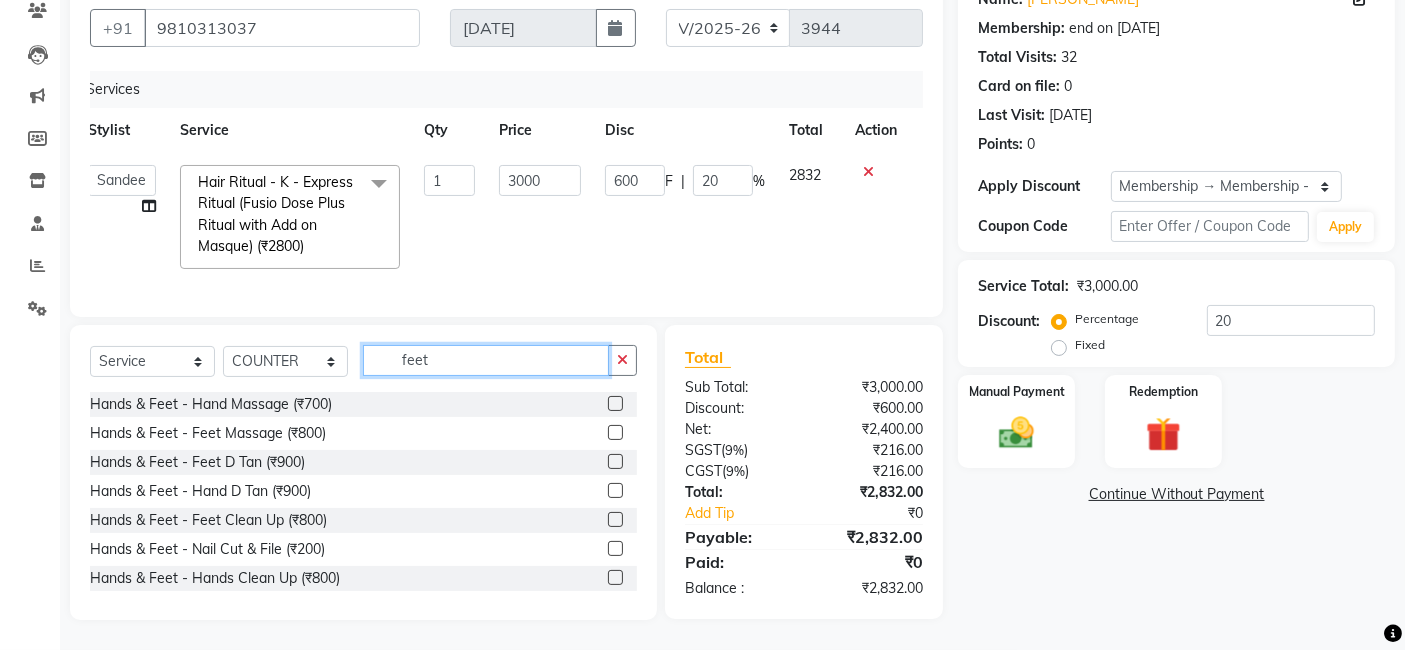 type on "feet" 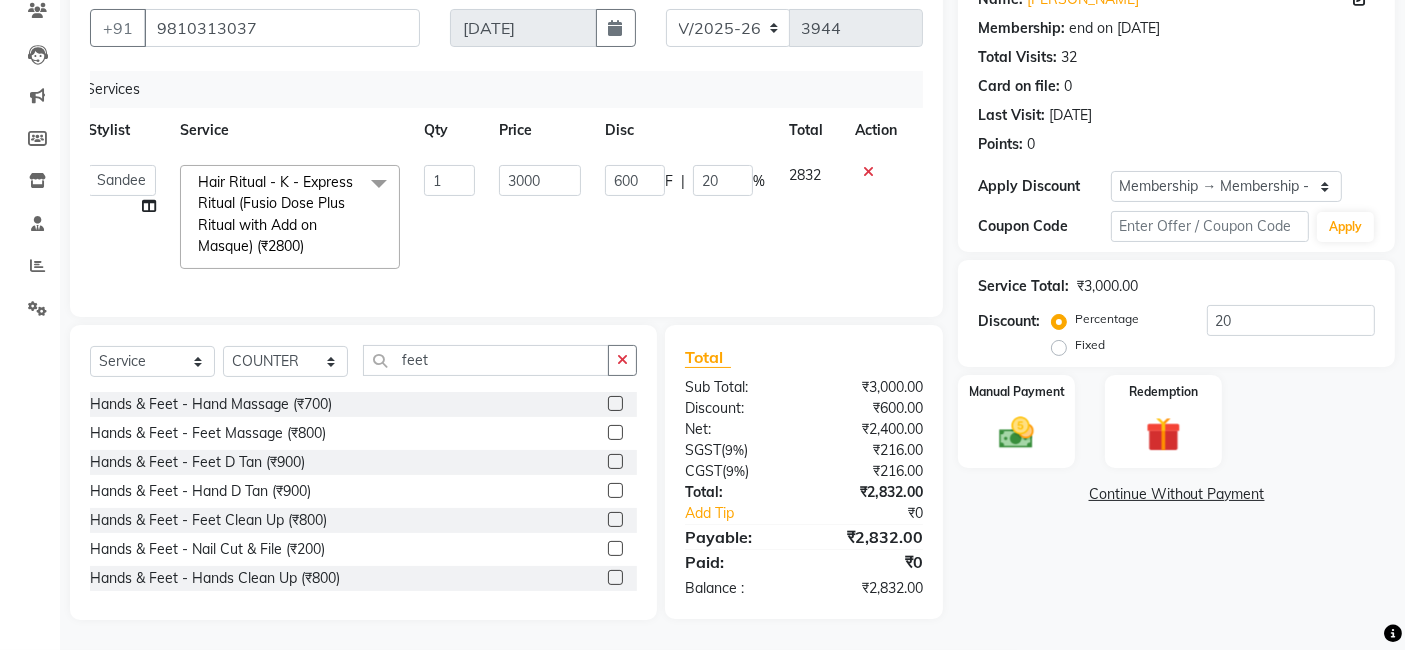 click 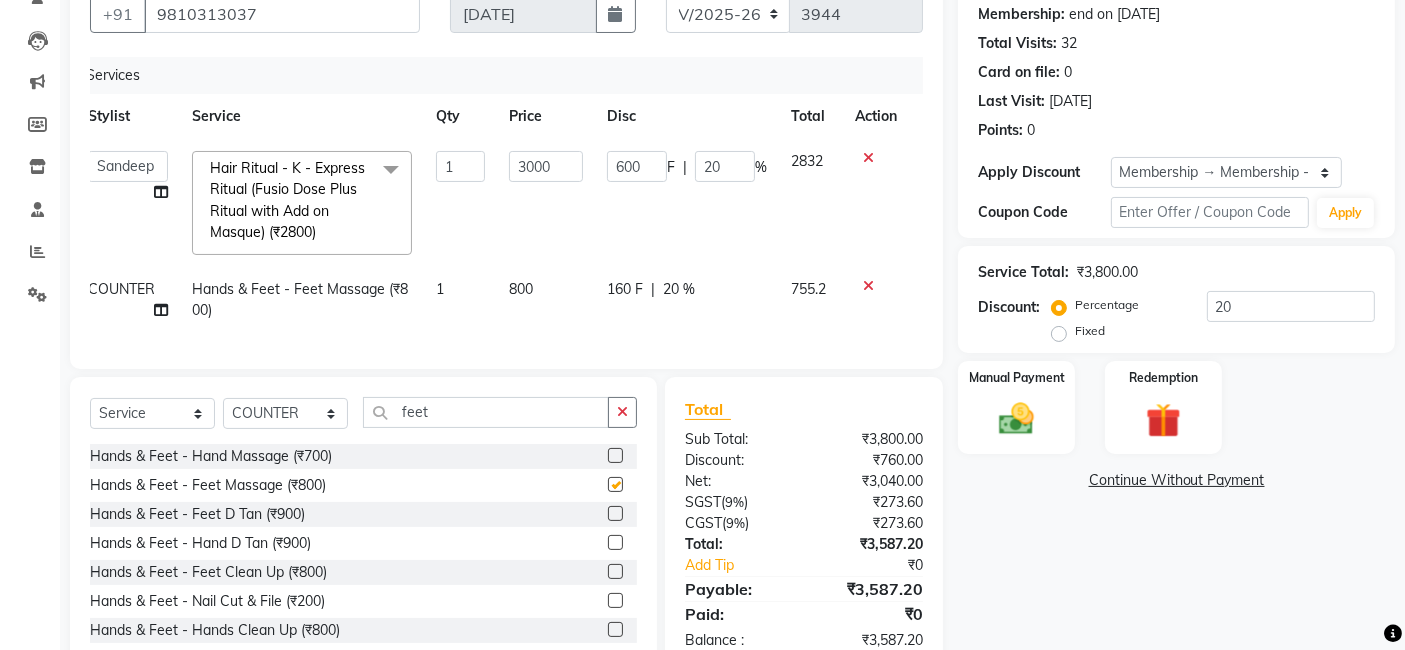 checkbox on "false" 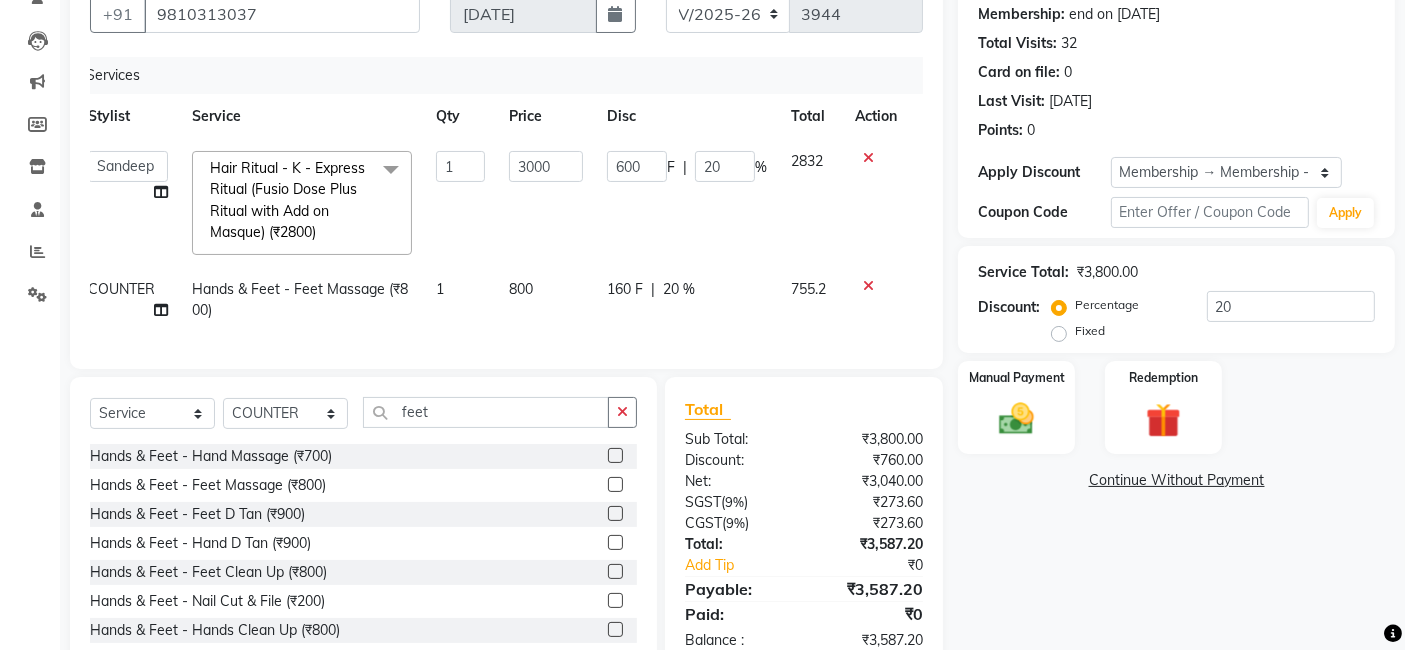 scroll, scrollTop: 258, scrollLeft: 0, axis: vertical 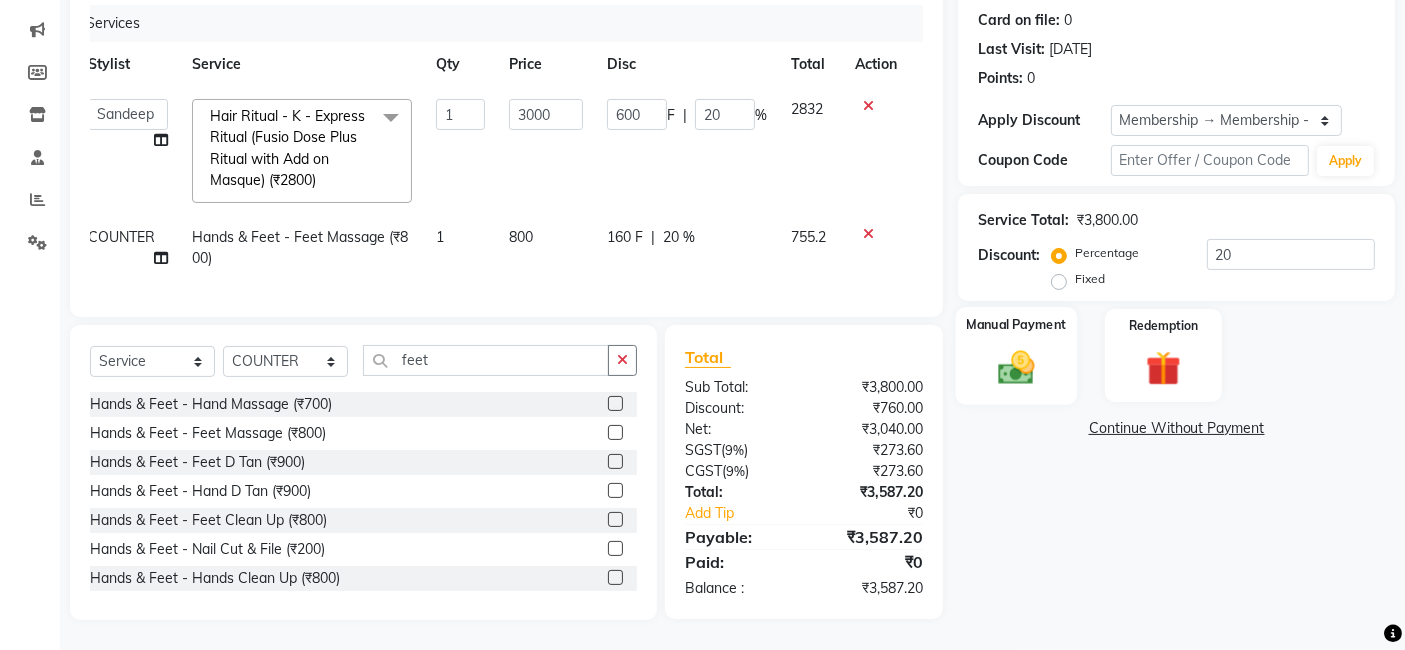 click on "Manual Payment" 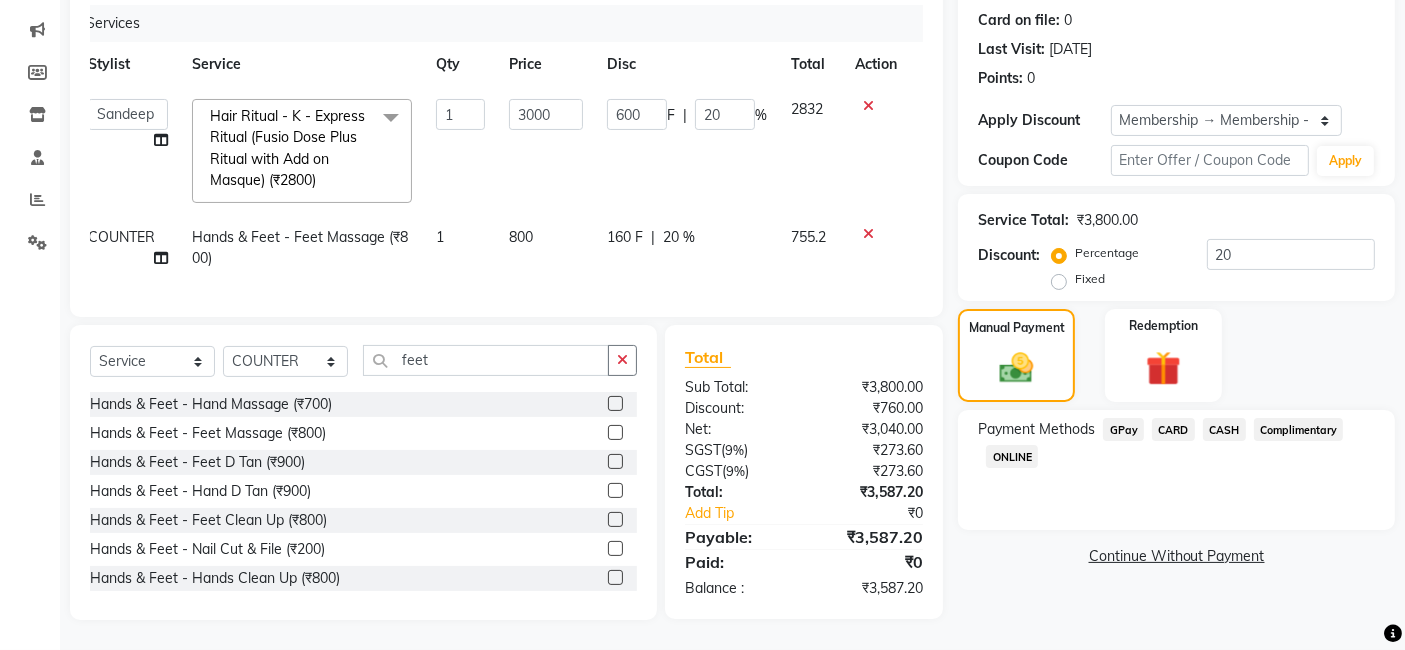 click on "CASH" 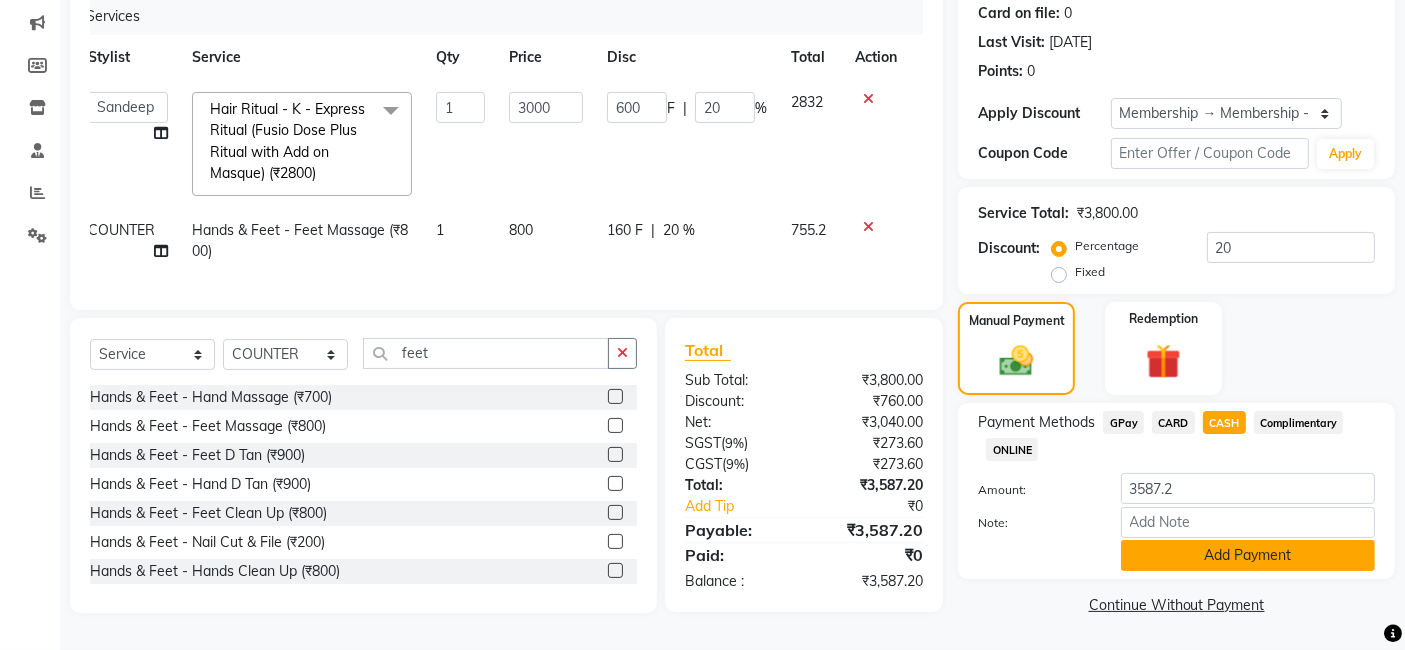 click on "Add Payment" 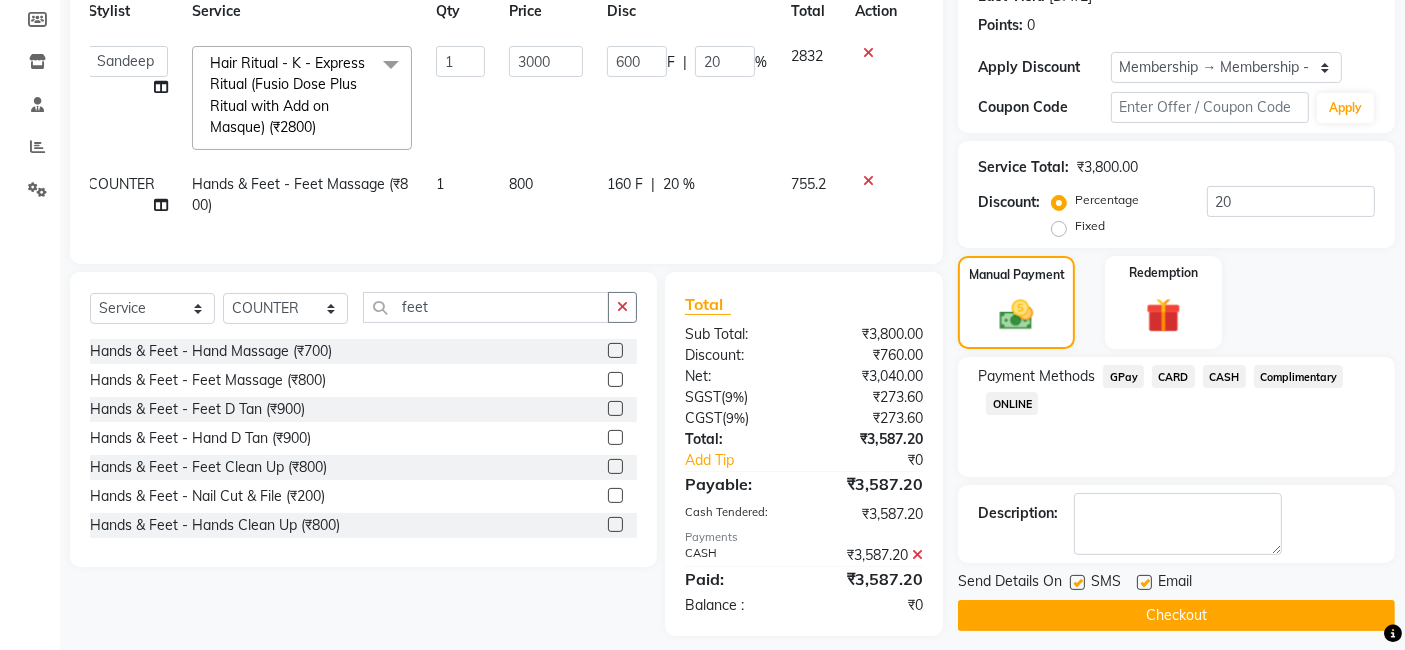 scroll, scrollTop: 327, scrollLeft: 0, axis: vertical 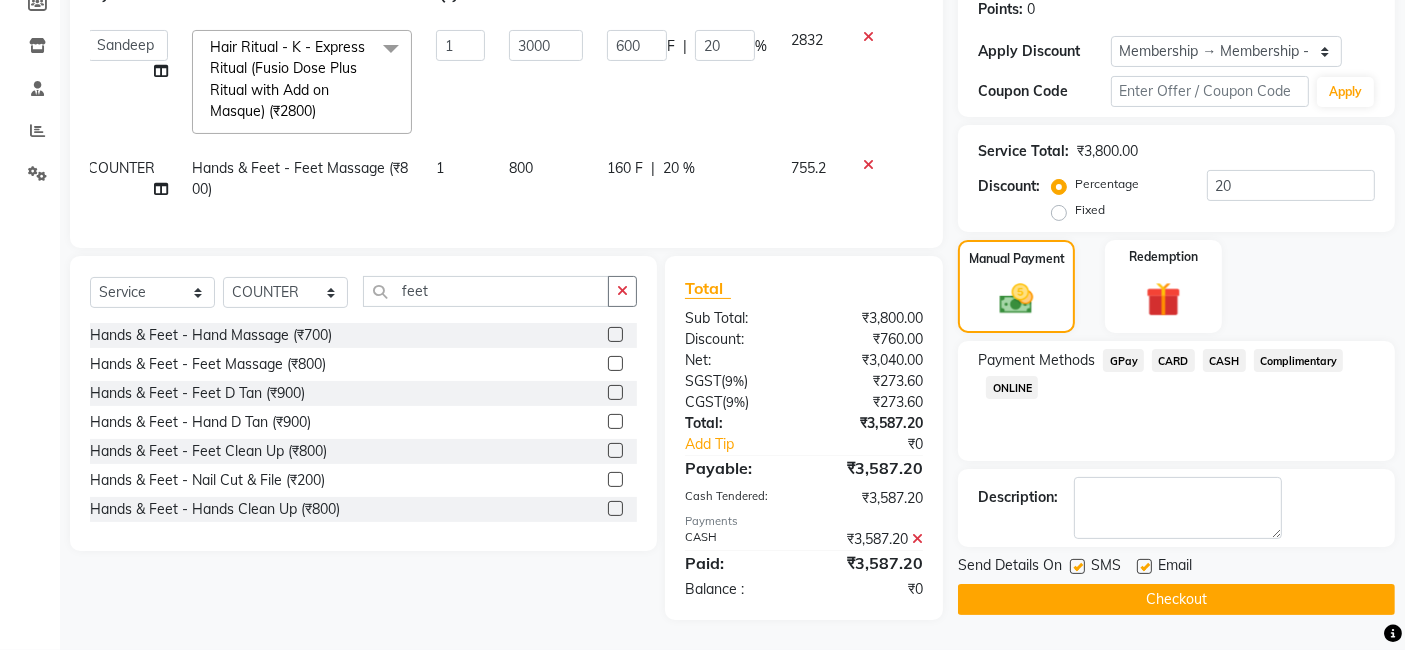 click on "Checkout" 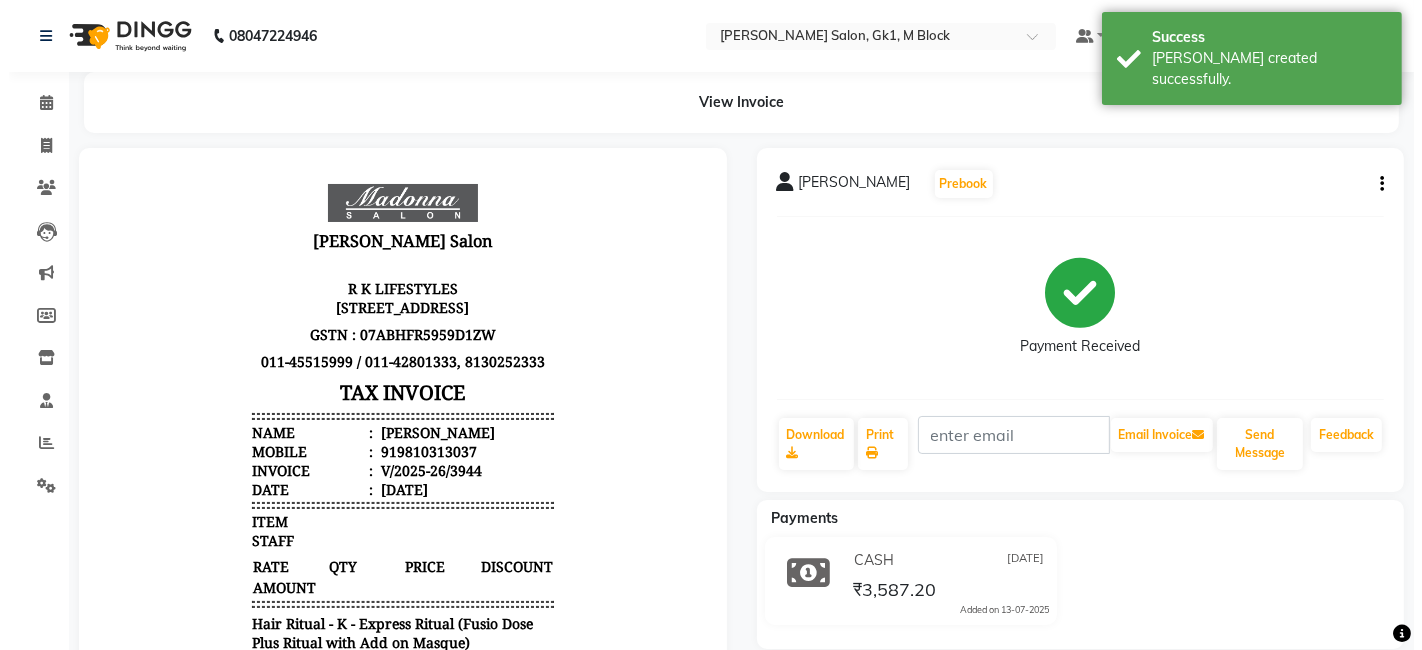 scroll, scrollTop: 0, scrollLeft: 0, axis: both 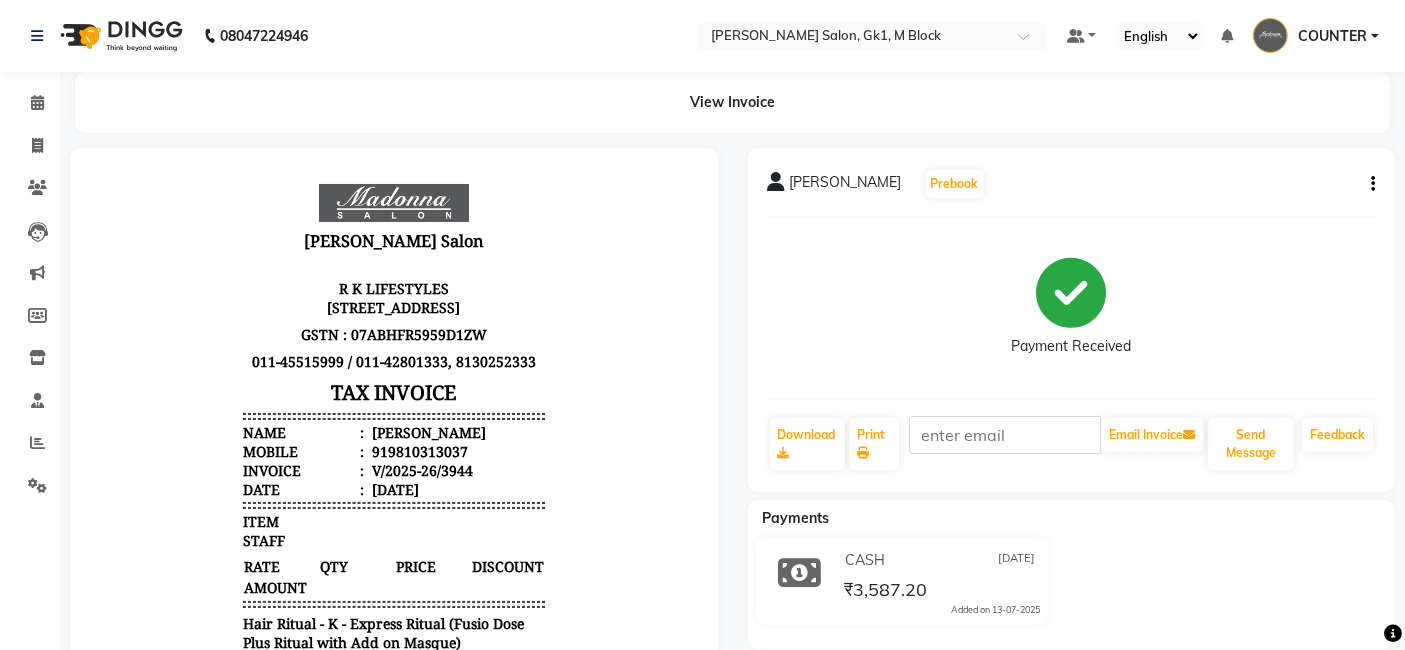click 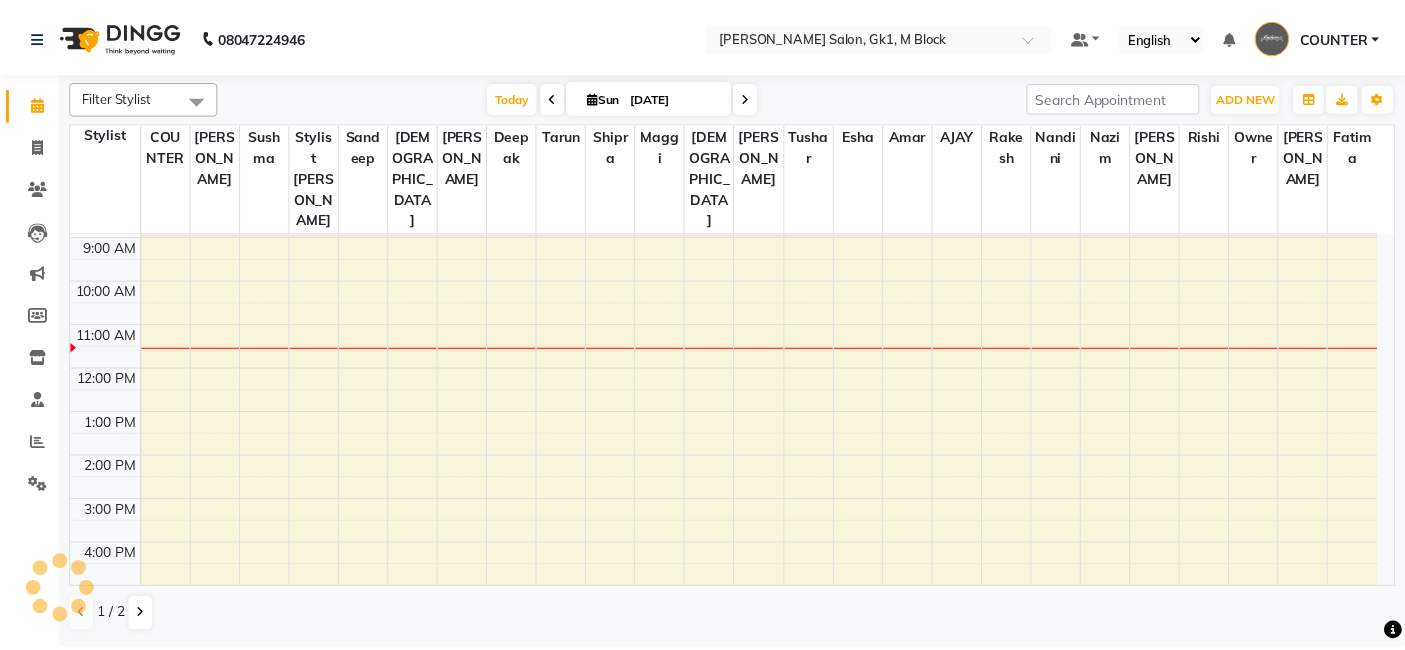 scroll, scrollTop: 0, scrollLeft: 0, axis: both 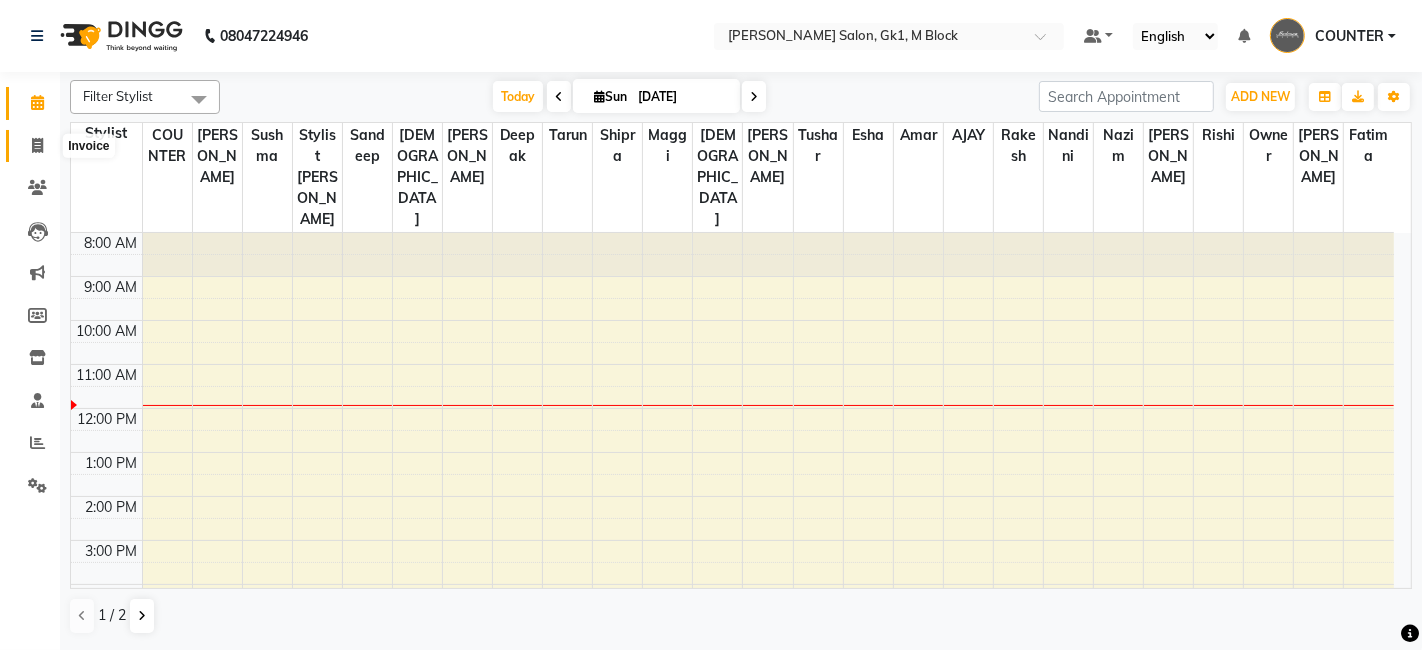 click 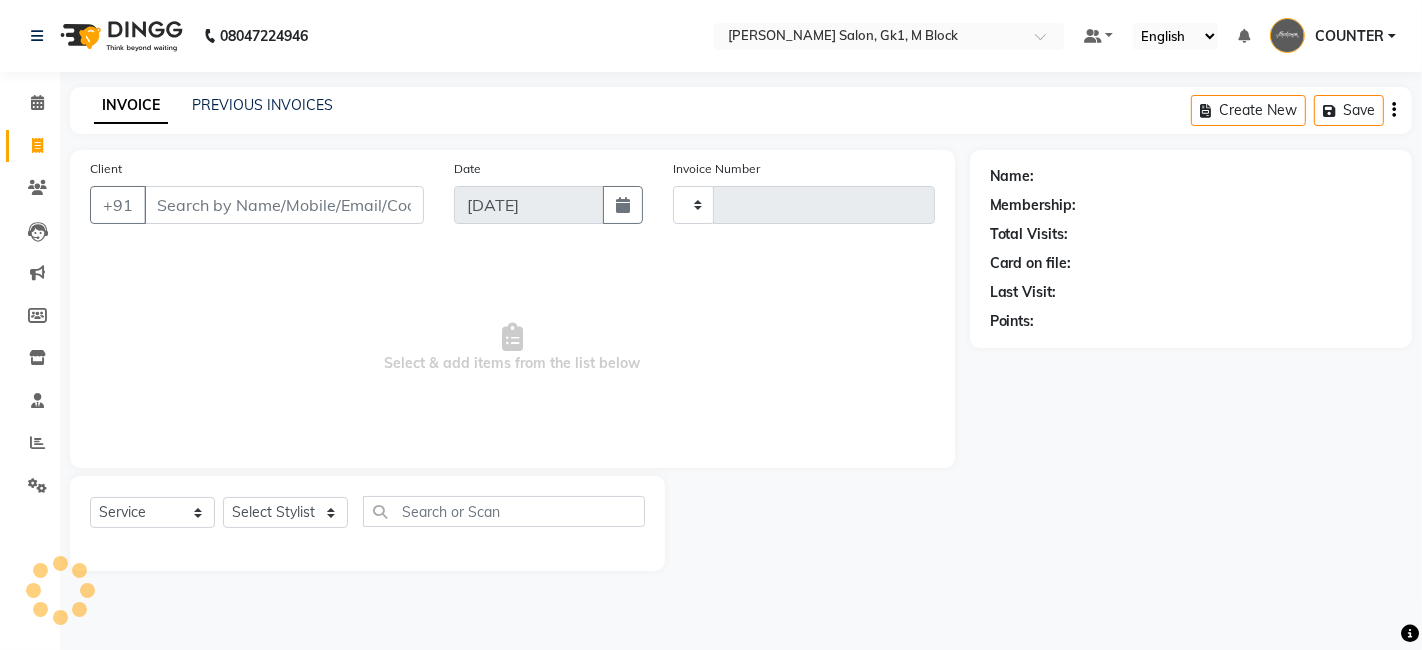 type on "3946" 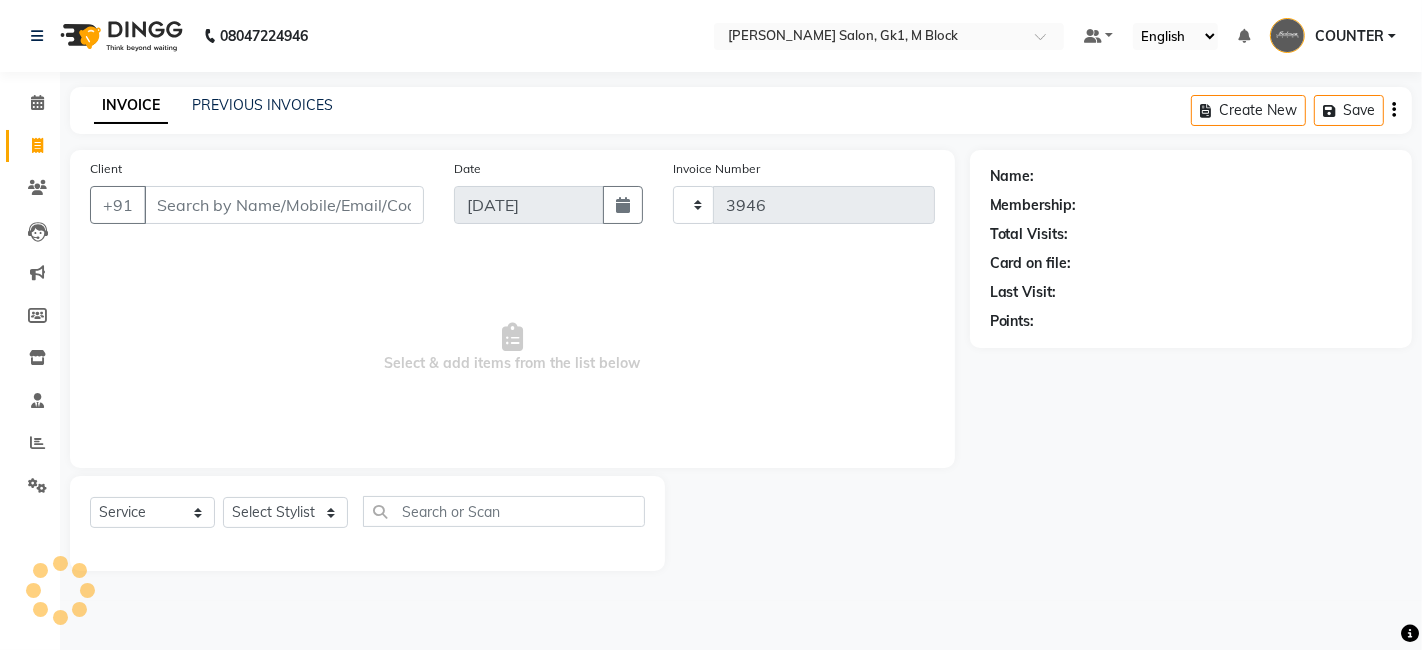 select on "6312" 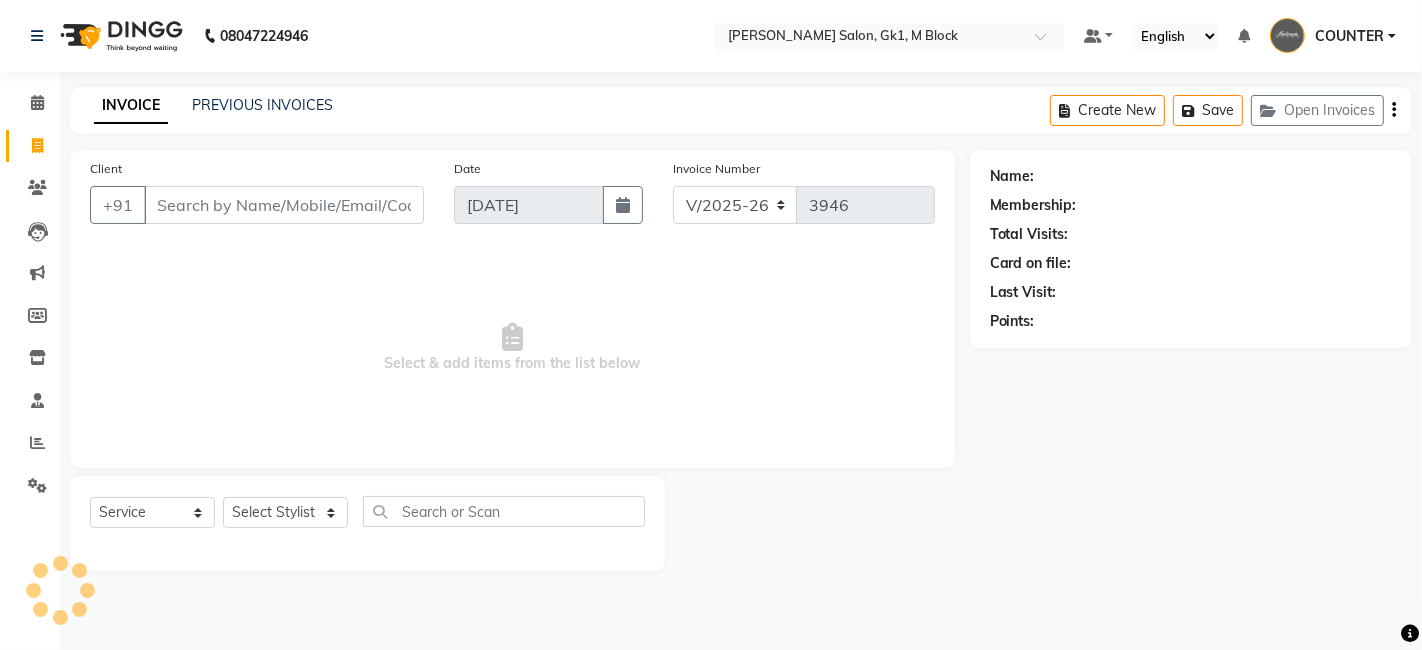 click on "Client" at bounding box center (284, 205) 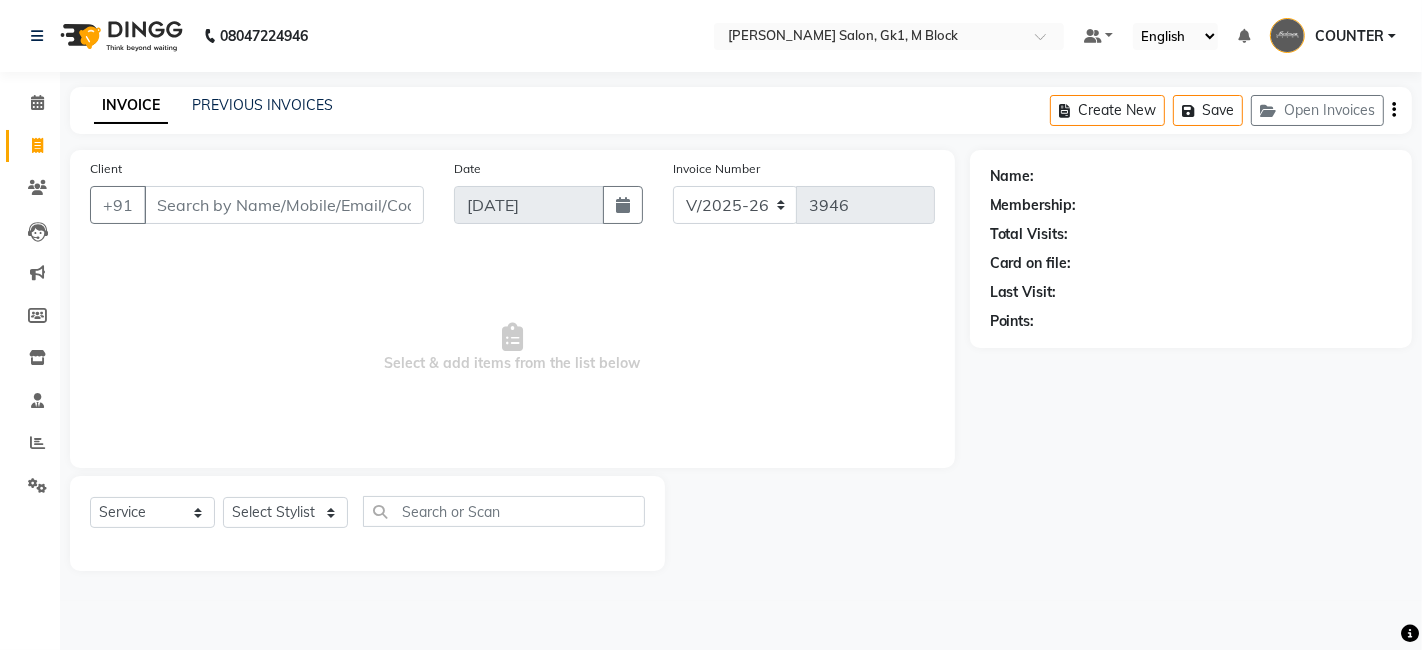 click on "Client" at bounding box center [284, 205] 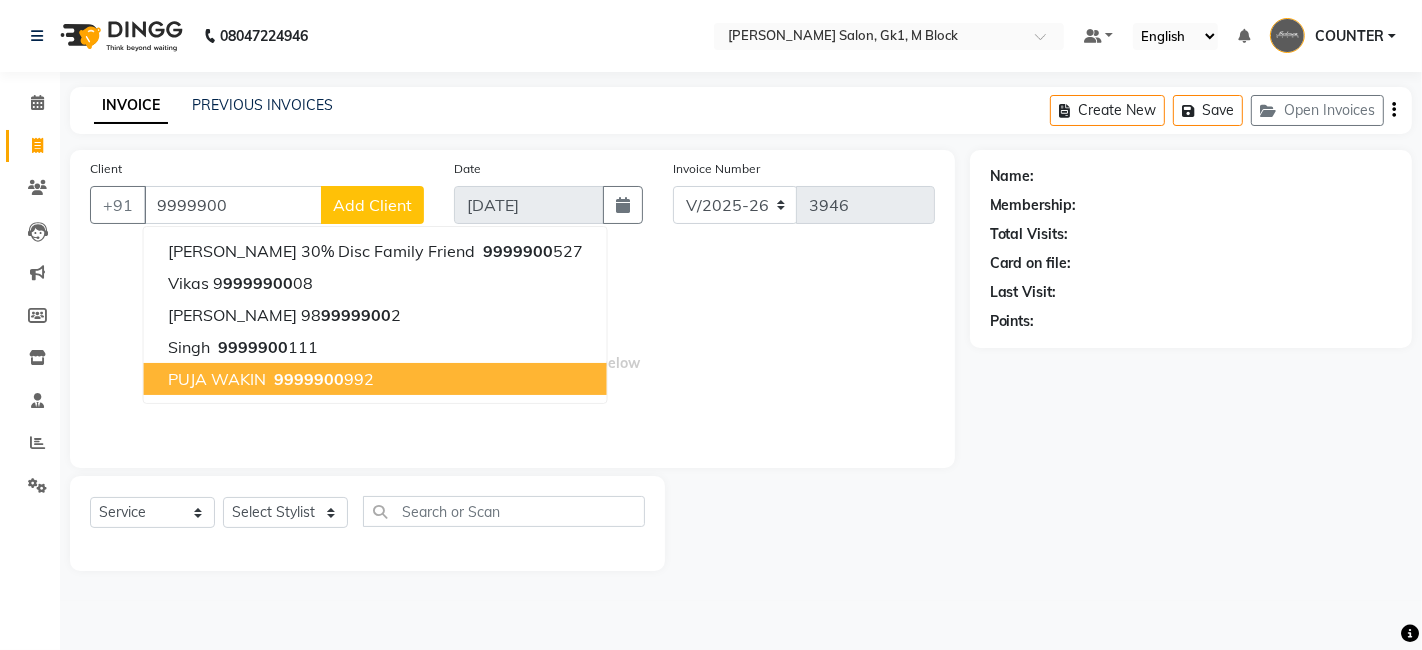 click on "9999900 992" at bounding box center [322, 379] 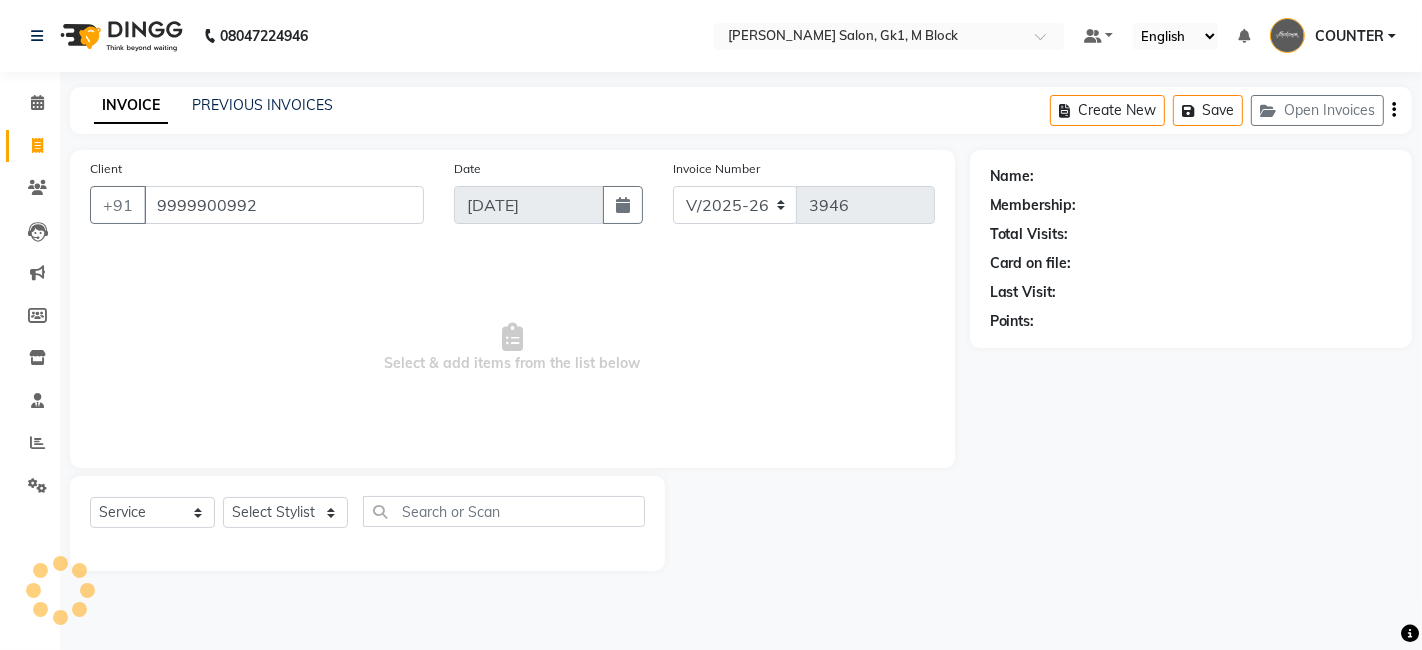 type on "9999900992" 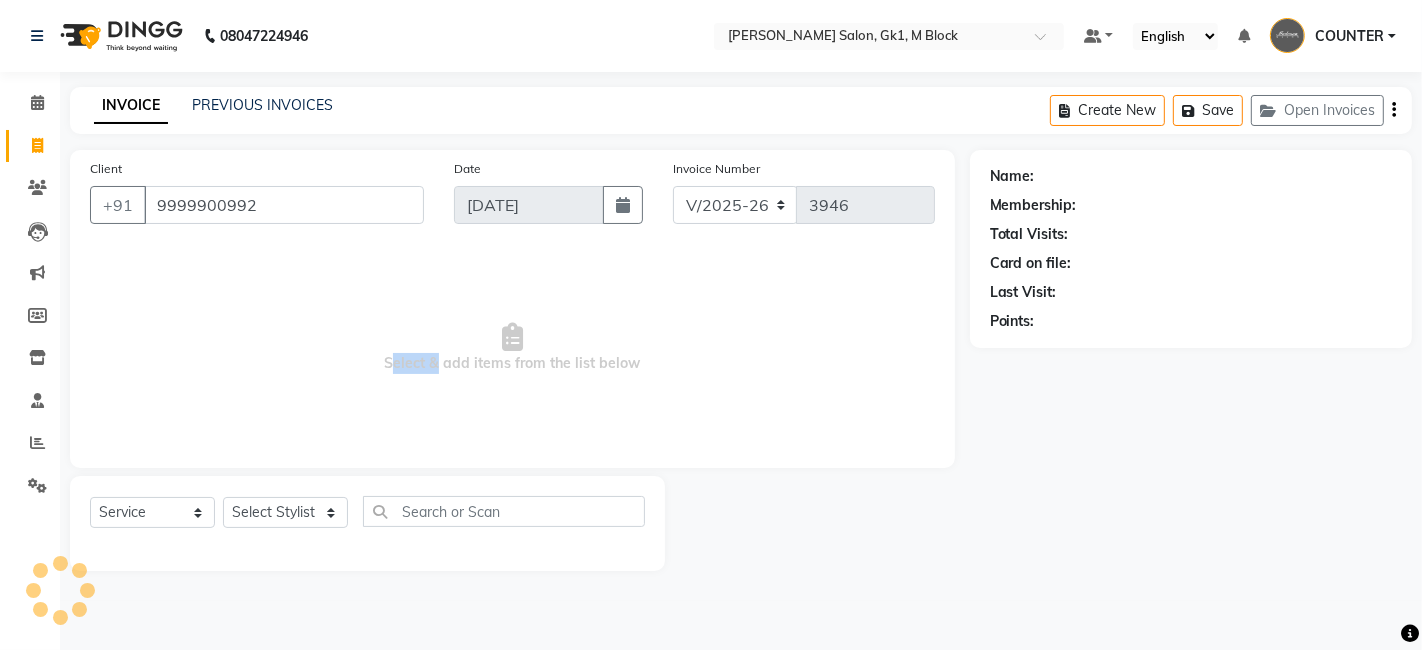 click on "Select & add items from the list below" at bounding box center (512, 348) 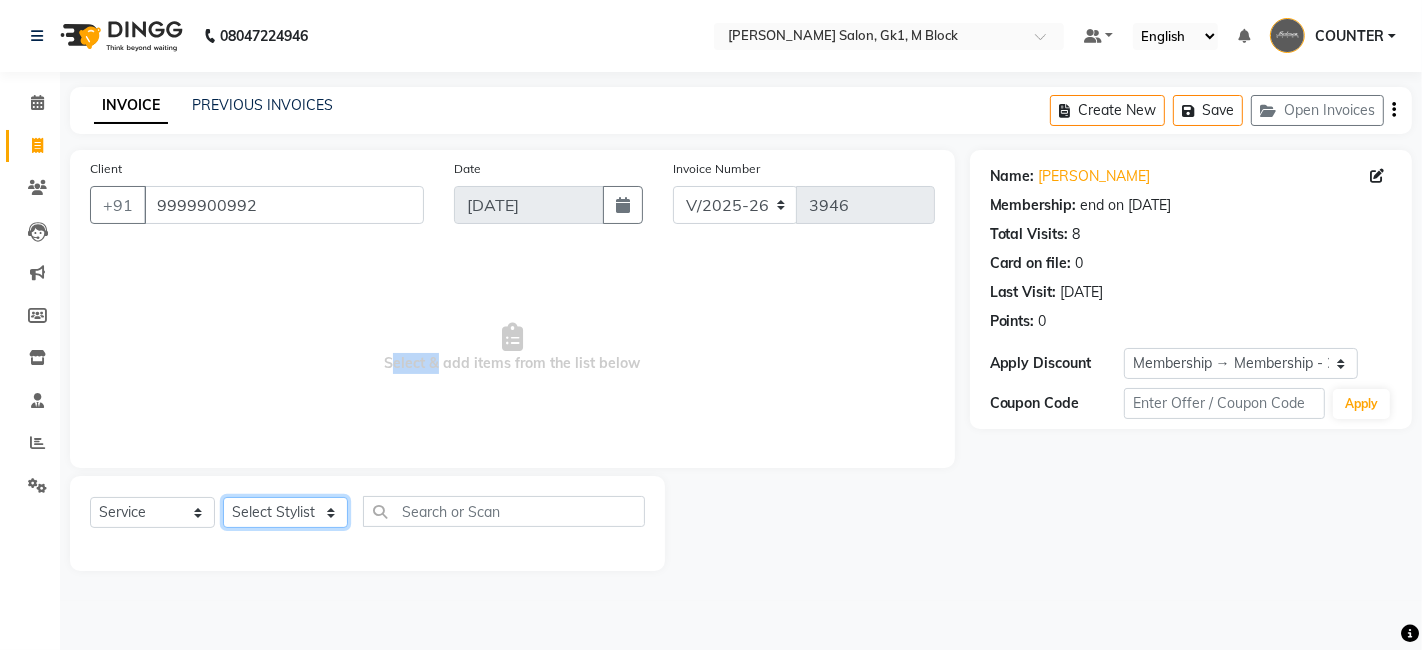 click on "Select Stylist [PERSON_NAME] [PERSON_NAME] Beauty [PERSON_NAME] COUNTER [PERSON_NAME] [PERSON_NAME] [PERSON_NAME] Owner Owner Rakesh Rishi [PERSON_NAME] [PERSON_NAME] [PERSON_NAME] Stylist [PERSON_NAME] [PERSON_NAME] [PERSON_NAME] [PERSON_NAME]" 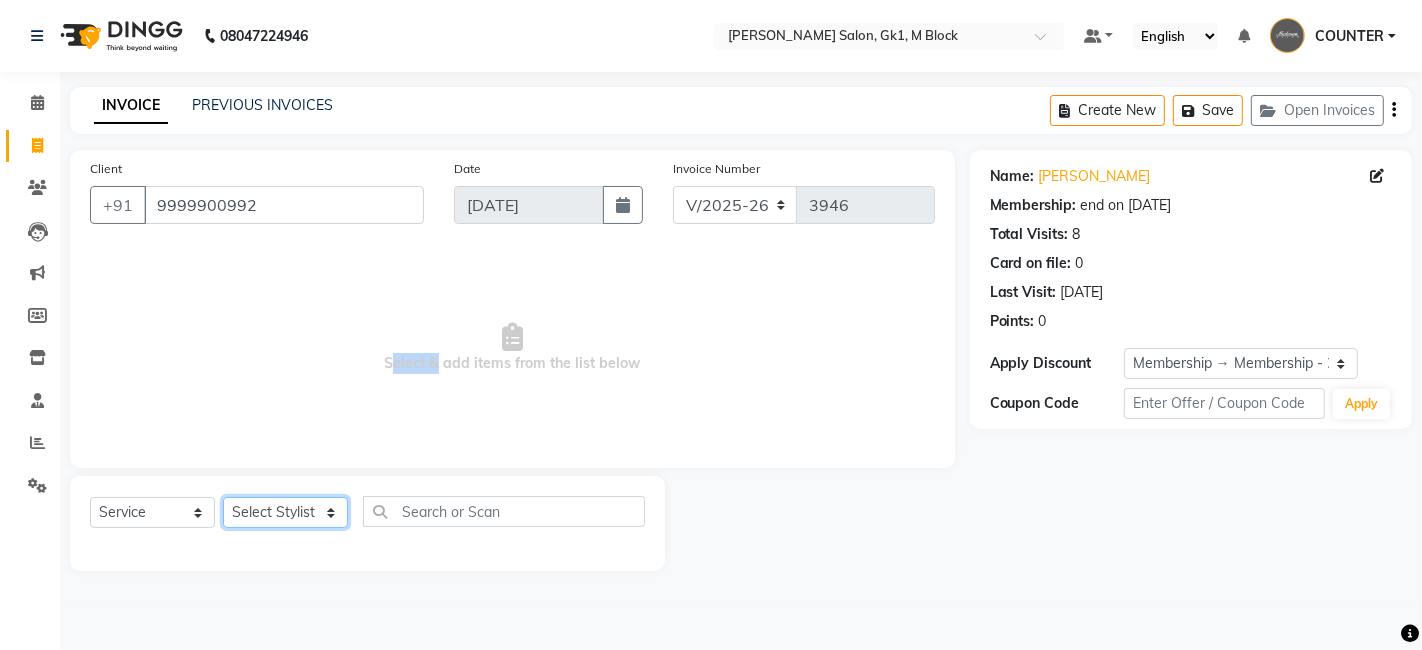 select on "47633" 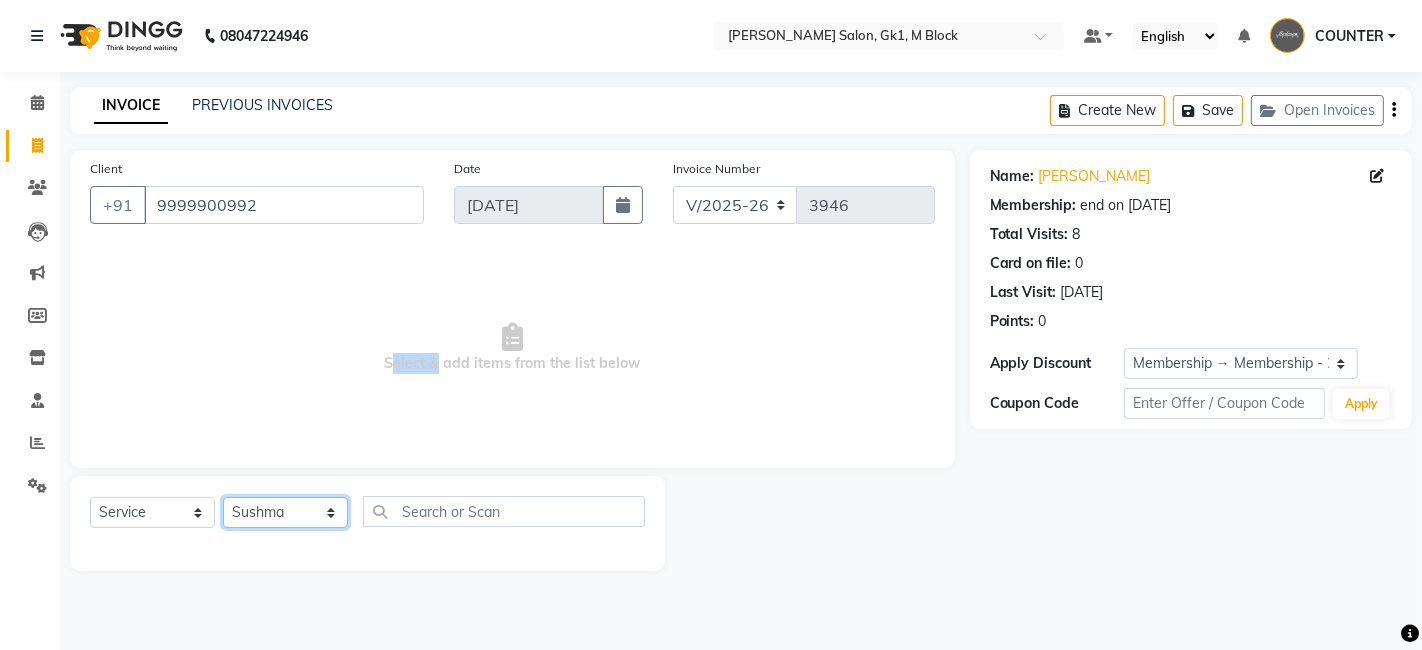 click on "Select Stylist [PERSON_NAME] [PERSON_NAME] Beauty [PERSON_NAME] COUNTER [PERSON_NAME] [PERSON_NAME] [PERSON_NAME] Owner Owner Rakesh Rishi [PERSON_NAME] [PERSON_NAME] [PERSON_NAME] Stylist [PERSON_NAME] [PERSON_NAME] [PERSON_NAME] [PERSON_NAME]" 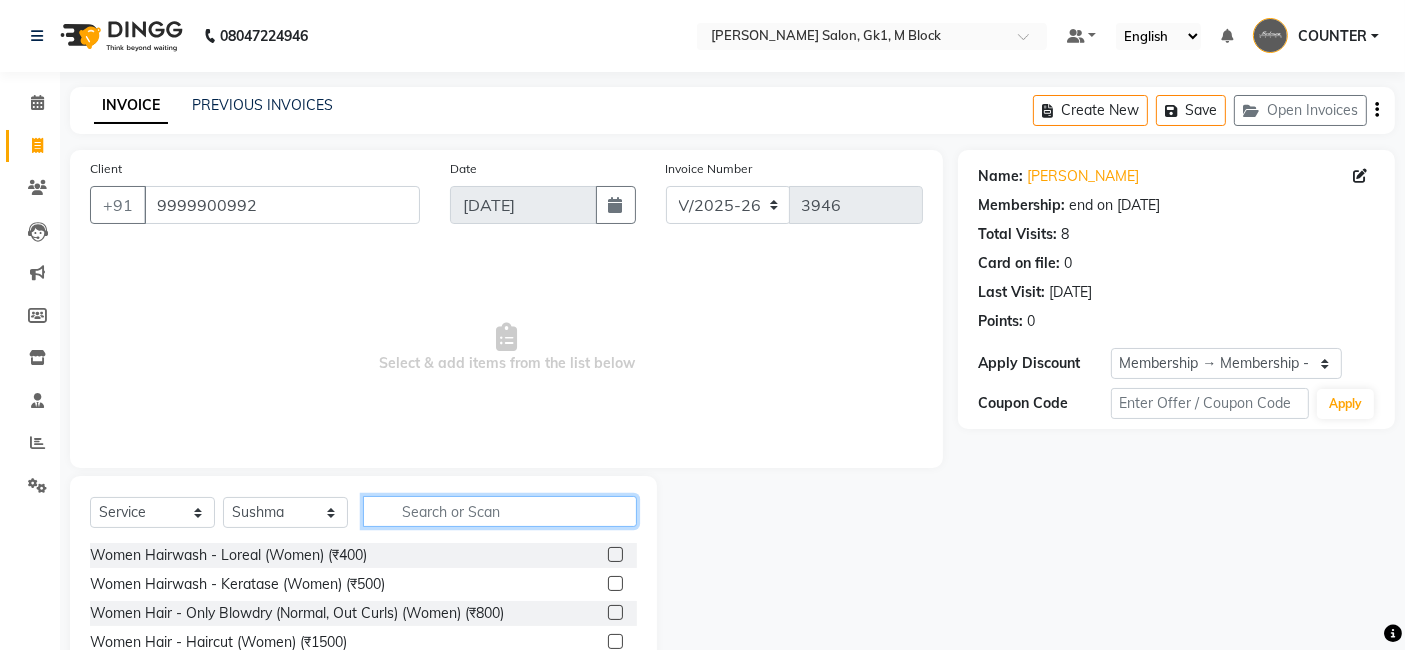 click 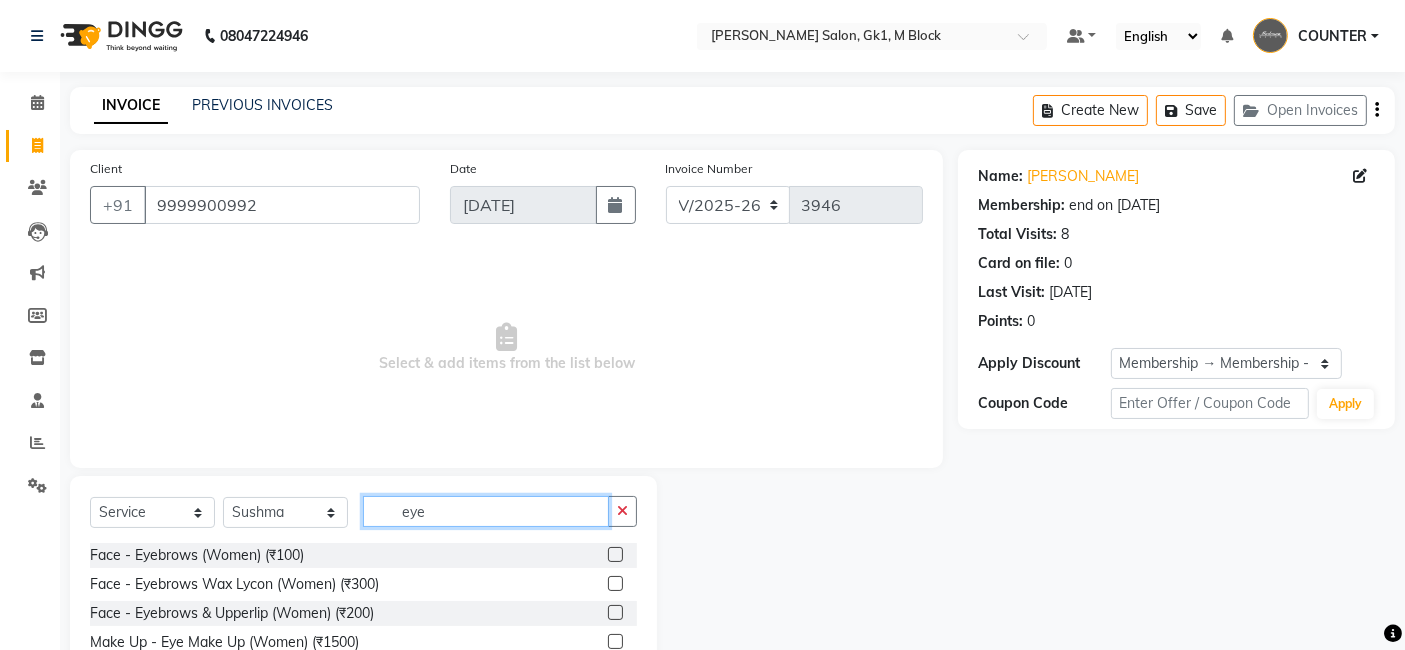 type on "eye" 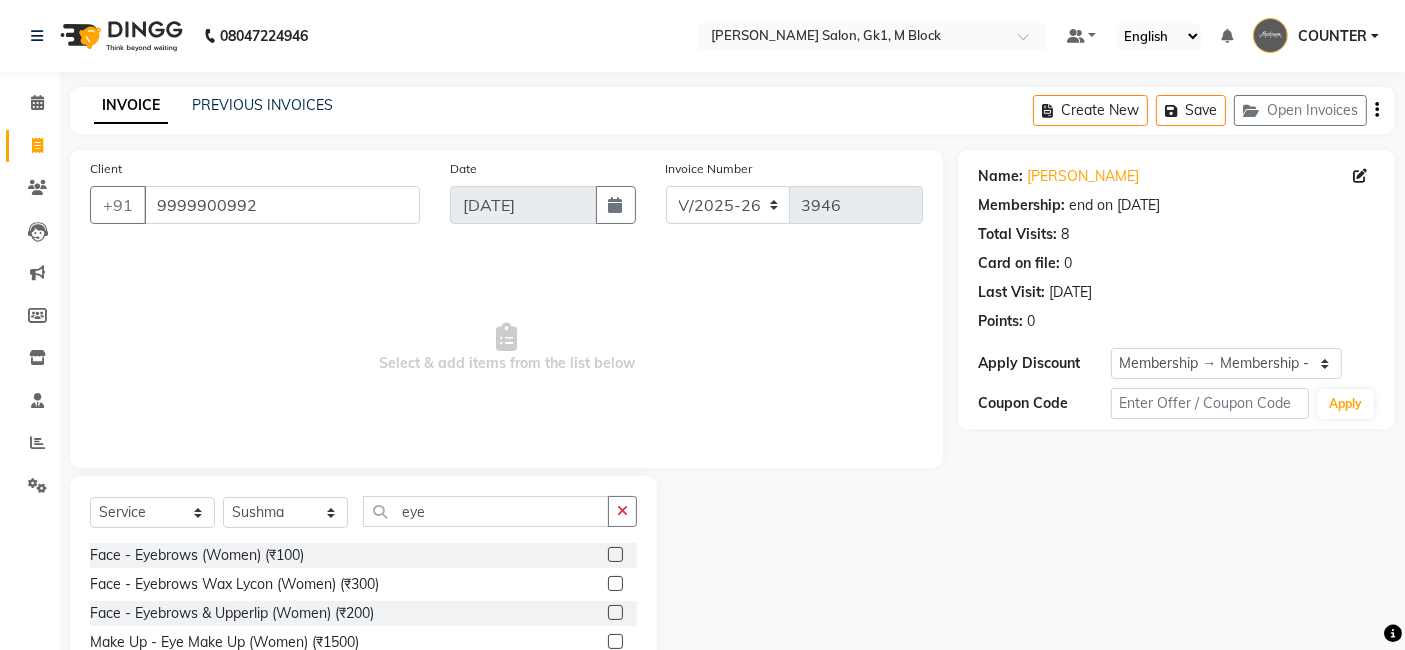 click 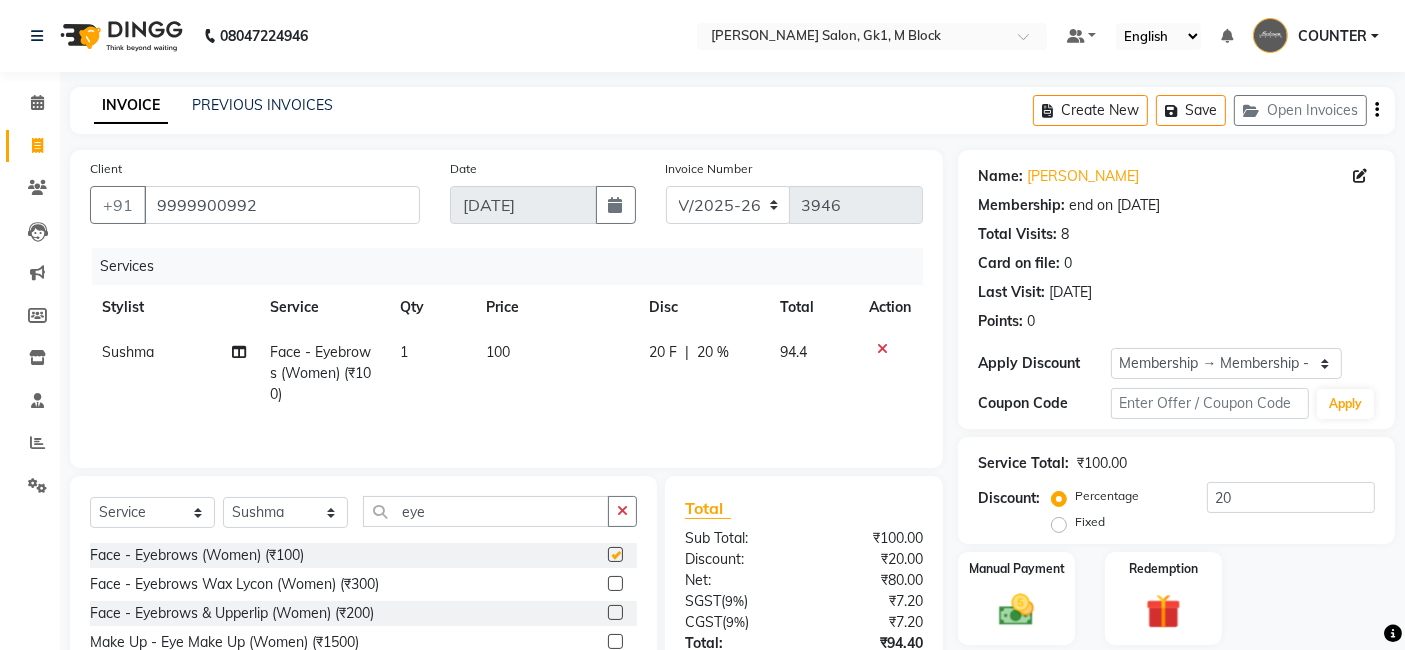 checkbox on "false" 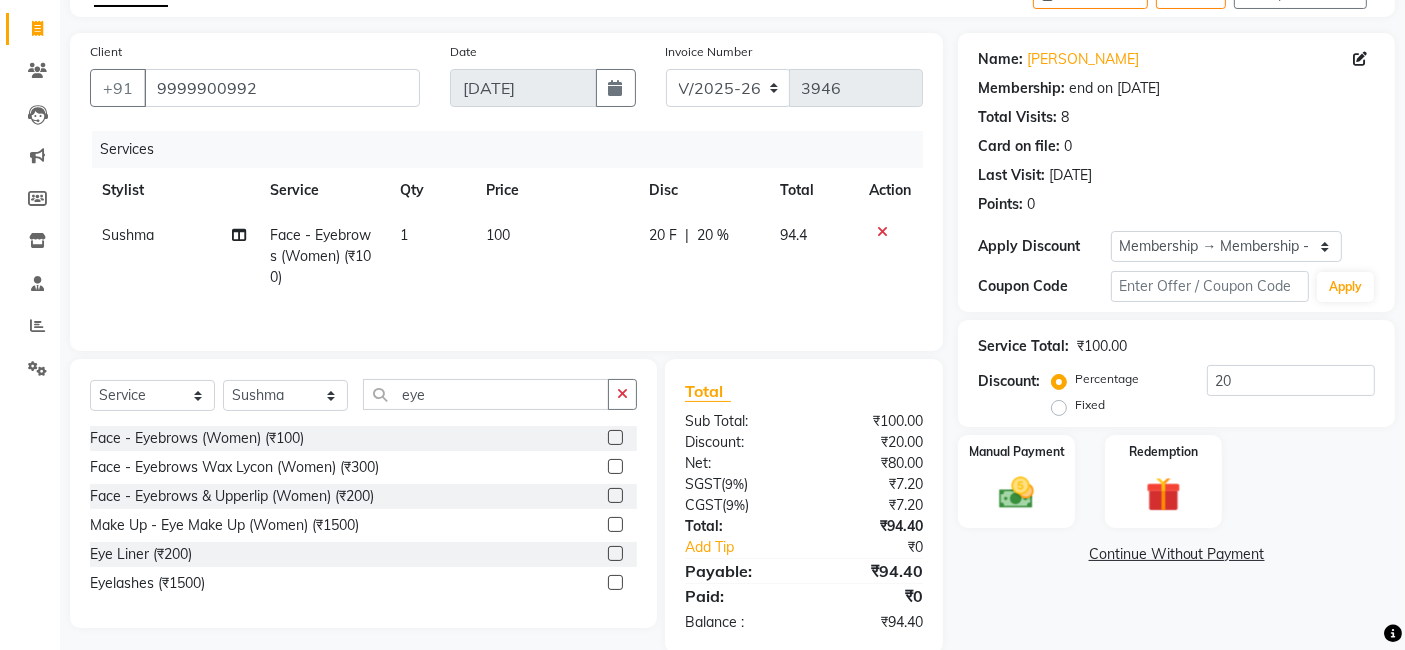 scroll, scrollTop: 151, scrollLeft: 0, axis: vertical 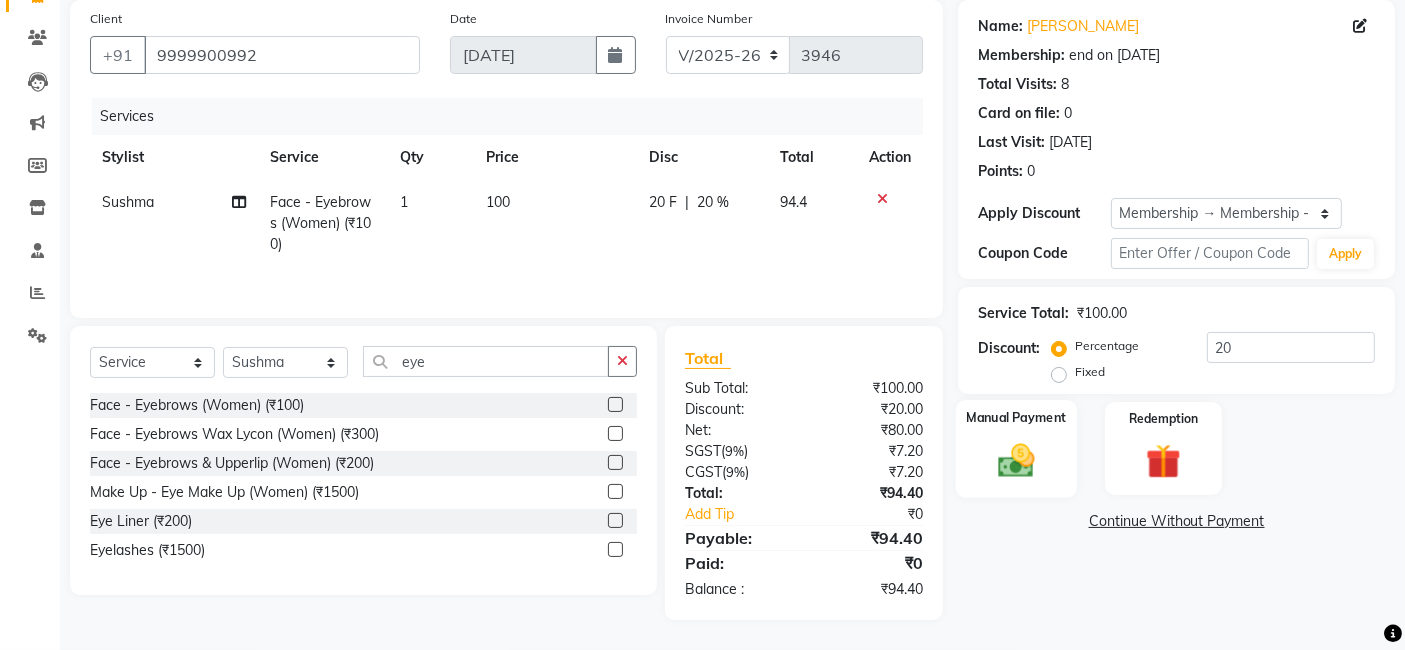 click on "Manual Payment" 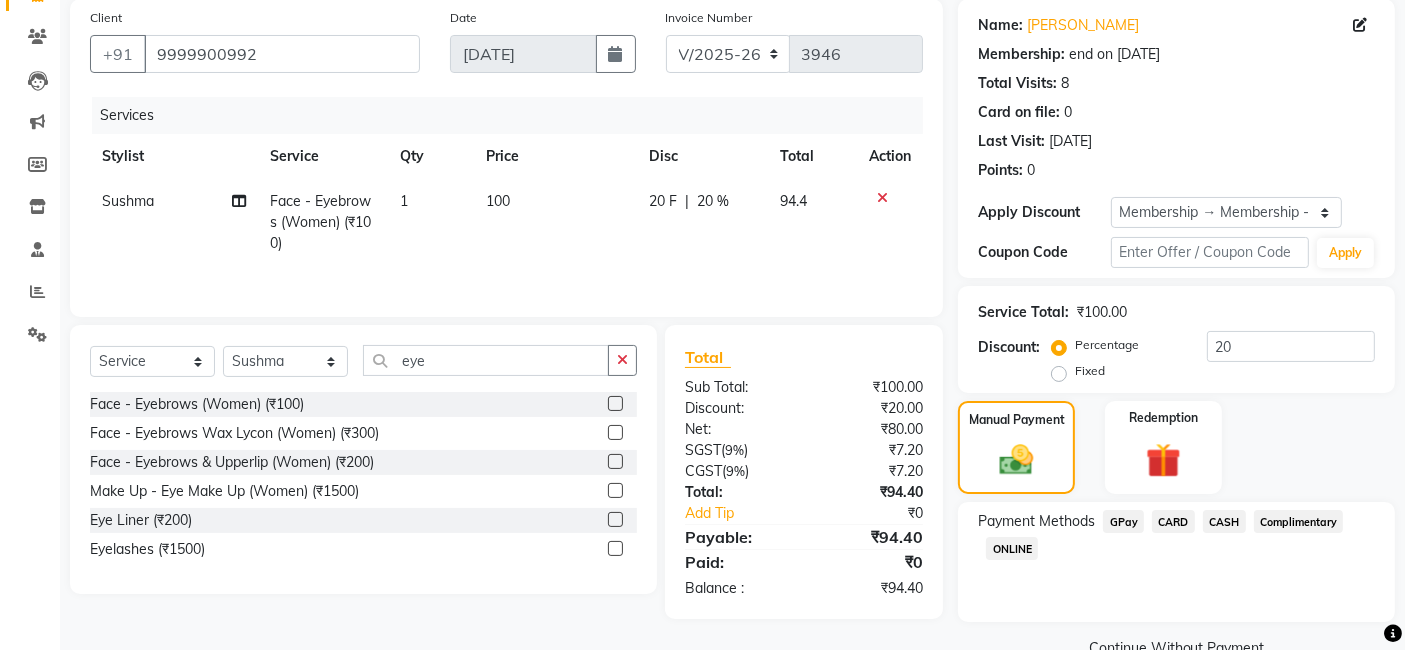 click on "CASH" 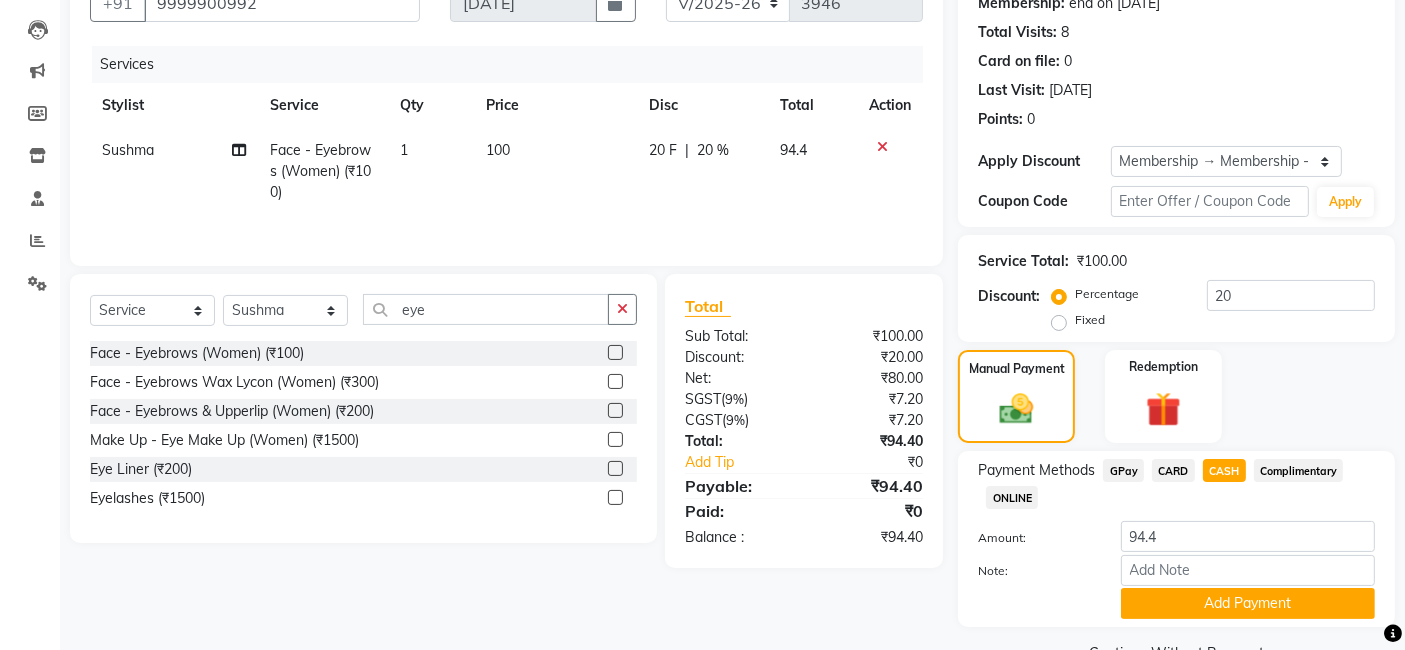 scroll, scrollTop: 249, scrollLeft: 0, axis: vertical 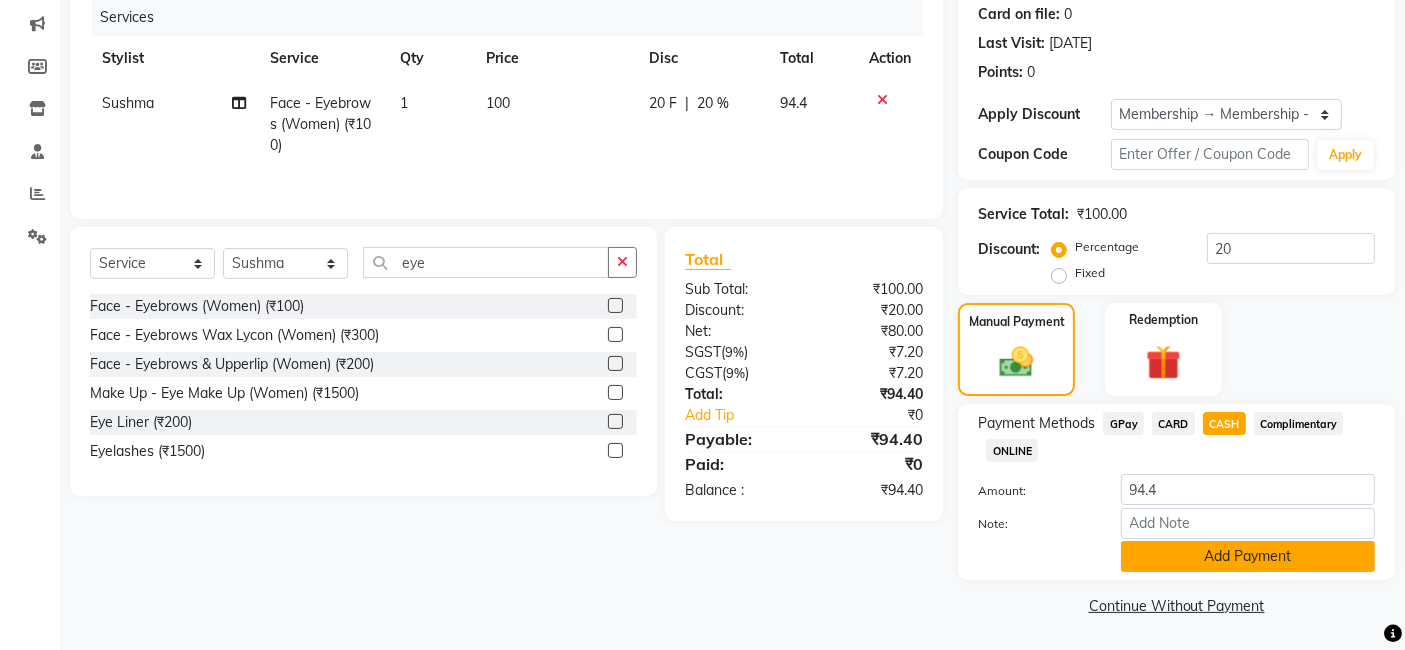 click on "Add Payment" 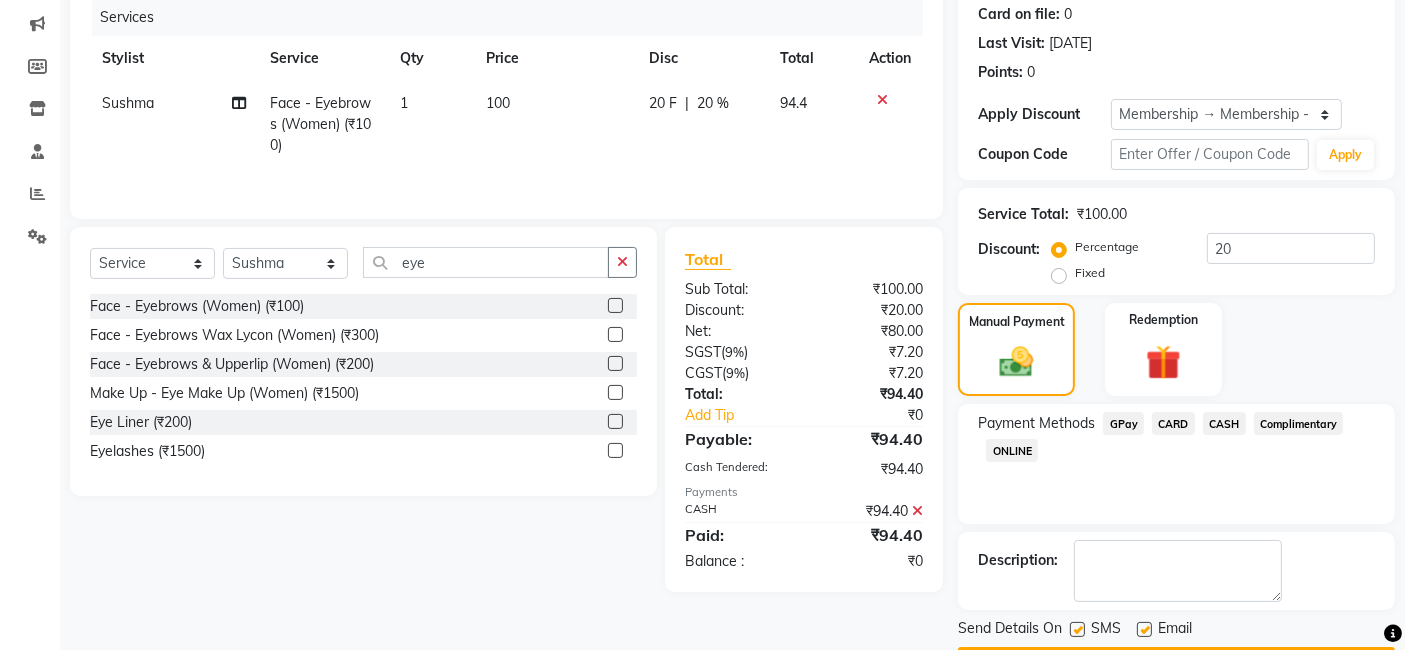 scroll, scrollTop: 305, scrollLeft: 0, axis: vertical 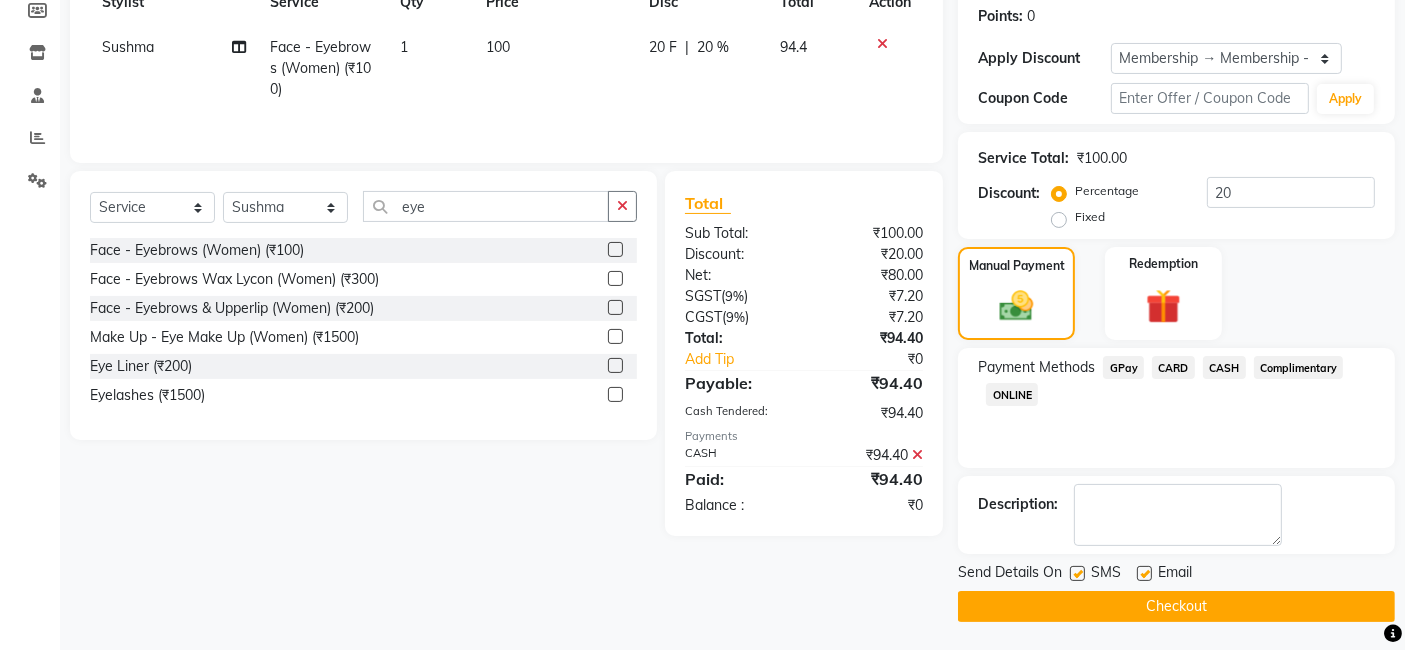 click on "Checkout" 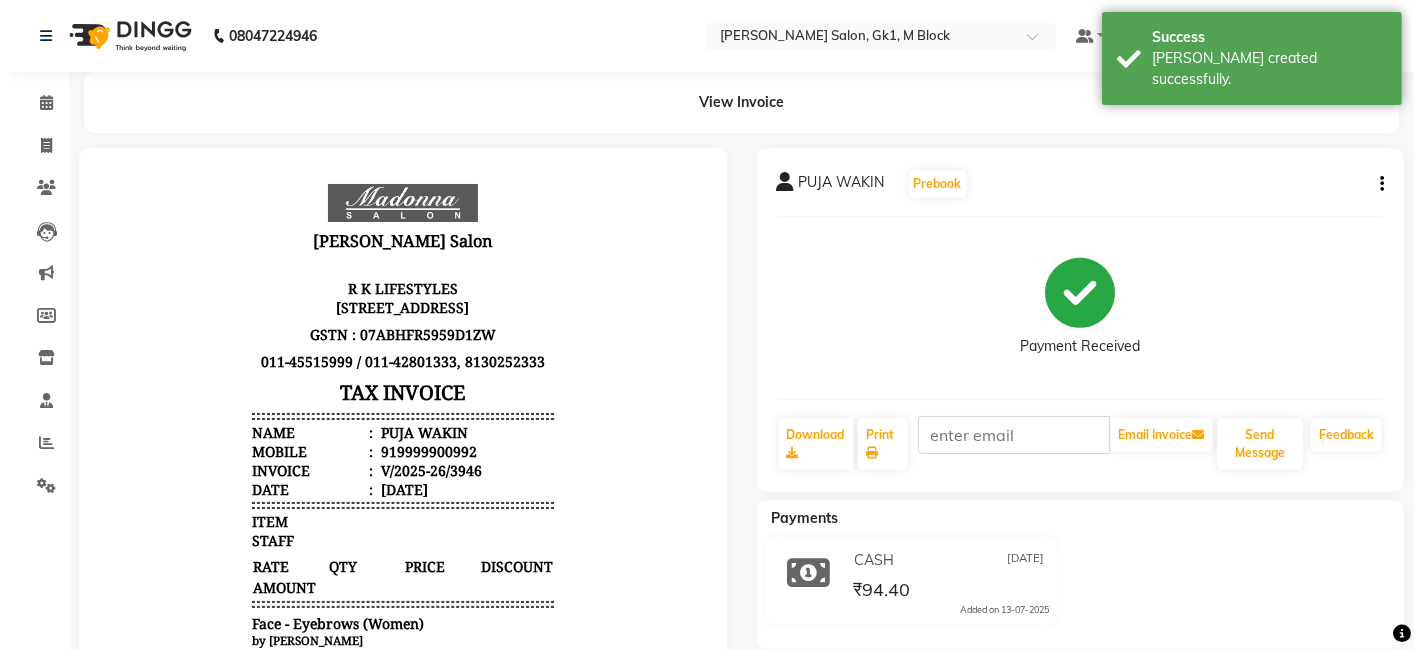 scroll, scrollTop: 0, scrollLeft: 0, axis: both 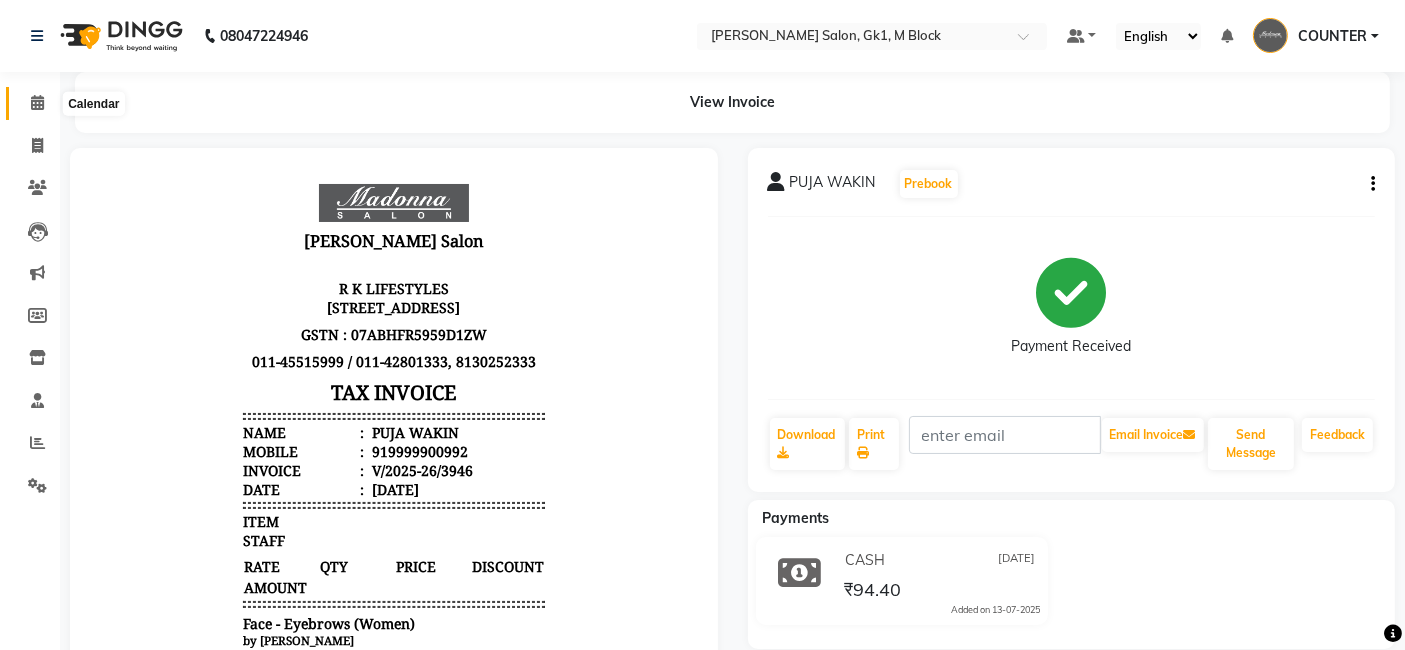 click 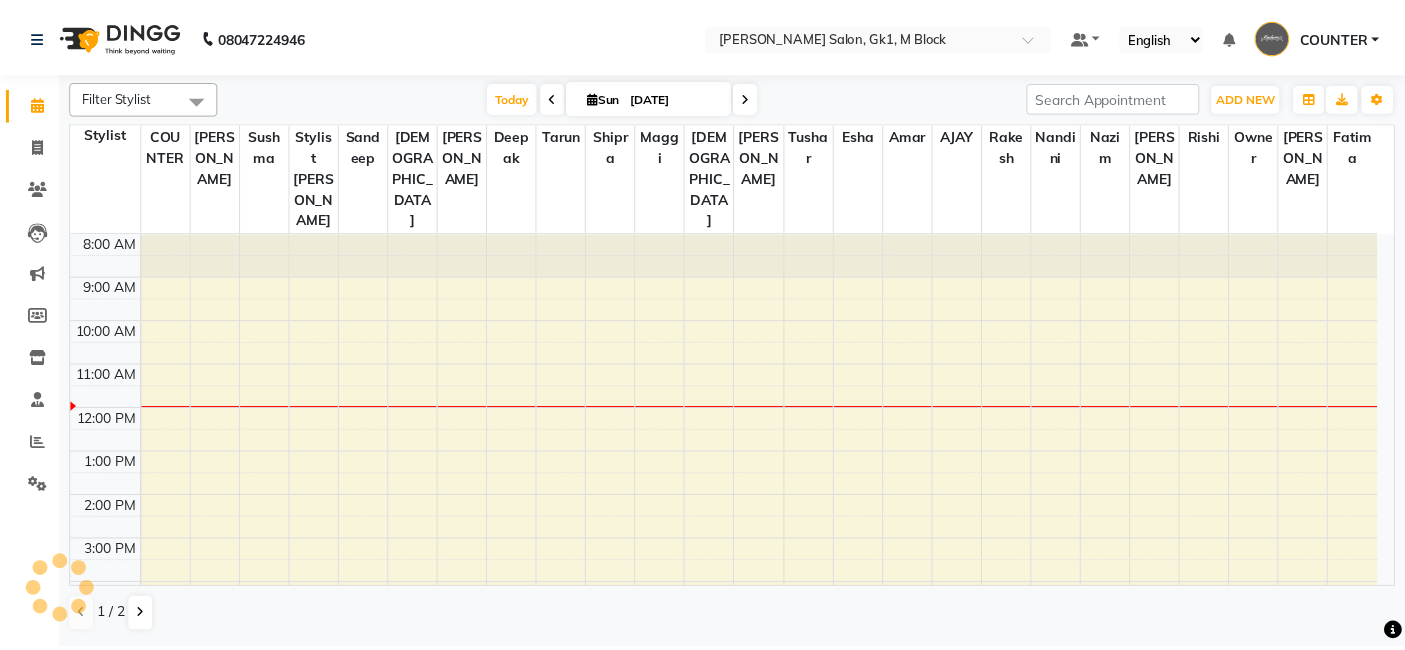 scroll, scrollTop: 174, scrollLeft: 0, axis: vertical 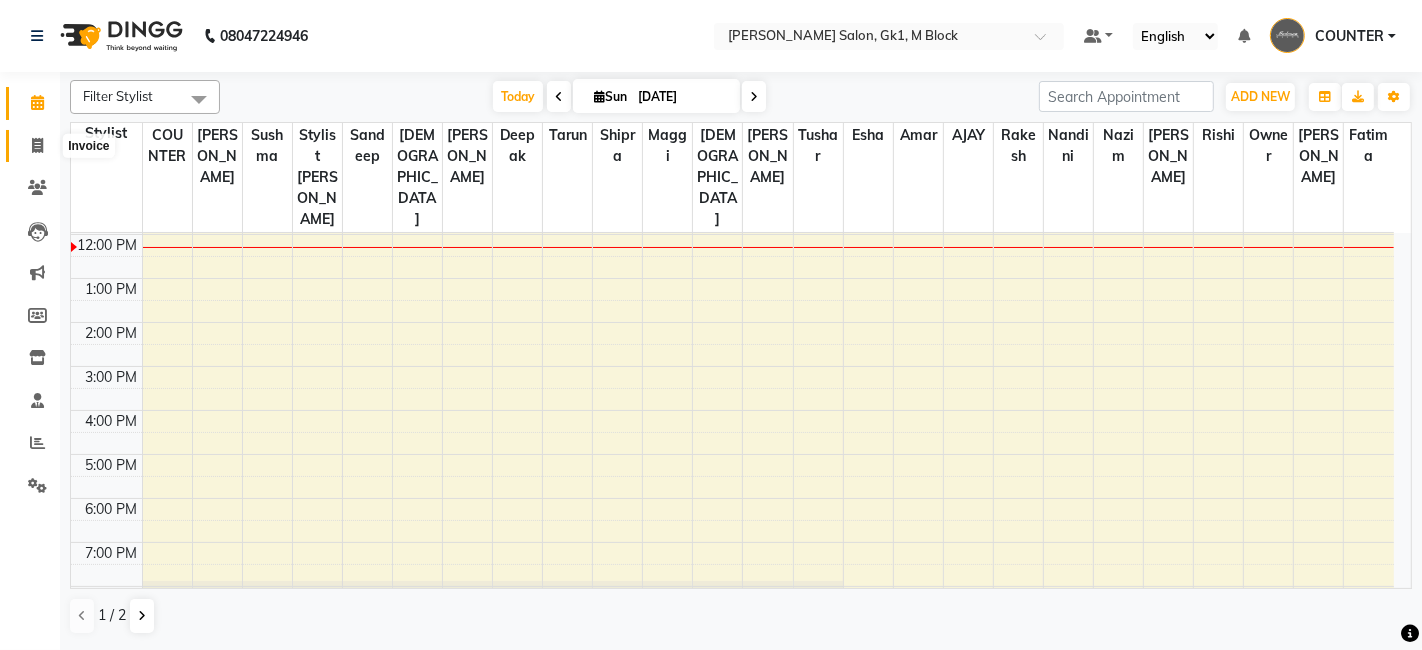 click 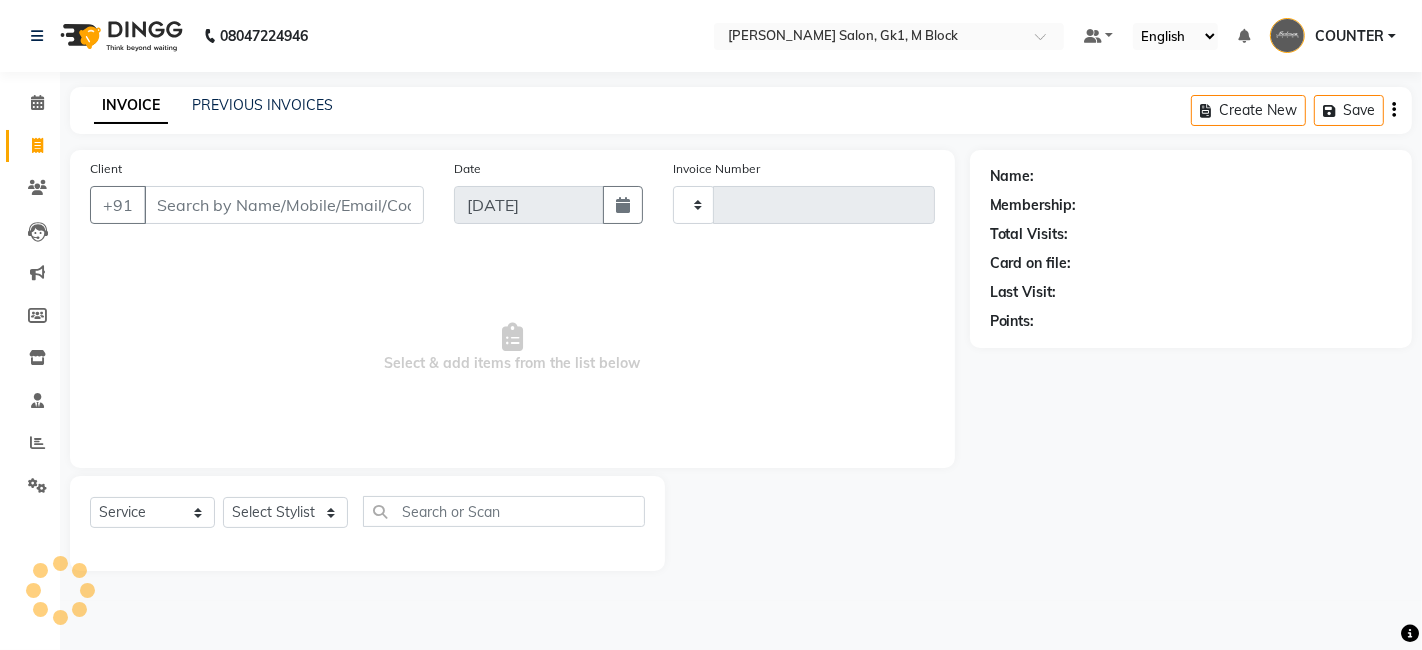 type on "3947" 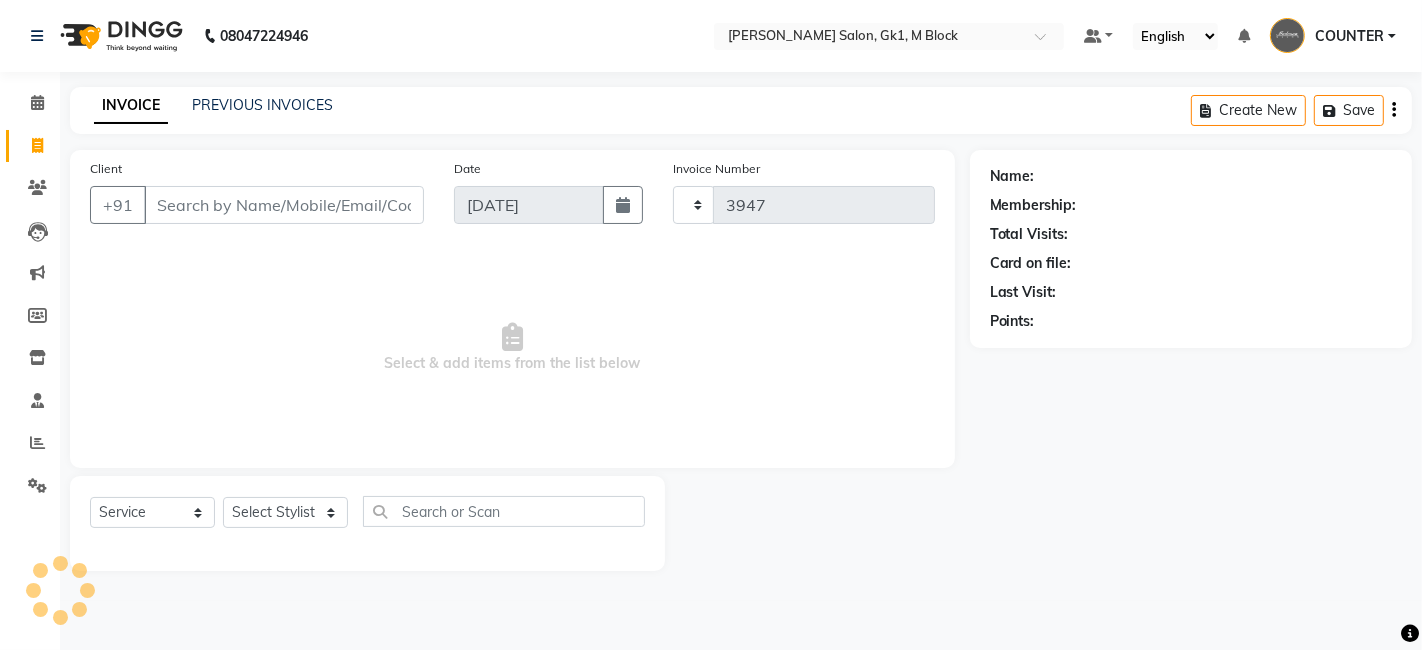 select on "6312" 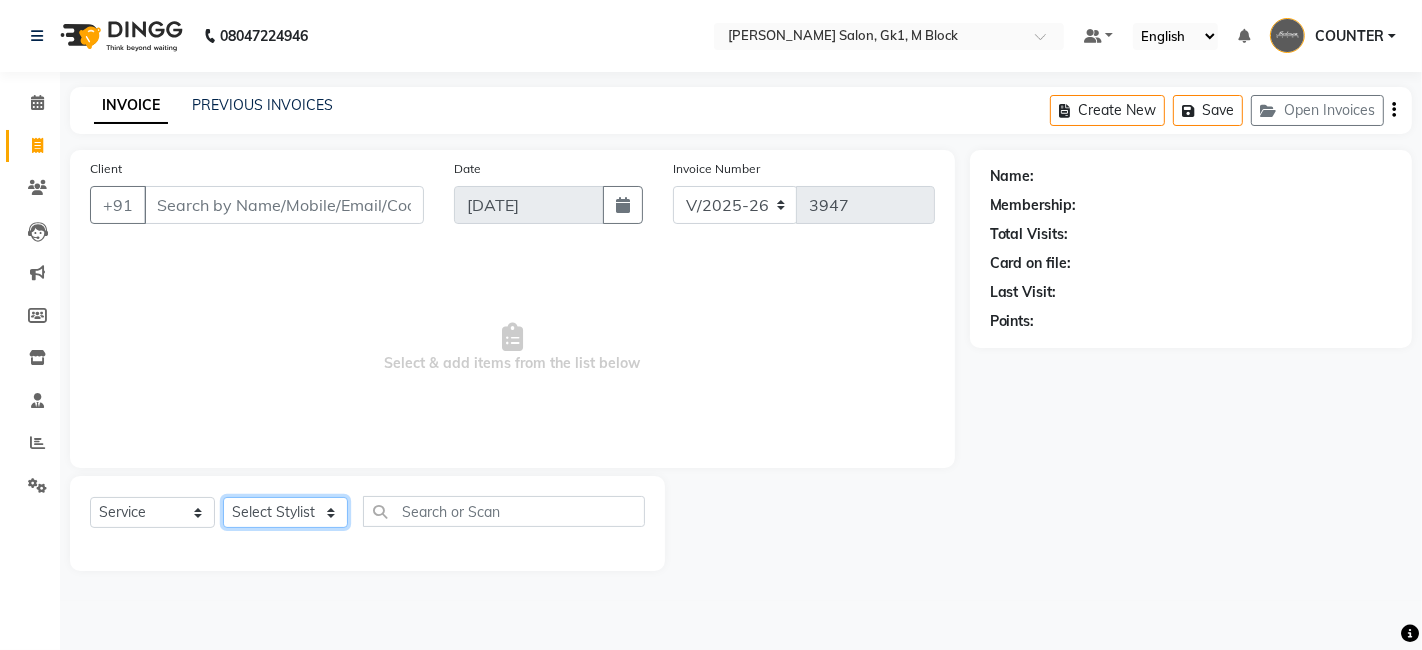 click on "Select Stylist [PERSON_NAME] [PERSON_NAME] Beauty [PERSON_NAME] COUNTER [PERSON_NAME] [PERSON_NAME] [PERSON_NAME] Owner Owner Rakesh Rishi [PERSON_NAME] [PERSON_NAME] [PERSON_NAME] Stylist [PERSON_NAME] [PERSON_NAME] [PERSON_NAME] [PERSON_NAME]" 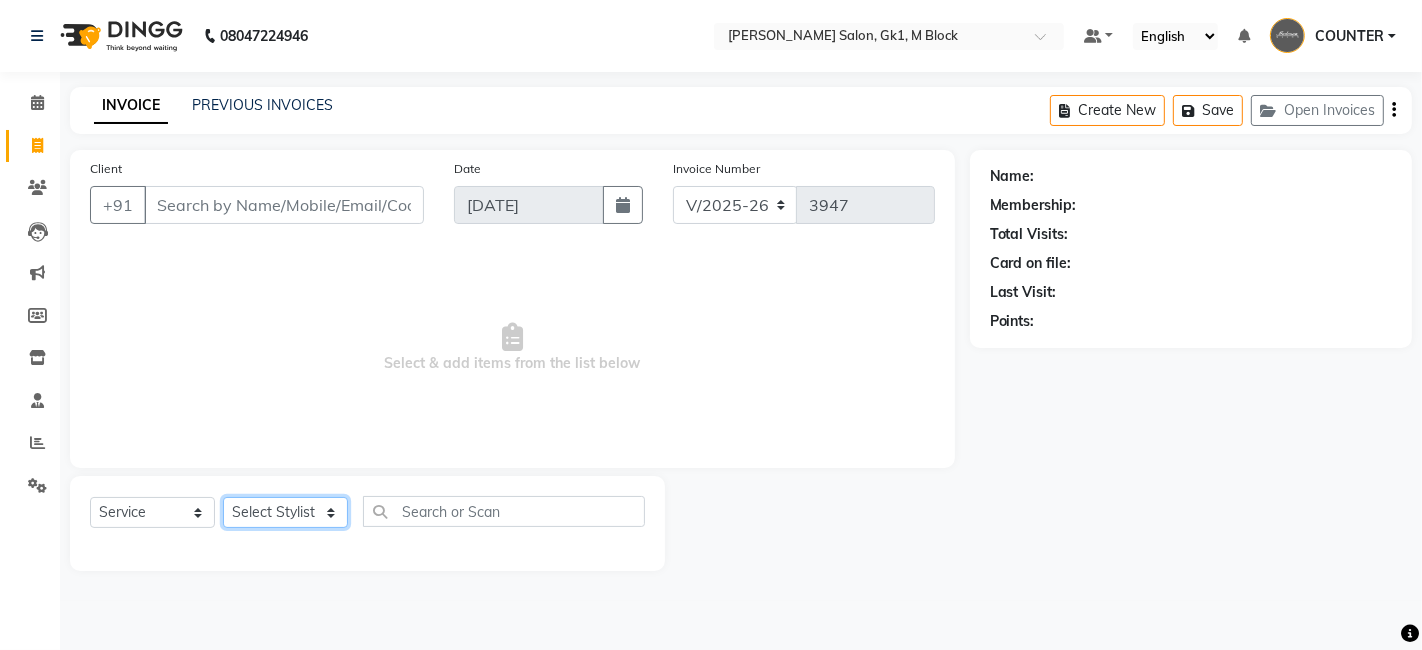 select on "59653" 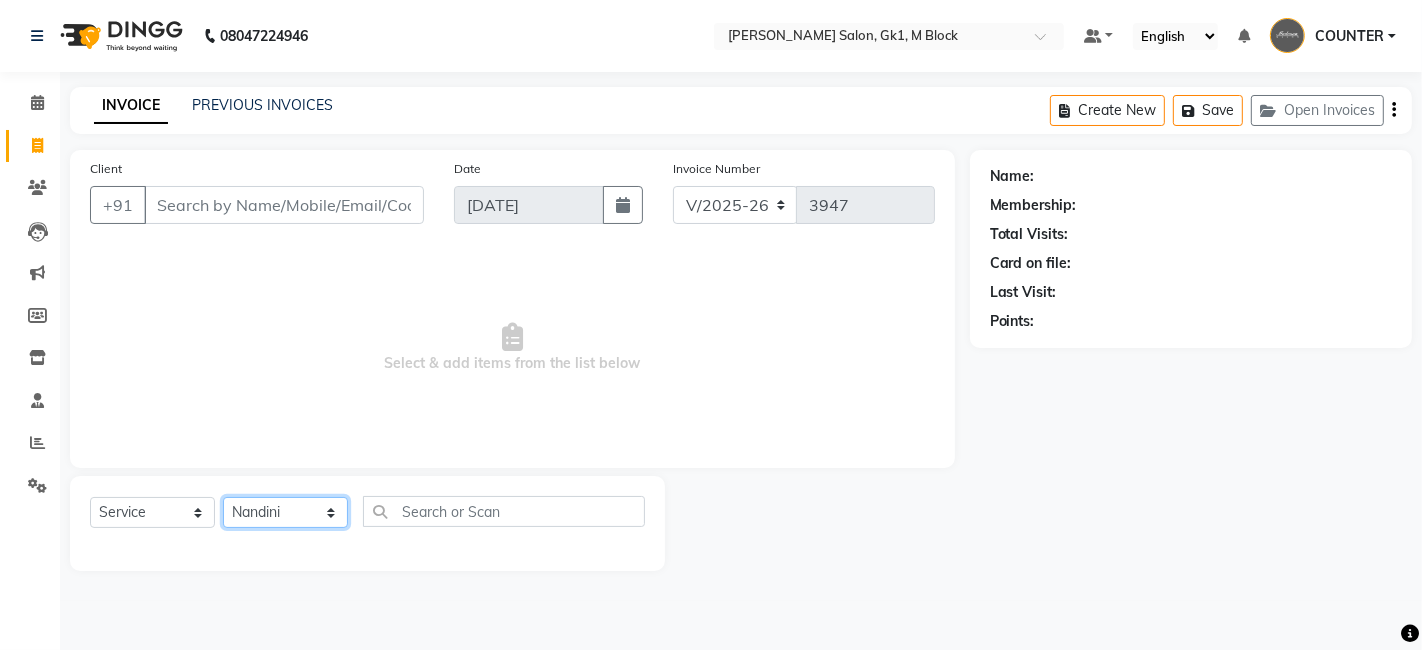 click on "Select Stylist [PERSON_NAME] [PERSON_NAME] Beauty [PERSON_NAME] COUNTER [PERSON_NAME] [PERSON_NAME] [PERSON_NAME] Owner Owner Rakesh Rishi [PERSON_NAME] [PERSON_NAME] [PERSON_NAME] Stylist [PERSON_NAME] [PERSON_NAME] [PERSON_NAME] [PERSON_NAME]" 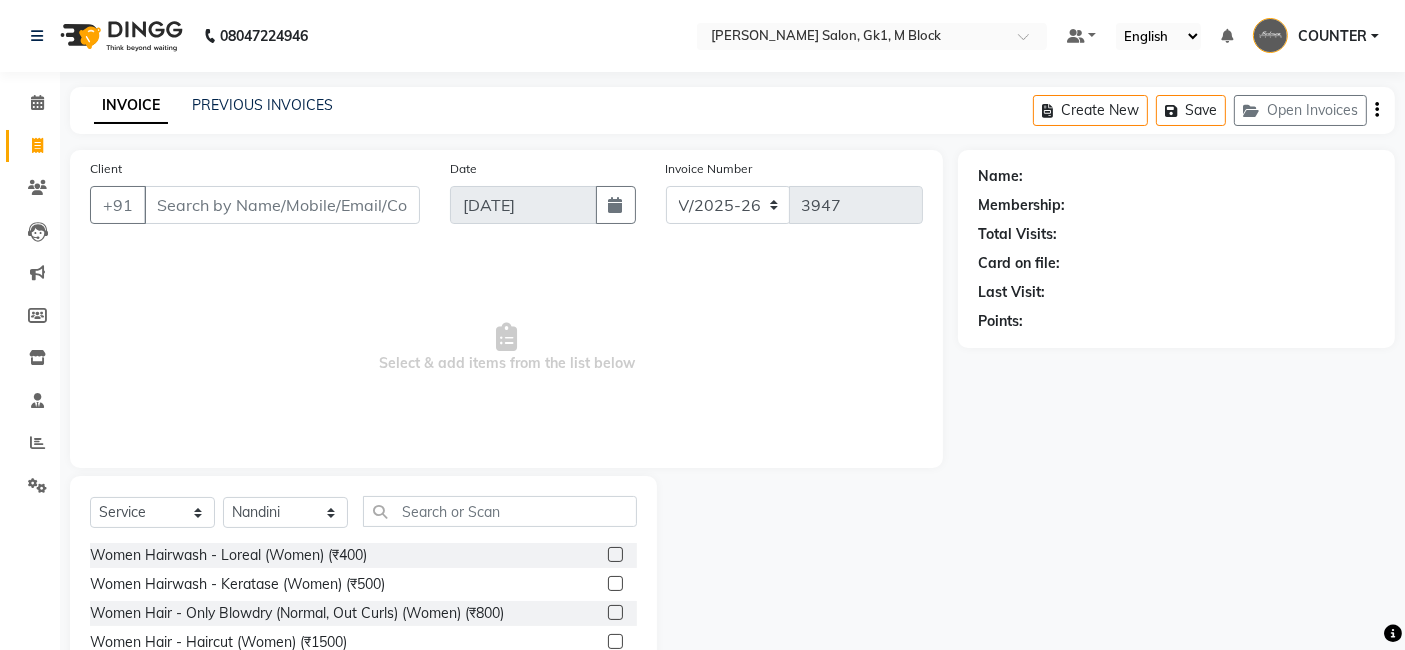 click 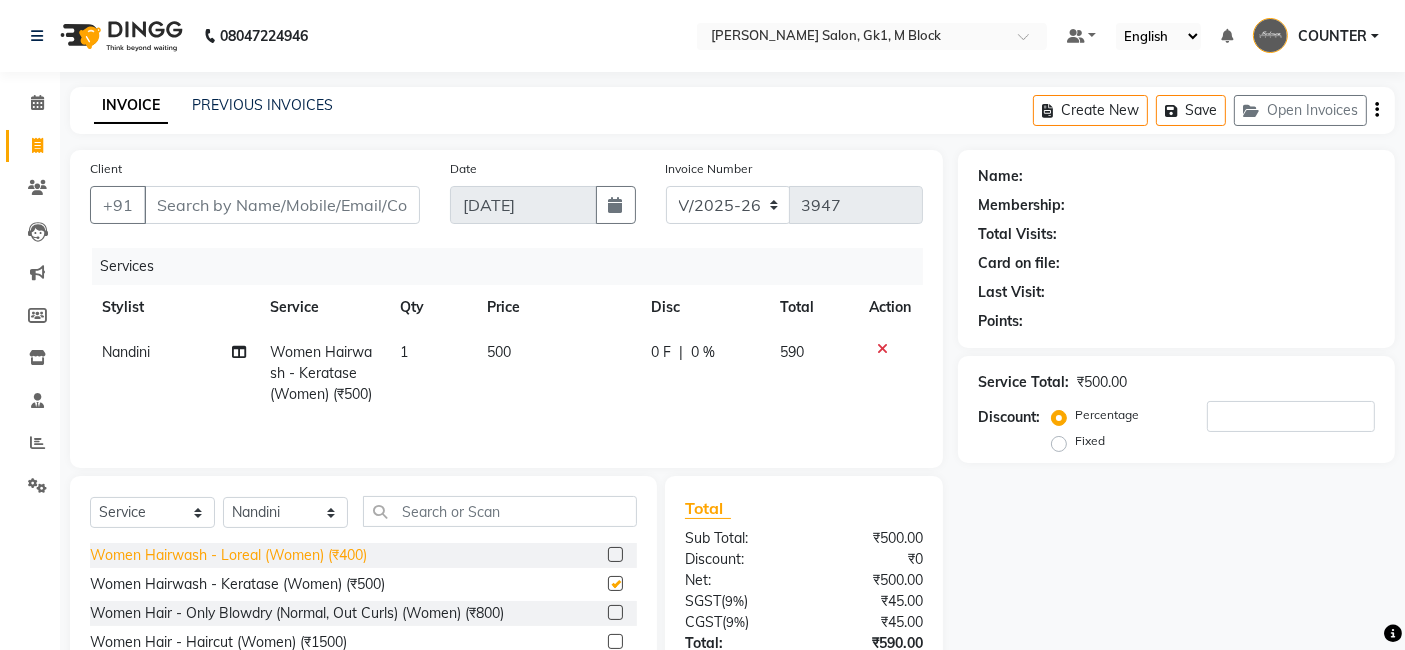 checkbox on "false" 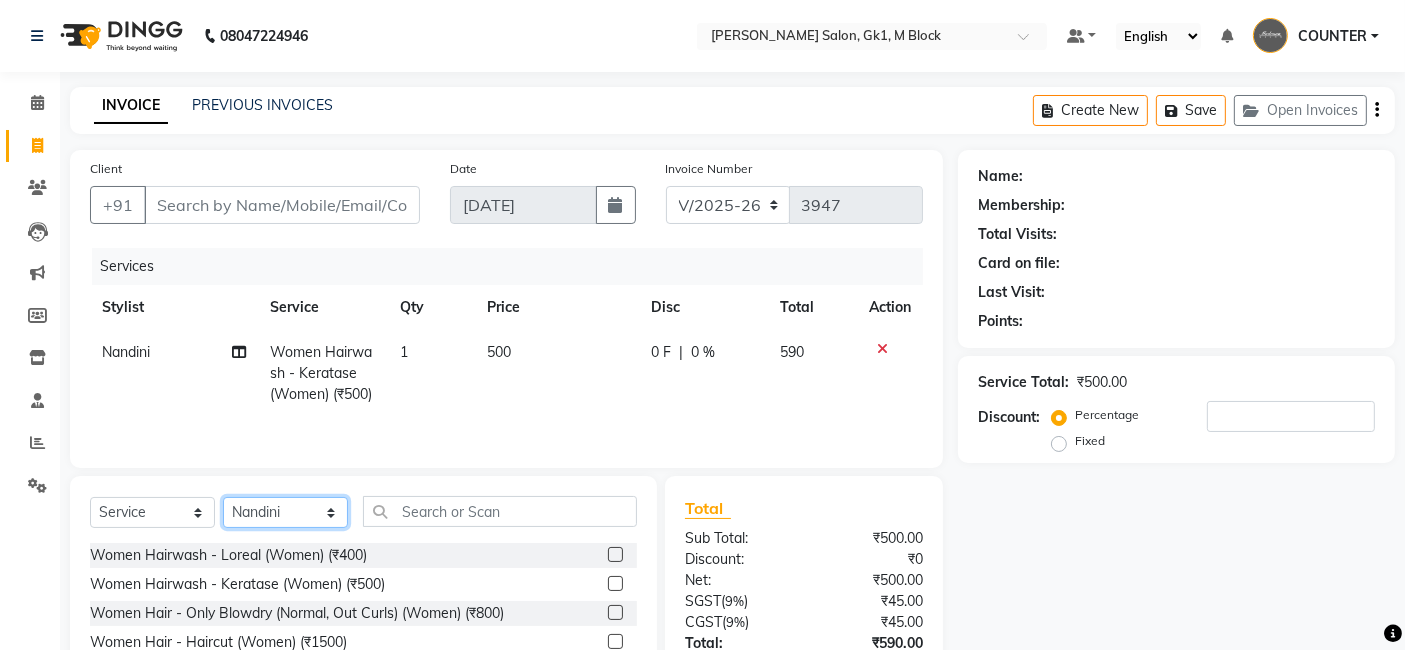 click on "Select Stylist [PERSON_NAME] [PERSON_NAME] Beauty [PERSON_NAME] COUNTER [PERSON_NAME] [PERSON_NAME] [PERSON_NAME] Owner Owner Rakesh Rishi [PERSON_NAME] [PERSON_NAME] [PERSON_NAME] Stylist [PERSON_NAME] [PERSON_NAME] [PERSON_NAME] [PERSON_NAME]" 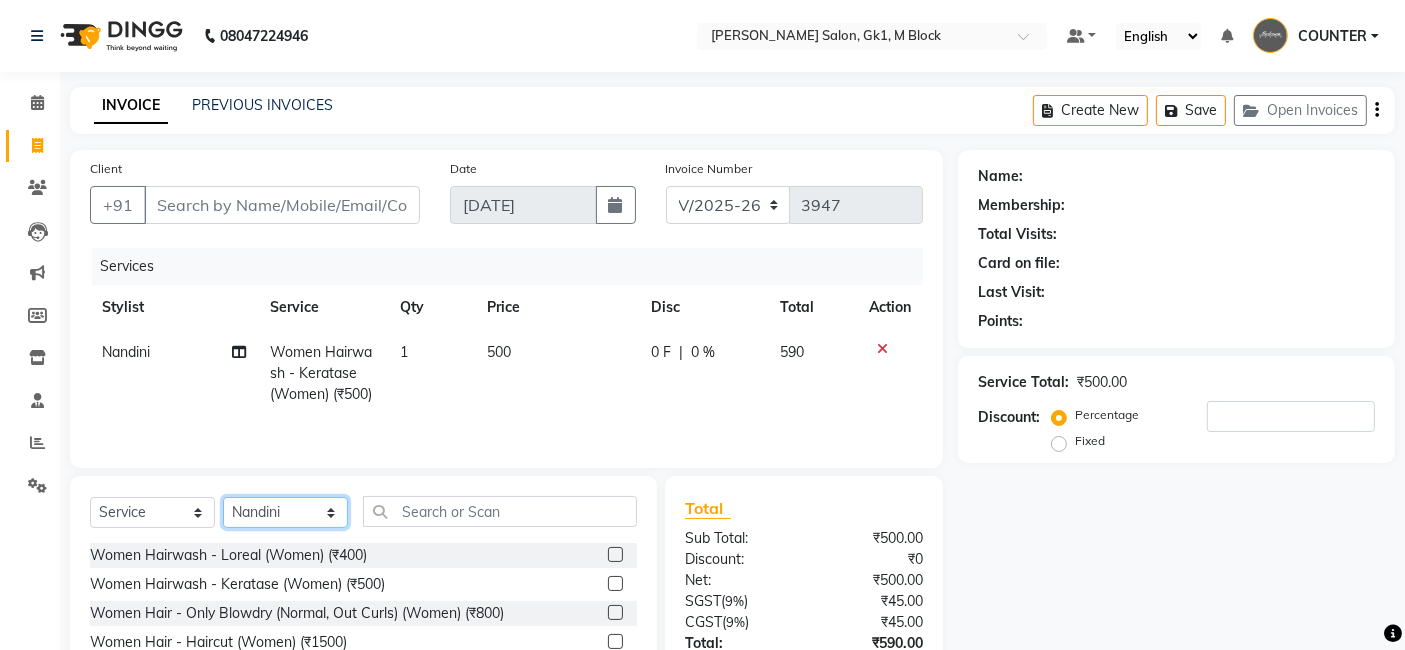 select on "47634" 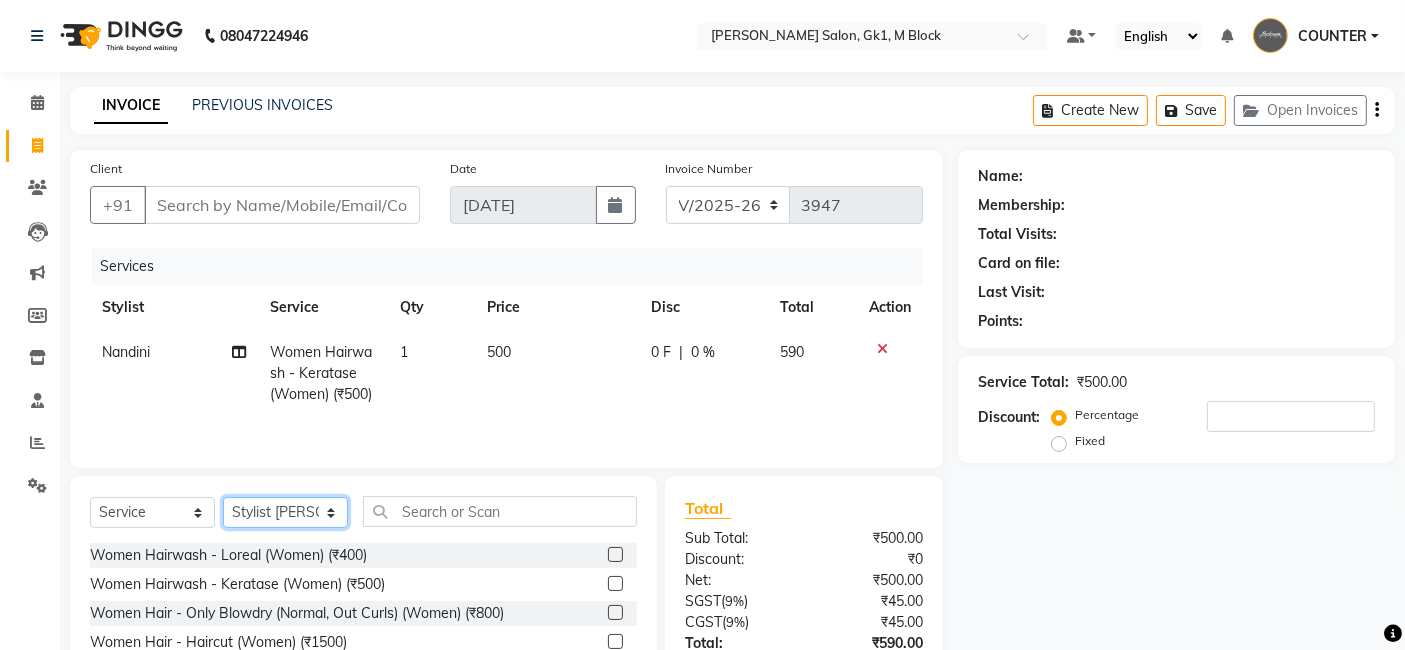click on "Select Stylist [PERSON_NAME] [PERSON_NAME] Beauty [PERSON_NAME] COUNTER [PERSON_NAME] [PERSON_NAME] [PERSON_NAME] Owner Owner Rakesh Rishi [PERSON_NAME] [PERSON_NAME] [PERSON_NAME] Stylist [PERSON_NAME] [PERSON_NAME] [PERSON_NAME] [PERSON_NAME]" 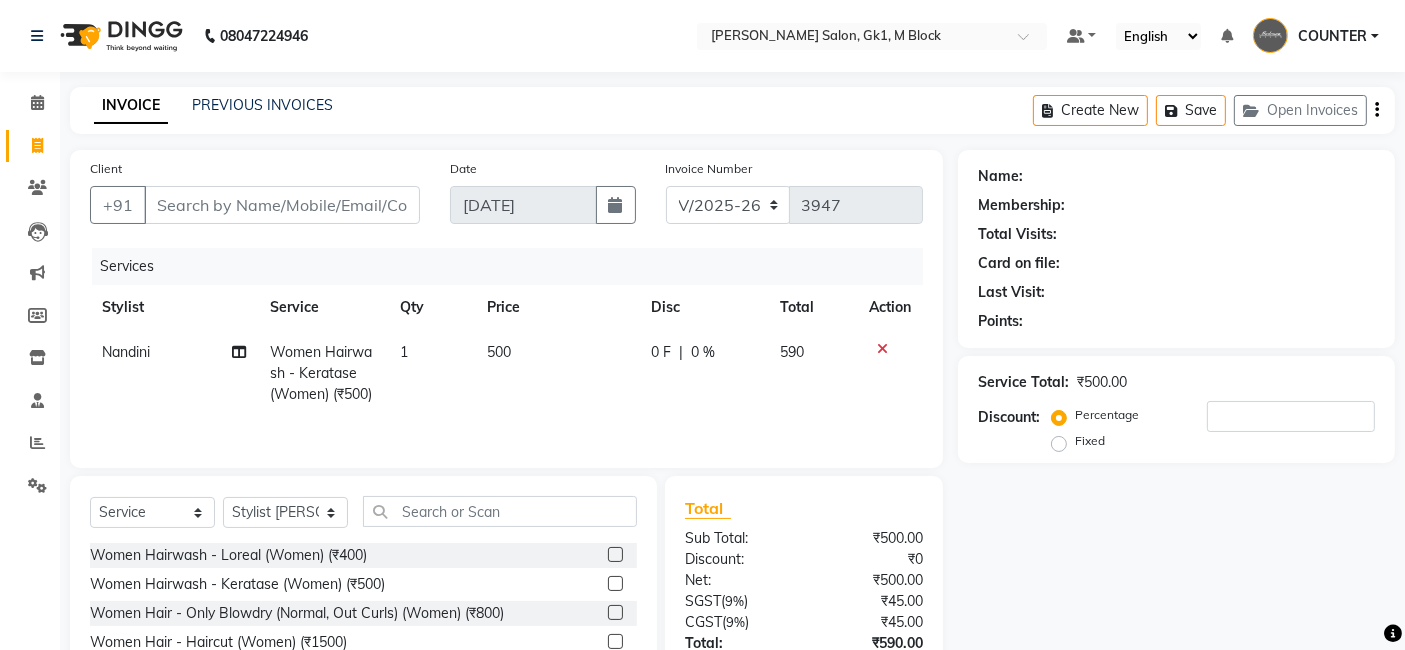 click 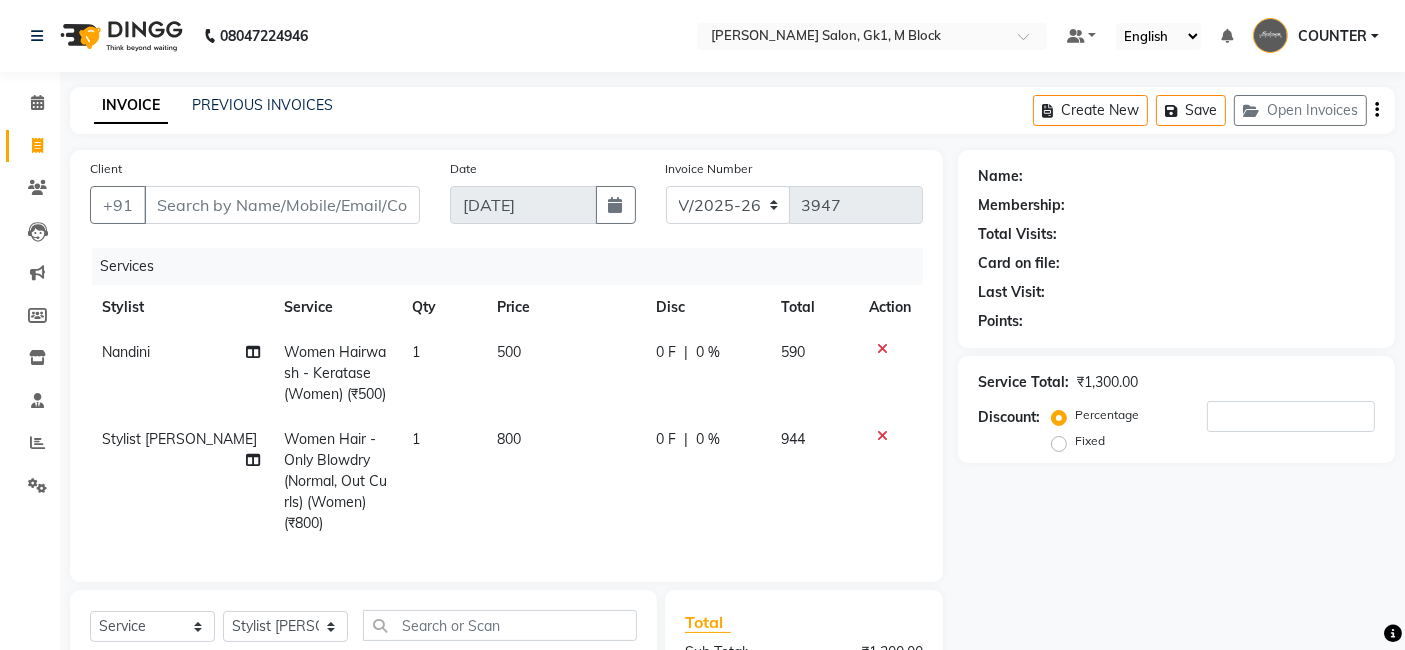checkbox on "false" 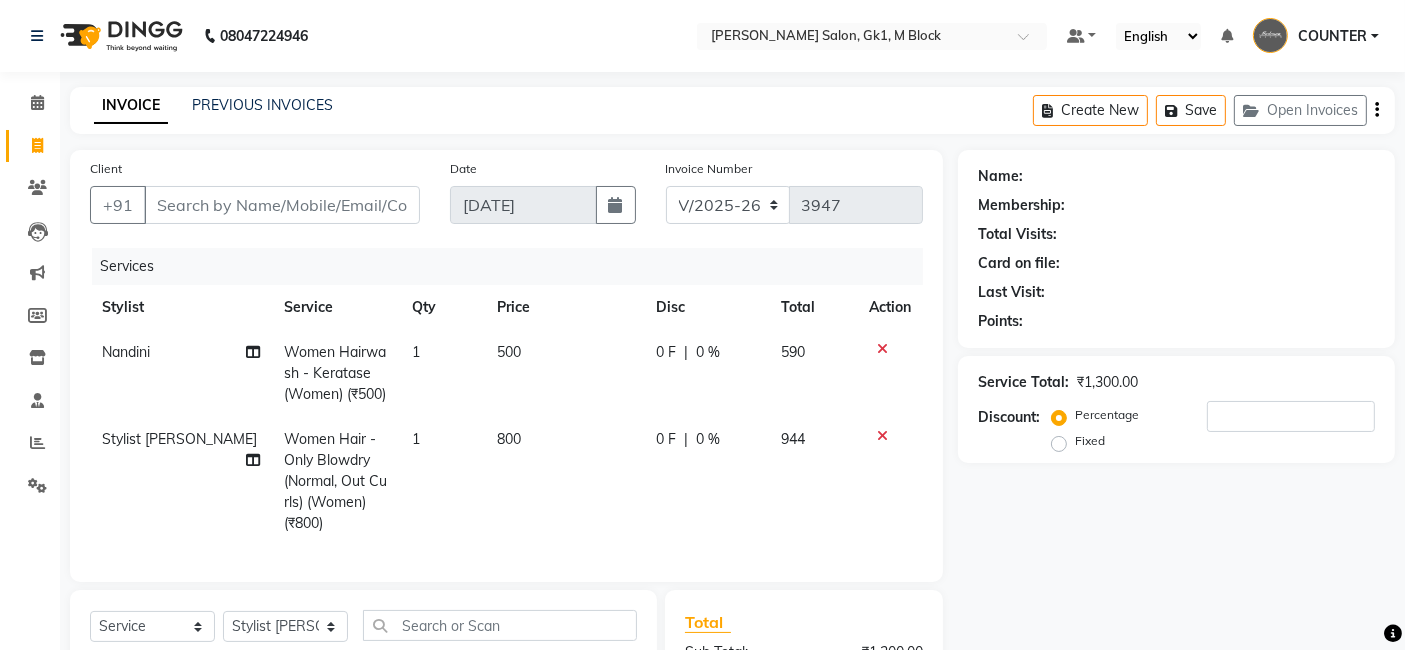 scroll, scrollTop: 260, scrollLeft: 0, axis: vertical 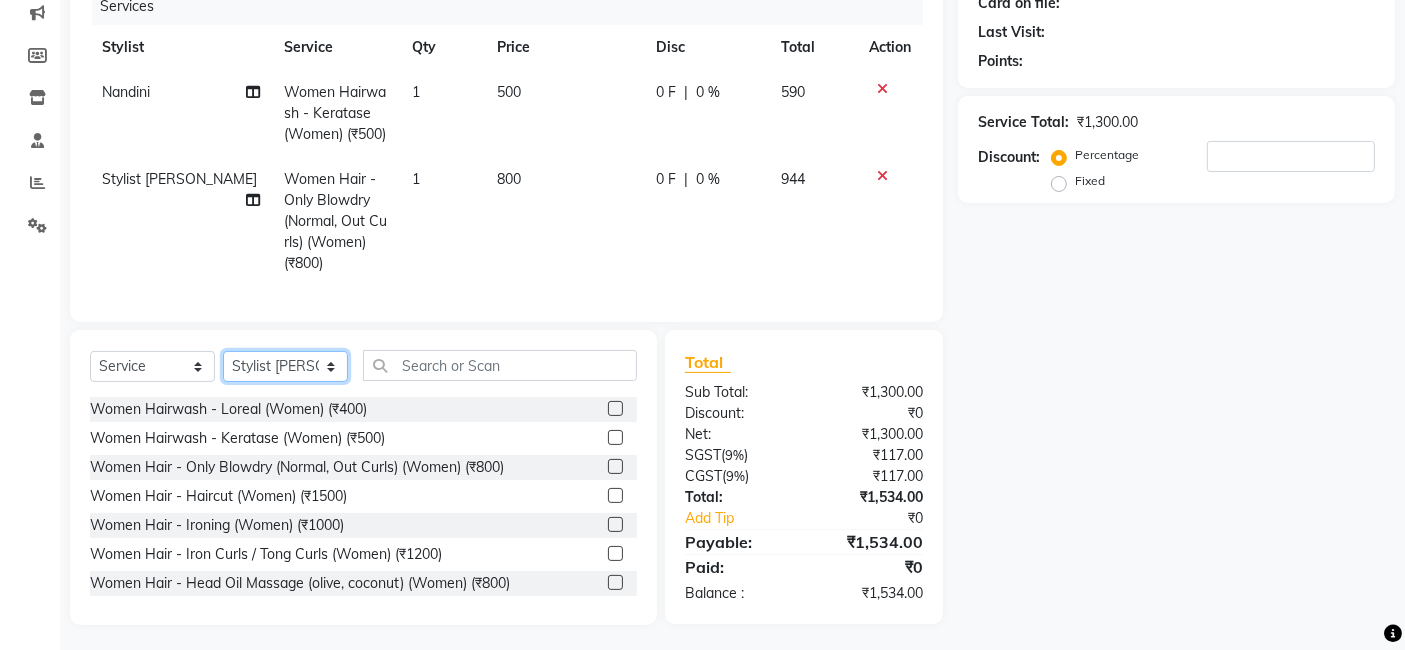 click on "Select Stylist [PERSON_NAME] [PERSON_NAME] Beauty [PERSON_NAME] COUNTER [PERSON_NAME] [PERSON_NAME] [PERSON_NAME] Owner Owner Rakesh Rishi [PERSON_NAME] [PERSON_NAME] [PERSON_NAME] Stylist [PERSON_NAME] [PERSON_NAME] [PERSON_NAME] [PERSON_NAME]" 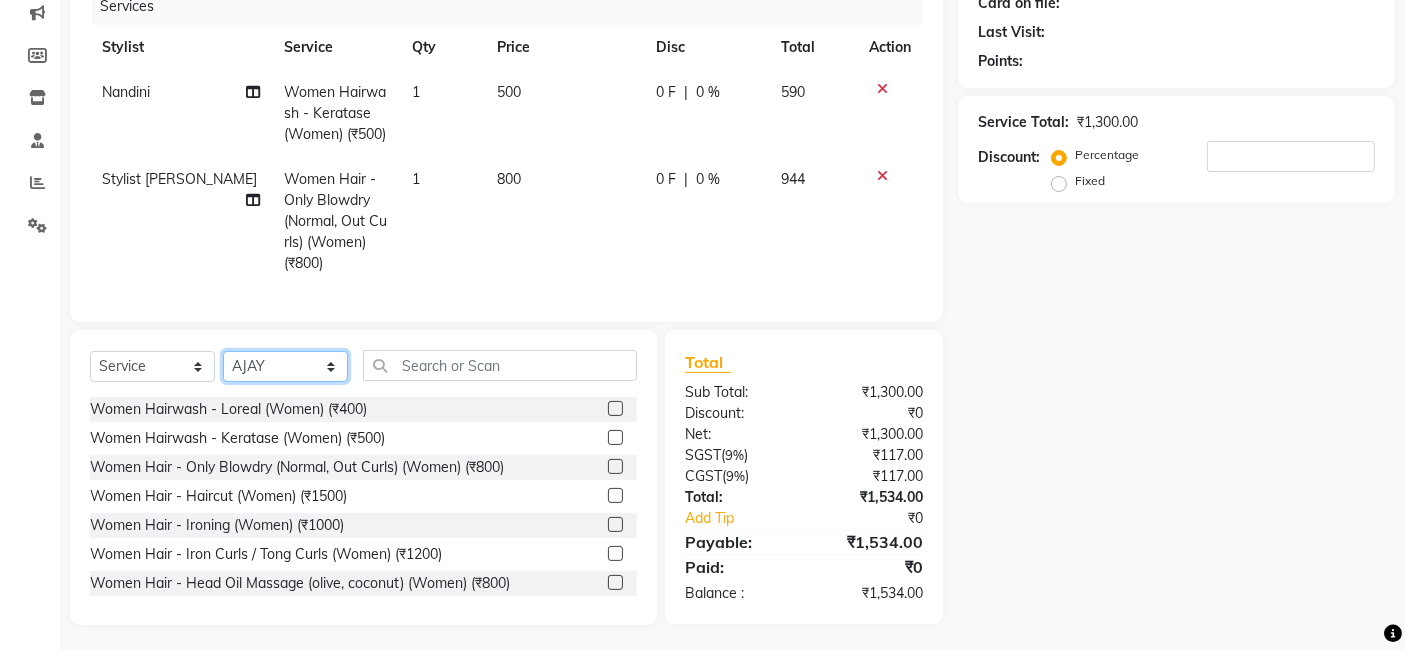 click on "Select Stylist [PERSON_NAME] [PERSON_NAME] Beauty [PERSON_NAME] COUNTER [PERSON_NAME] [PERSON_NAME] [PERSON_NAME] Owner Owner Rakesh Rishi [PERSON_NAME] [PERSON_NAME] [PERSON_NAME] Stylist [PERSON_NAME] [PERSON_NAME] [PERSON_NAME] [PERSON_NAME]" 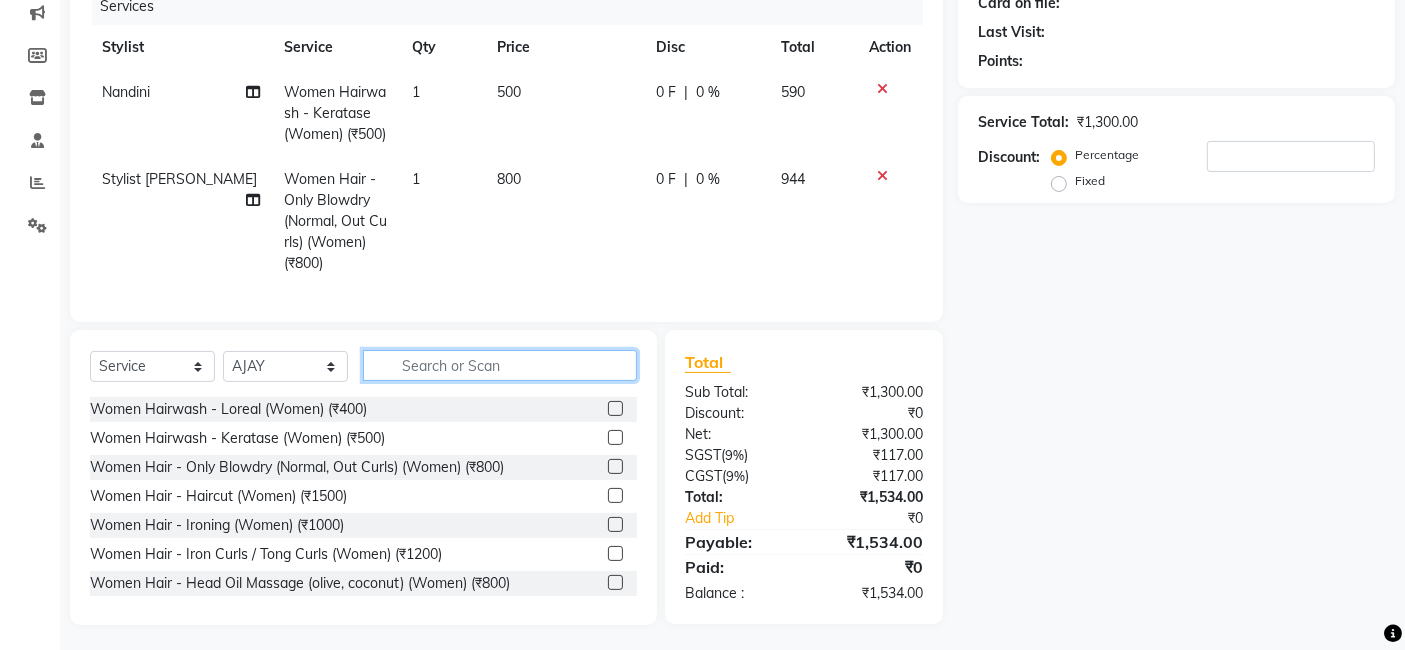 click 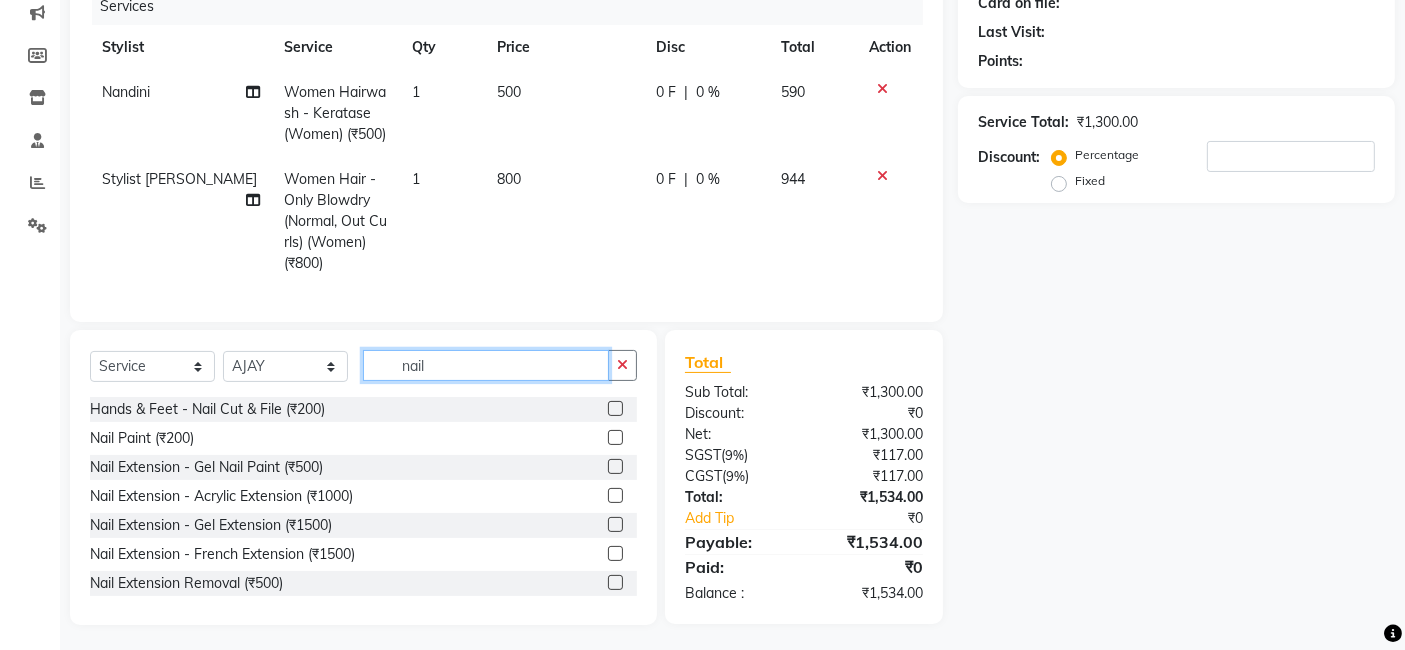 type on "nail" 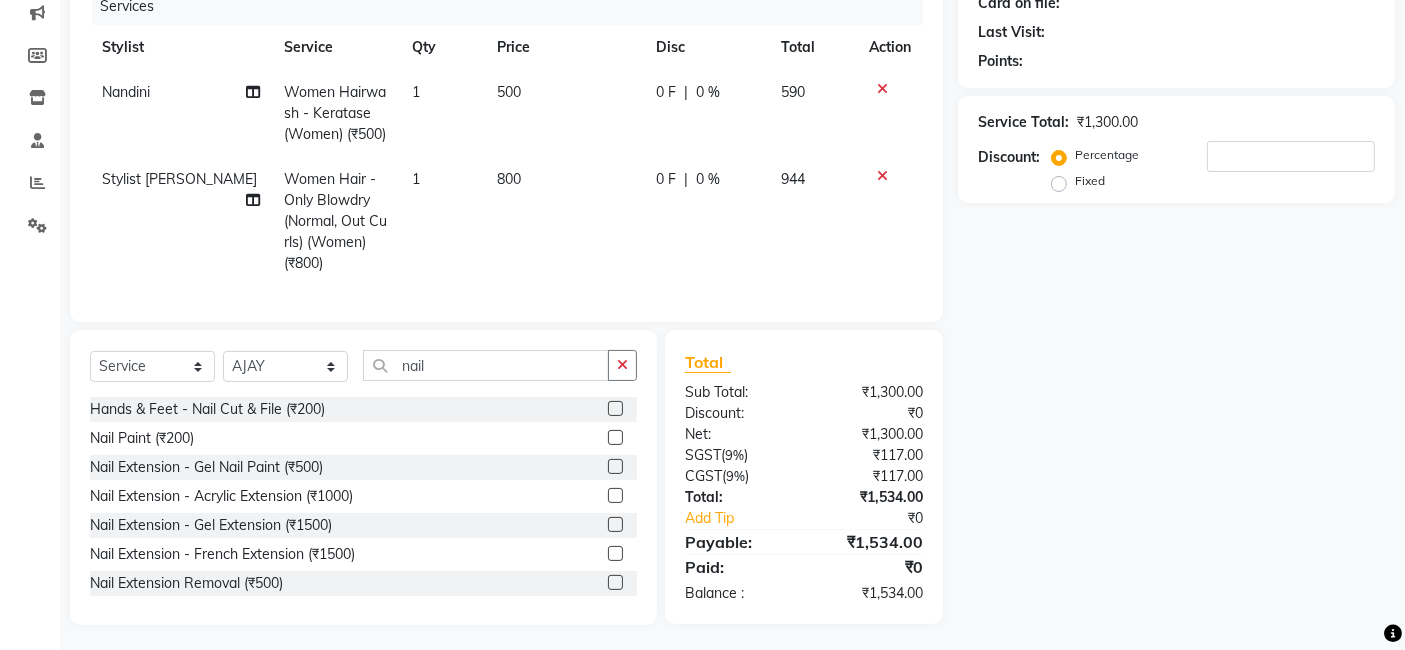 click 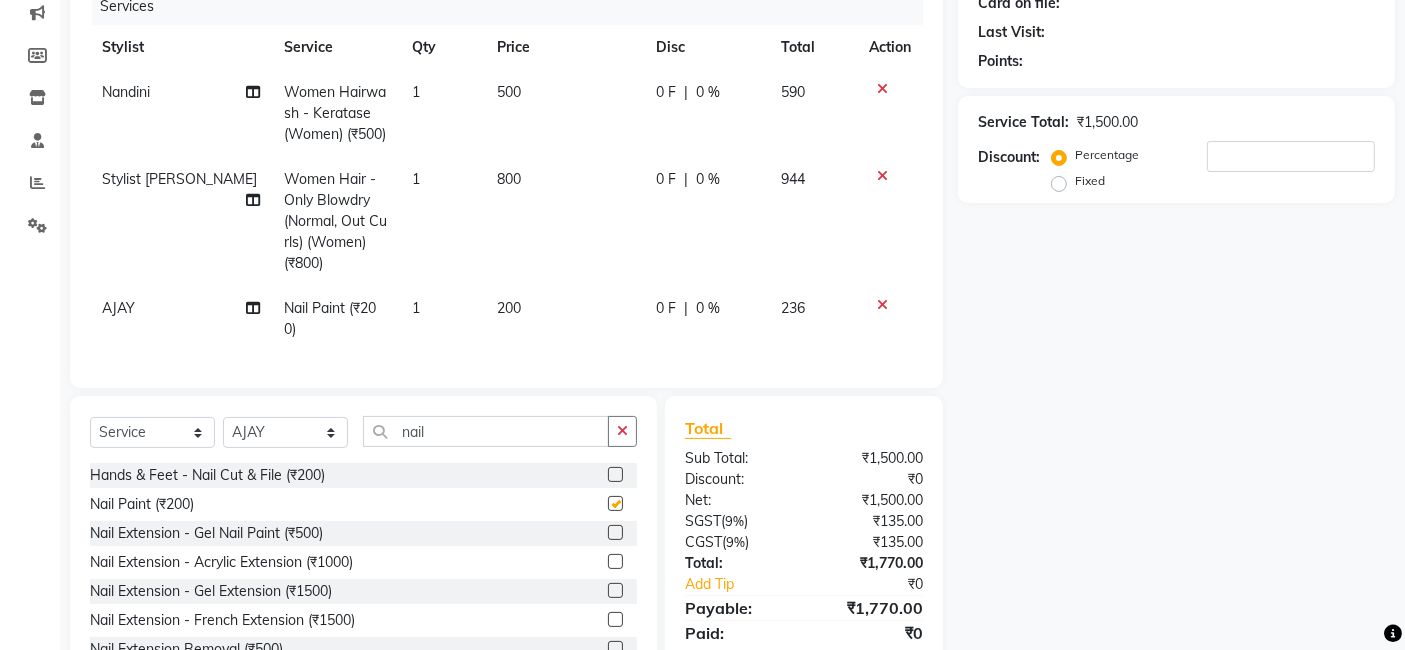 checkbox on "false" 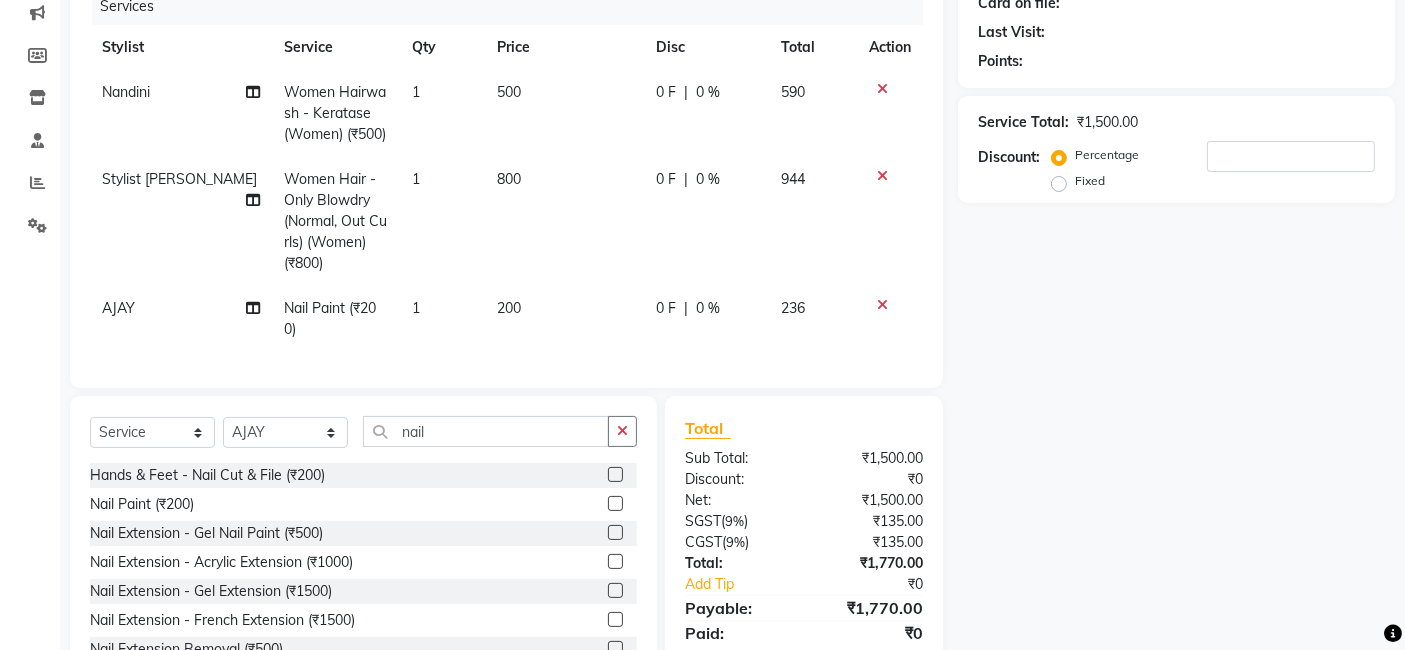 click on "1" 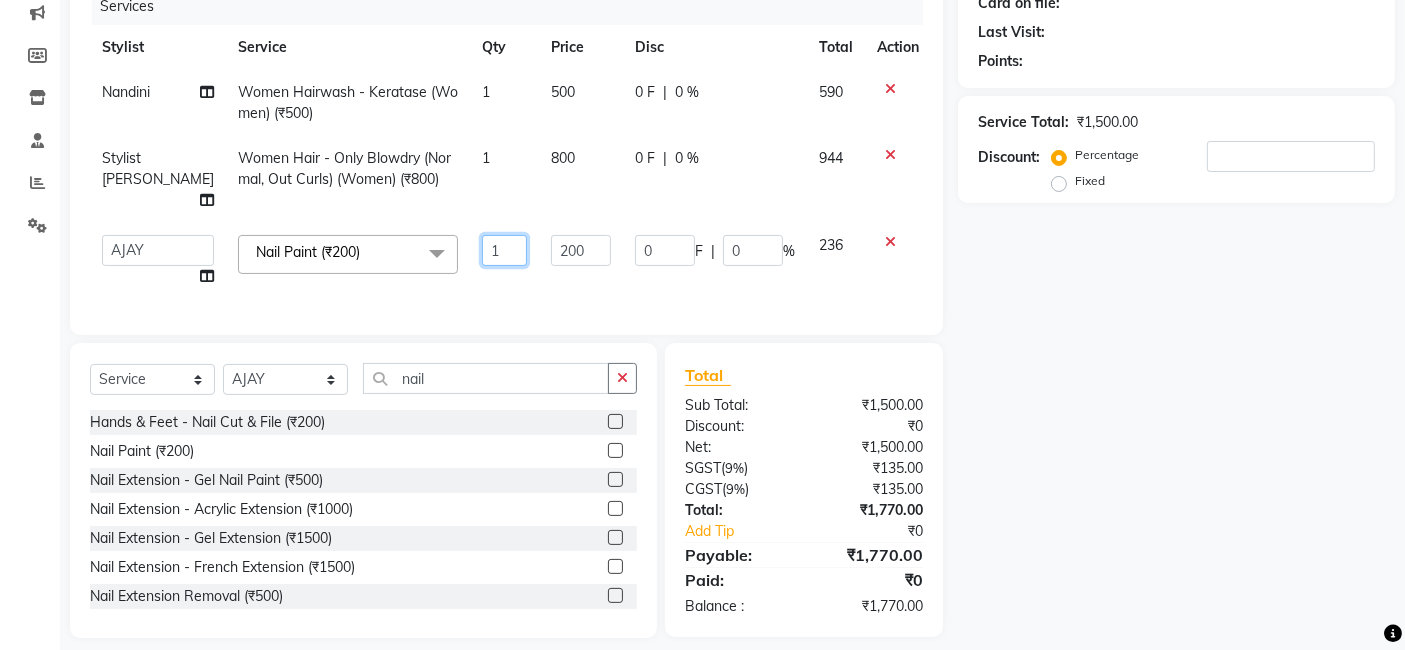 drag, startPoint x: 461, startPoint y: 255, endPoint x: 467, endPoint y: 227, distance: 28.635643 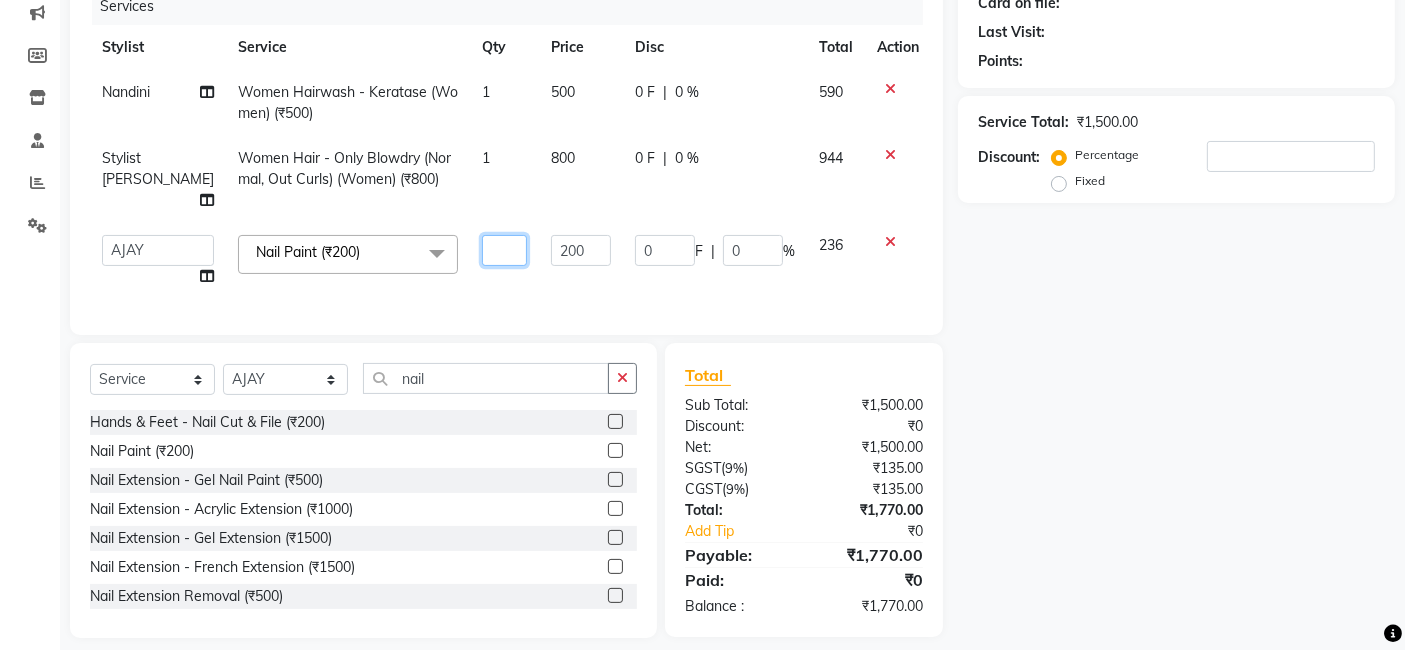 type on "2" 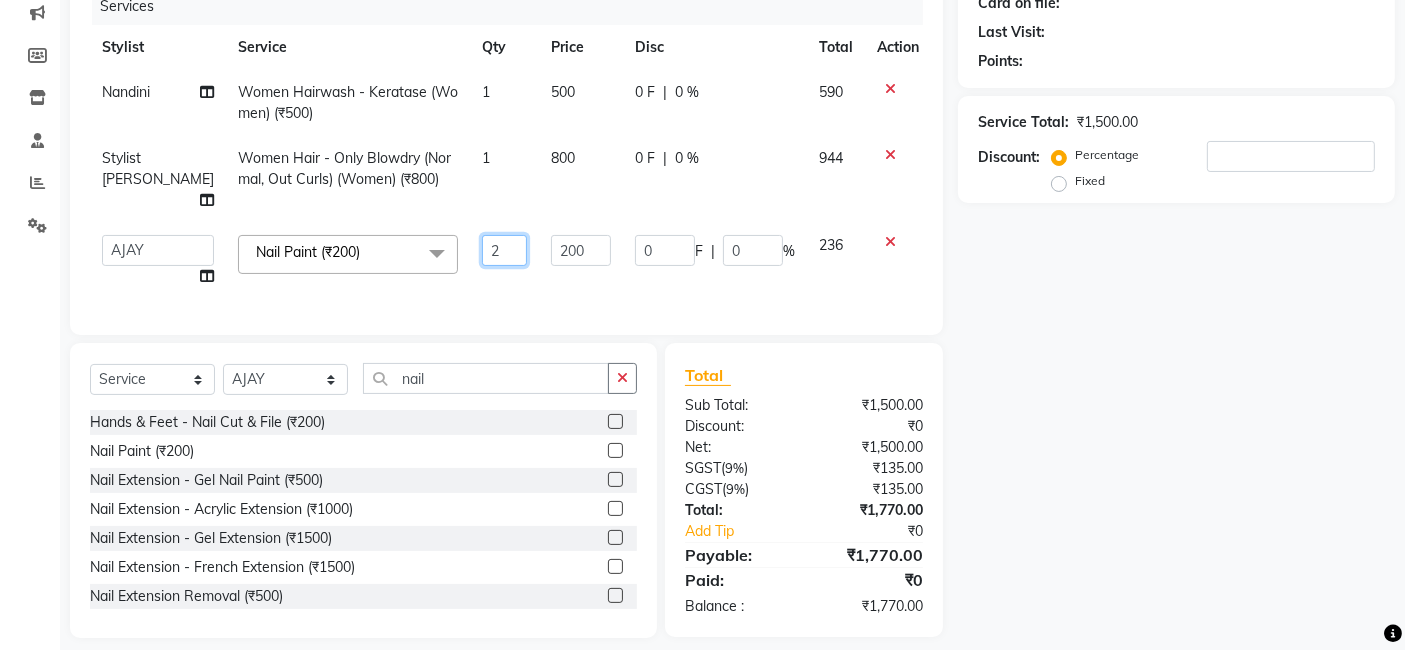 scroll, scrollTop: 0, scrollLeft: 0, axis: both 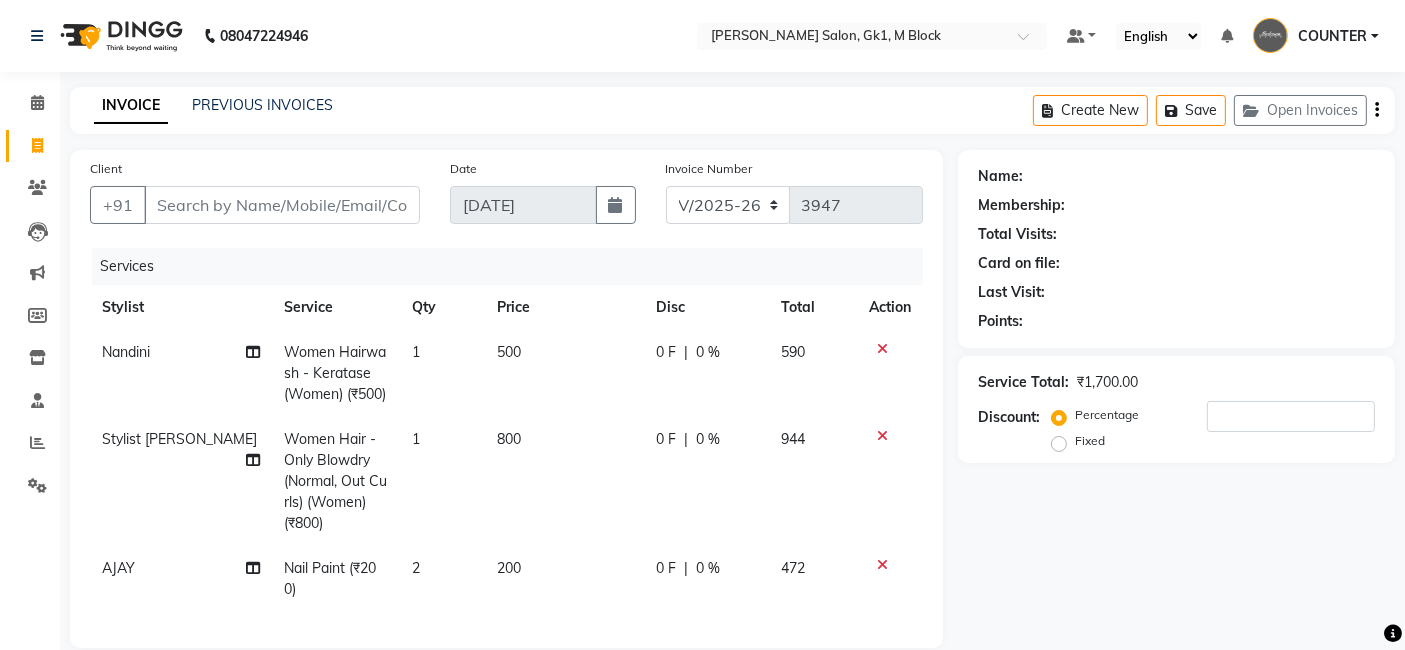 click on "Name: Membership: Total Visits: Card on file: Last Visit:  Points:  Service Total:  ₹1,700.00  Discount:  Percentage   Fixed" 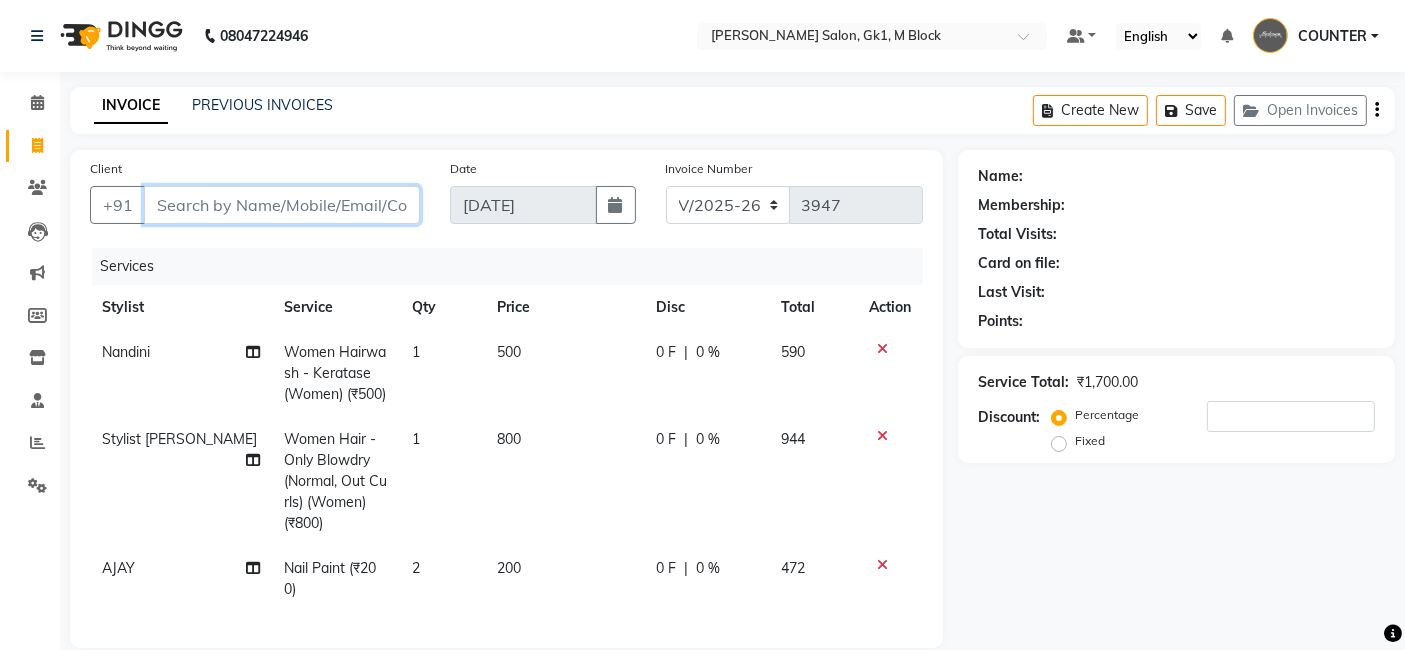 click on "Client" at bounding box center (282, 205) 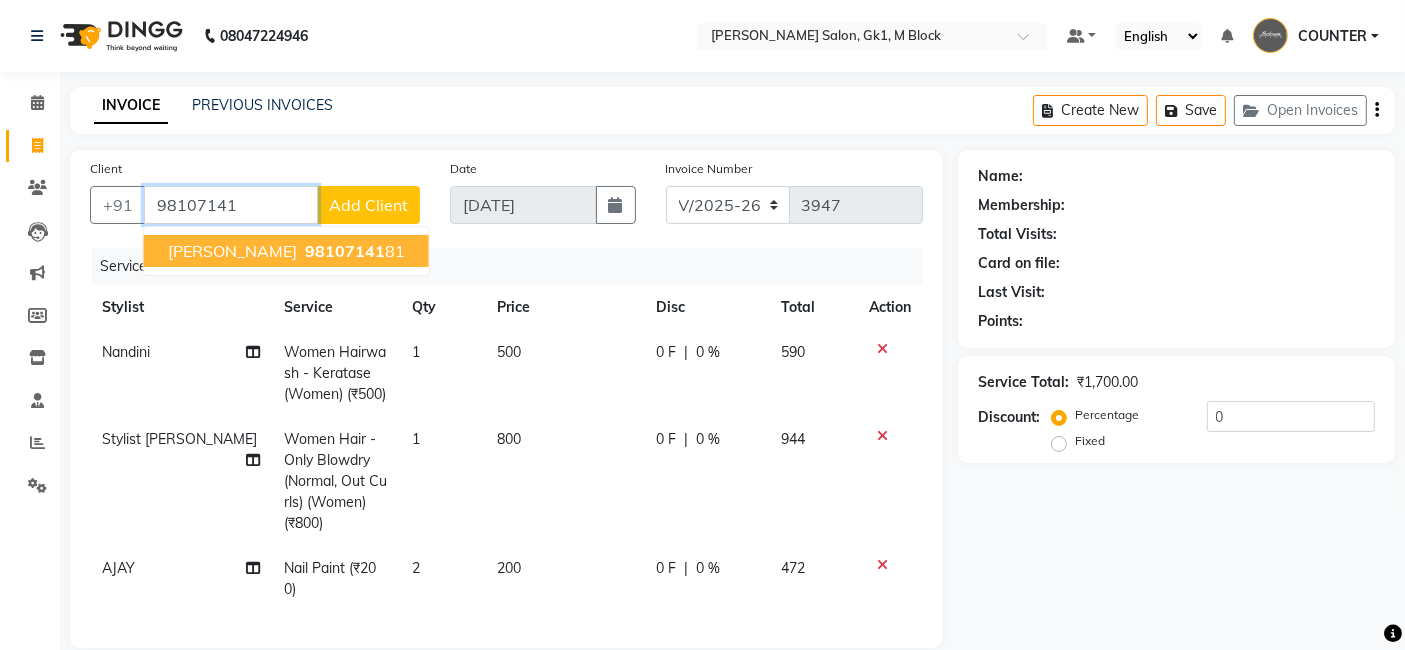 click on "98107141" at bounding box center [345, 251] 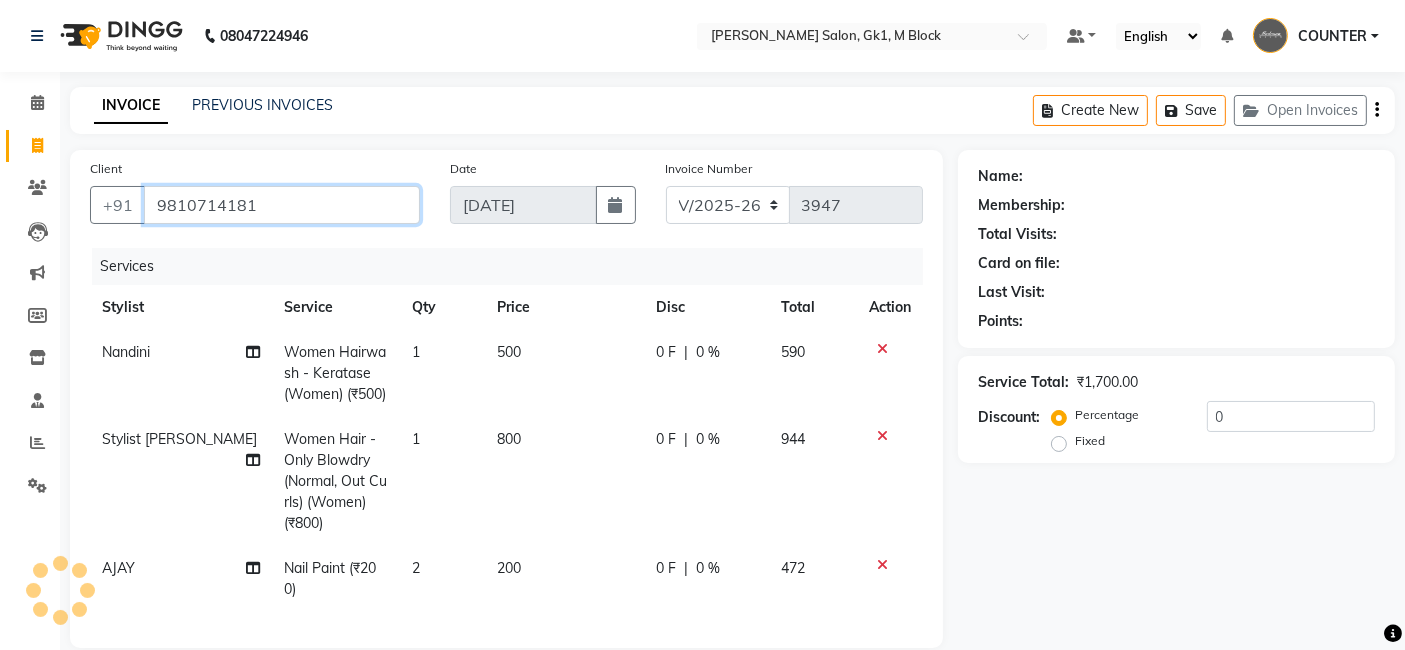 type on "9810714181" 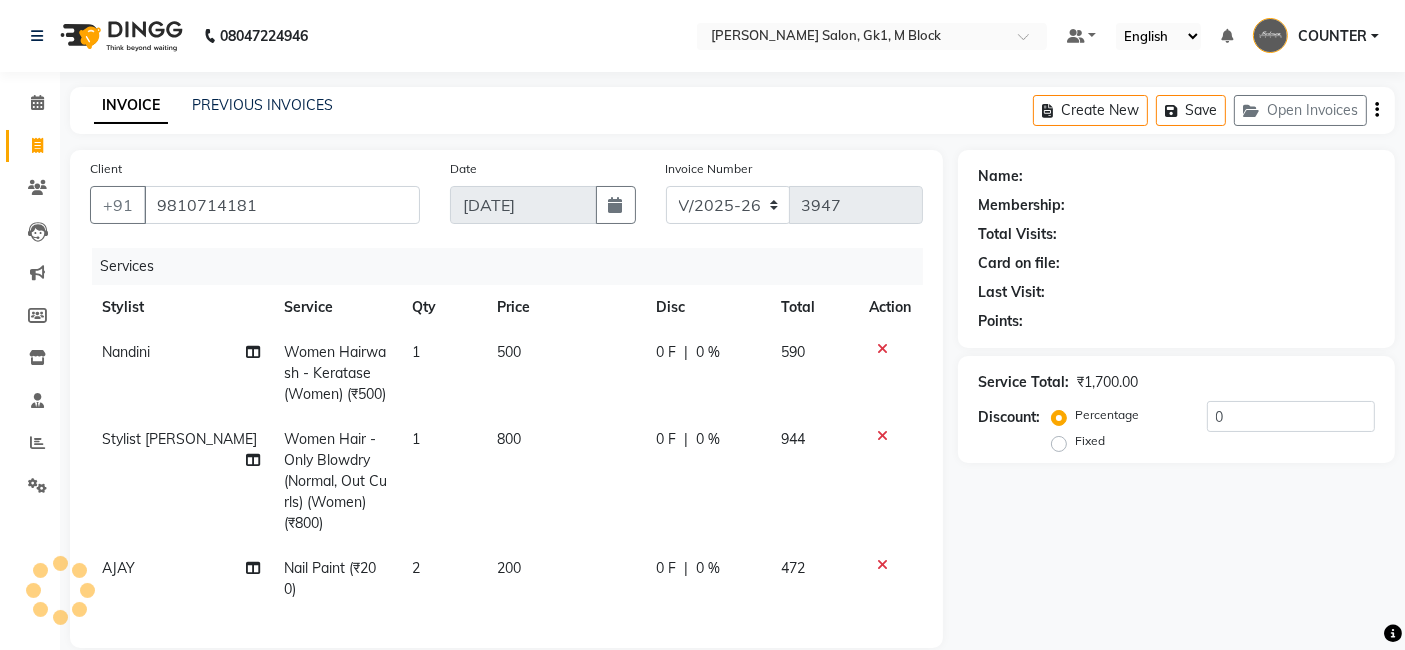 select on "1: Object" 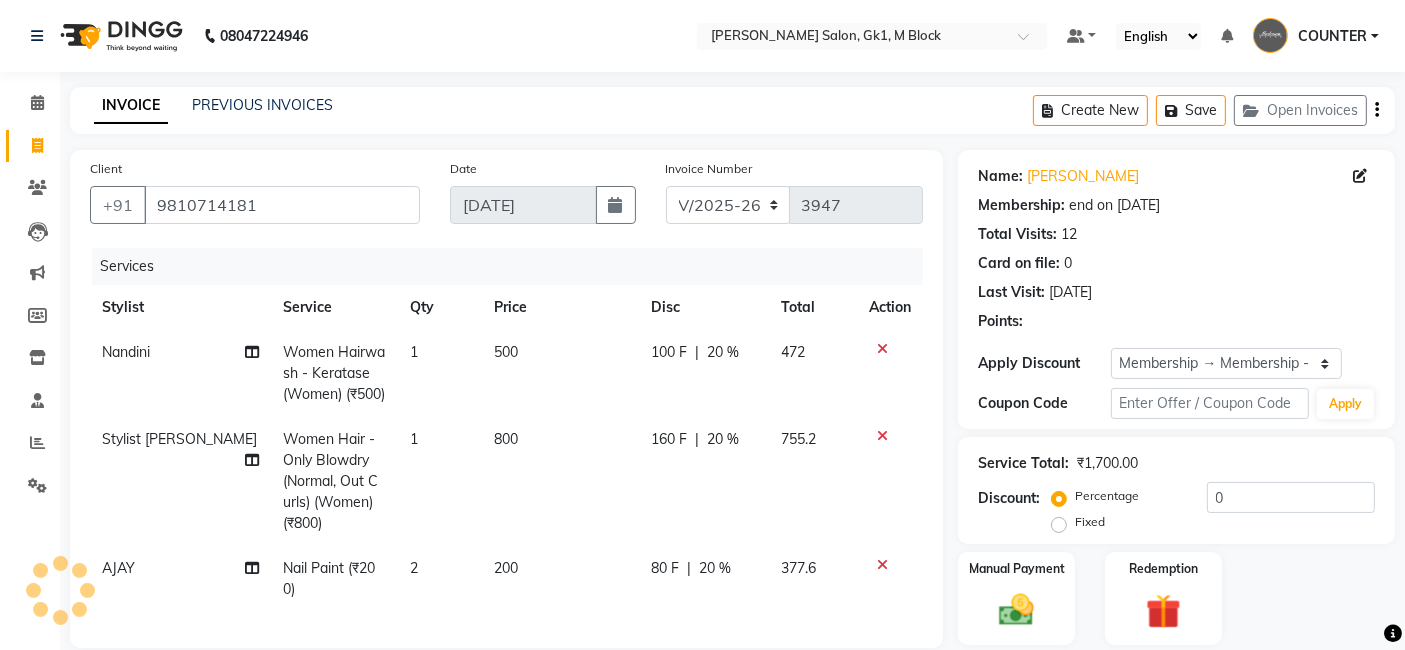 type on "20" 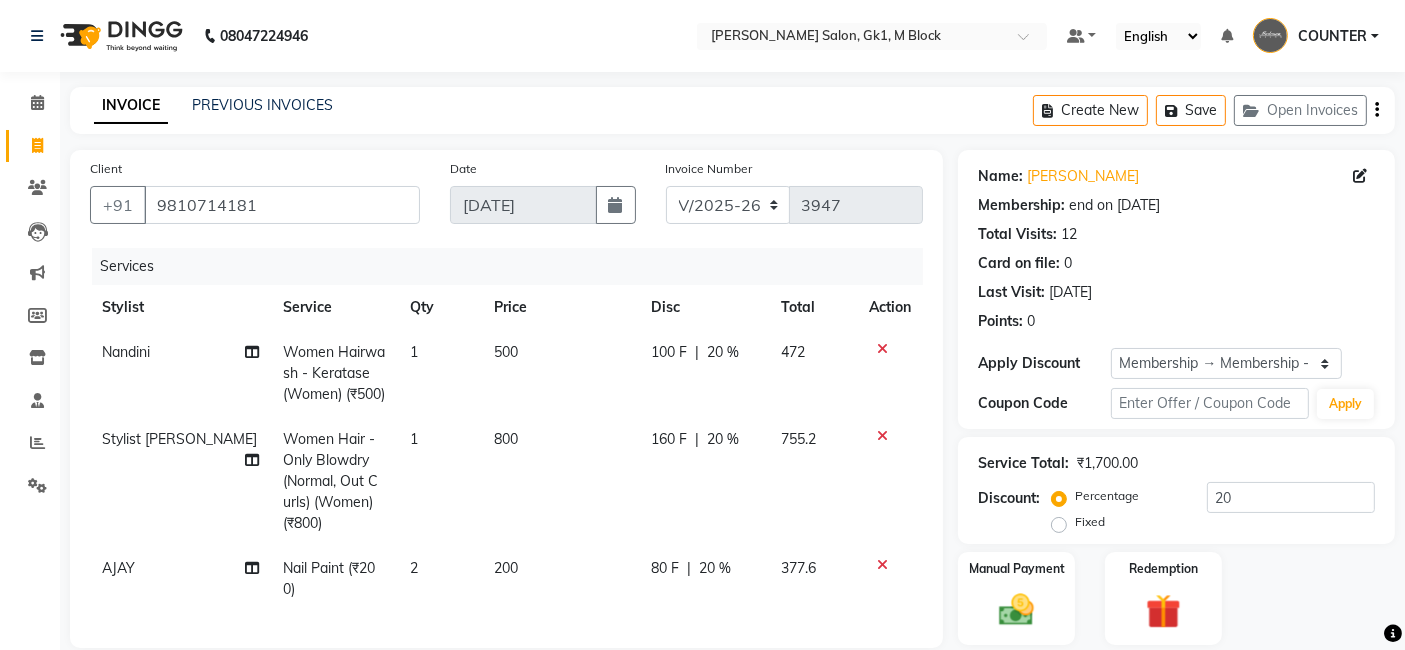 scroll, scrollTop: 368, scrollLeft: 0, axis: vertical 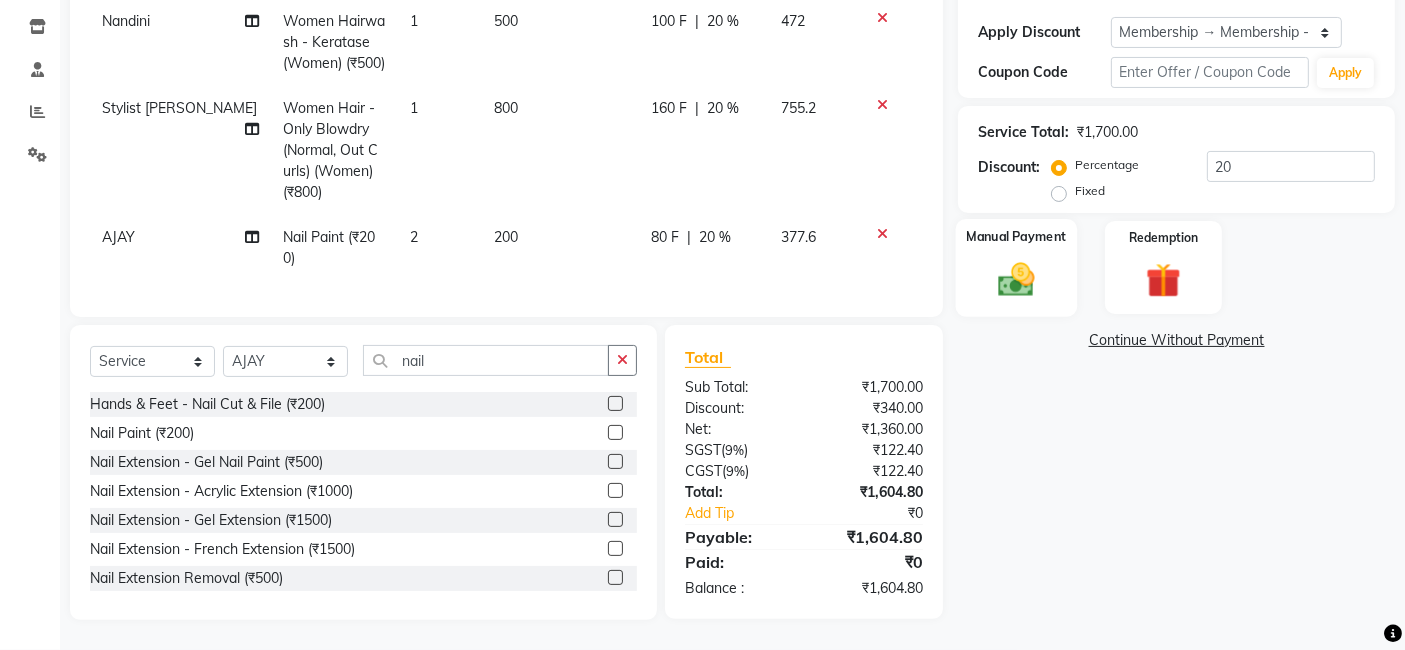 click on "Manual Payment" 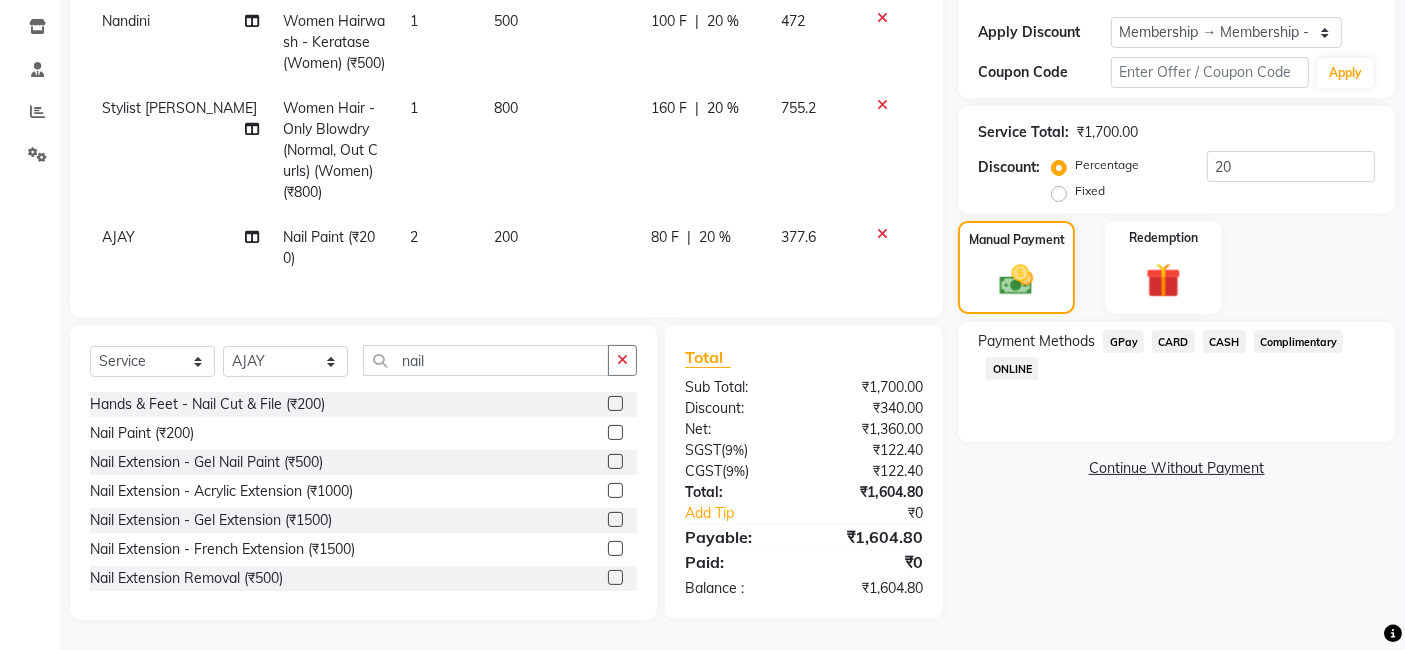 click on "GPay" 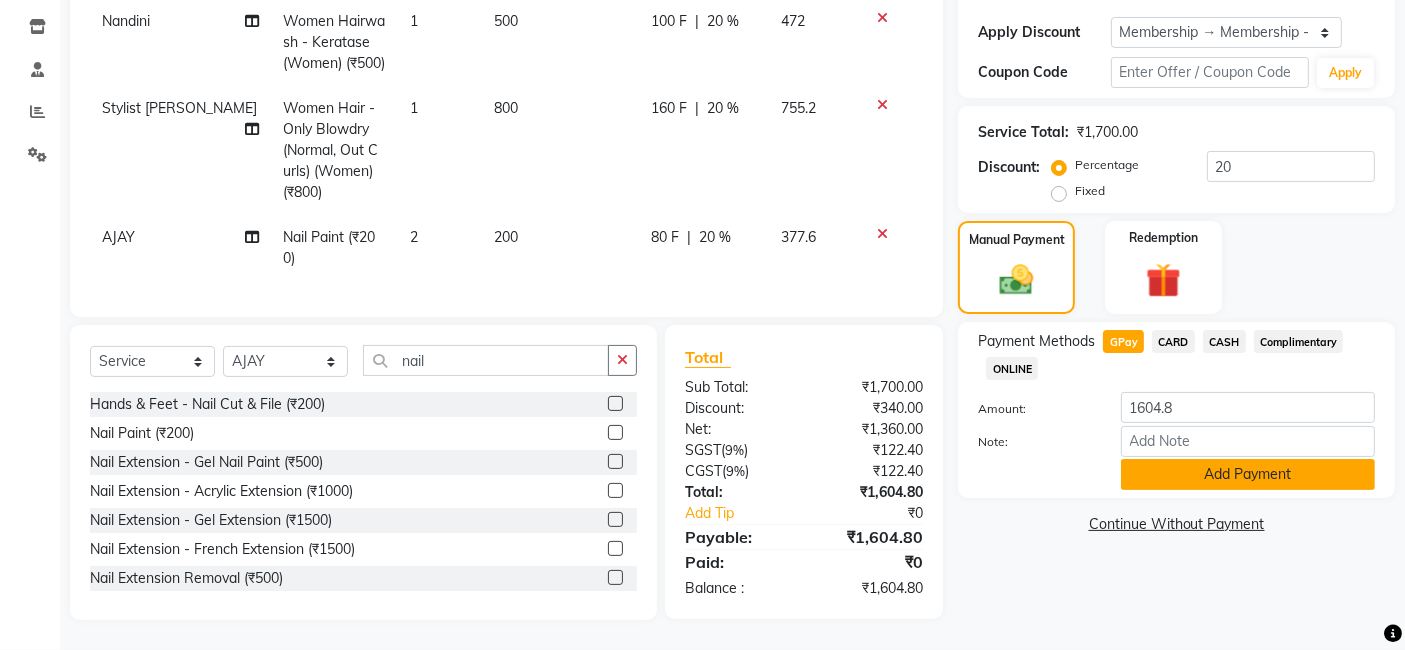 click on "Add Payment" 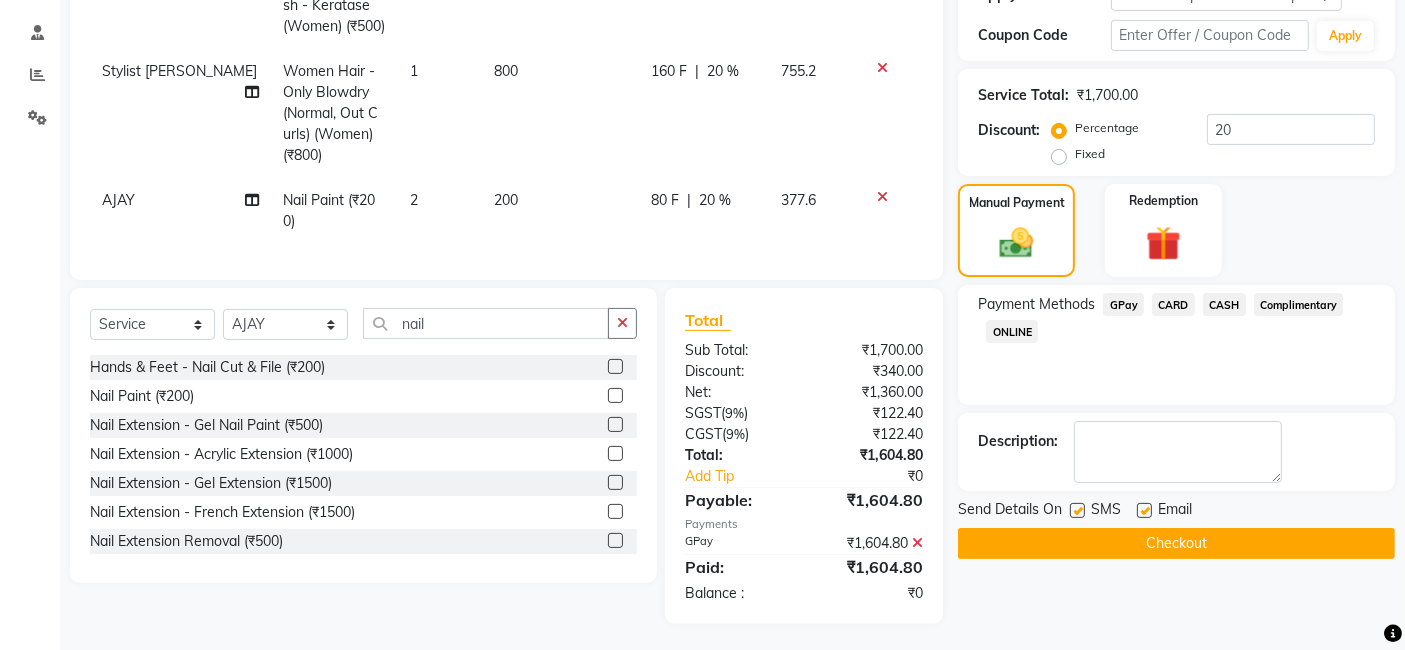 click on "Checkout" 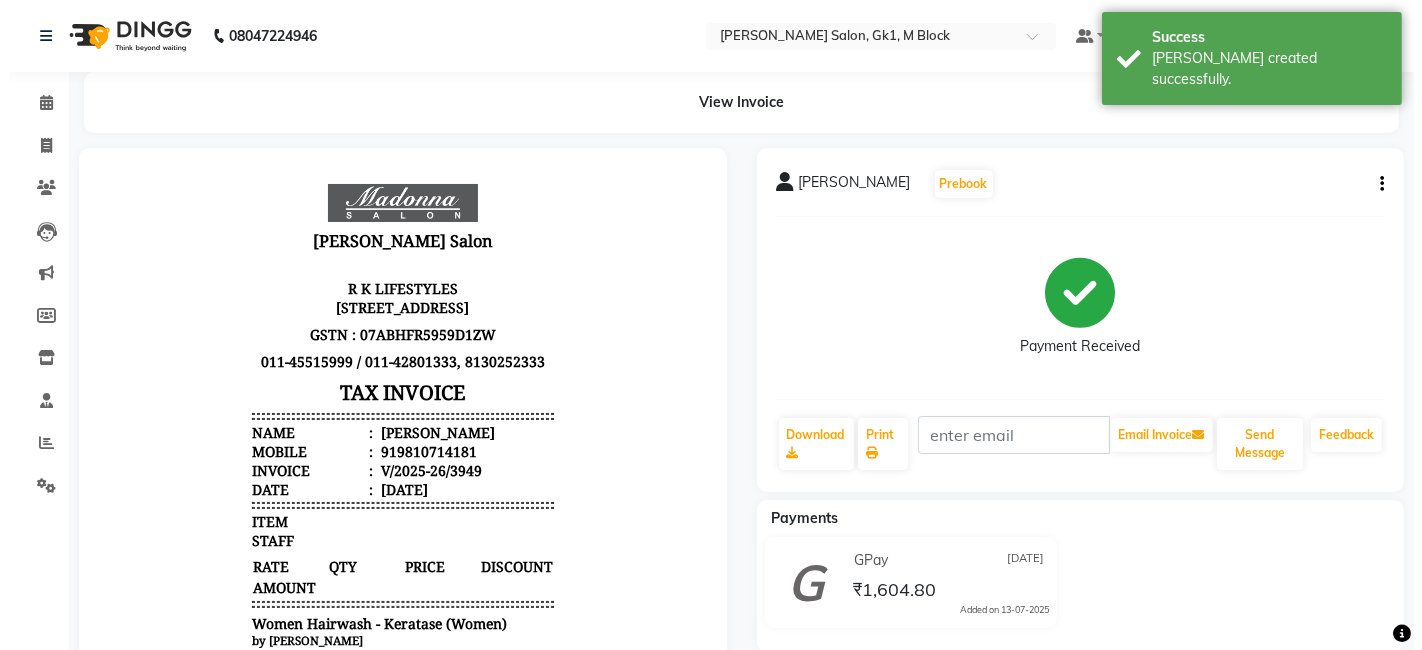 scroll, scrollTop: 0, scrollLeft: 0, axis: both 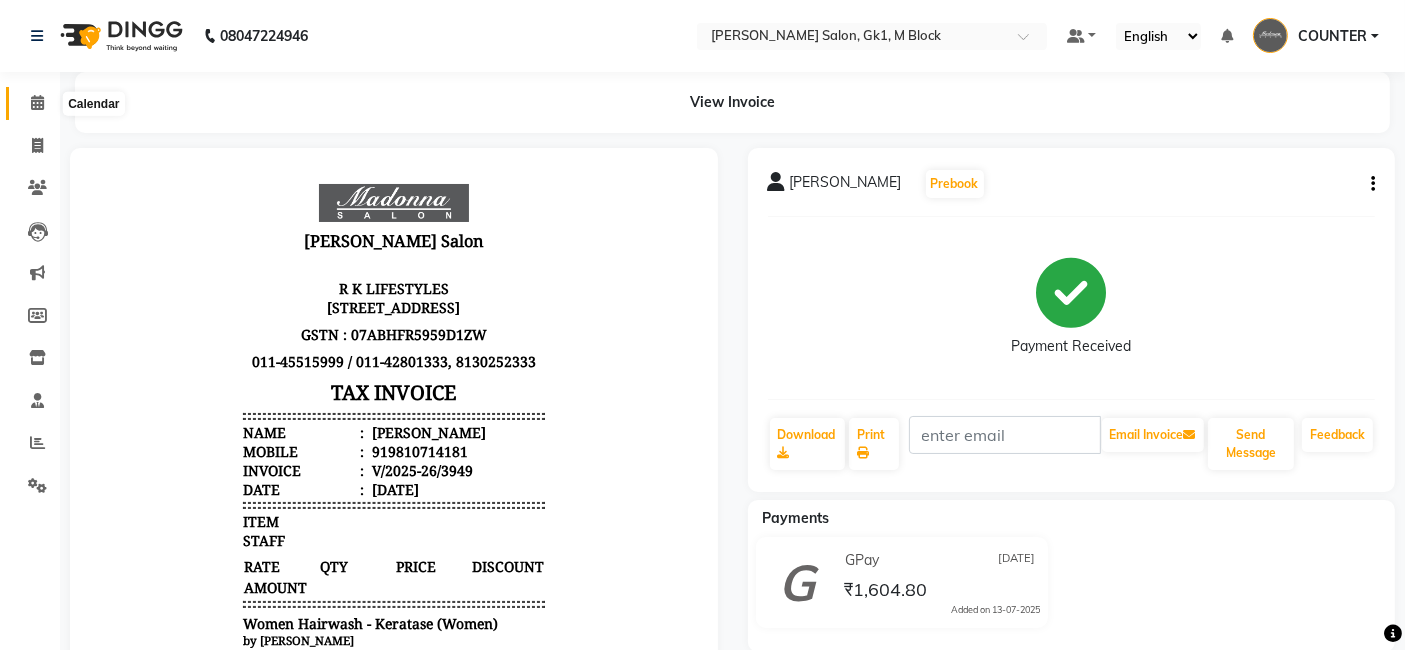 click 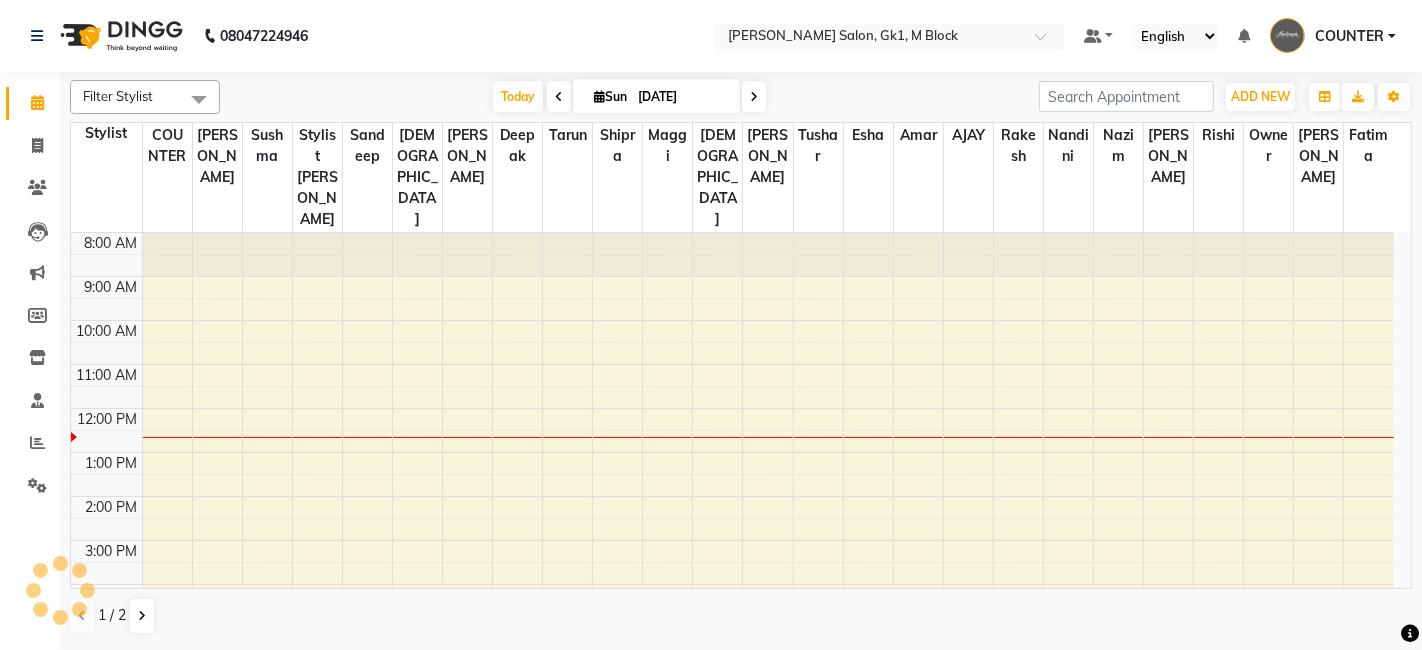 scroll, scrollTop: 0, scrollLeft: 0, axis: both 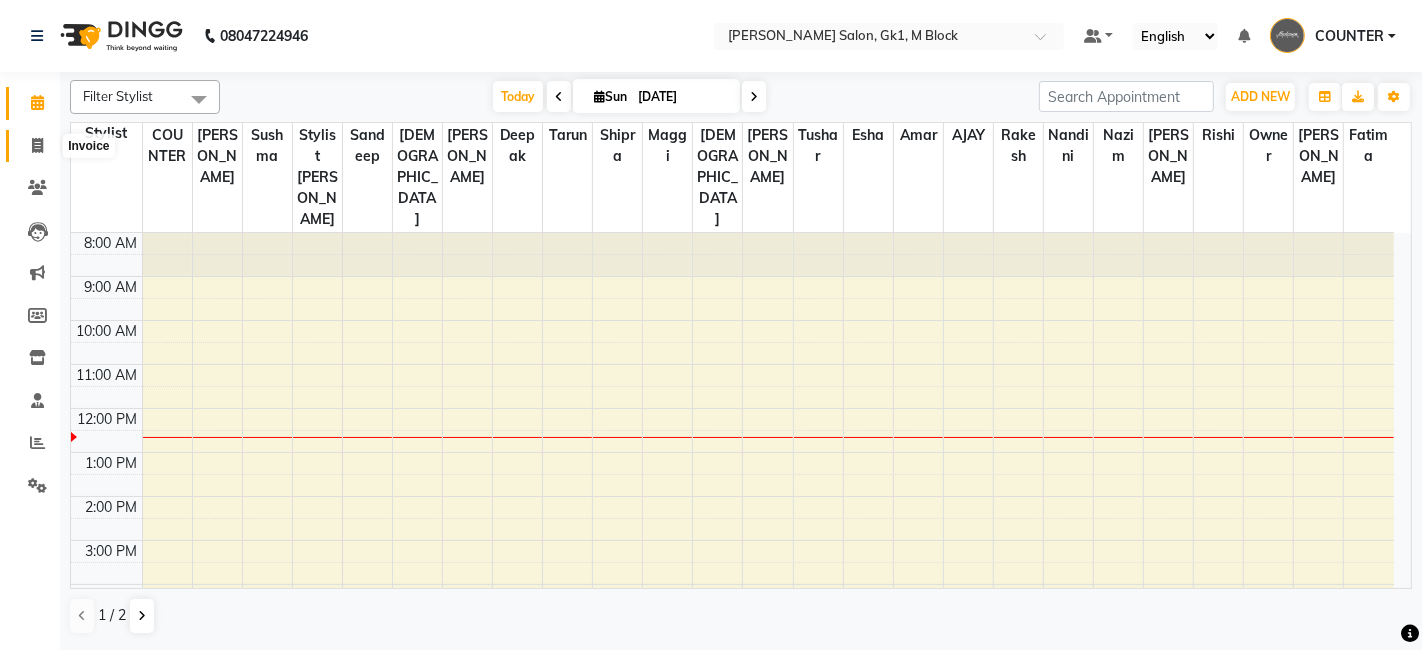 click 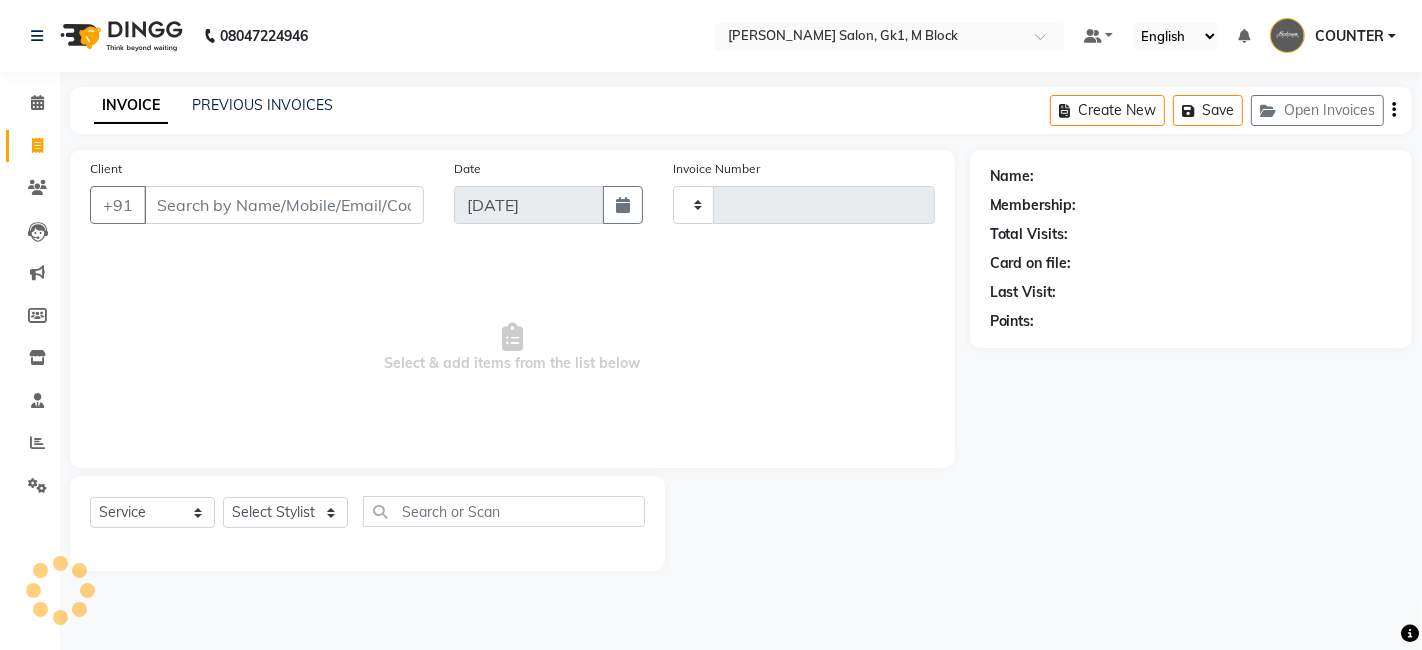 type on "3950" 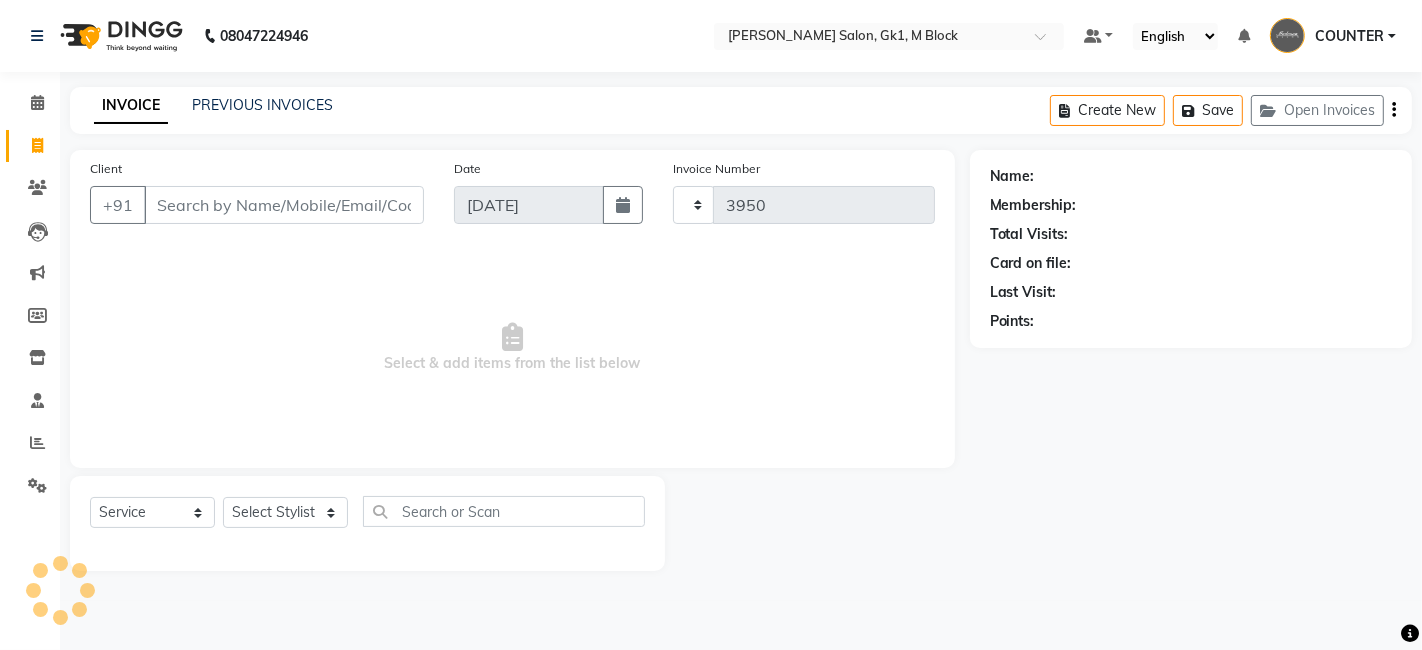 select on "6312" 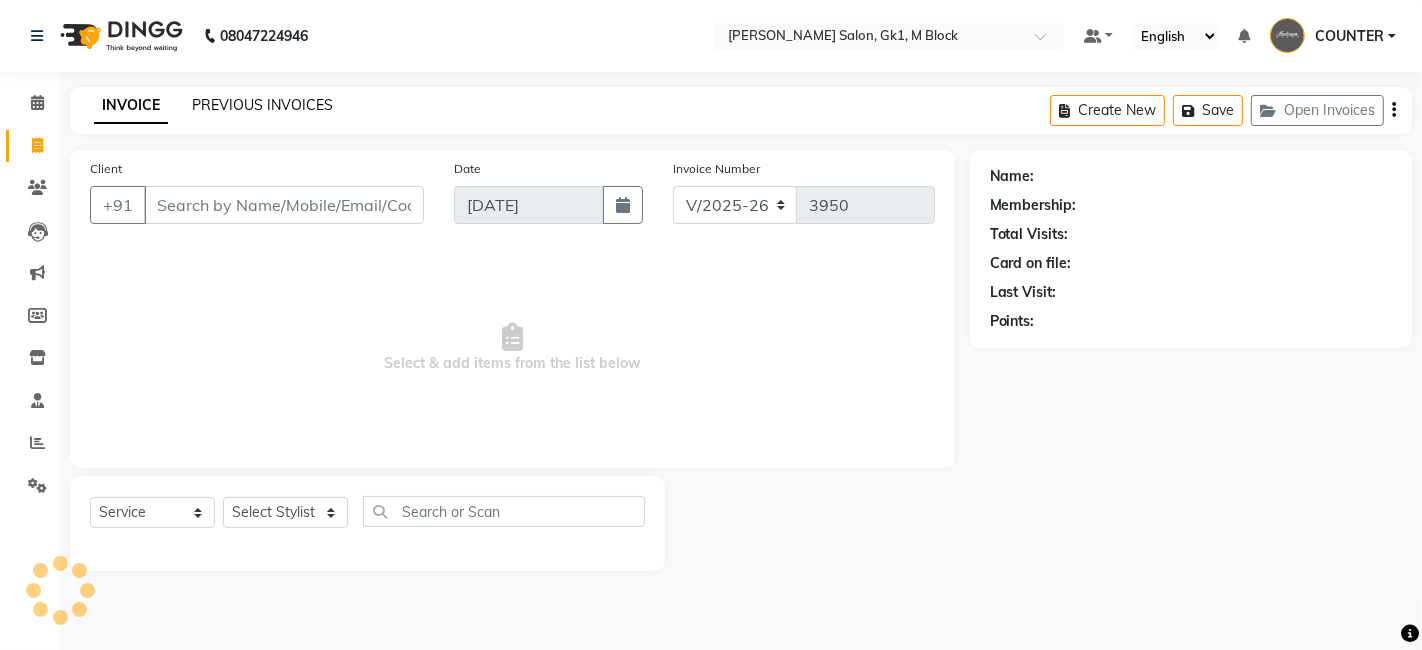 click on "PREVIOUS INVOICES" 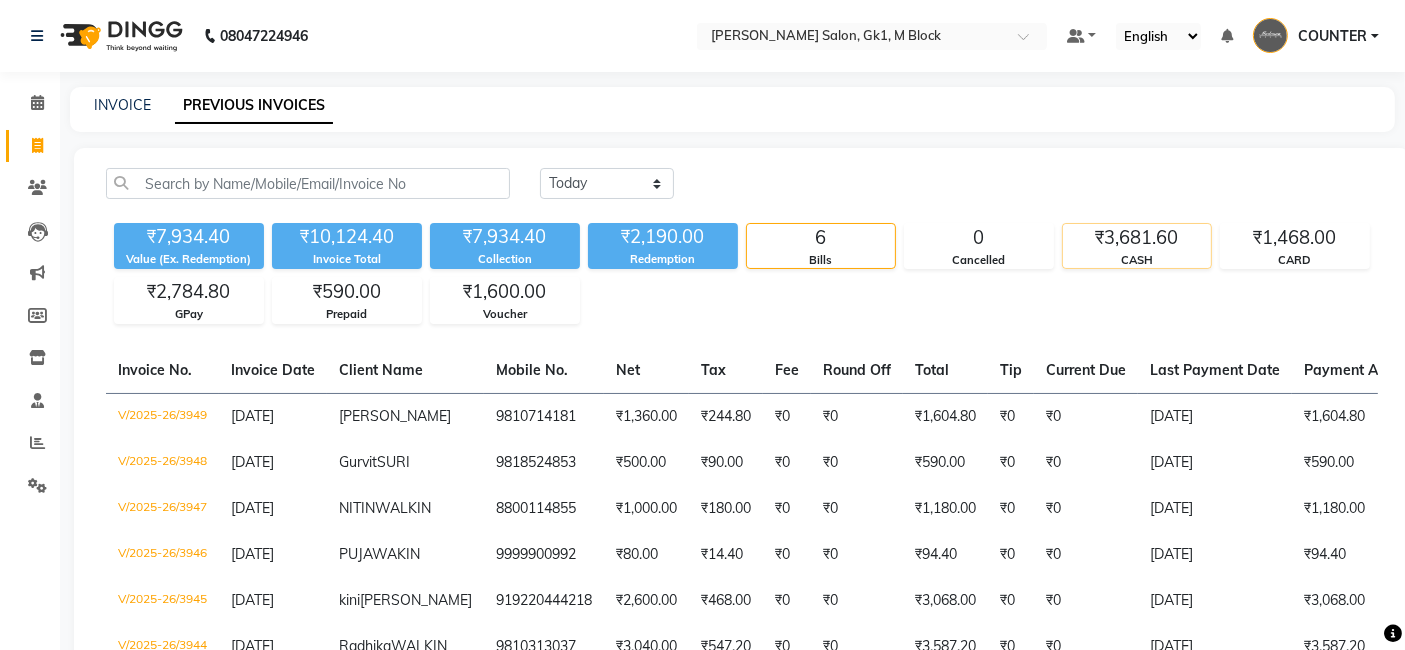 click on "₹3,681.60" 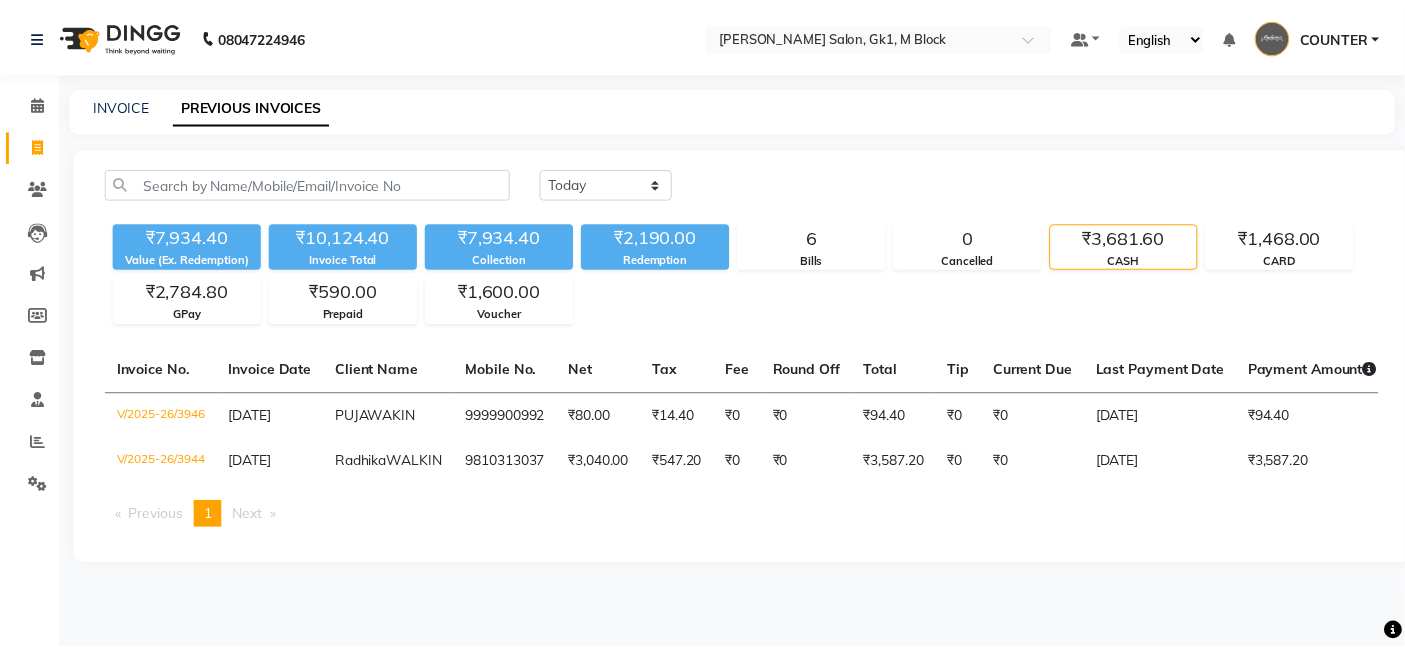 scroll, scrollTop: 0, scrollLeft: 354, axis: horizontal 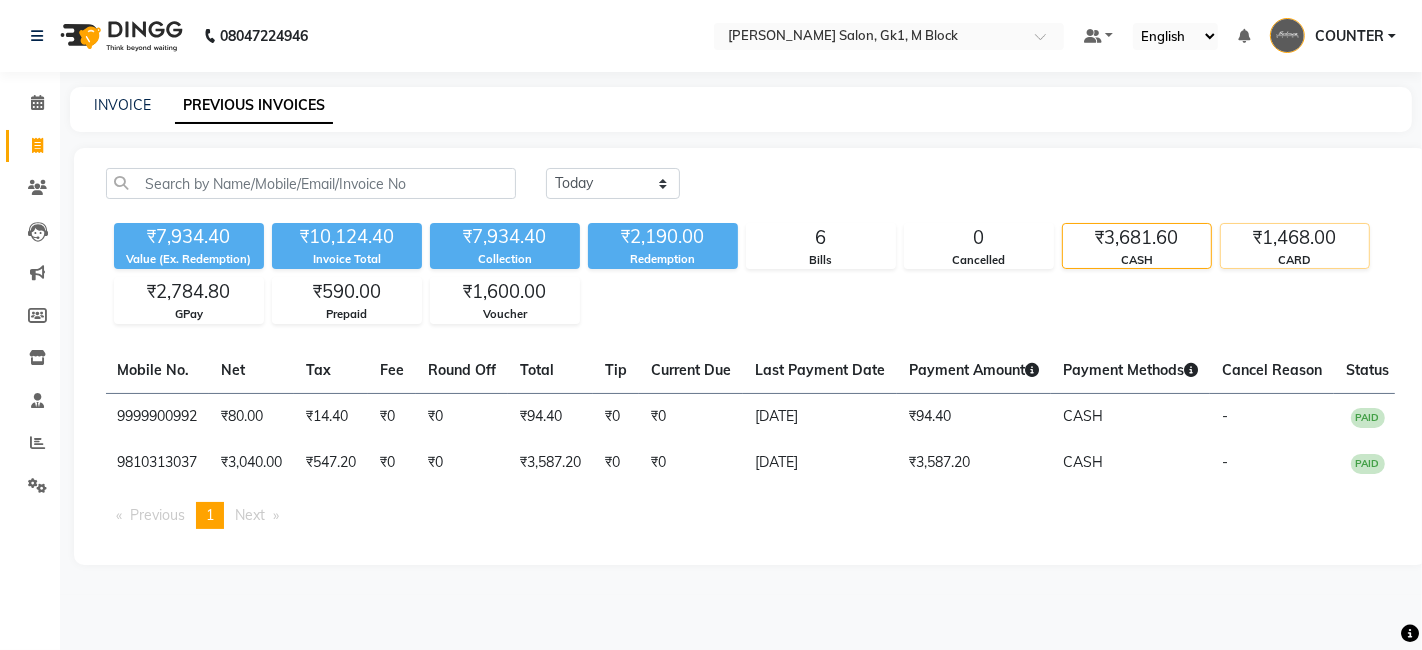 click on "CARD" 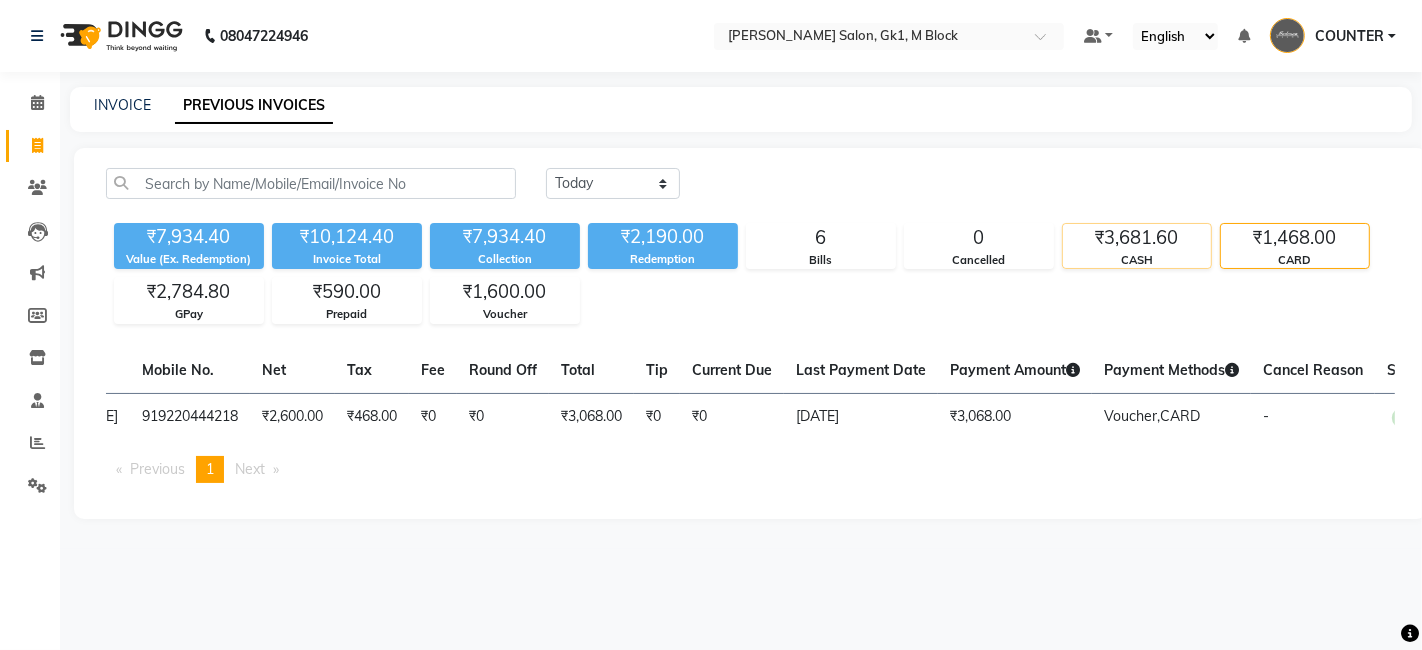 click on "₹3,681.60" 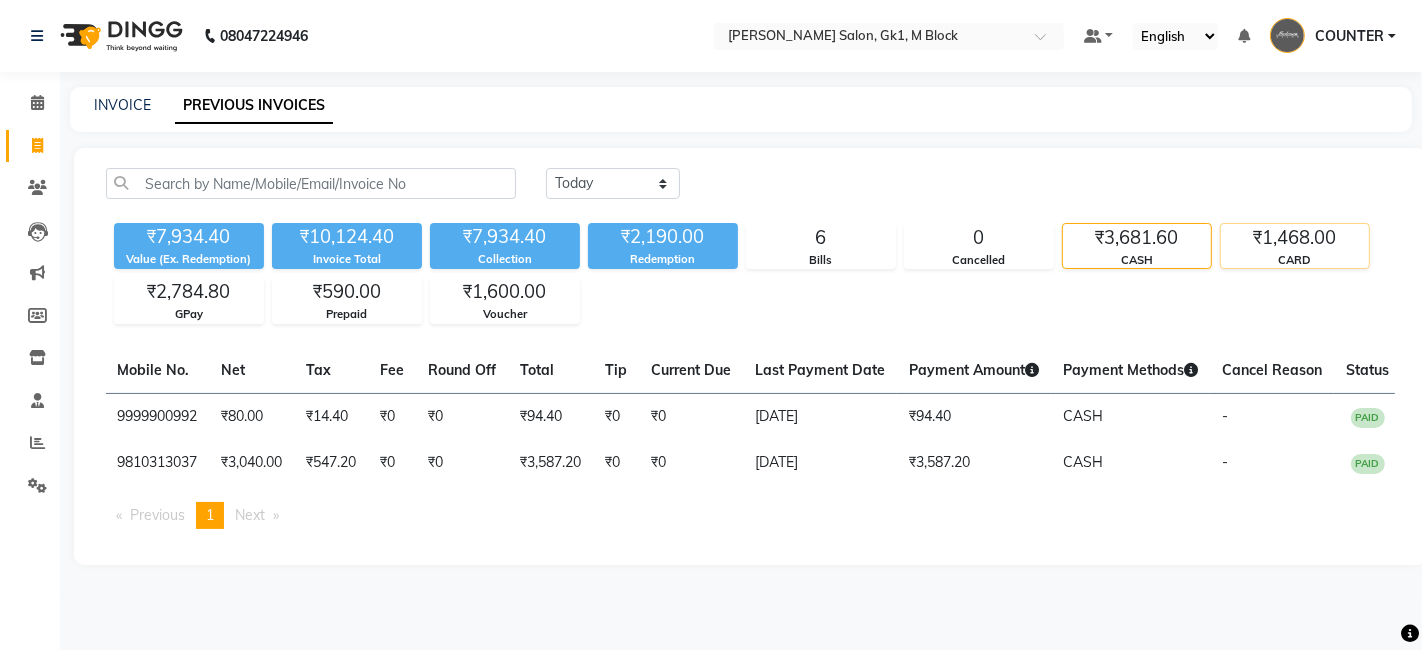 click on "₹1,468.00" 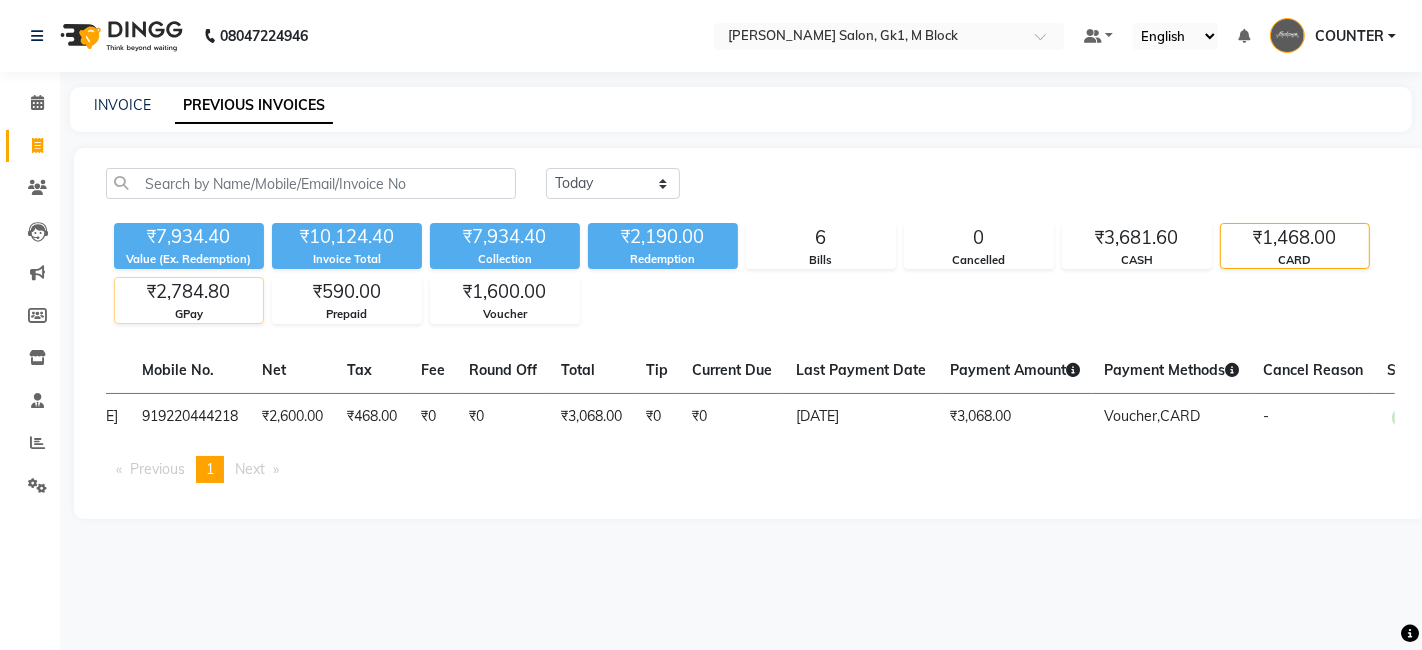 click on "GPay" 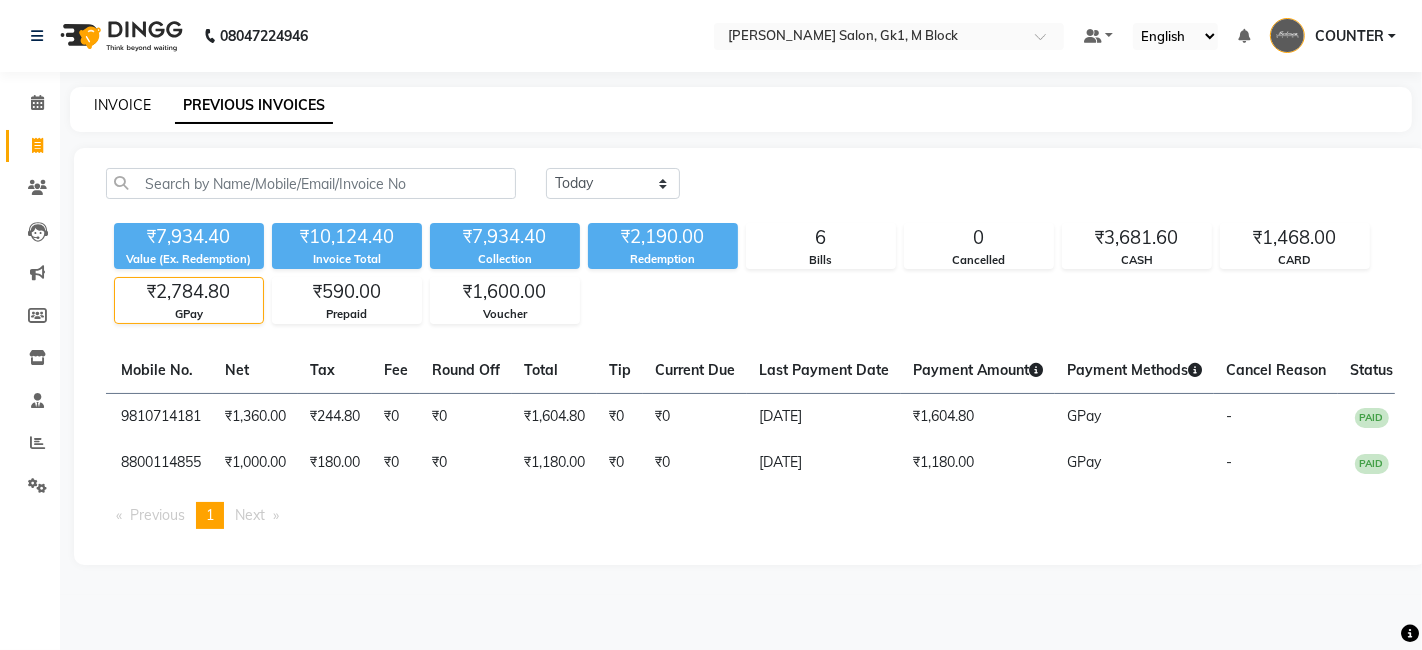click on "INVOICE" 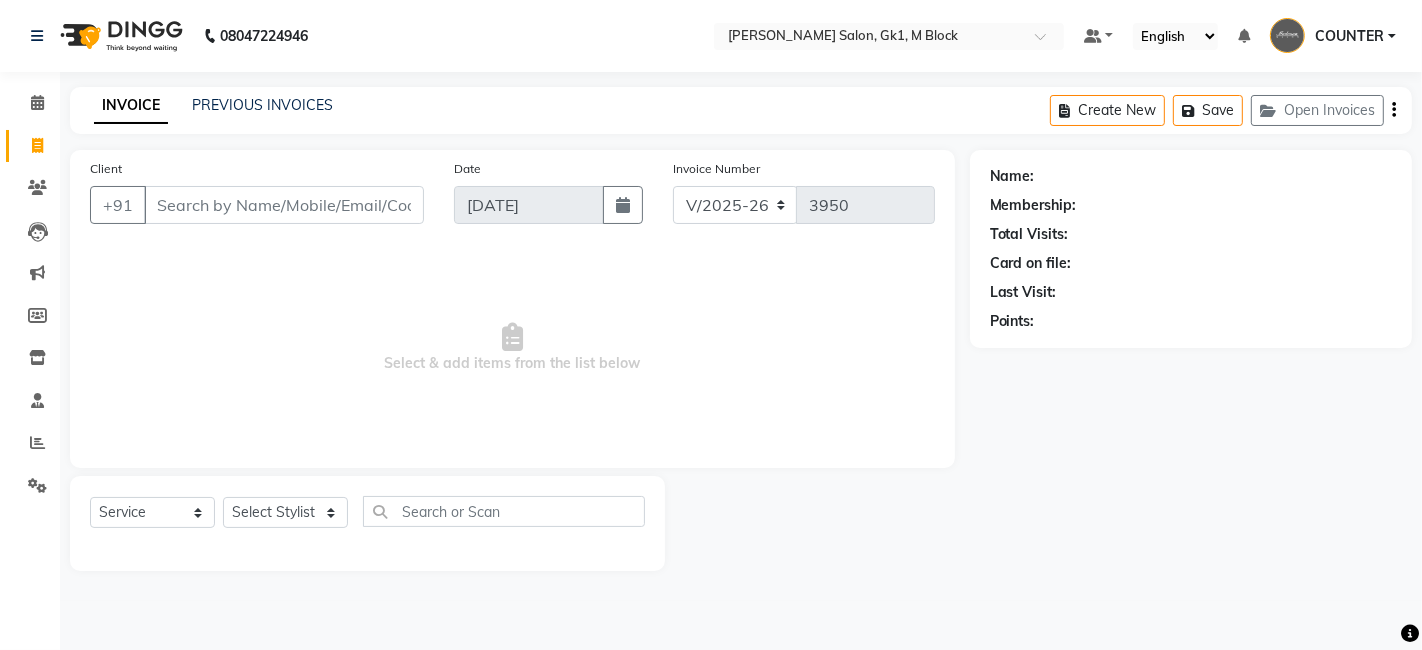 click on "Client" at bounding box center [284, 205] 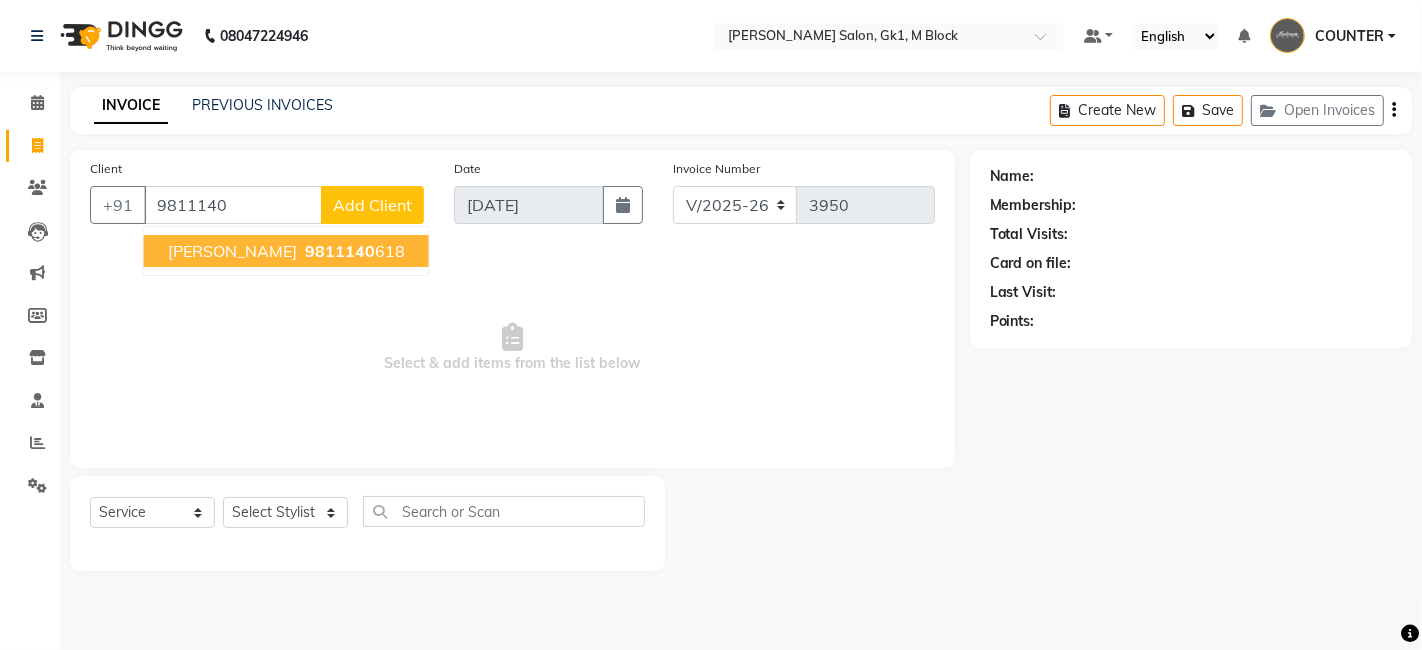 click on "9811140" at bounding box center (340, 251) 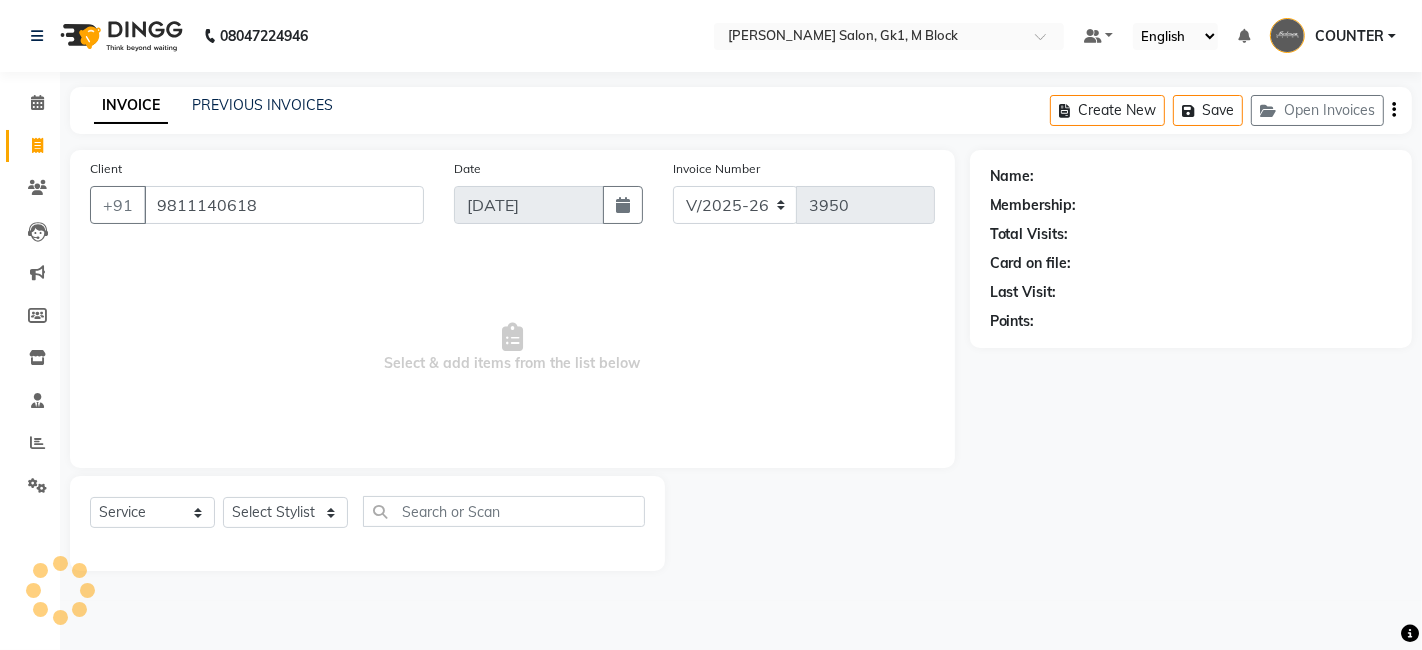 type on "9811140618" 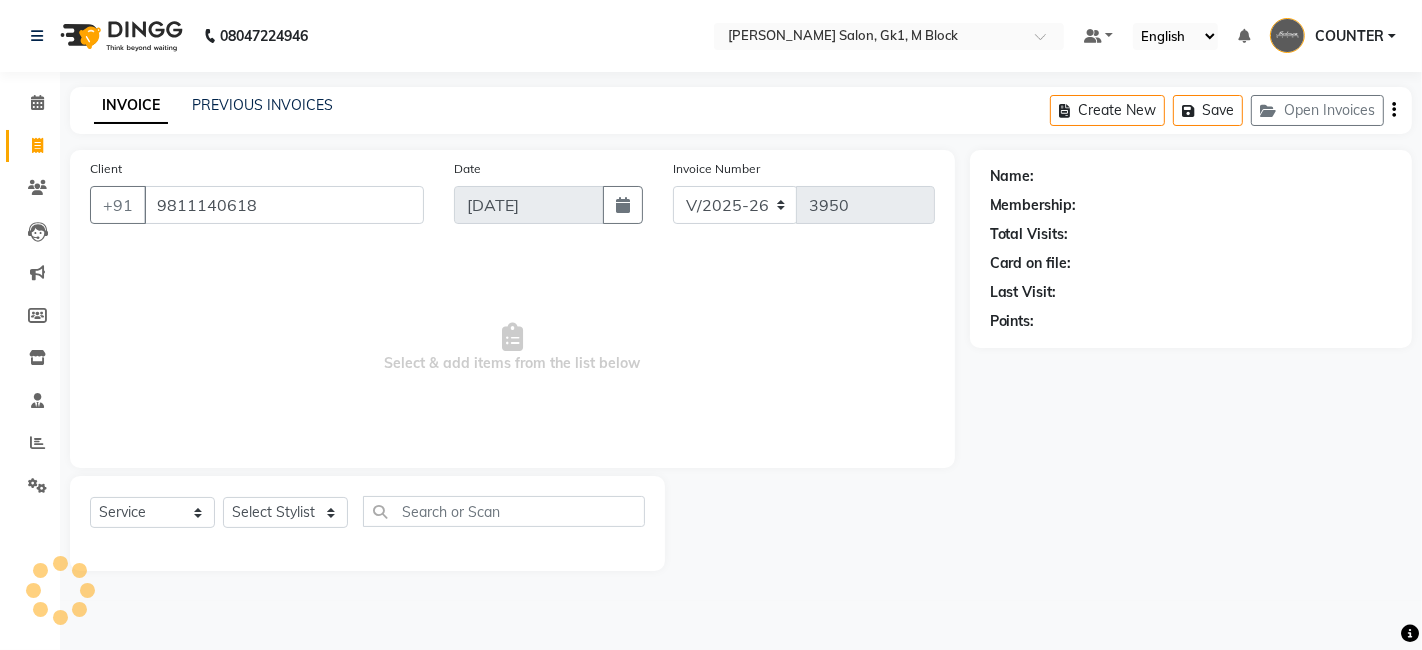 select on "1: Object" 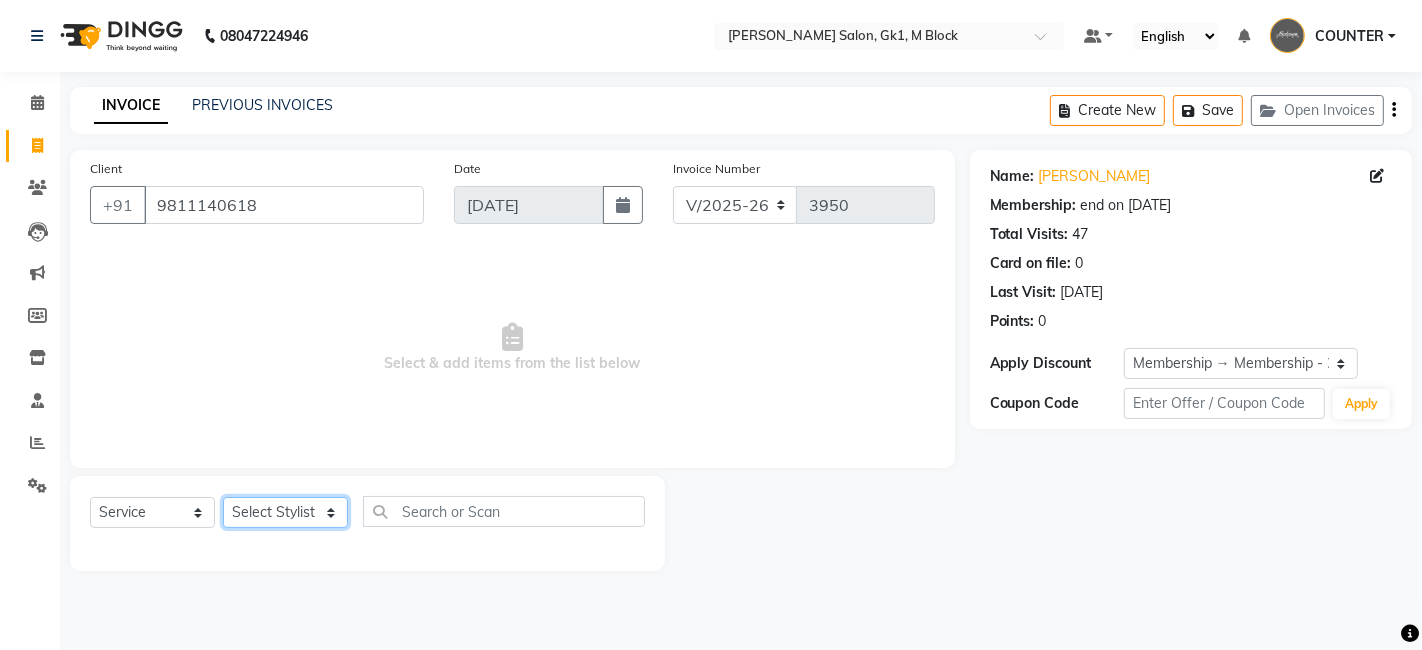 click on "Select Stylist [PERSON_NAME] [PERSON_NAME] Beauty [PERSON_NAME] COUNTER [PERSON_NAME] [PERSON_NAME] [PERSON_NAME] Owner Owner Rakesh Rishi [PERSON_NAME] [PERSON_NAME] [PERSON_NAME] Stylist [PERSON_NAME] [PERSON_NAME] [PERSON_NAME] [PERSON_NAME]" 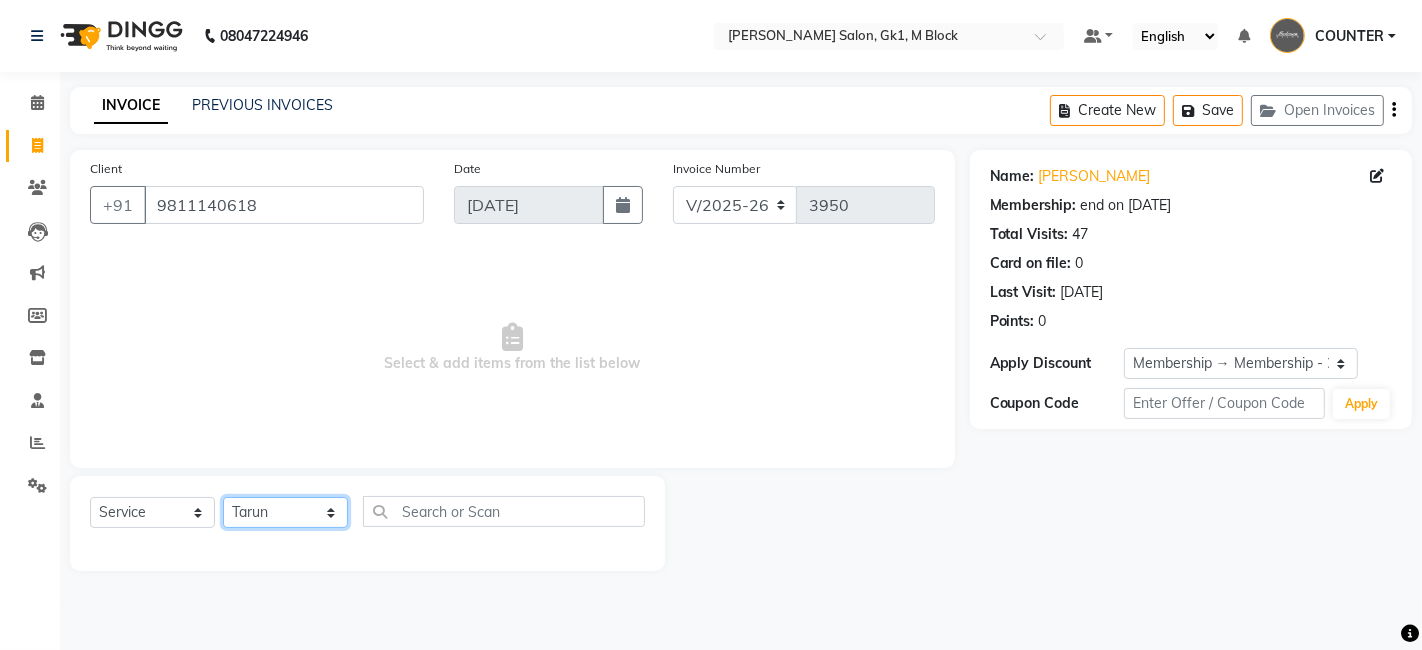 click on "Select Stylist [PERSON_NAME] [PERSON_NAME] Beauty [PERSON_NAME] COUNTER [PERSON_NAME] [PERSON_NAME] [PERSON_NAME] Owner Owner Rakesh Rishi [PERSON_NAME] [PERSON_NAME] [PERSON_NAME] Stylist [PERSON_NAME] [PERSON_NAME] [PERSON_NAME] [PERSON_NAME]" 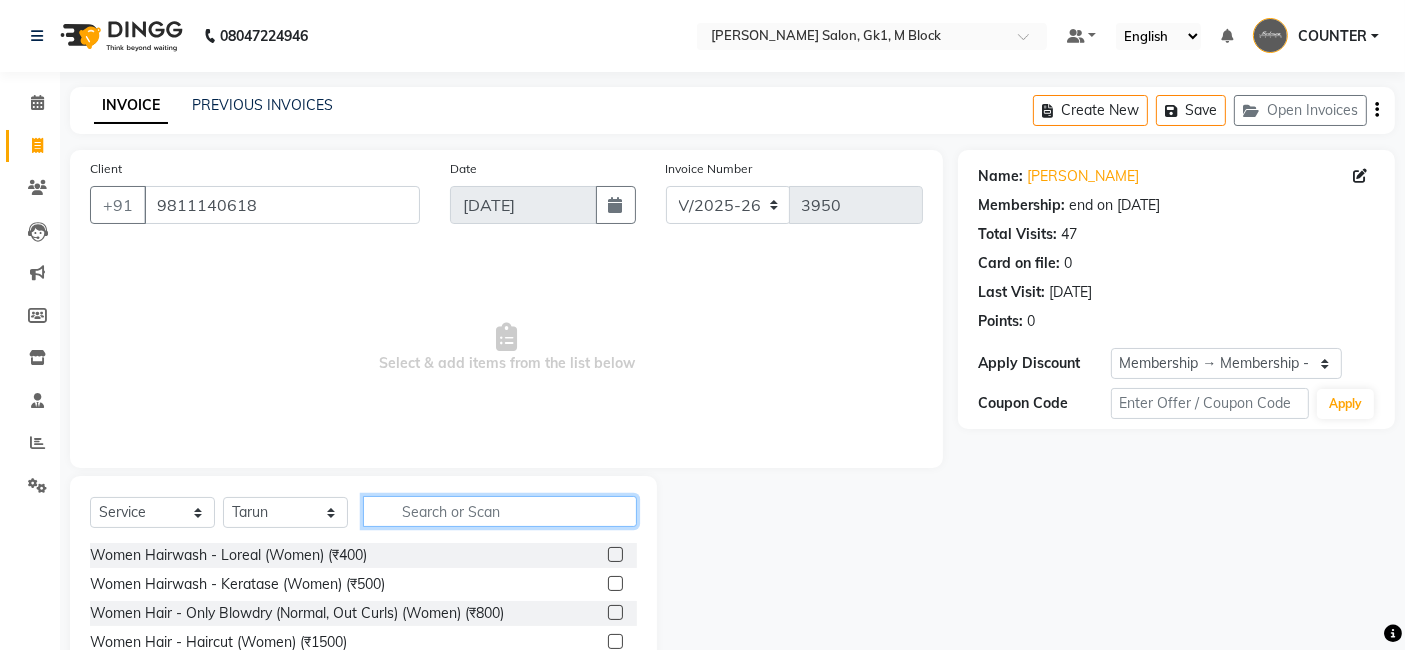 click 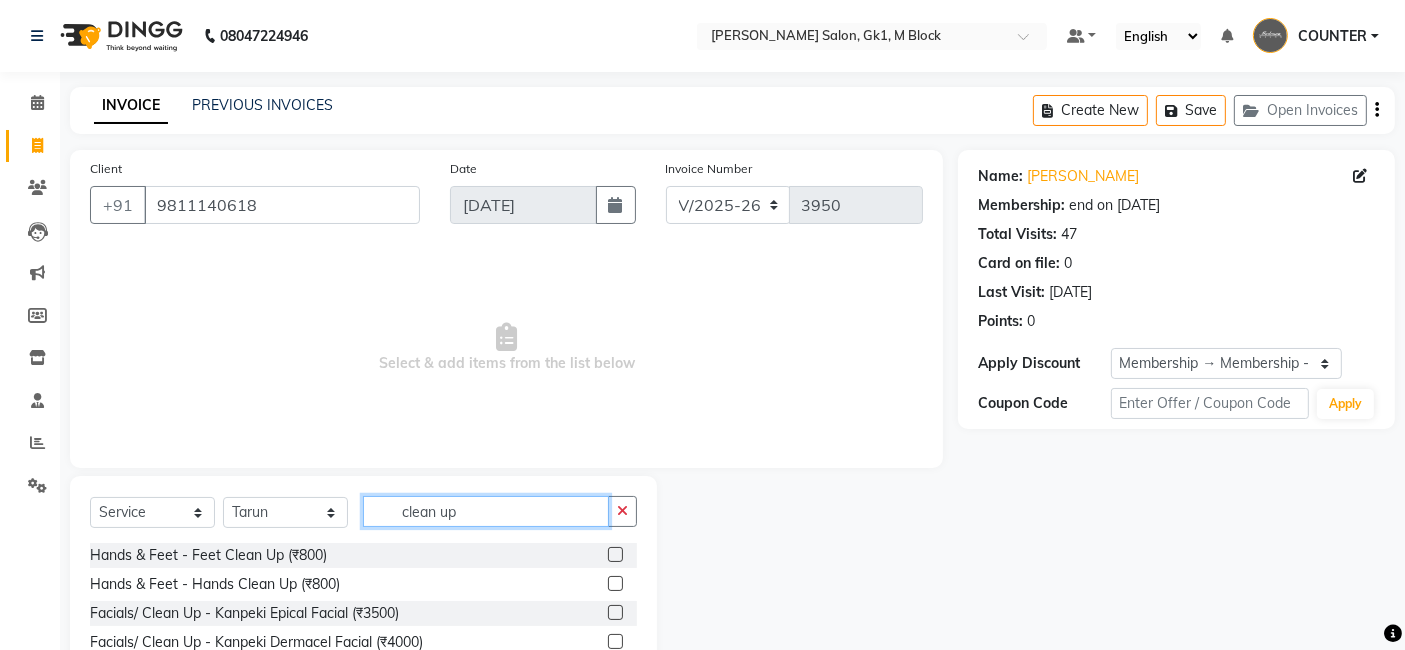 scroll, scrollTop: 150, scrollLeft: 0, axis: vertical 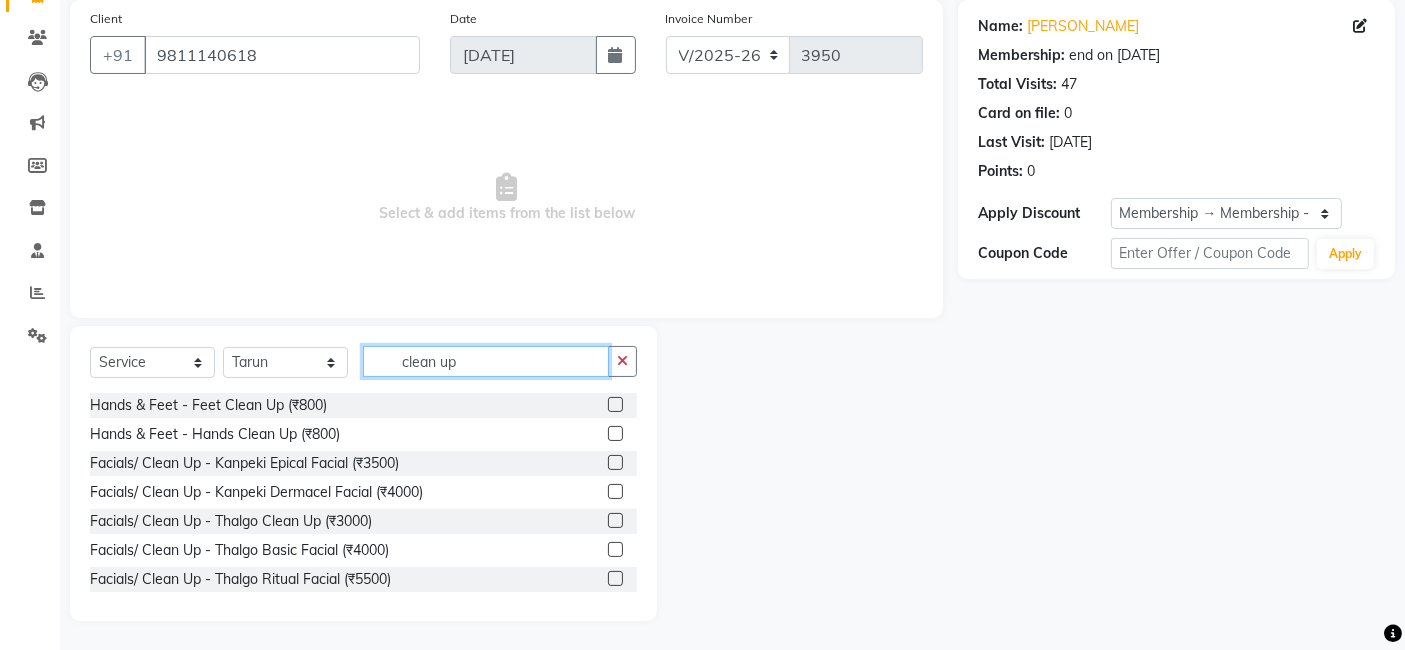 type on "clean up" 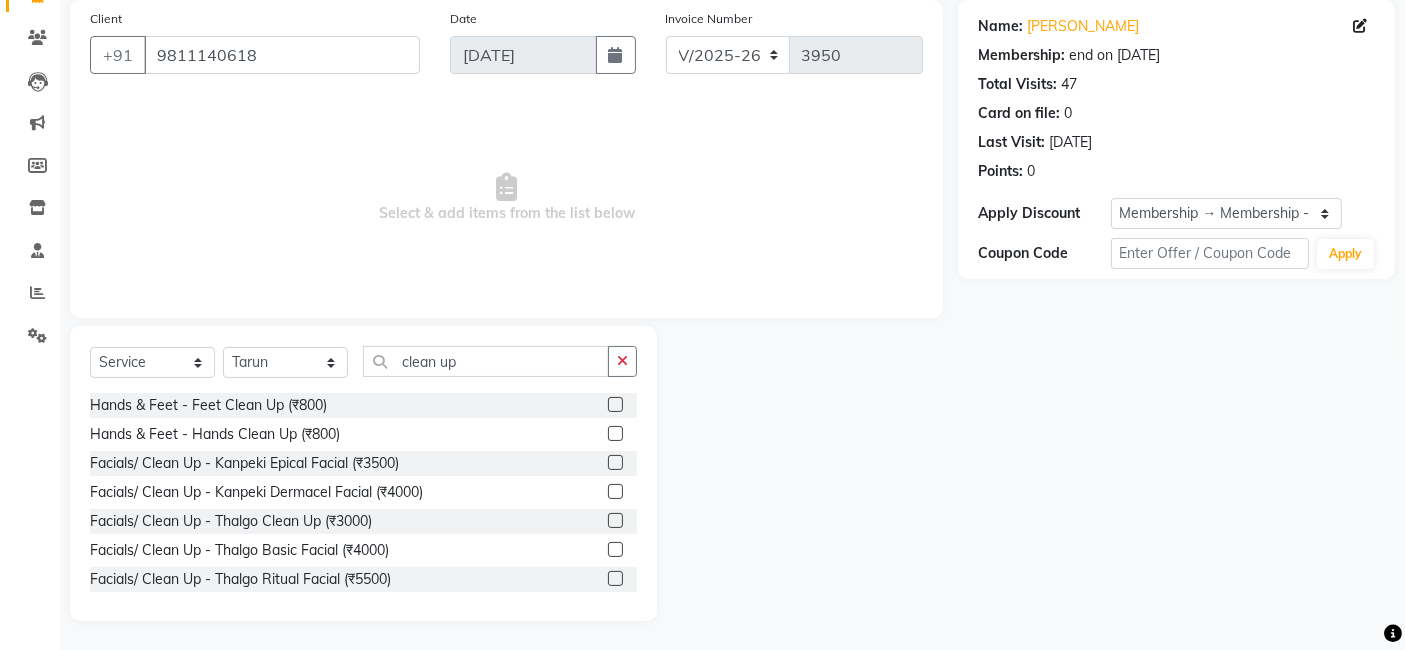 click 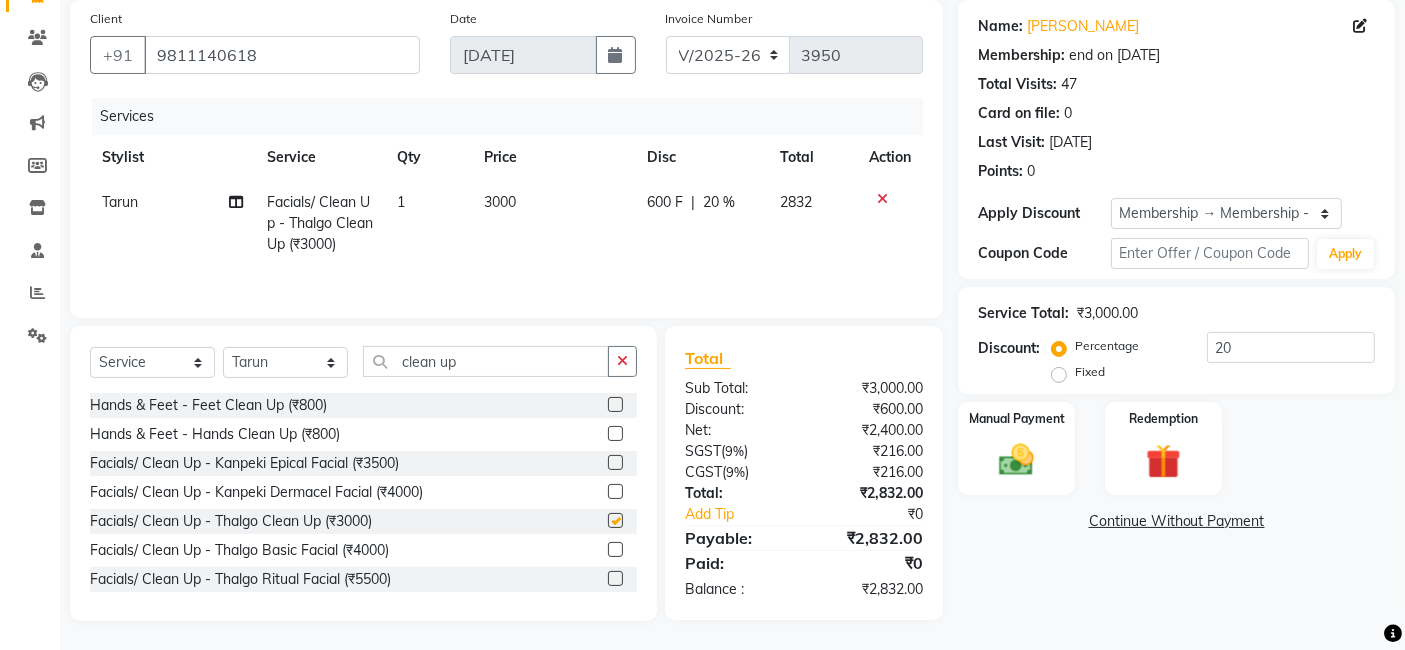 checkbox on "false" 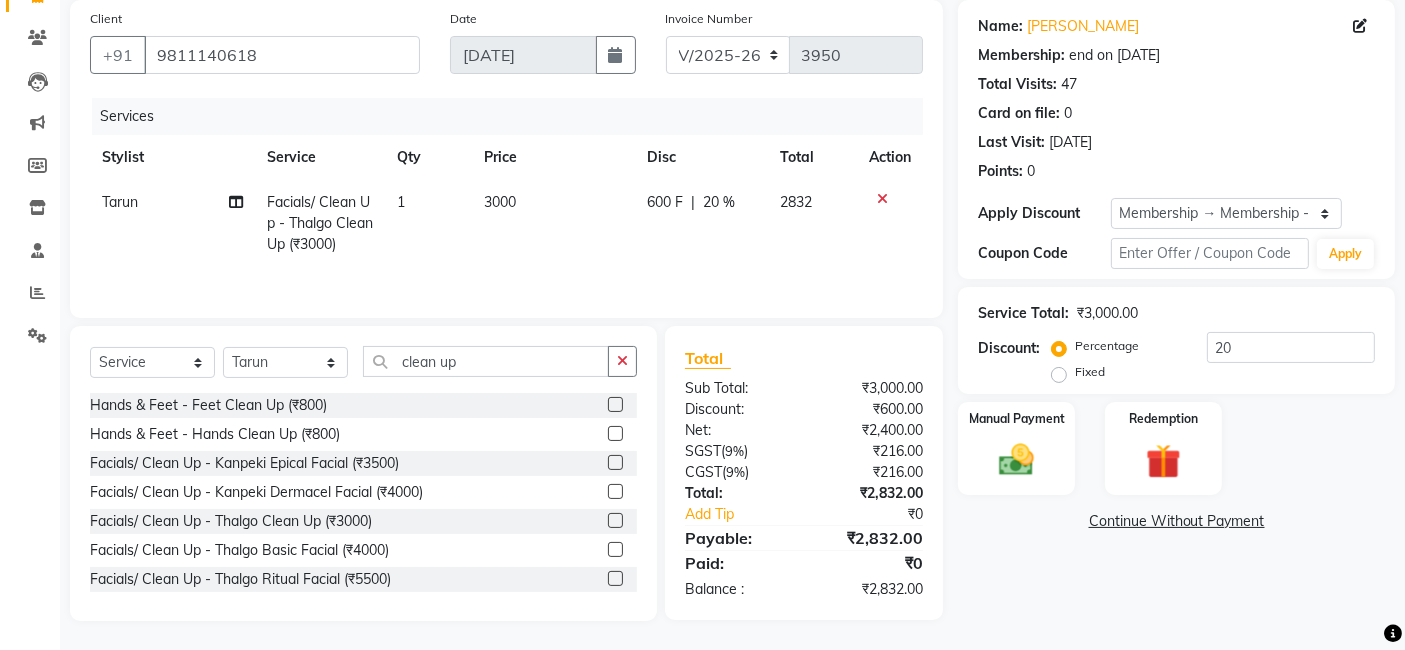 click on "3000" 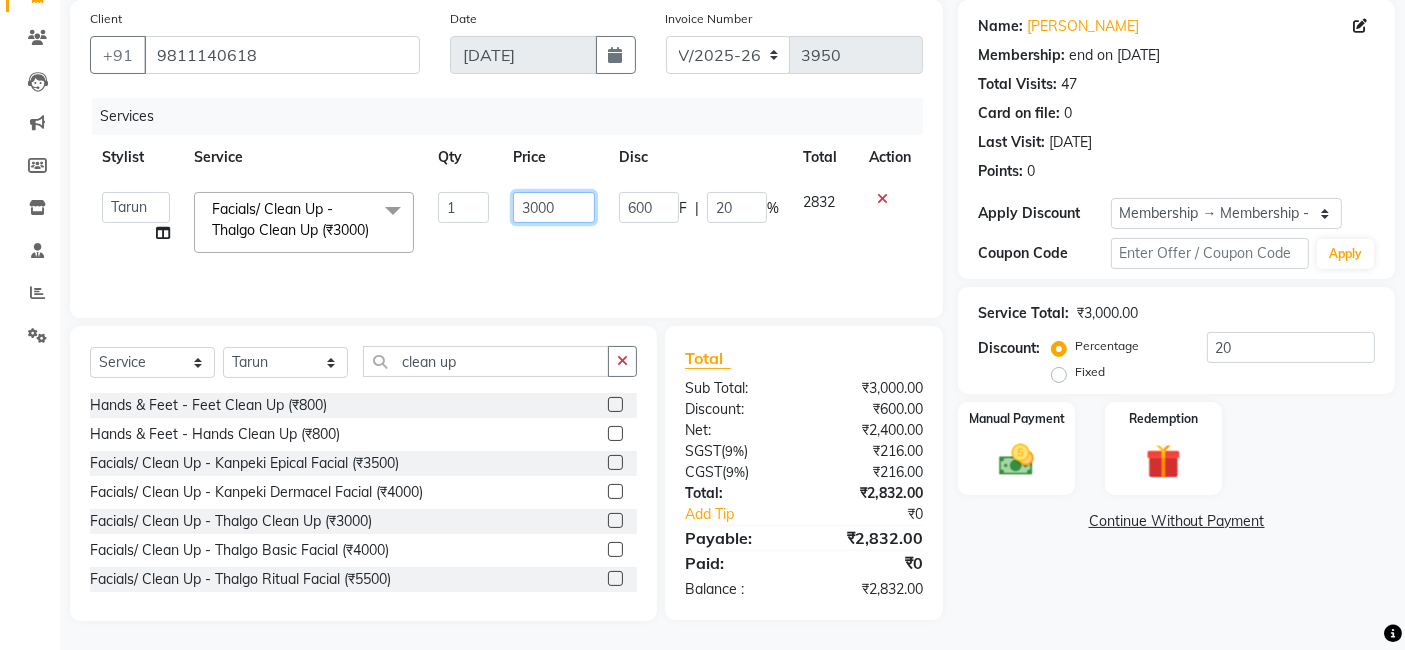 click on "3000" 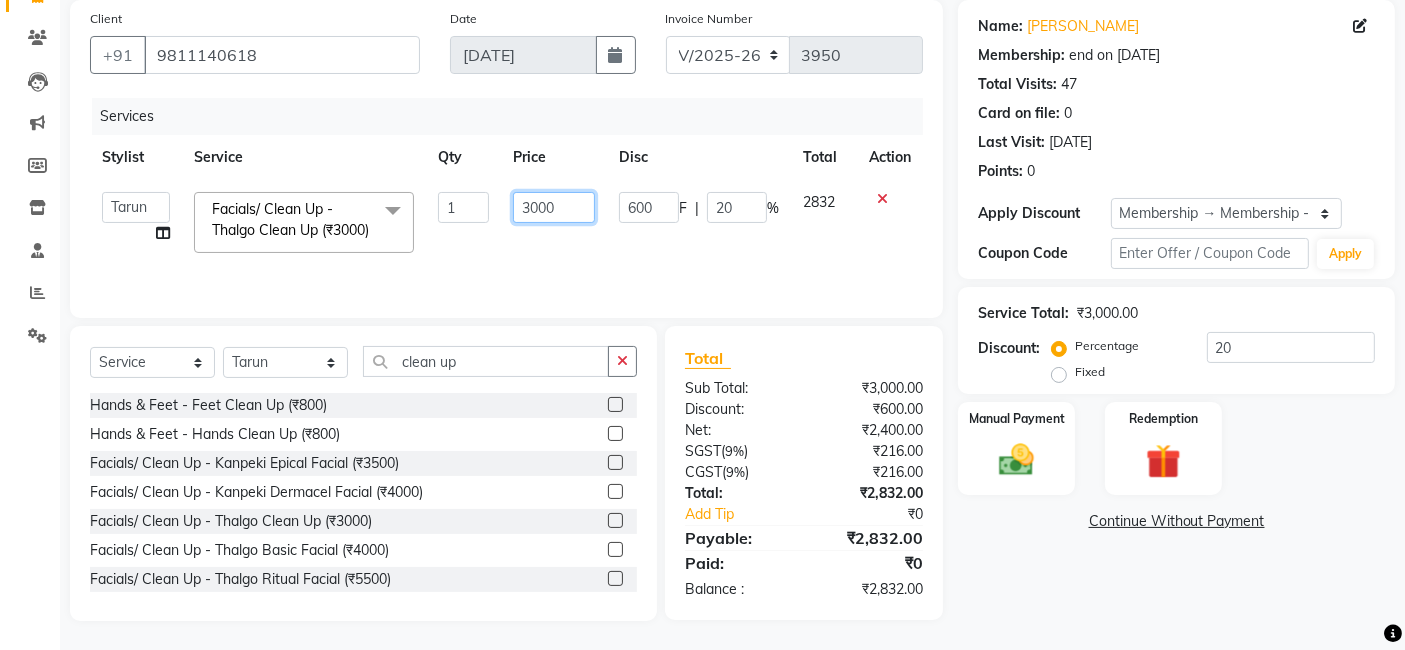 click on "3000" 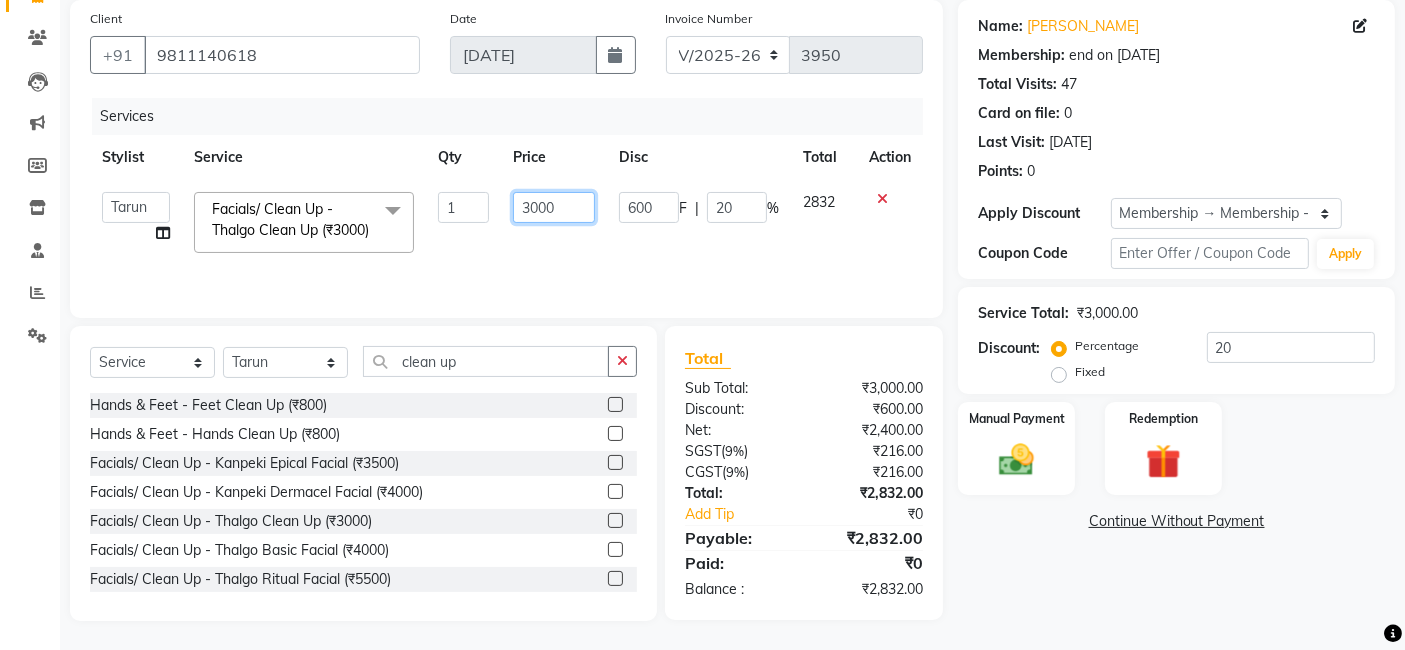 click on "3000" 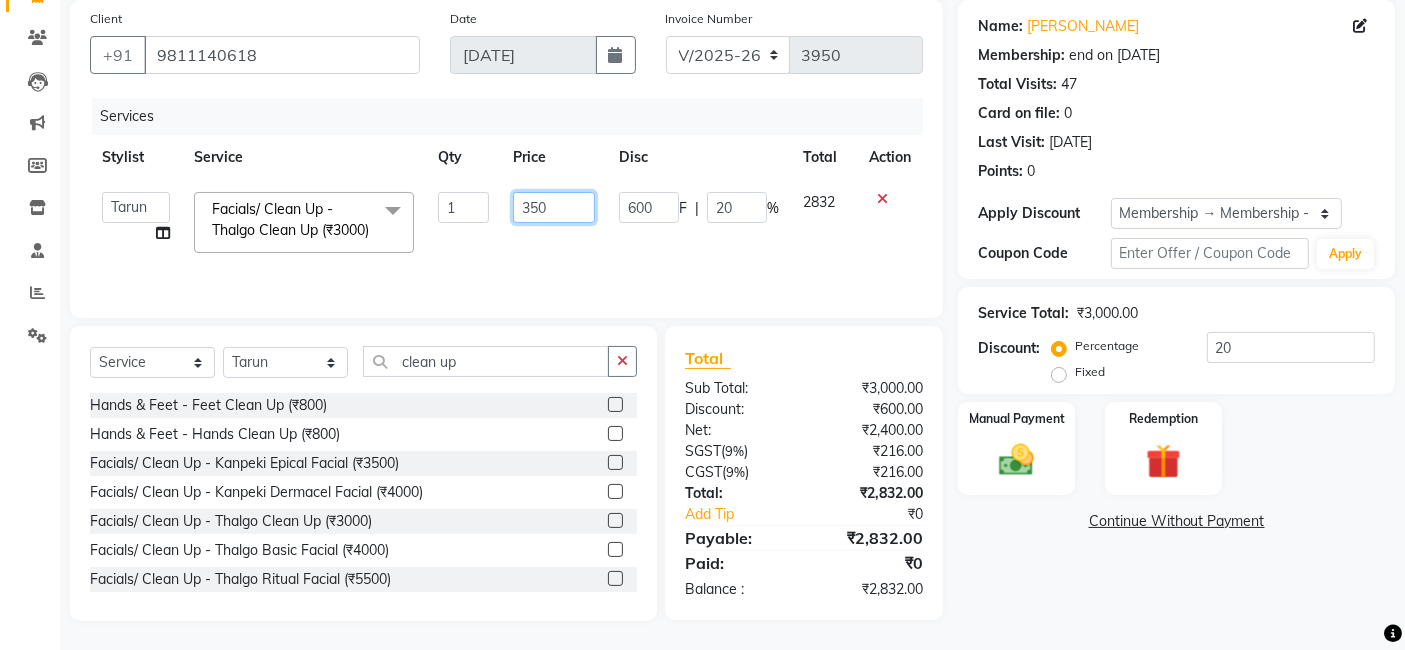 type on "3500" 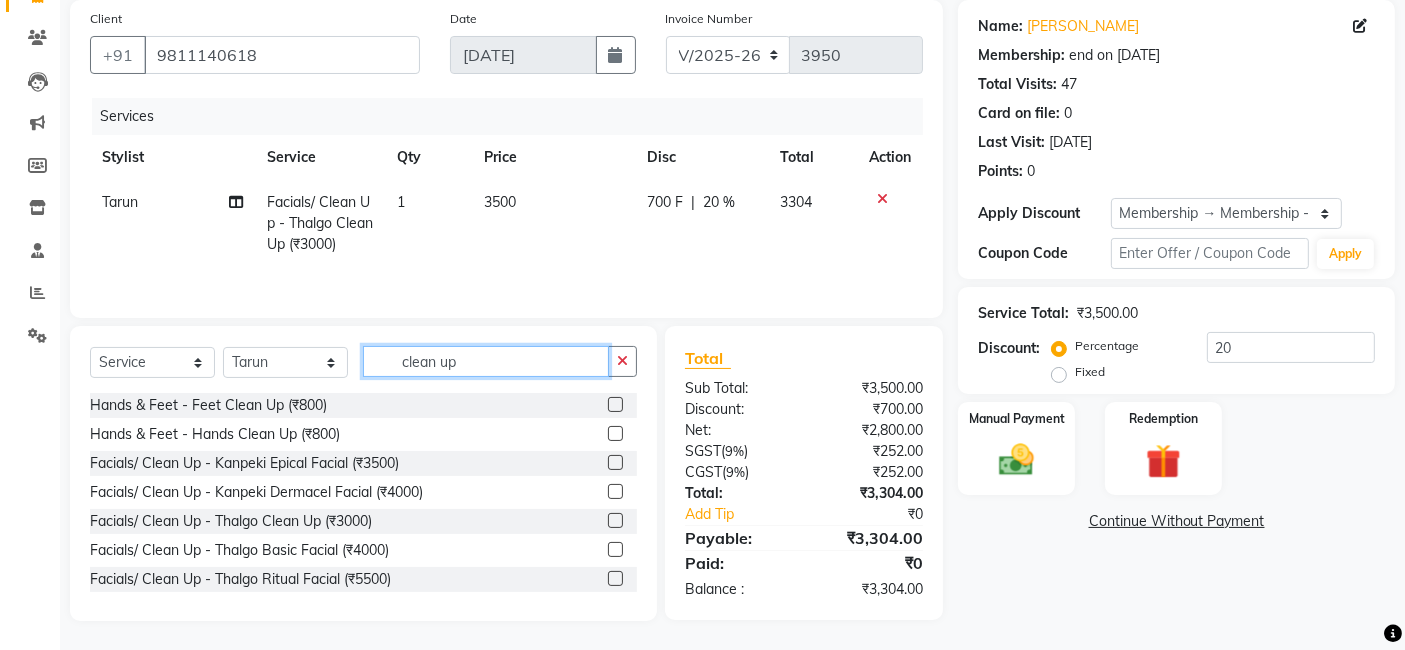 click on "Select  Service  Product  Membership  Package Voucher Prepaid Gift Card  Select Stylist AJAY Amar Ankush Ashu Beauty Tanuja COUNTER Deepak Esha Fatima Husain Maggi Manjit Nandini Nazim Owner Owner Rakesh Rishi Sandeep Shipra Sonu Stylist Rajesh Sushma Tarun Tushar Vaibhav Vipin clean up" 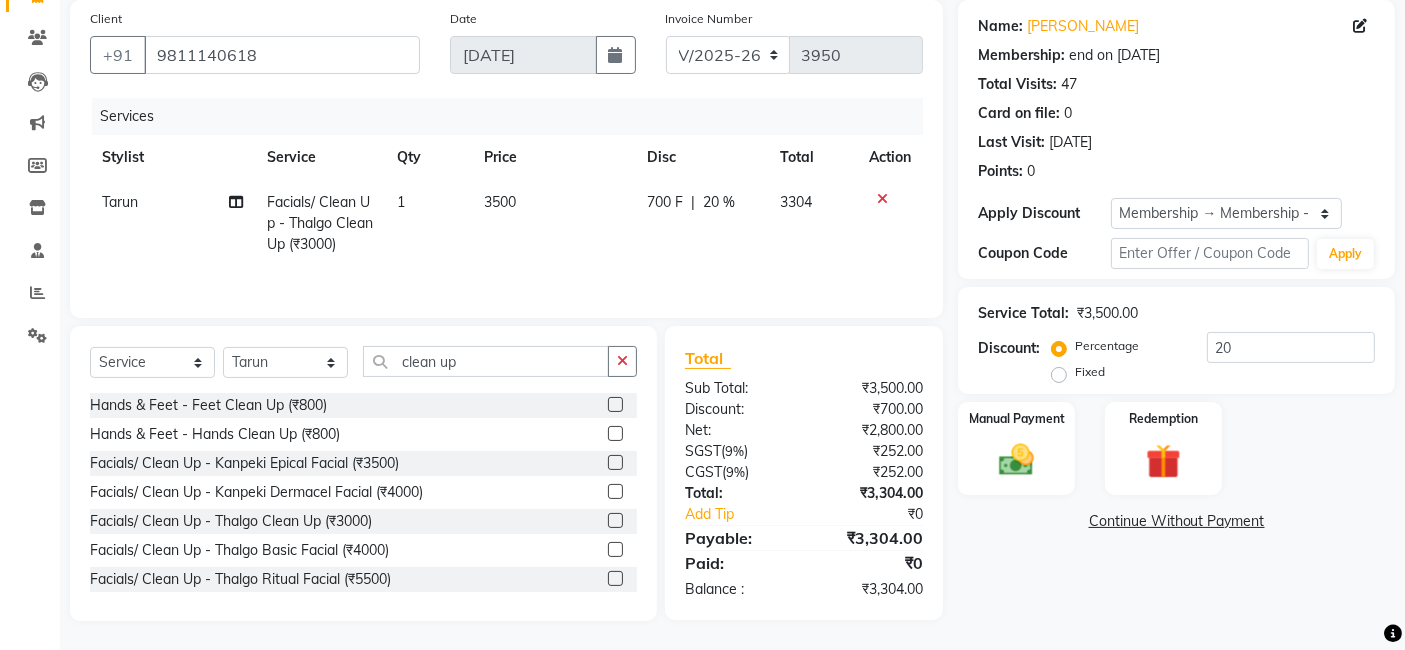 click on "Select  Service  Product  Membership  Package Voucher Prepaid Gift Card  Select Stylist AJAY Amar Ankush Ashu Beauty Tanuja COUNTER Deepak Esha Fatima Husain Maggi Manjit Nandini Nazim Owner Owner Rakesh Rishi Sandeep Shipra Sonu Stylist Rajesh Sushma Tarun Tushar Vaibhav Vipin clean up" 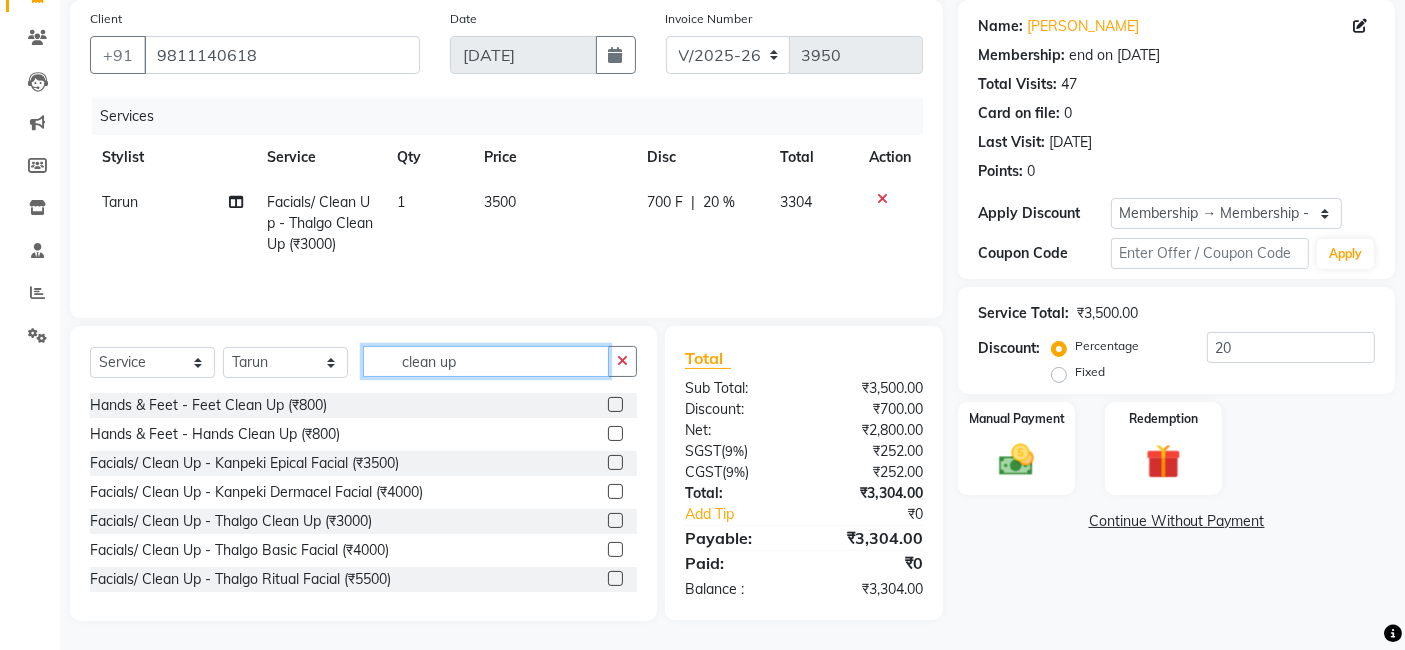 click on "clean up" 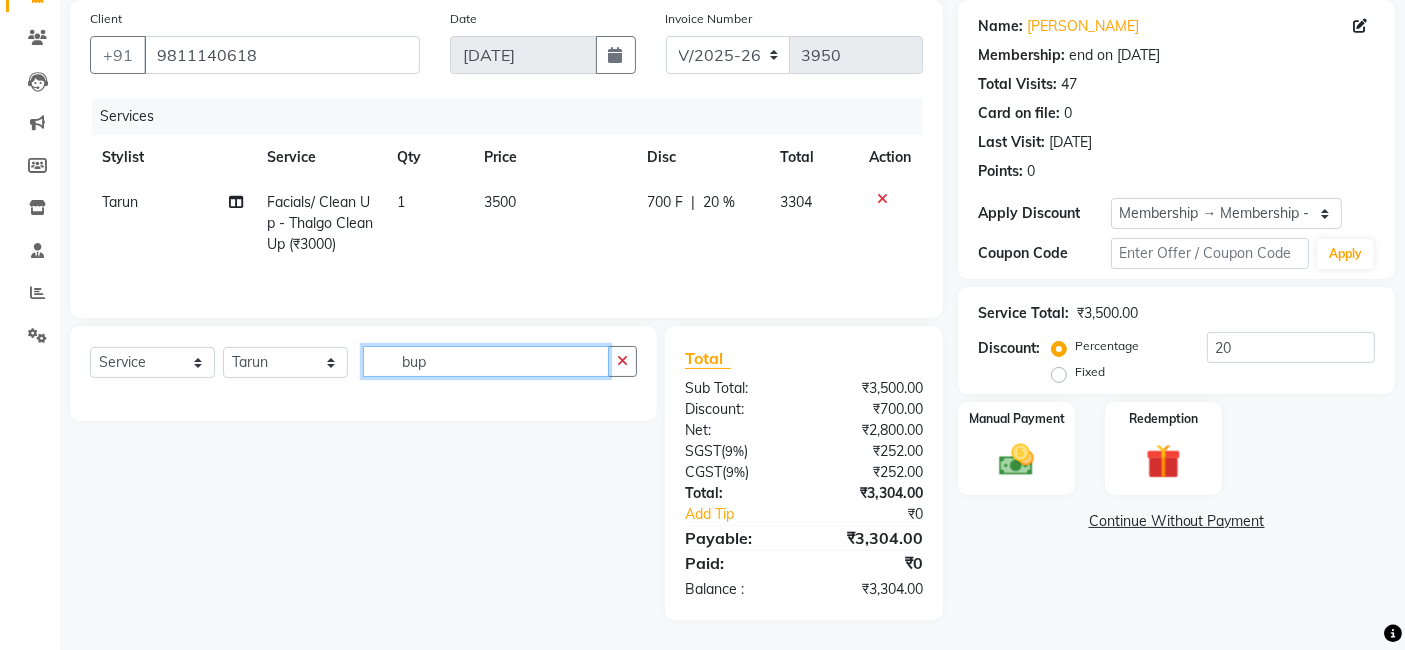 click on "bup" 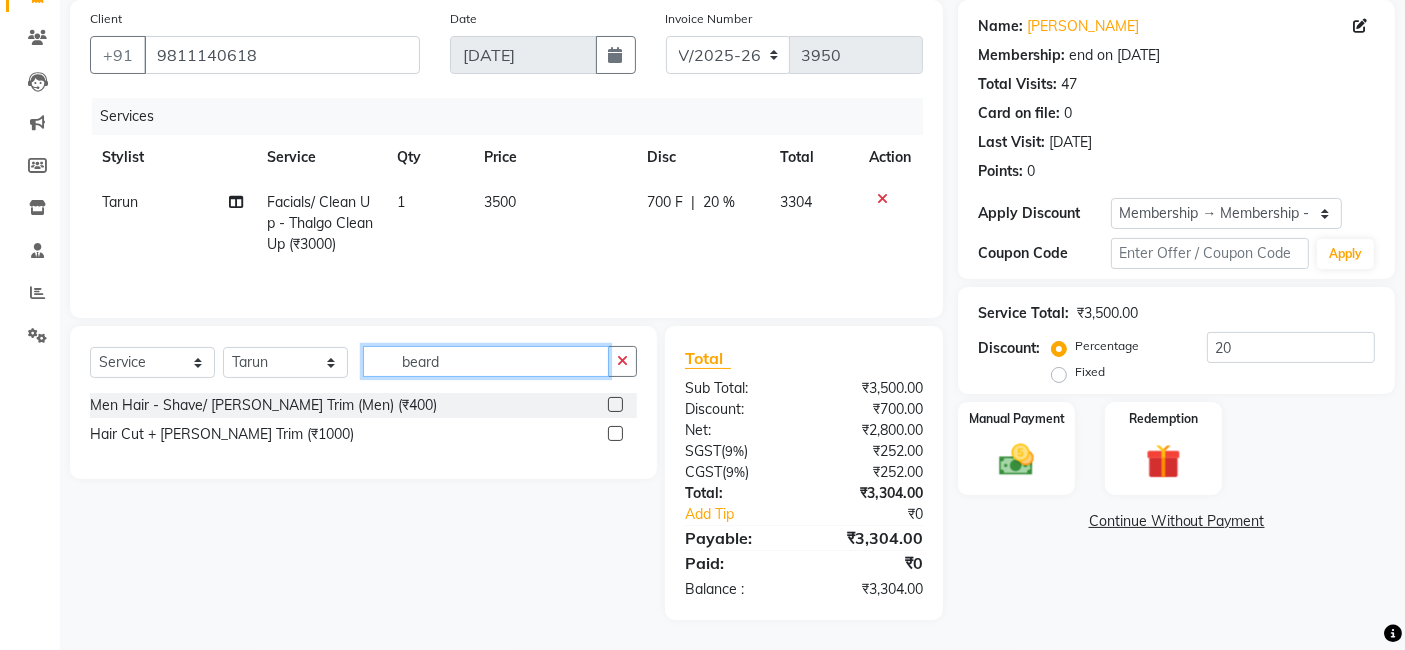 click on "beard" 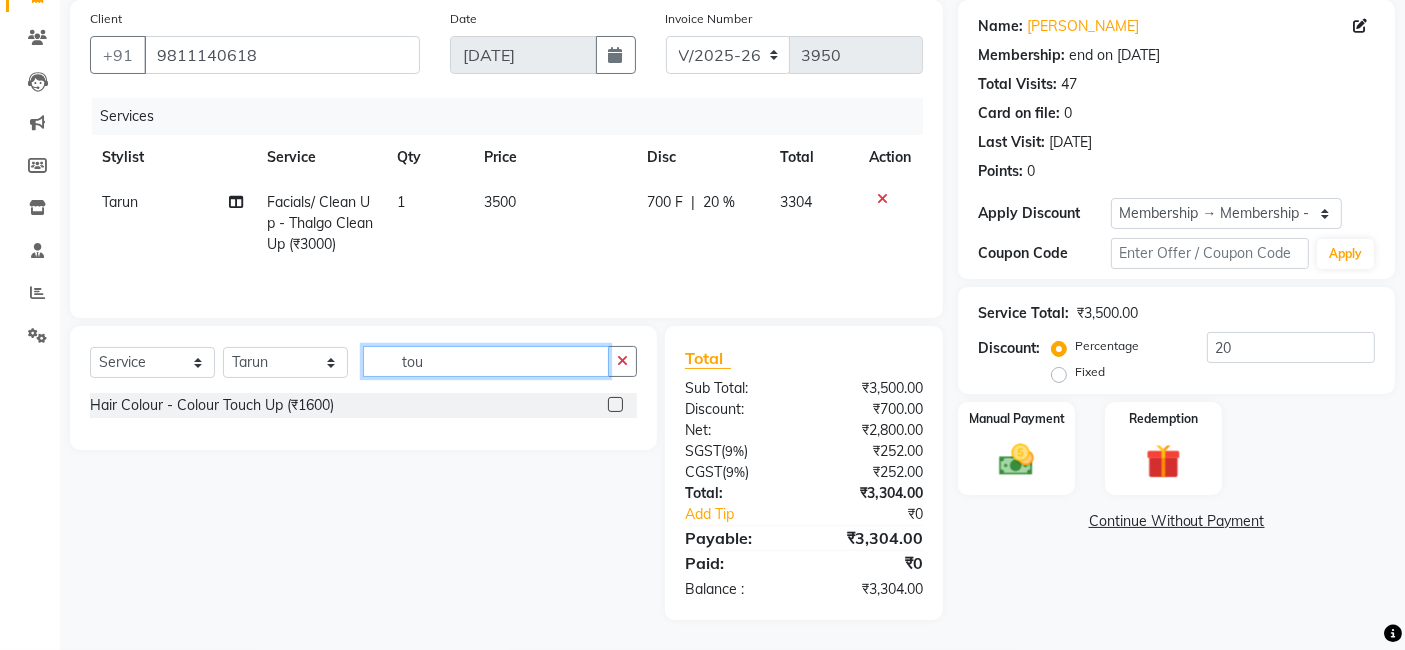 type on "tou" 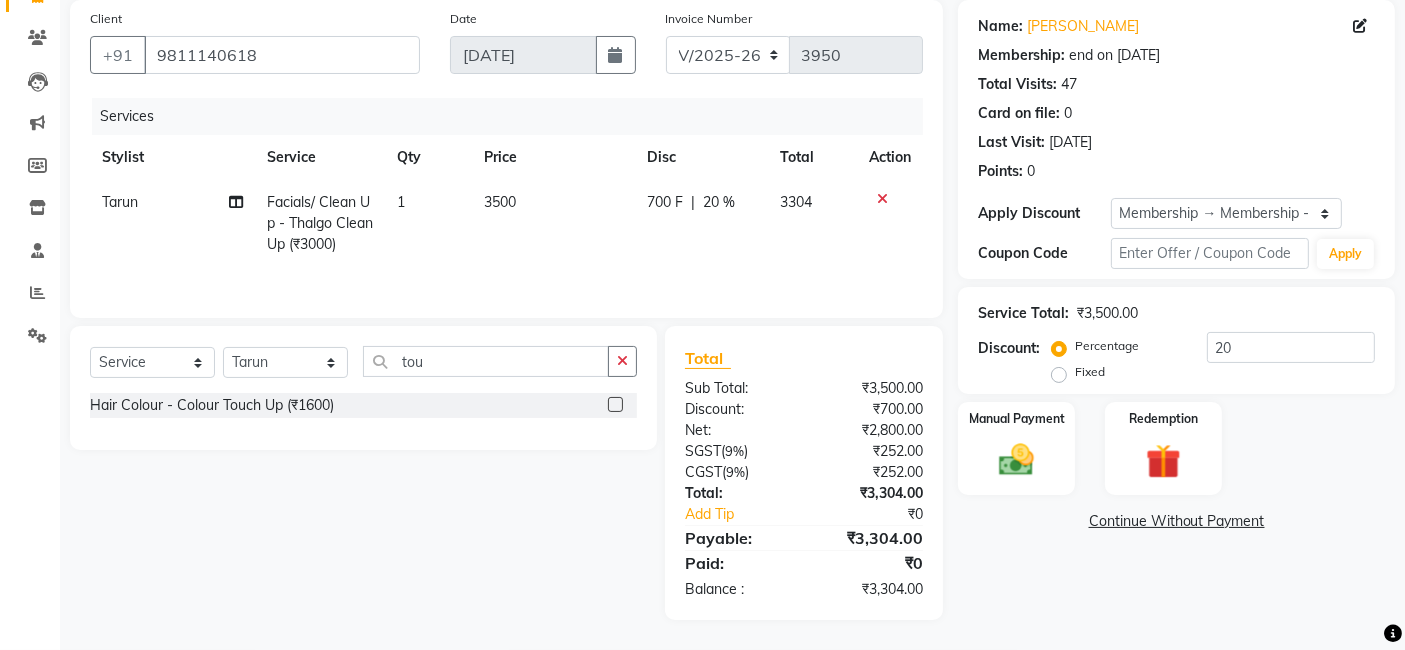 click 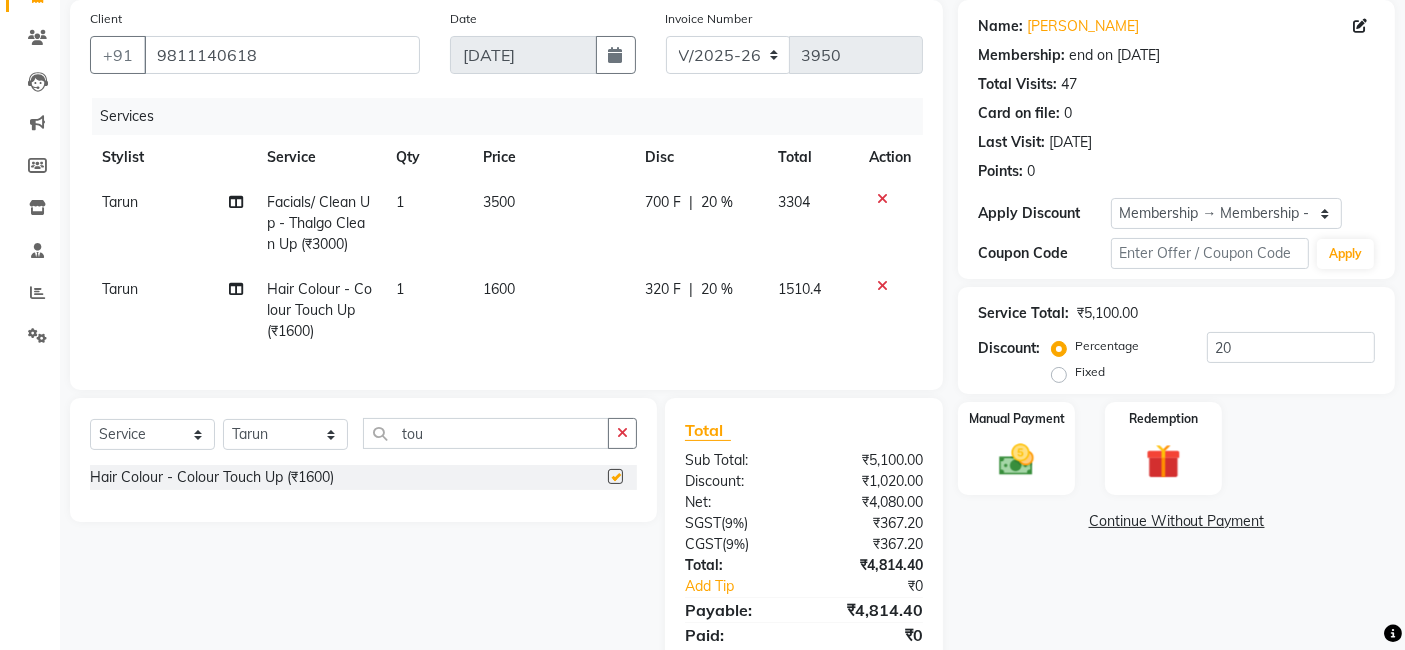 checkbox on "false" 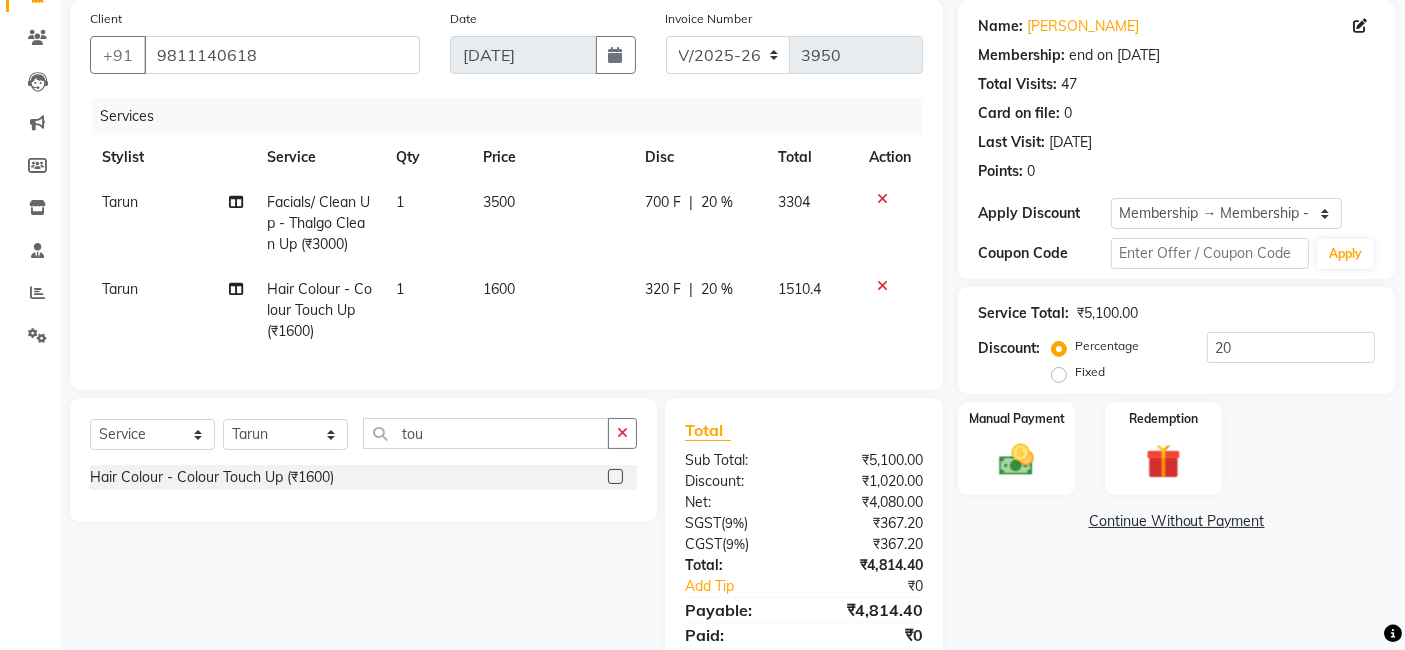 click on "1600" 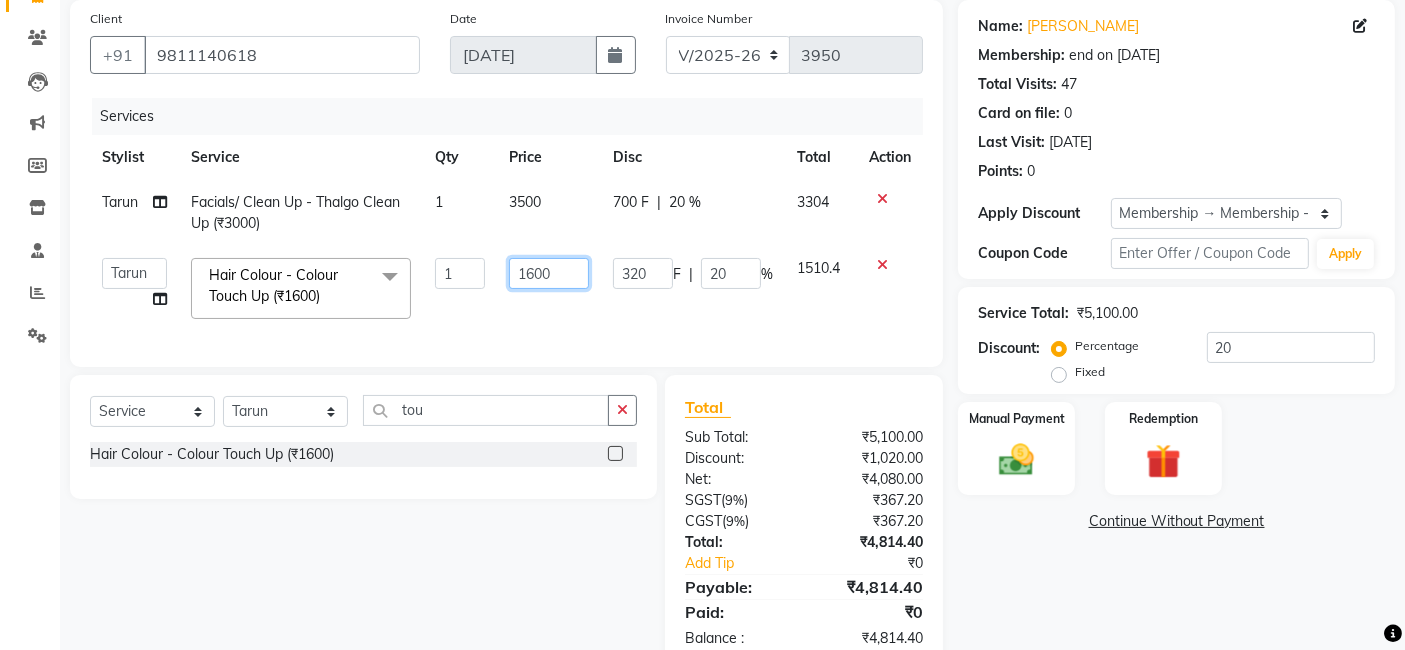 click on "1600" 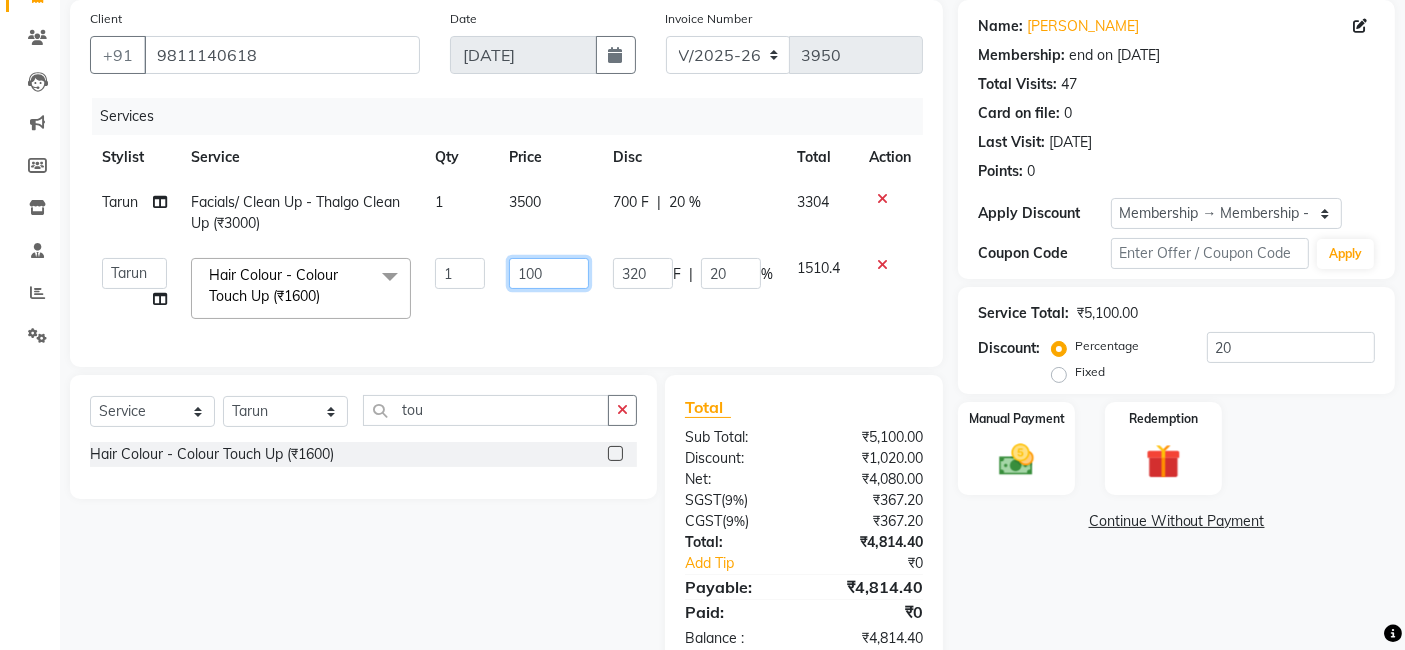 type on "1000" 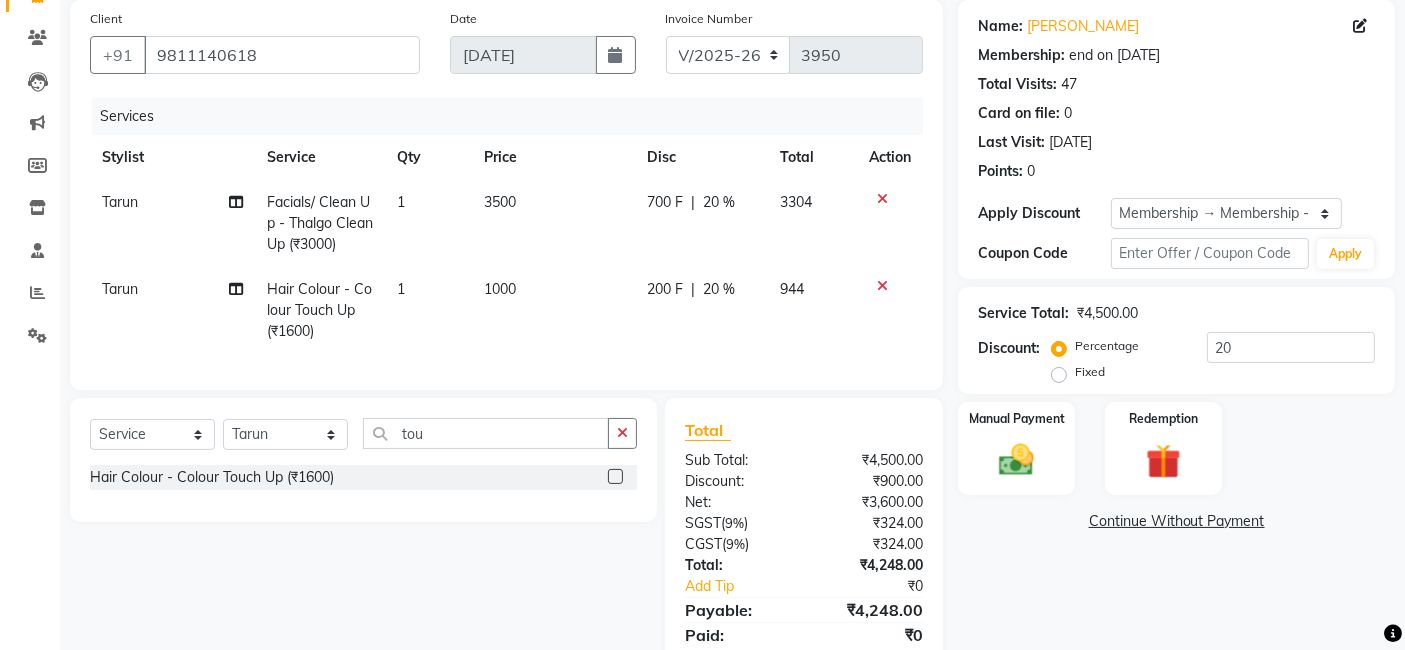click on "1000" 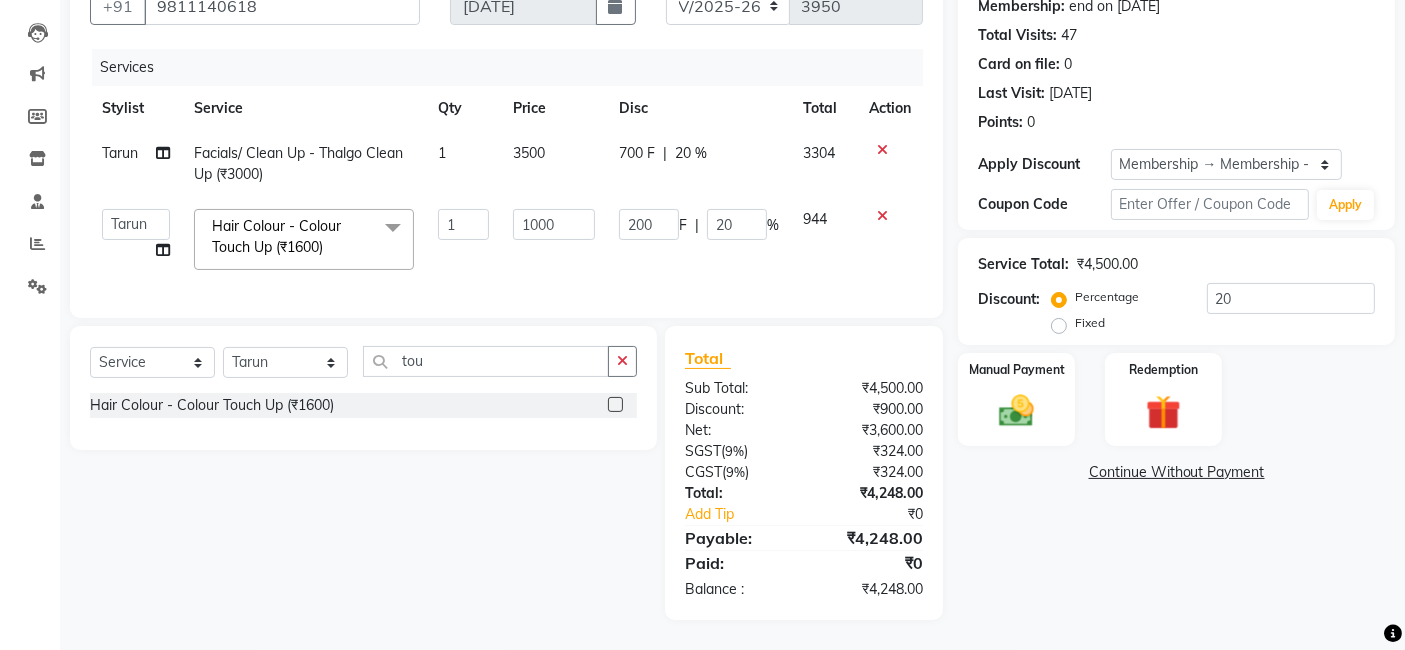 scroll, scrollTop: 214, scrollLeft: 0, axis: vertical 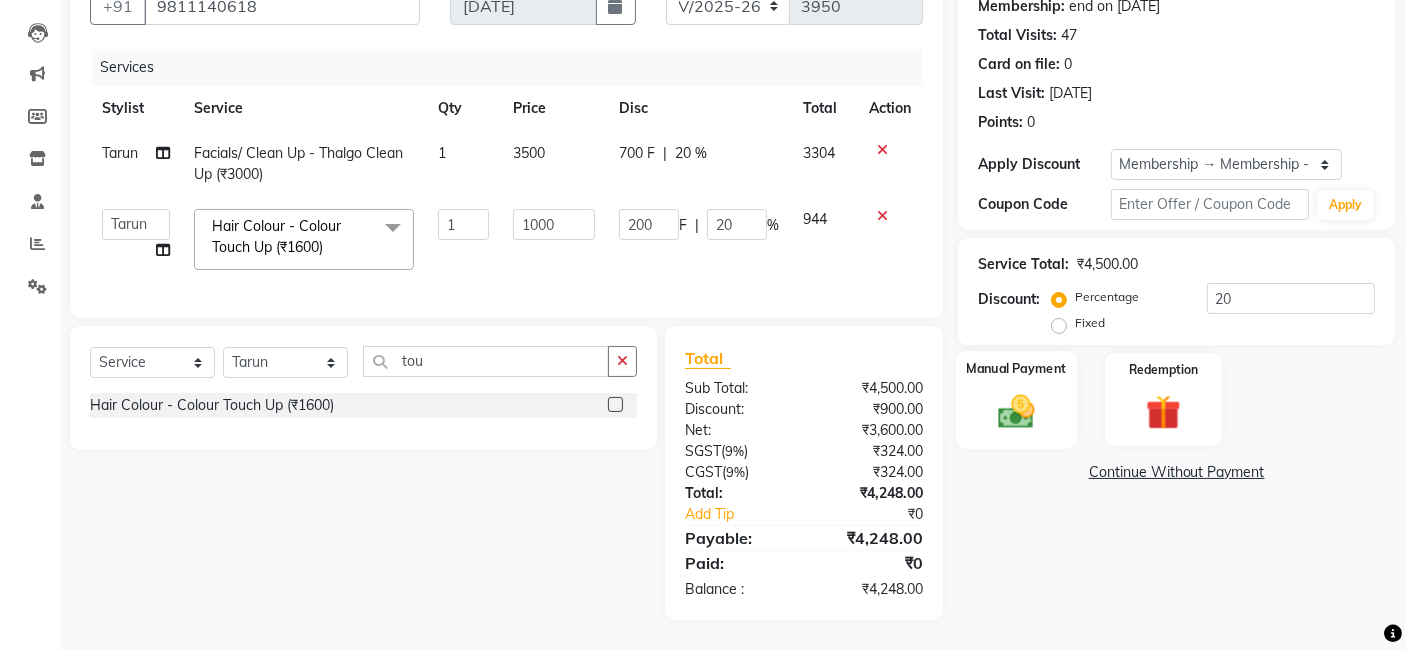 click 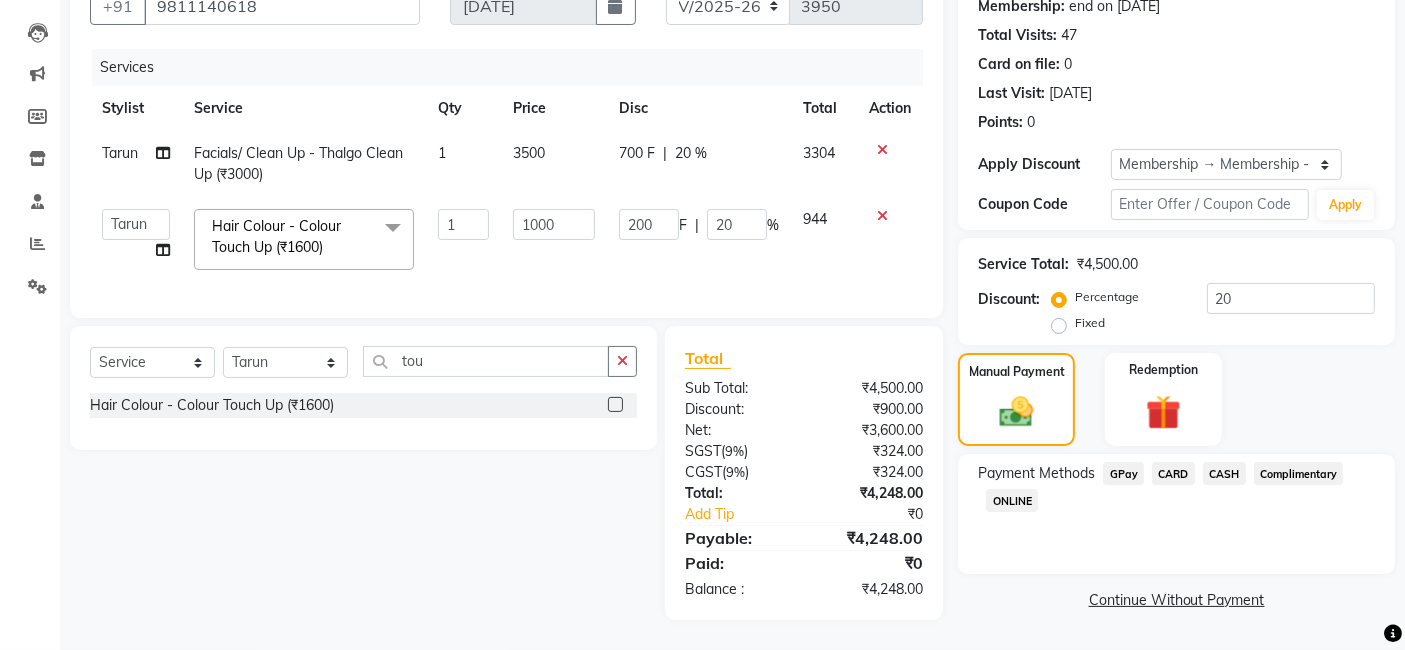 click on "CARD" 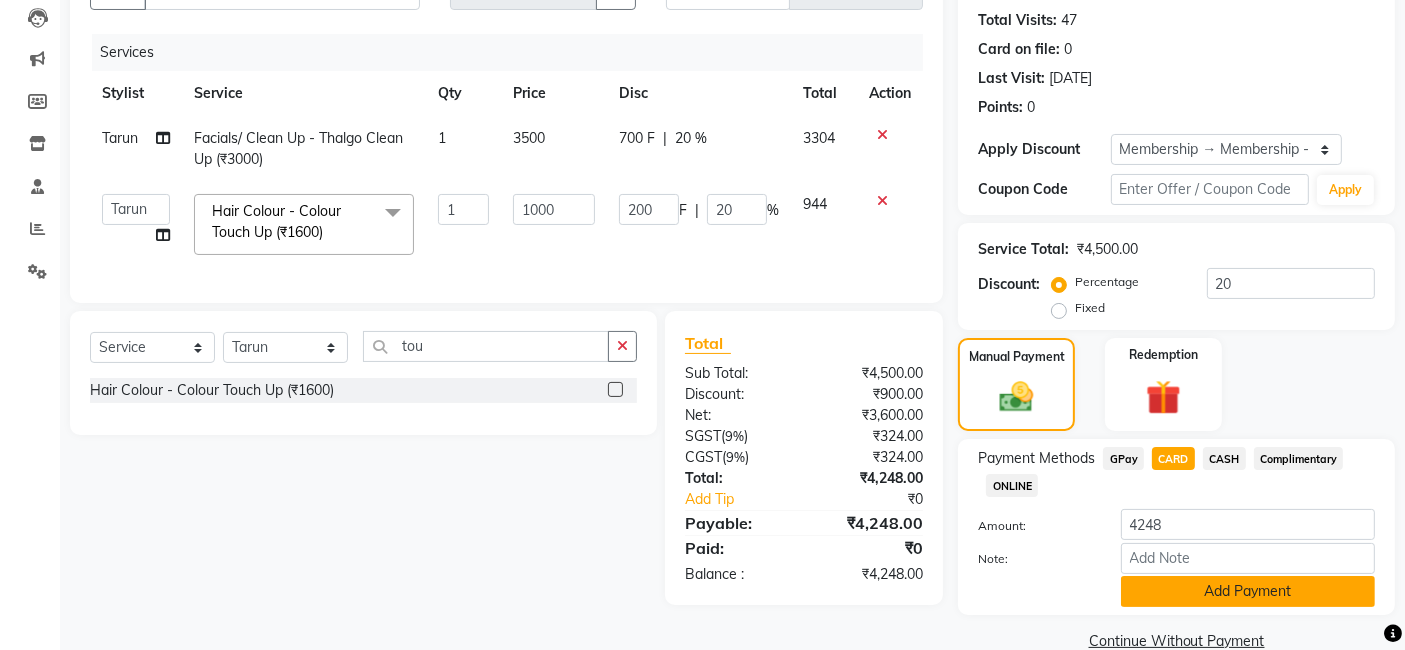 click on "Add Payment" 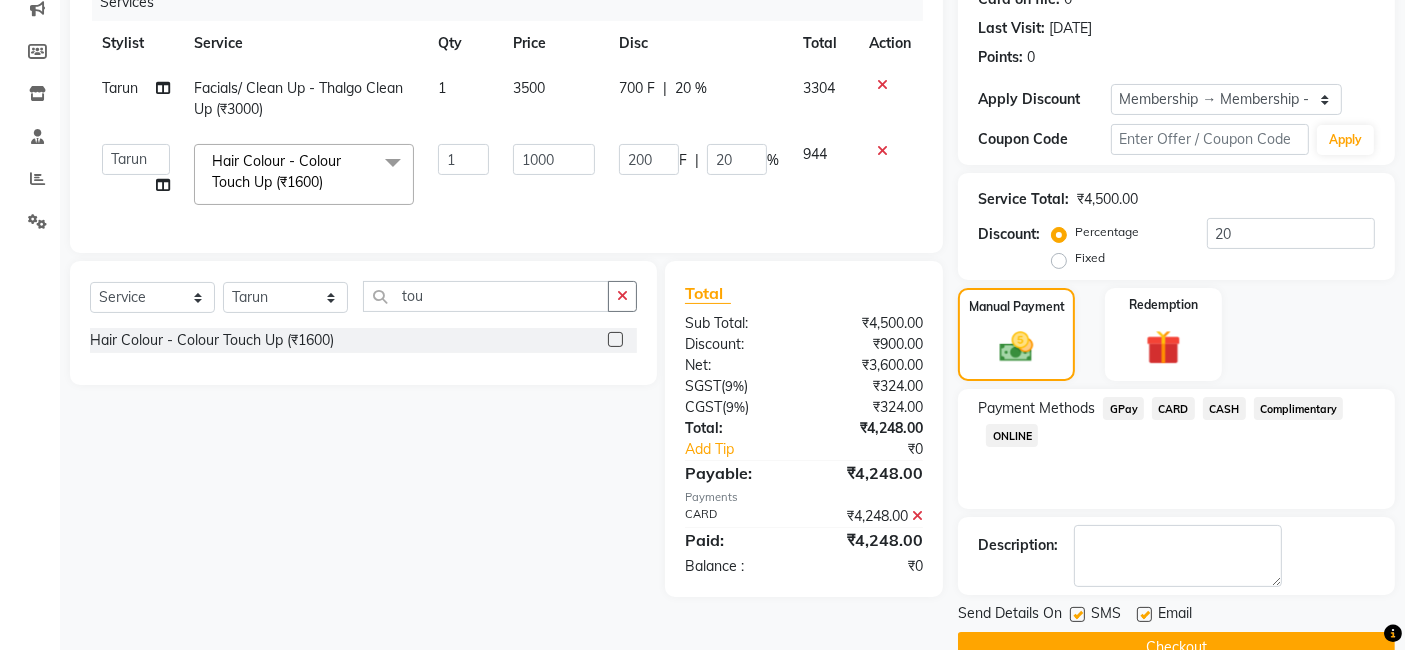 scroll, scrollTop: 305, scrollLeft: 0, axis: vertical 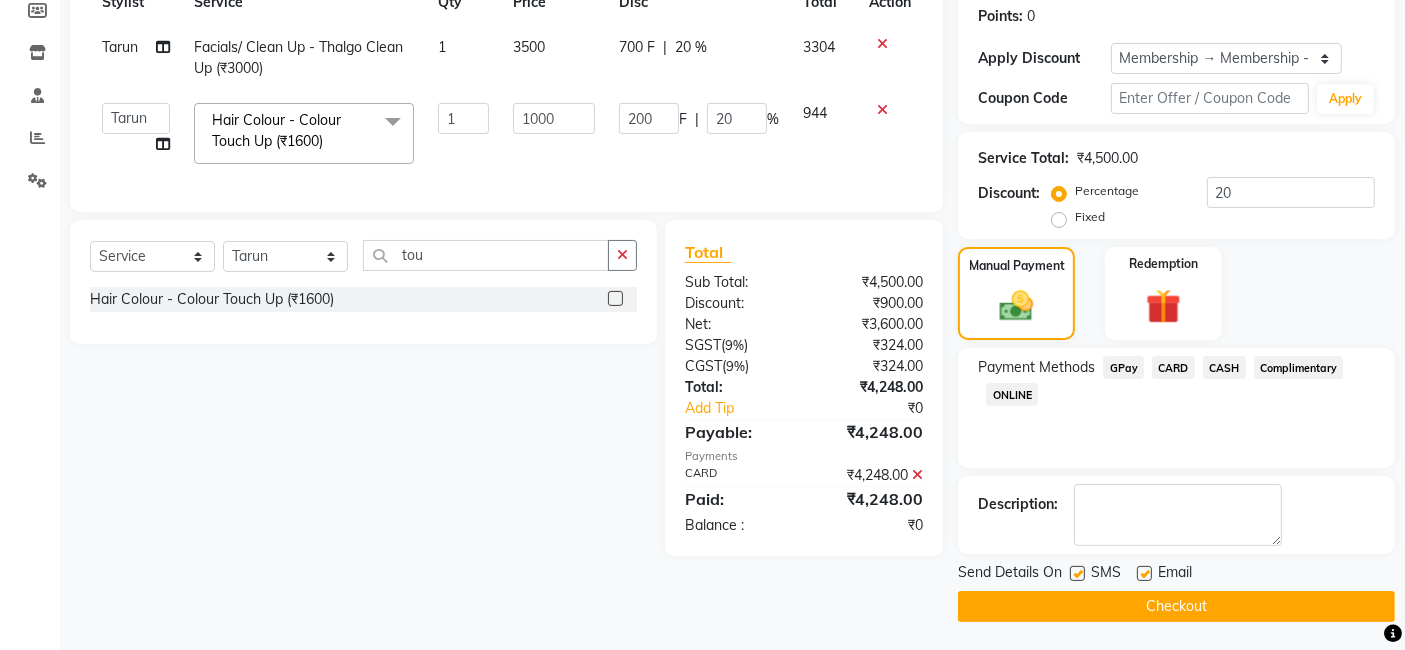 click on "Checkout" 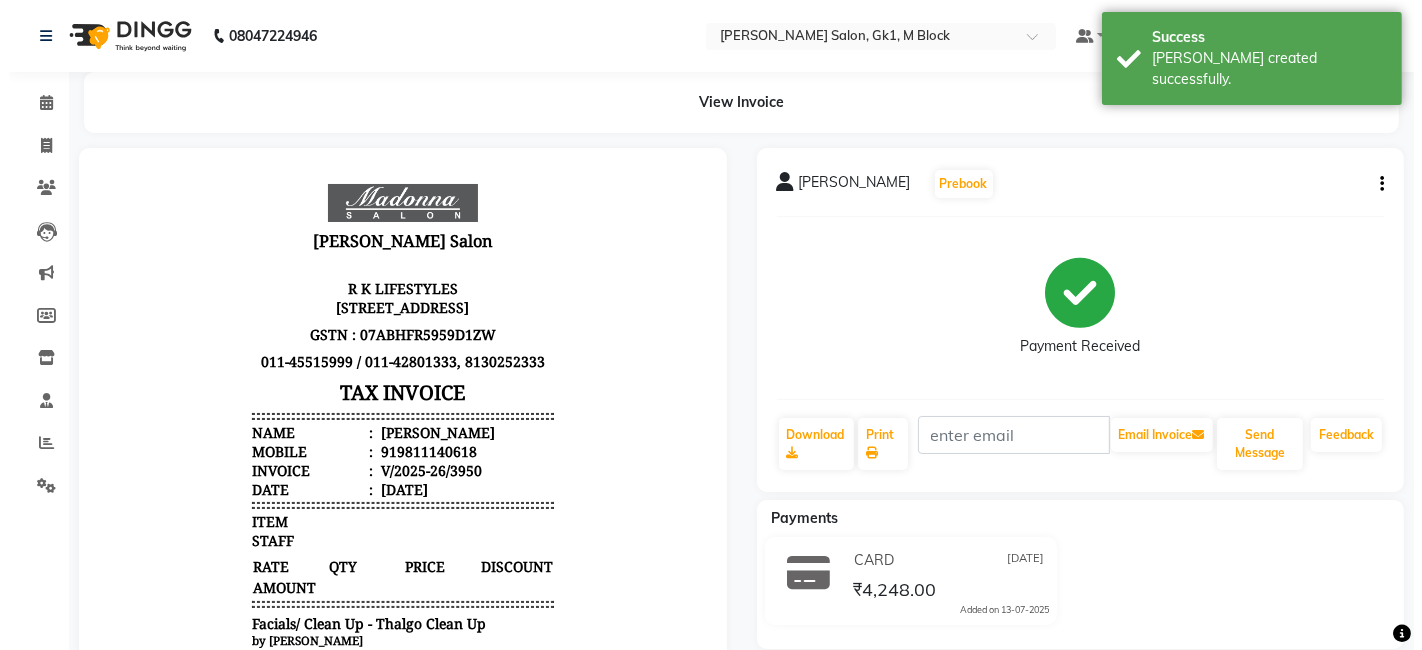 scroll, scrollTop: 0, scrollLeft: 0, axis: both 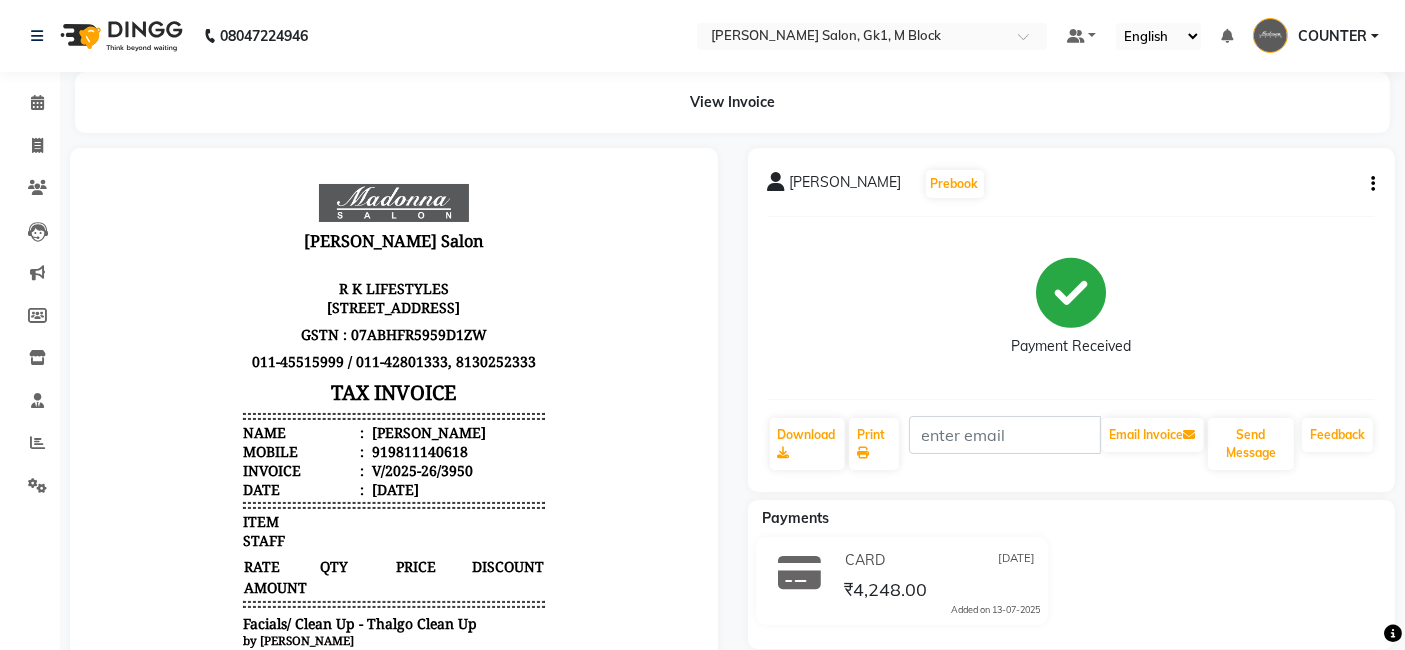 click 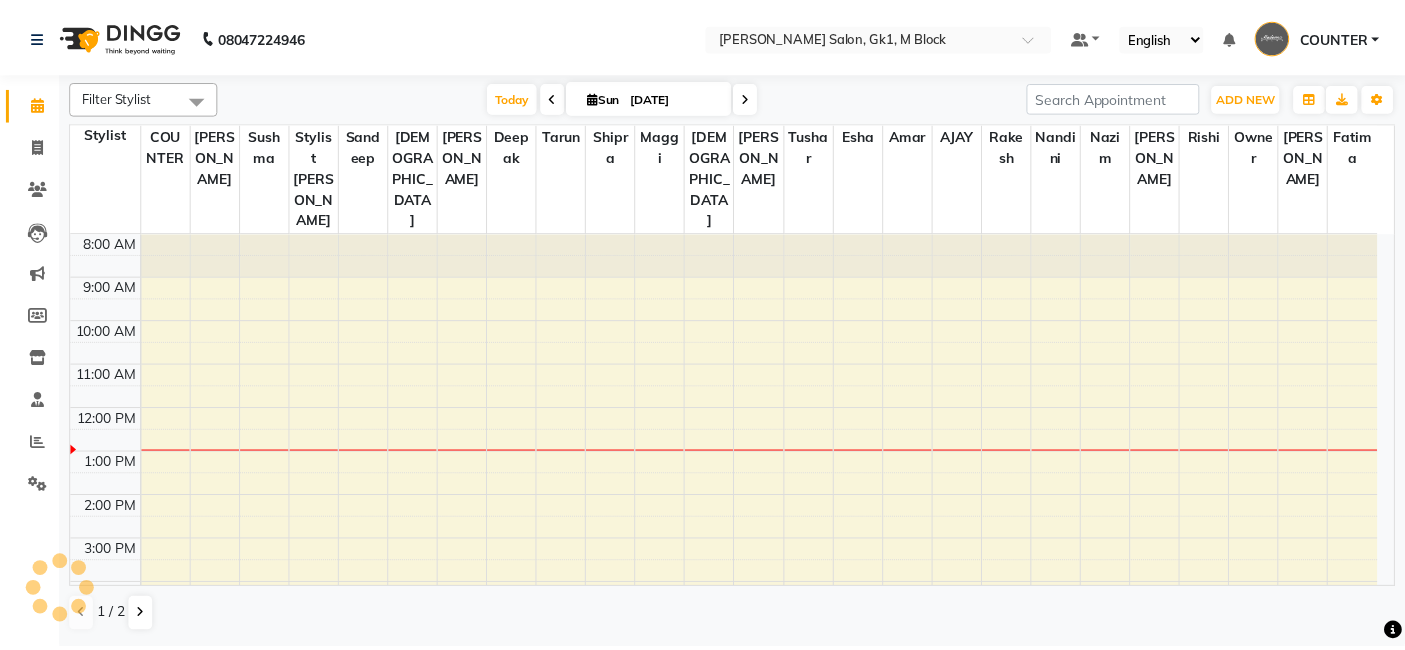 scroll, scrollTop: 219, scrollLeft: 0, axis: vertical 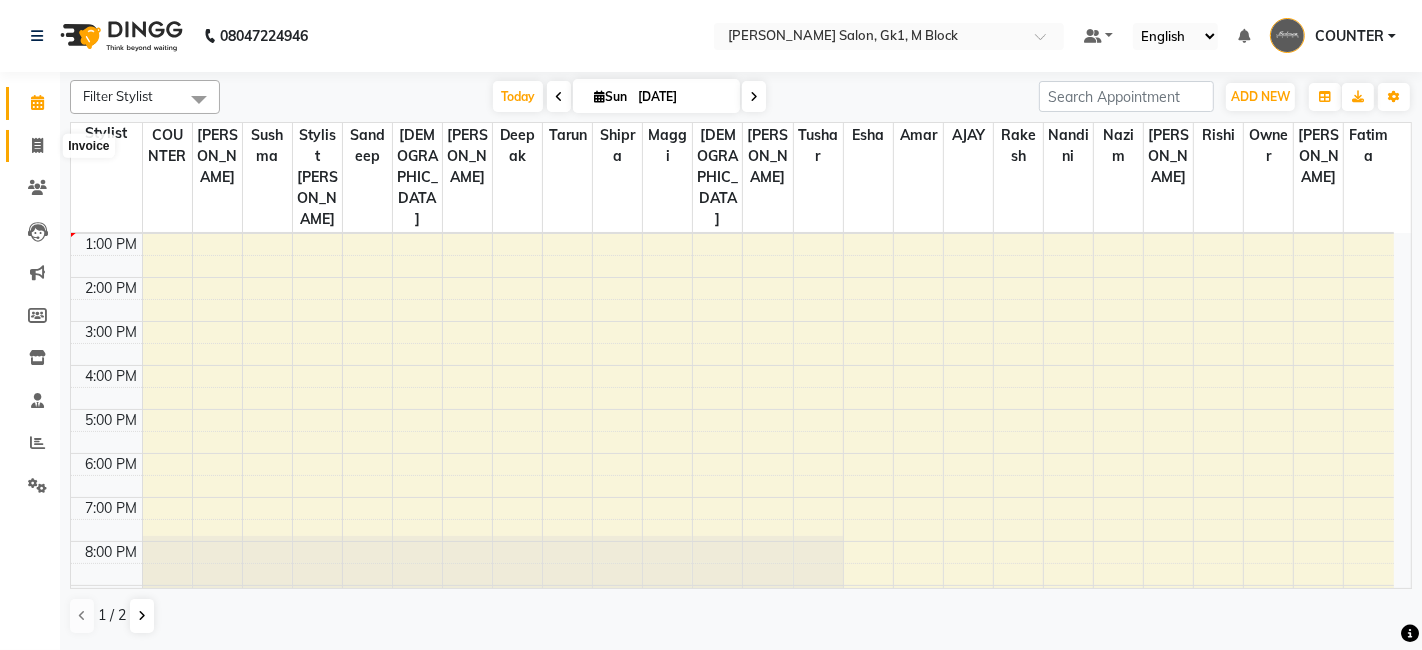 click 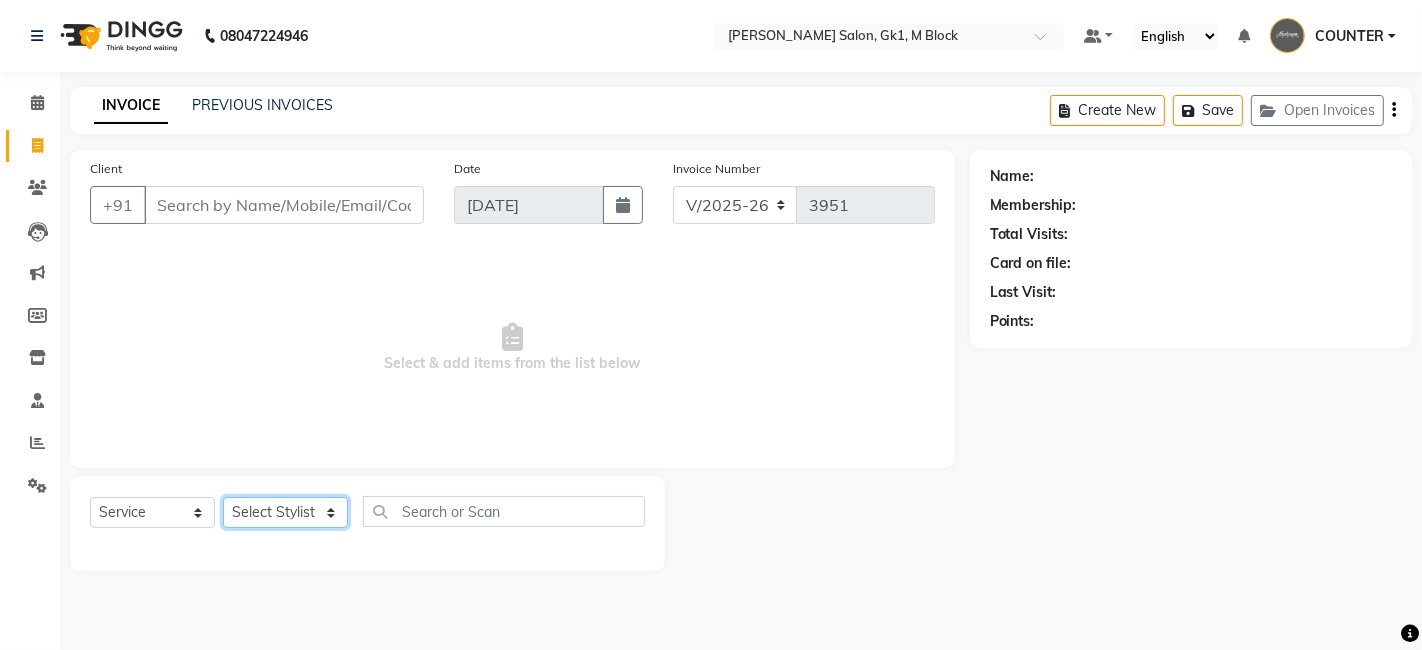 click on "Select Stylist [PERSON_NAME] [PERSON_NAME] Beauty [PERSON_NAME] COUNTER [PERSON_NAME] [PERSON_NAME] [PERSON_NAME] Owner Owner Rakesh Rishi [PERSON_NAME] [PERSON_NAME] [PERSON_NAME] Stylist [PERSON_NAME] [PERSON_NAME] [PERSON_NAME] [PERSON_NAME]" 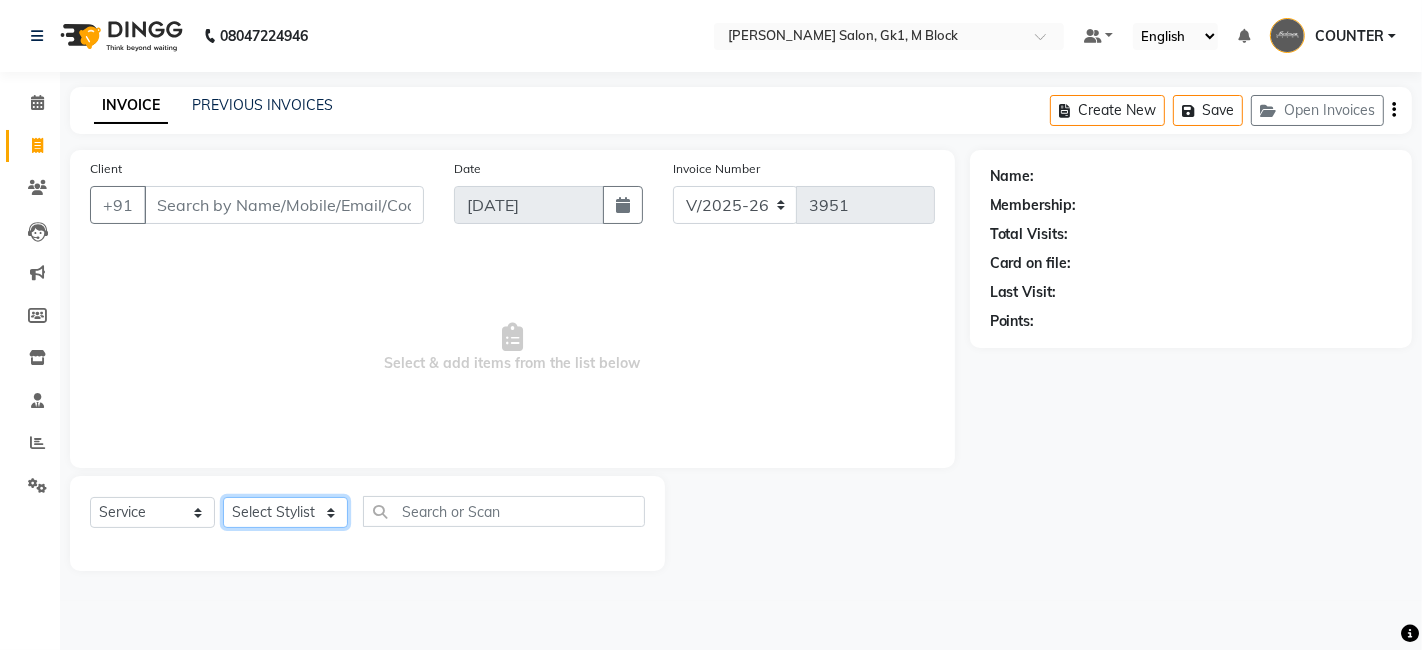 select on "67548" 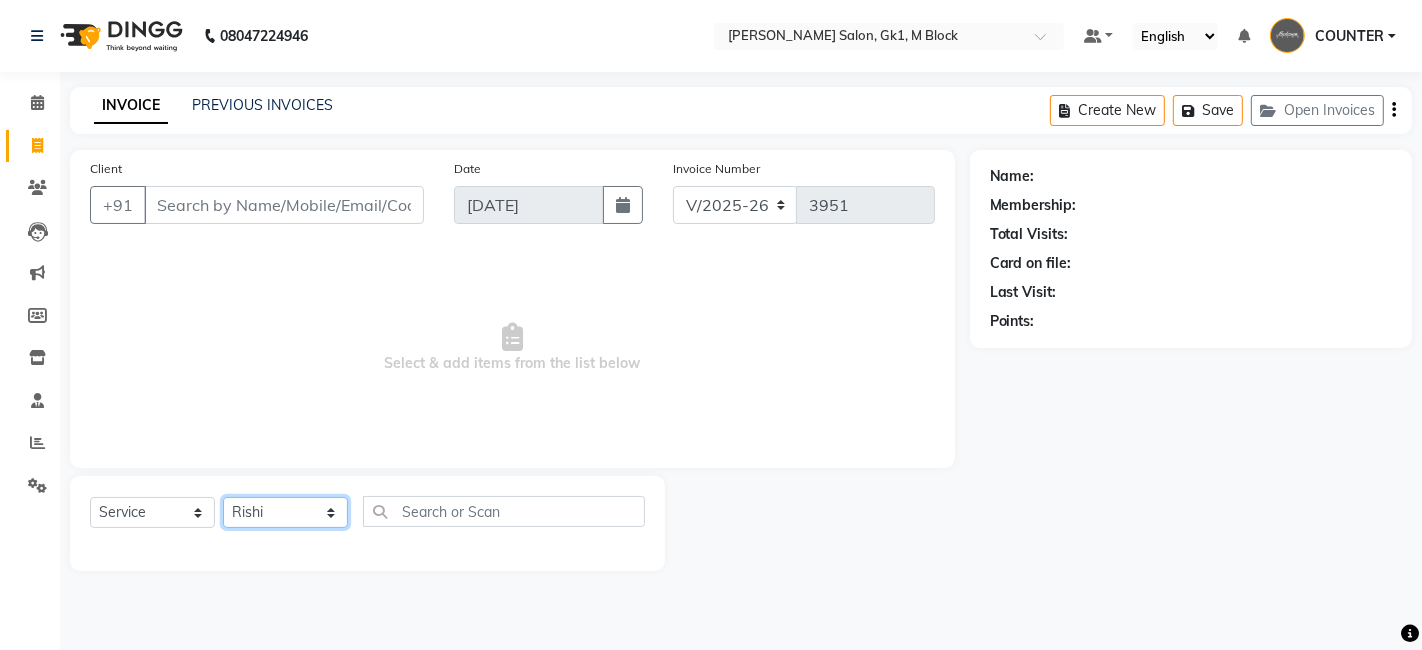 click on "Select Stylist [PERSON_NAME] [PERSON_NAME] Beauty [PERSON_NAME] COUNTER [PERSON_NAME] [PERSON_NAME] [PERSON_NAME] Owner Owner Rakesh Rishi [PERSON_NAME] [PERSON_NAME] [PERSON_NAME] Stylist [PERSON_NAME] [PERSON_NAME] [PERSON_NAME] [PERSON_NAME]" 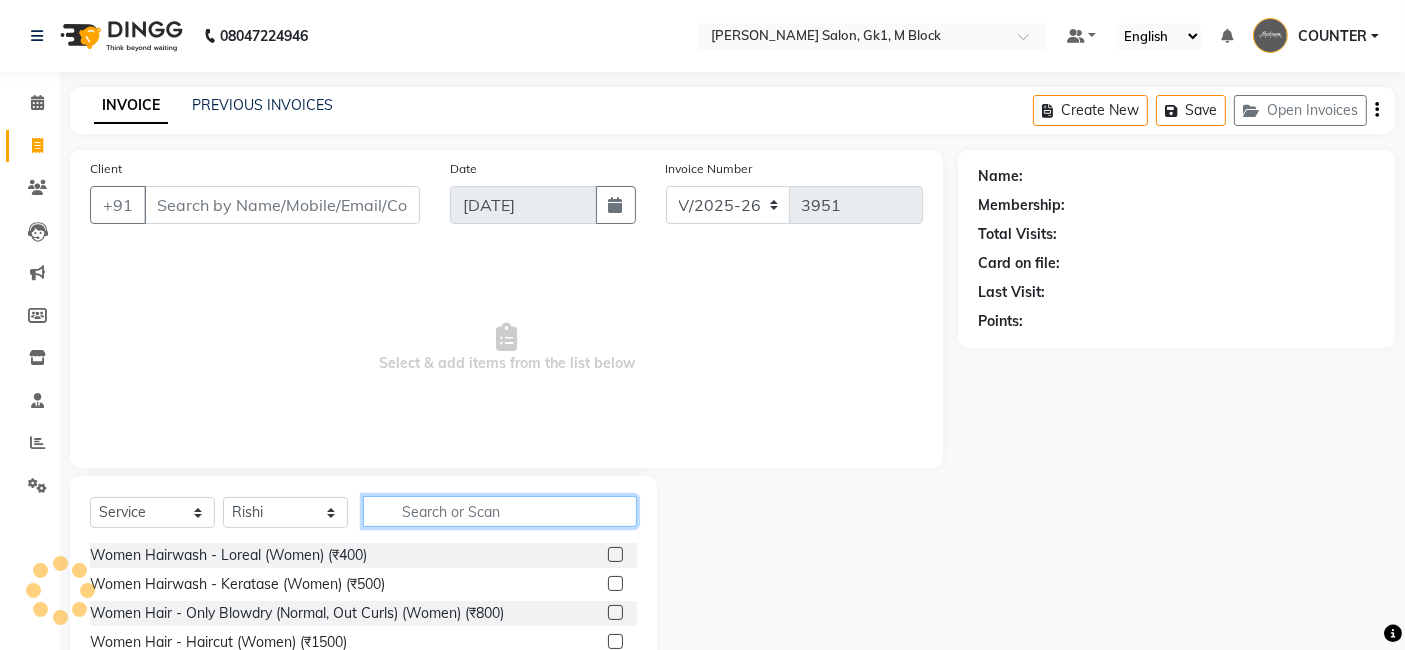 click 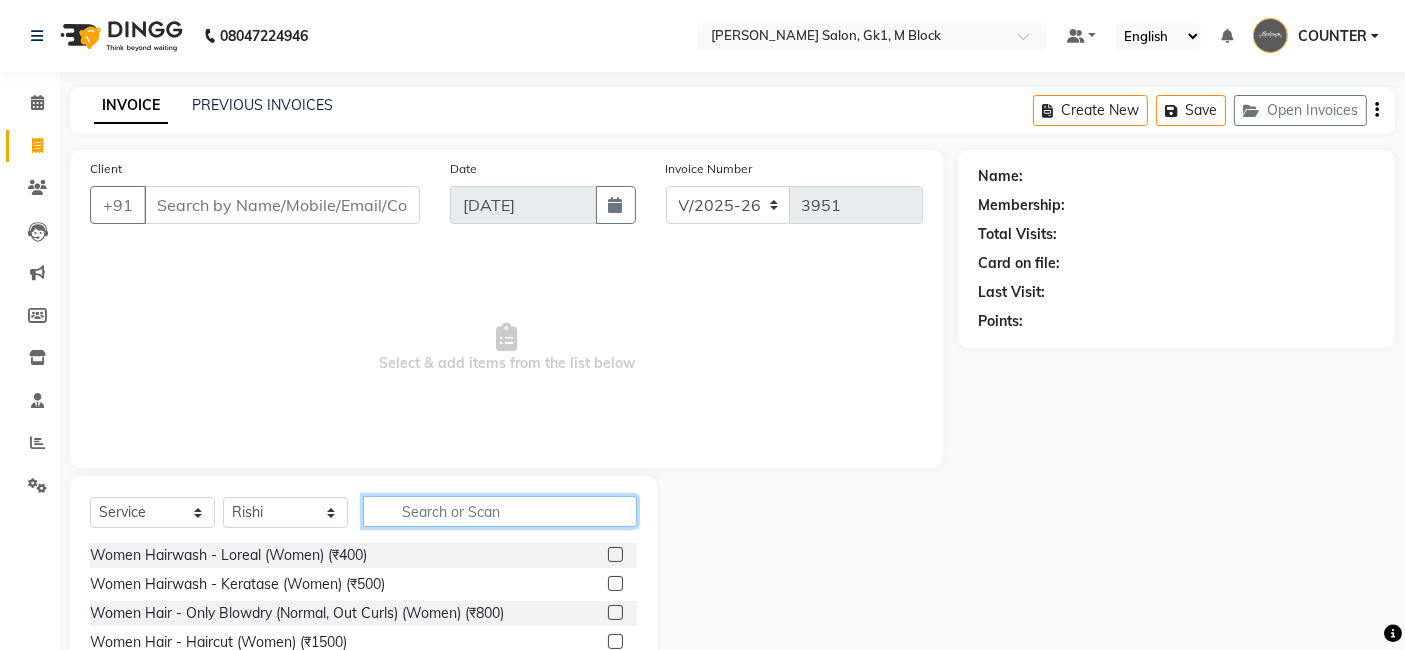click 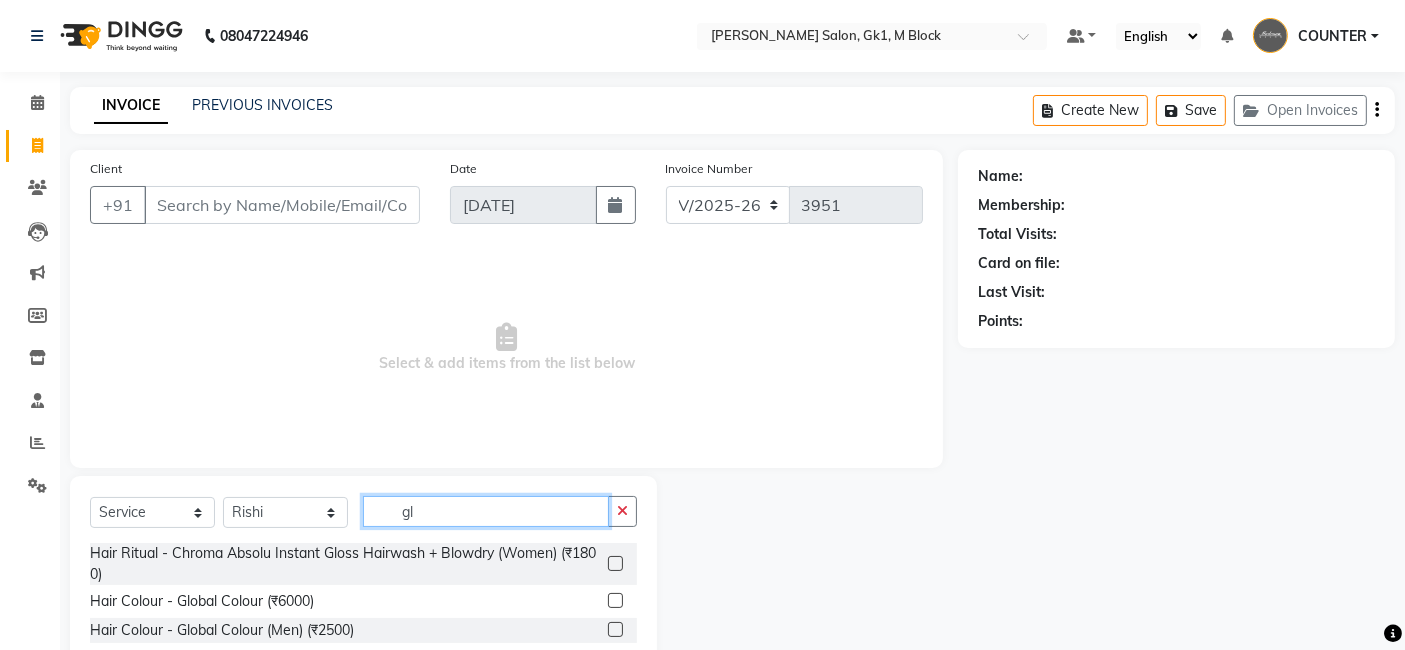 type on "g" 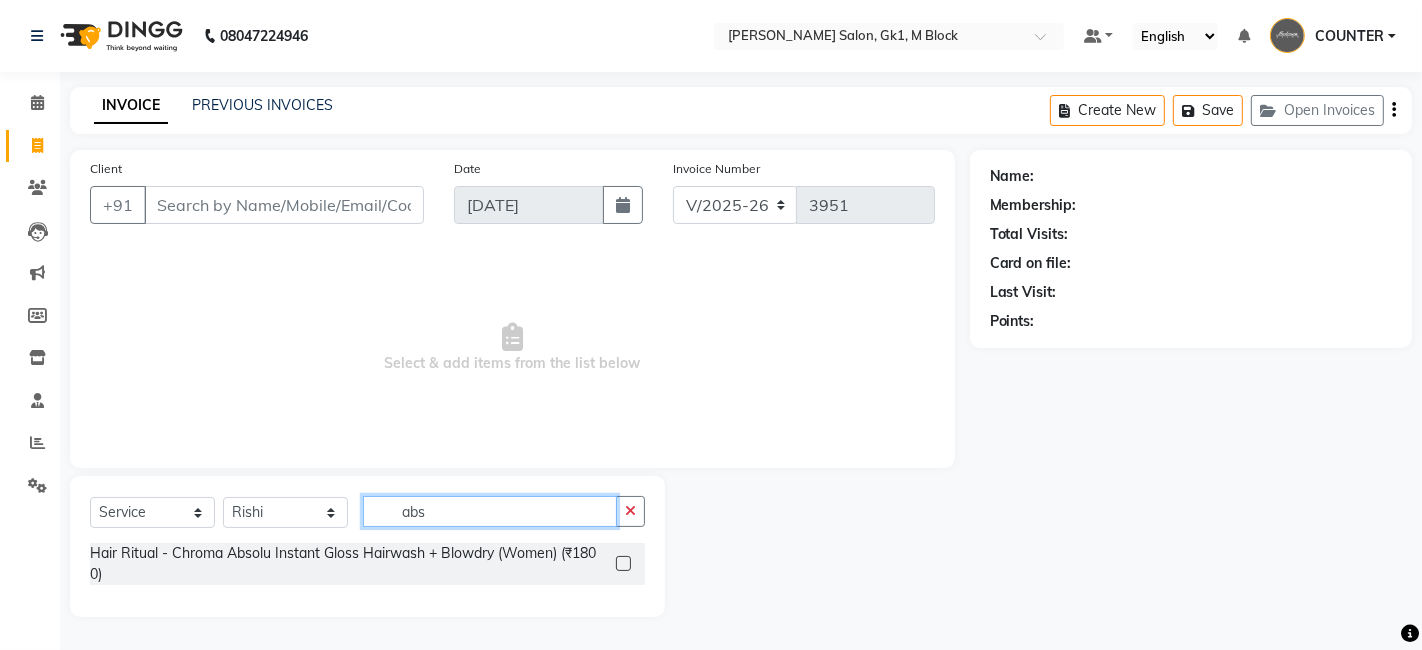 type on "abs" 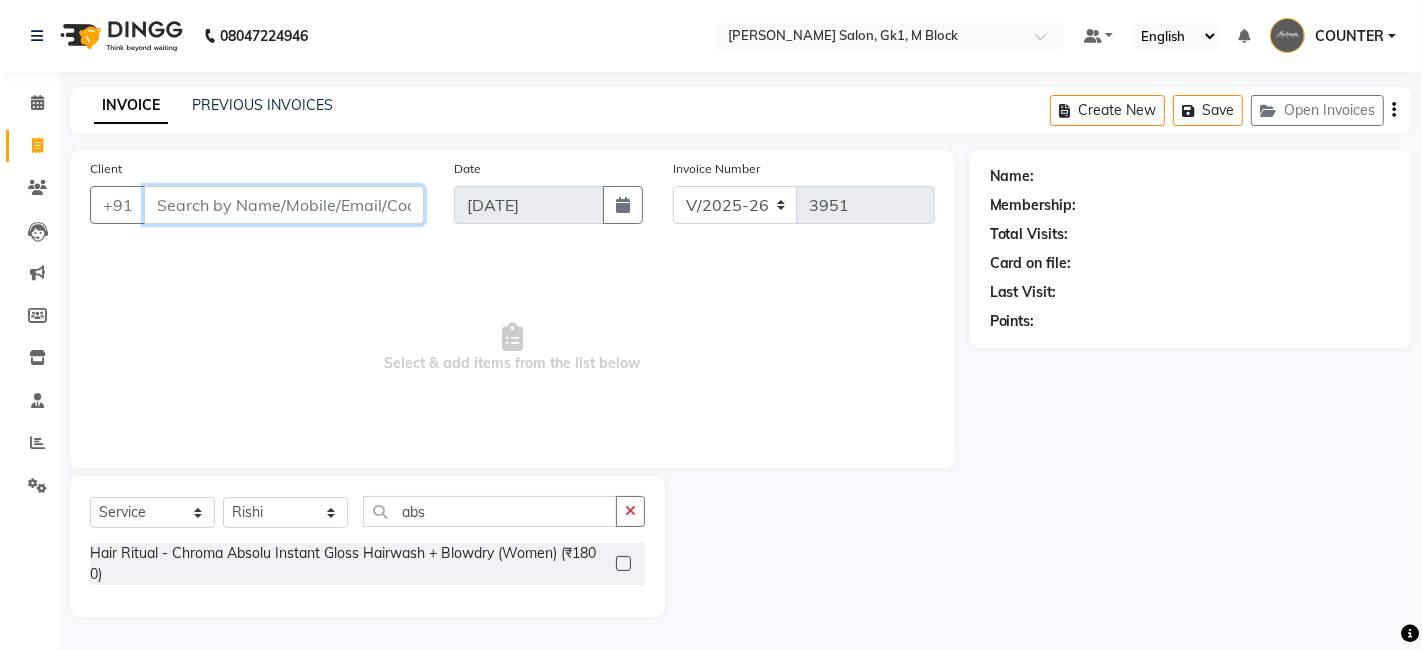 click on "Client" at bounding box center (284, 205) 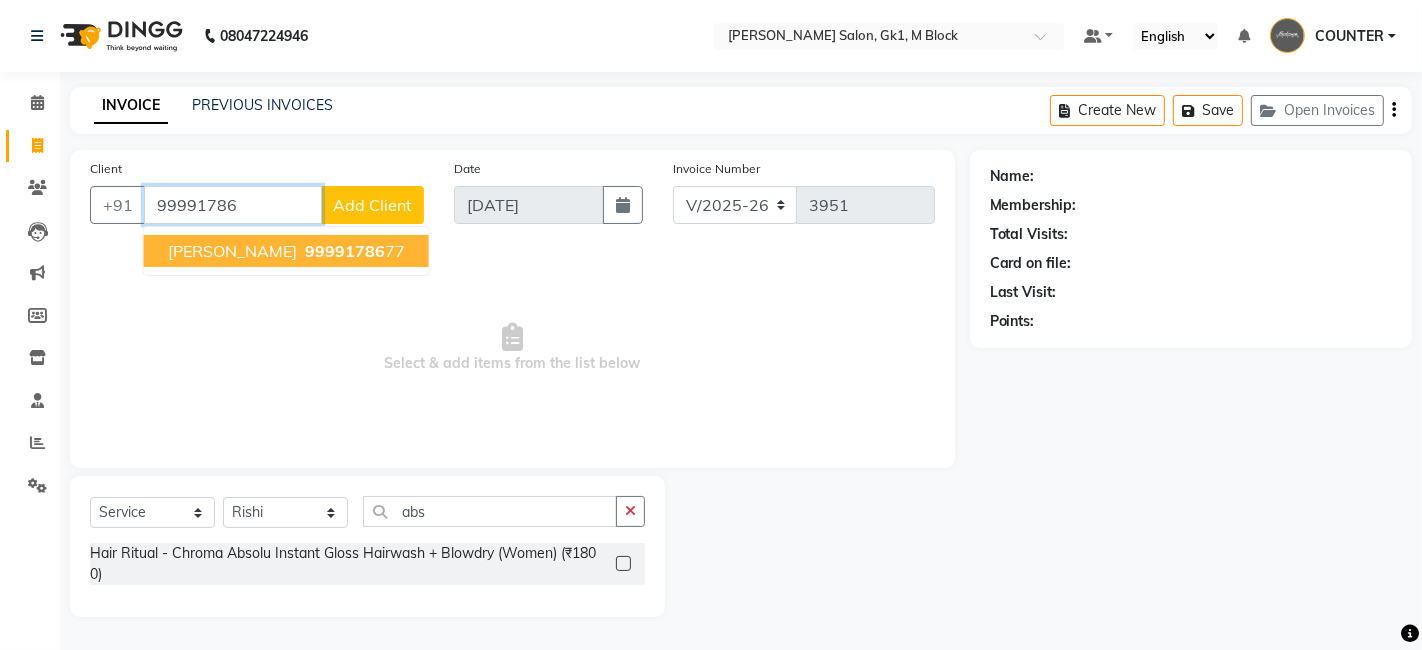 click on "99991786 77" at bounding box center [353, 251] 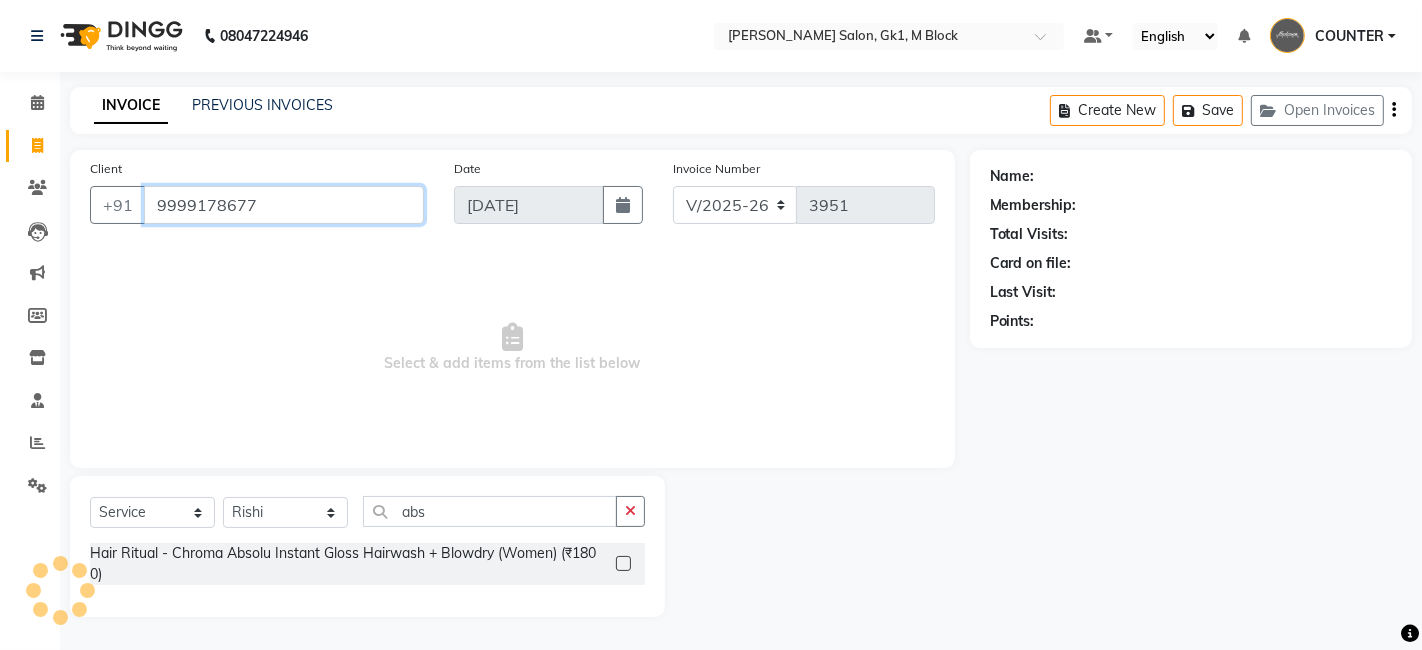 type on "9999178677" 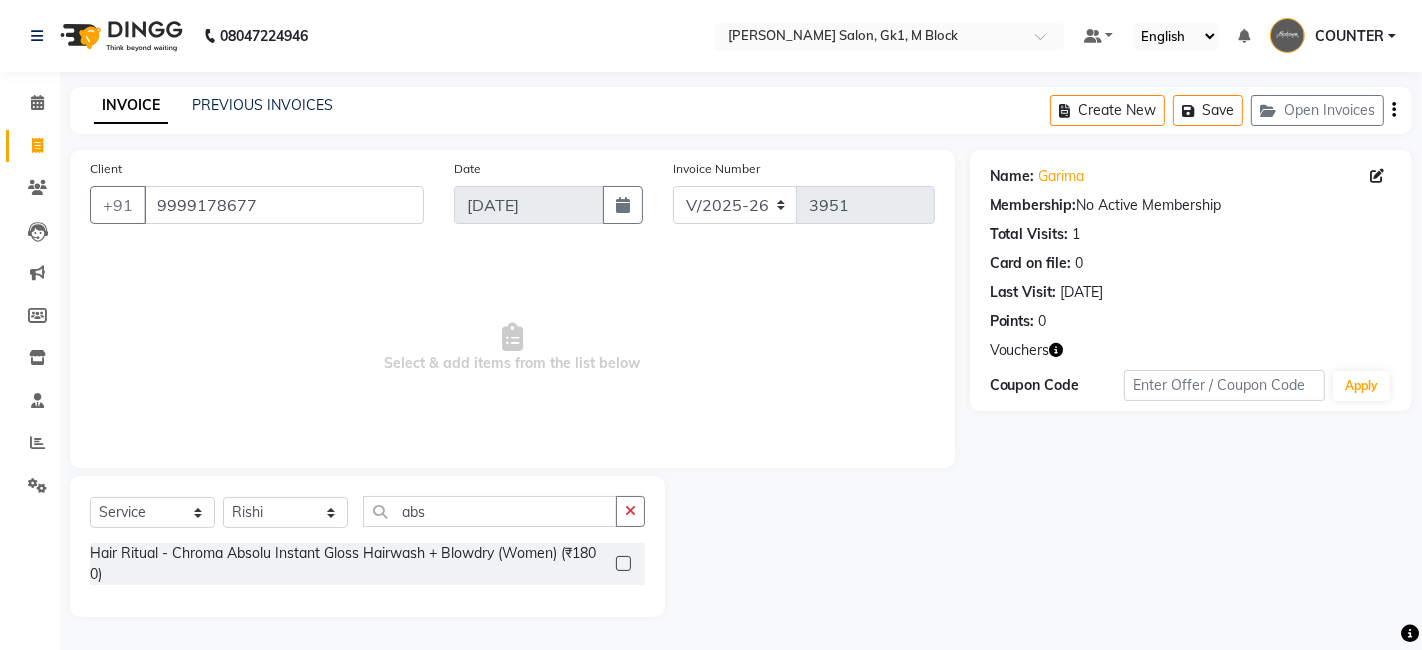 click 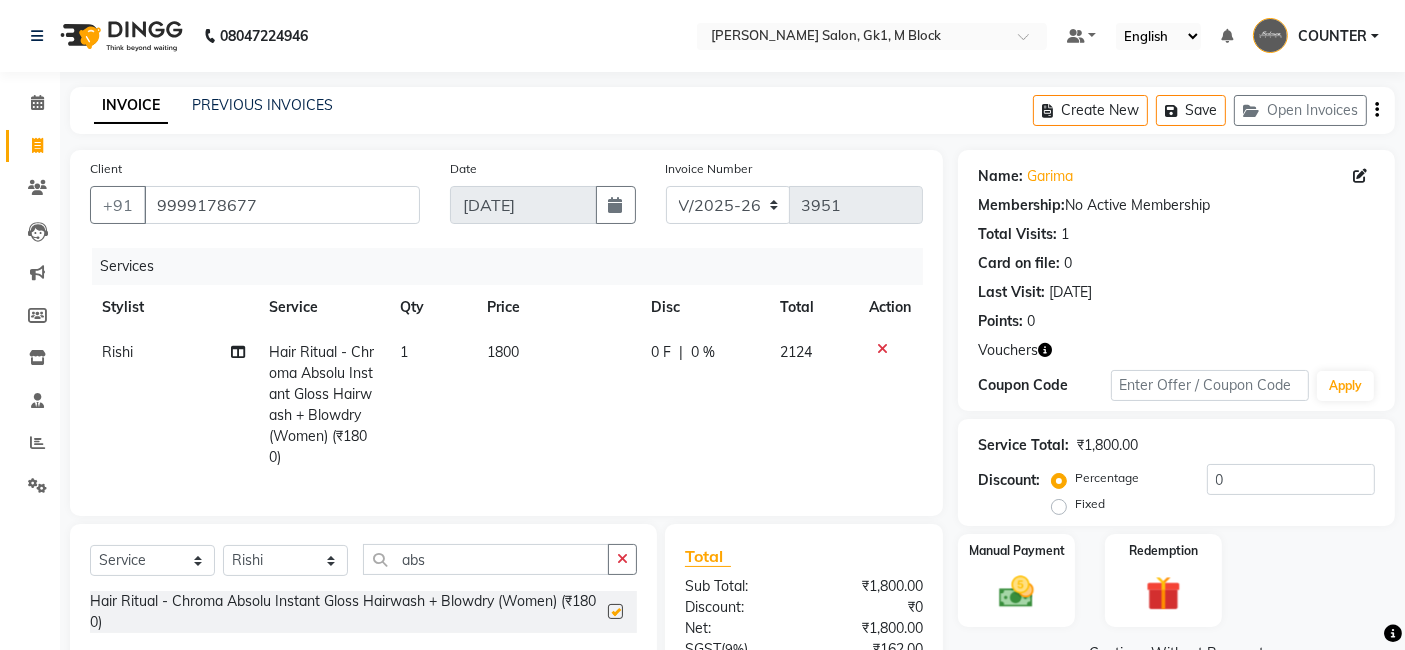 checkbox on "false" 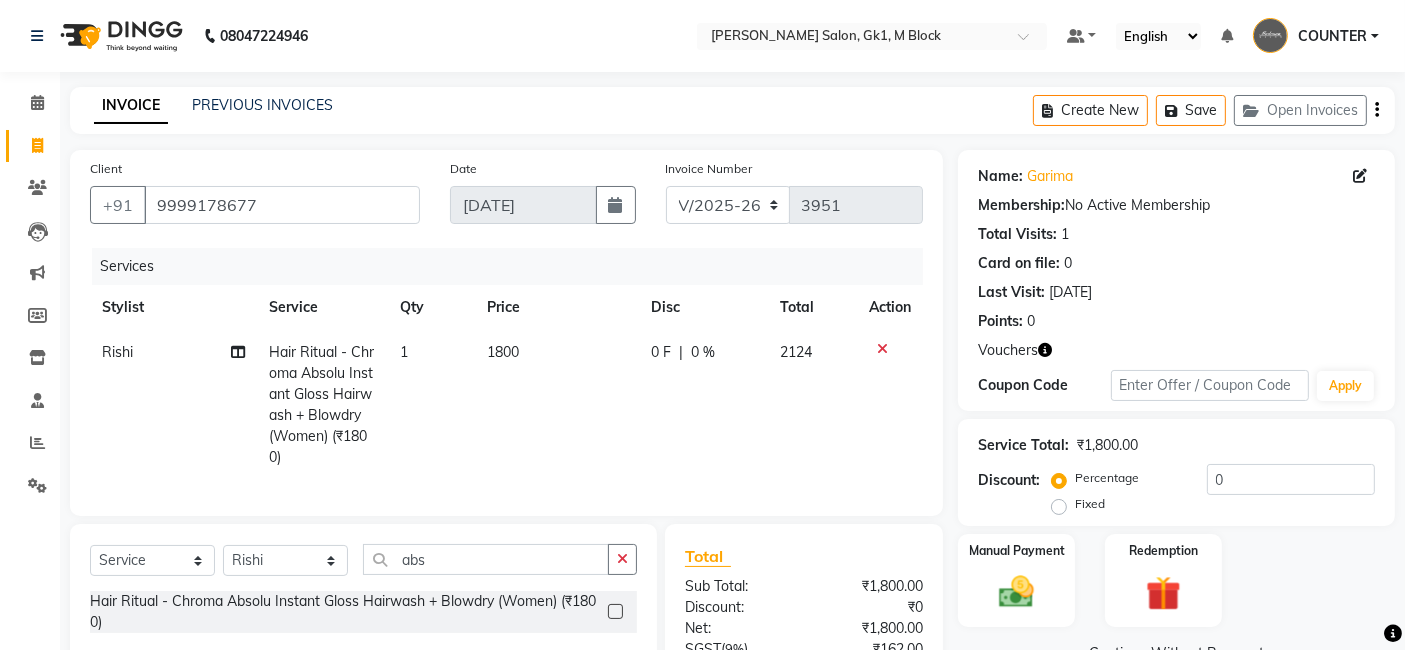 click on "1800" 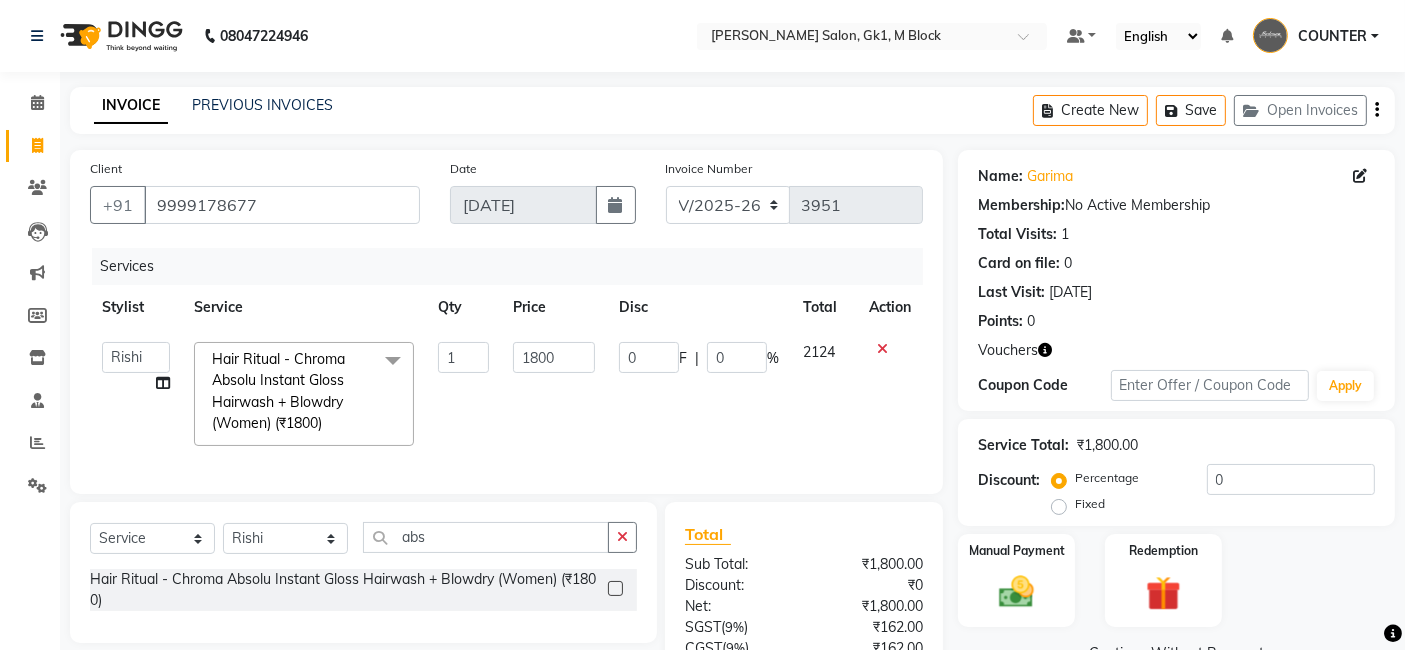 click on "1800" 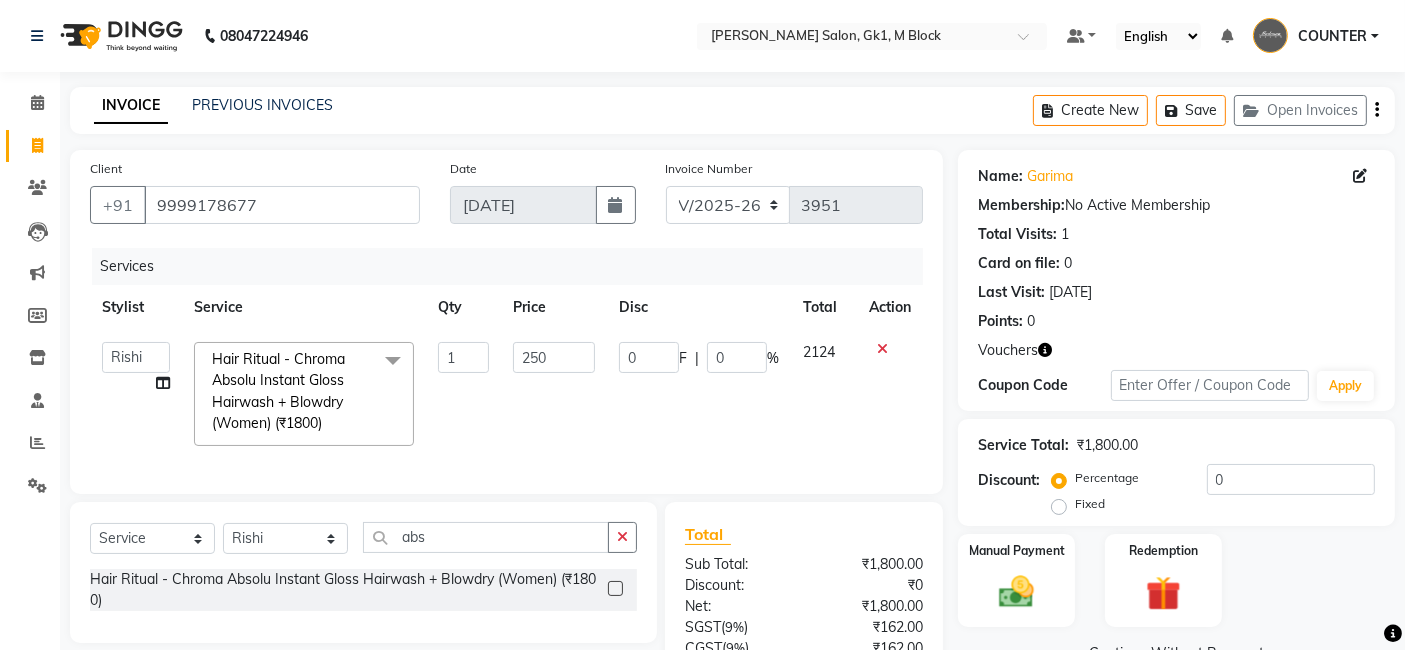 type on "2500" 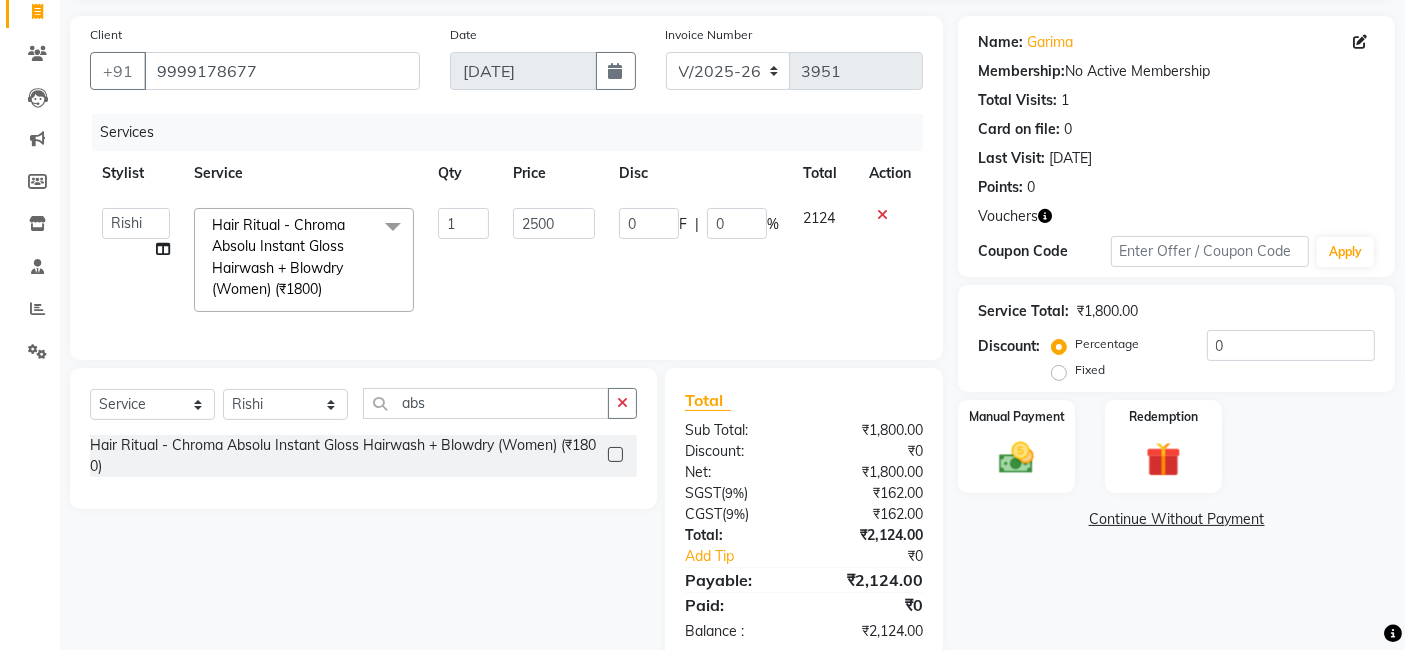 scroll, scrollTop: 191, scrollLeft: 0, axis: vertical 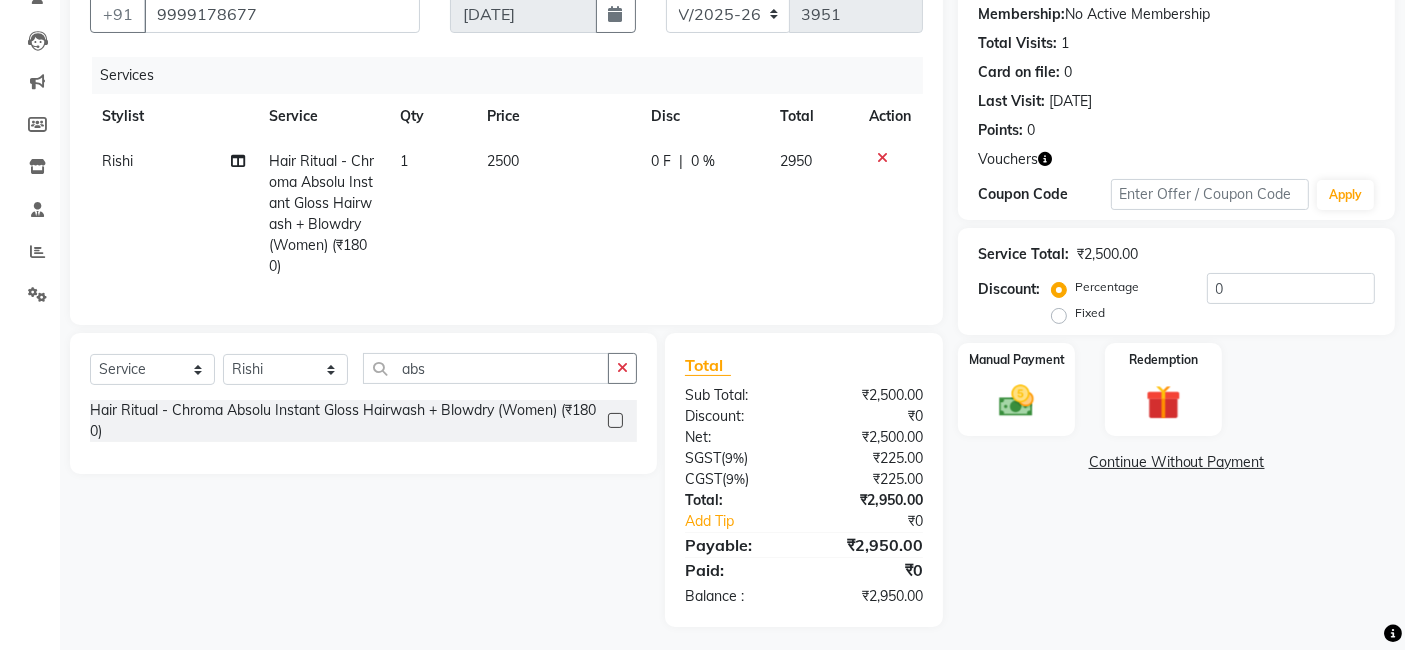 click 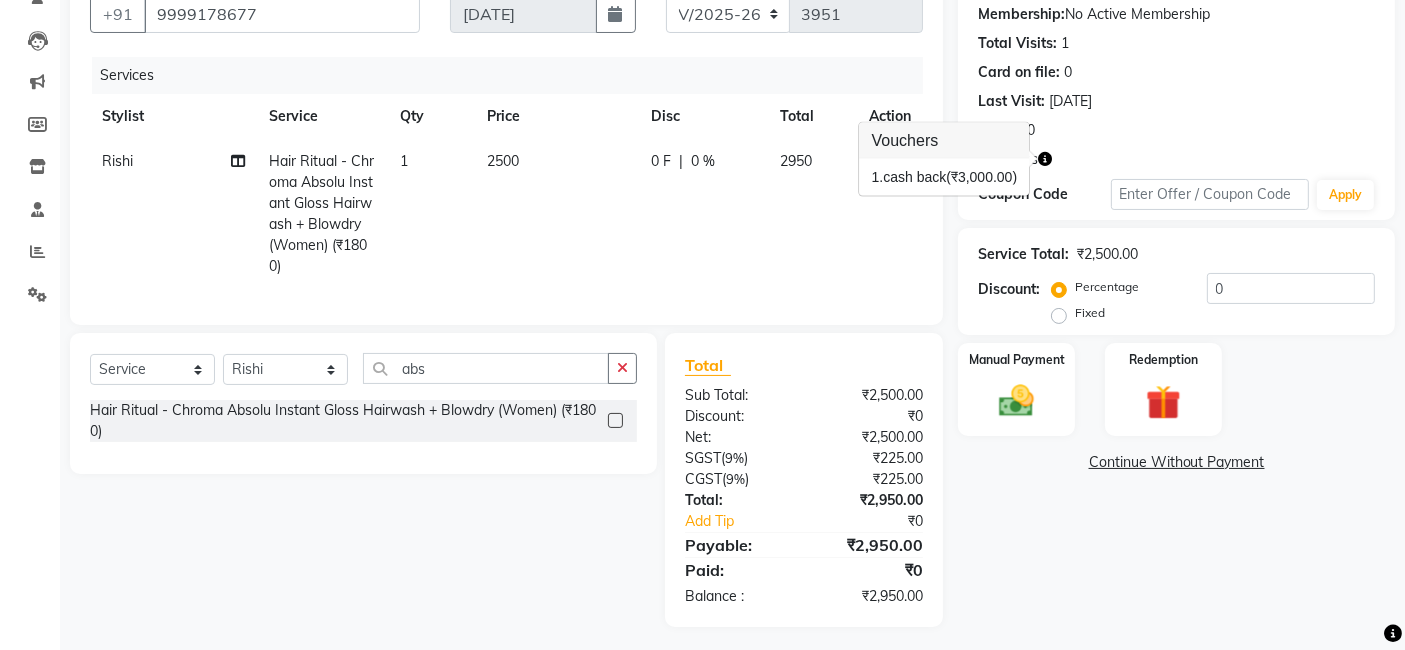click 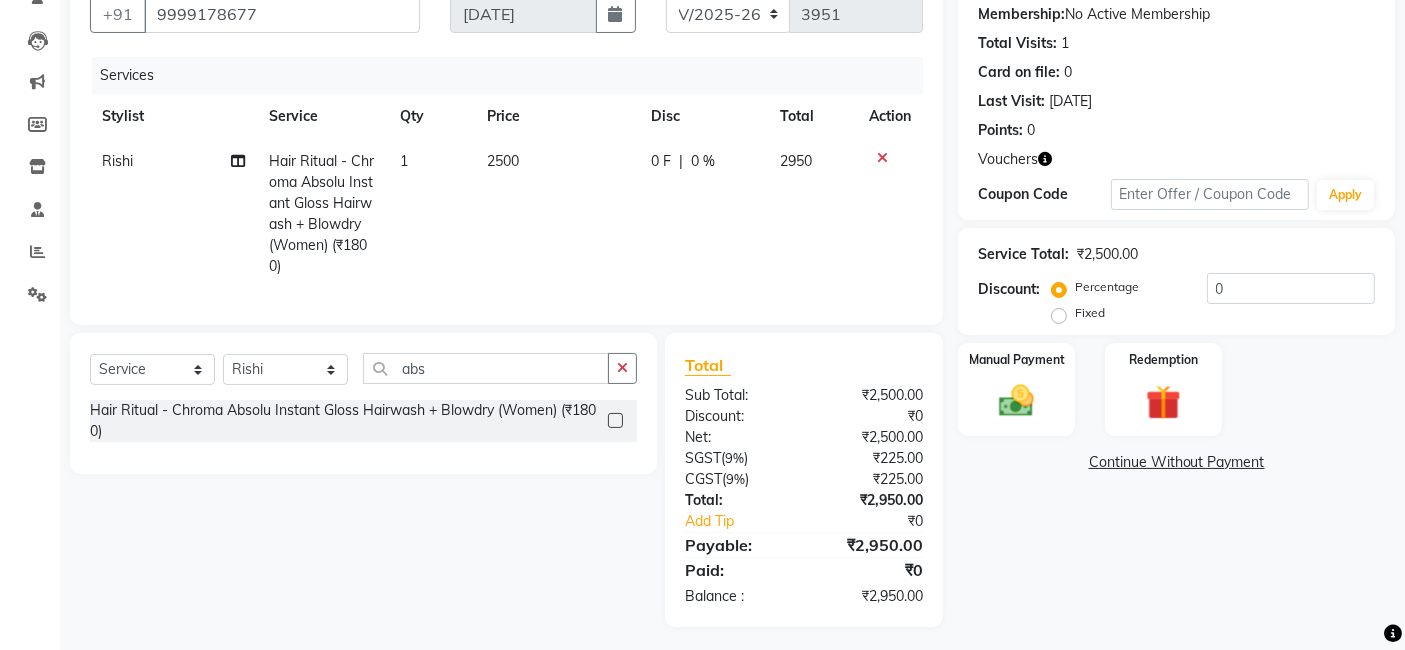 scroll, scrollTop: 41, scrollLeft: 0, axis: vertical 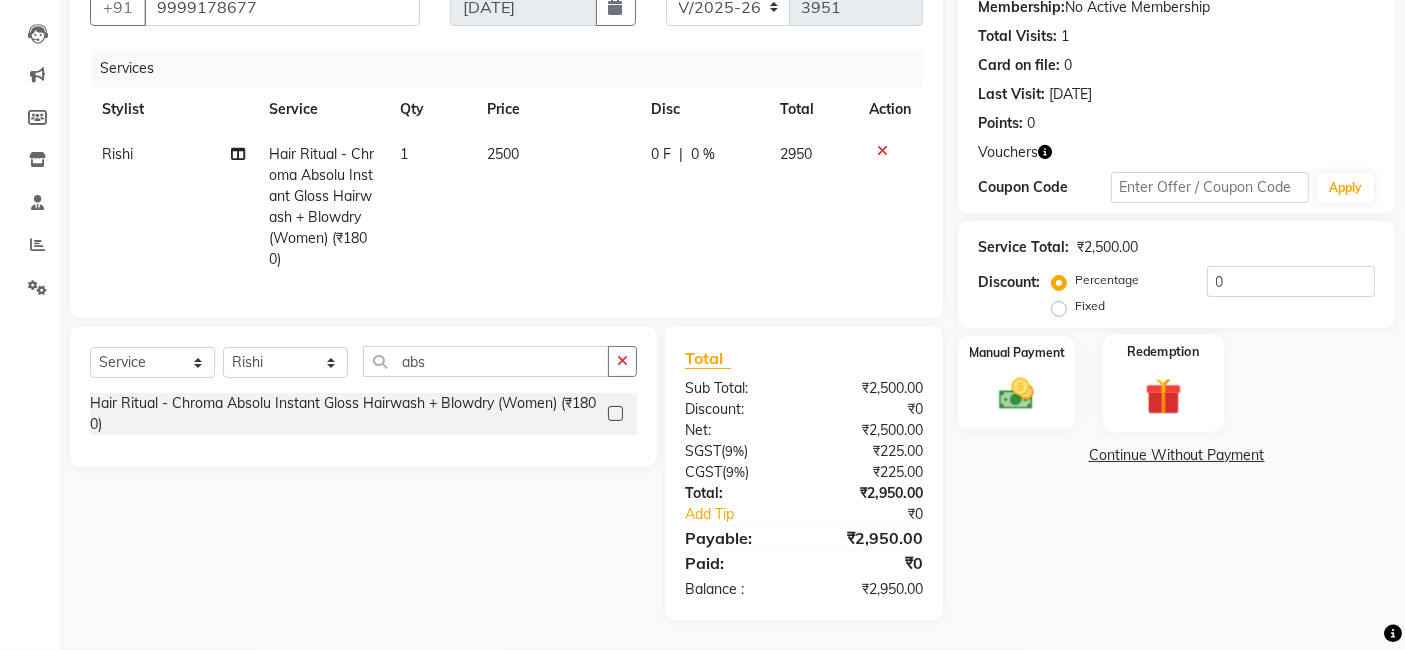 click 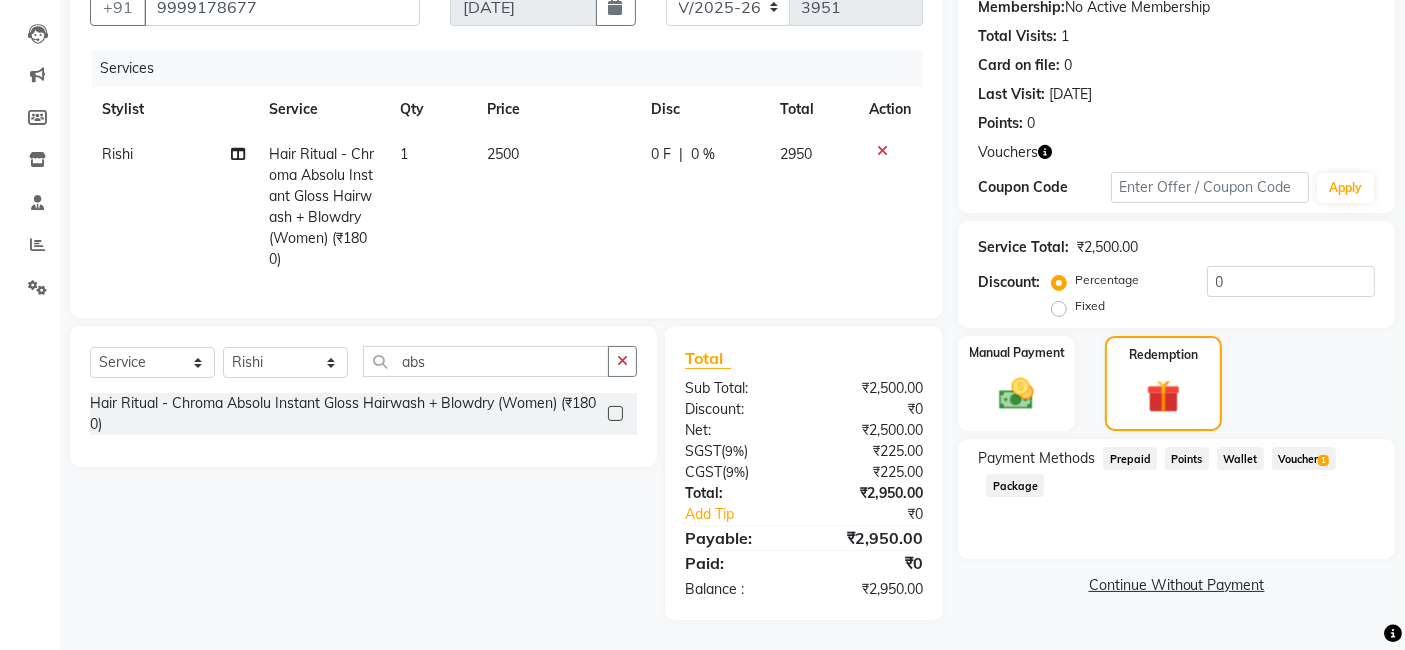 click on "Voucher  1" 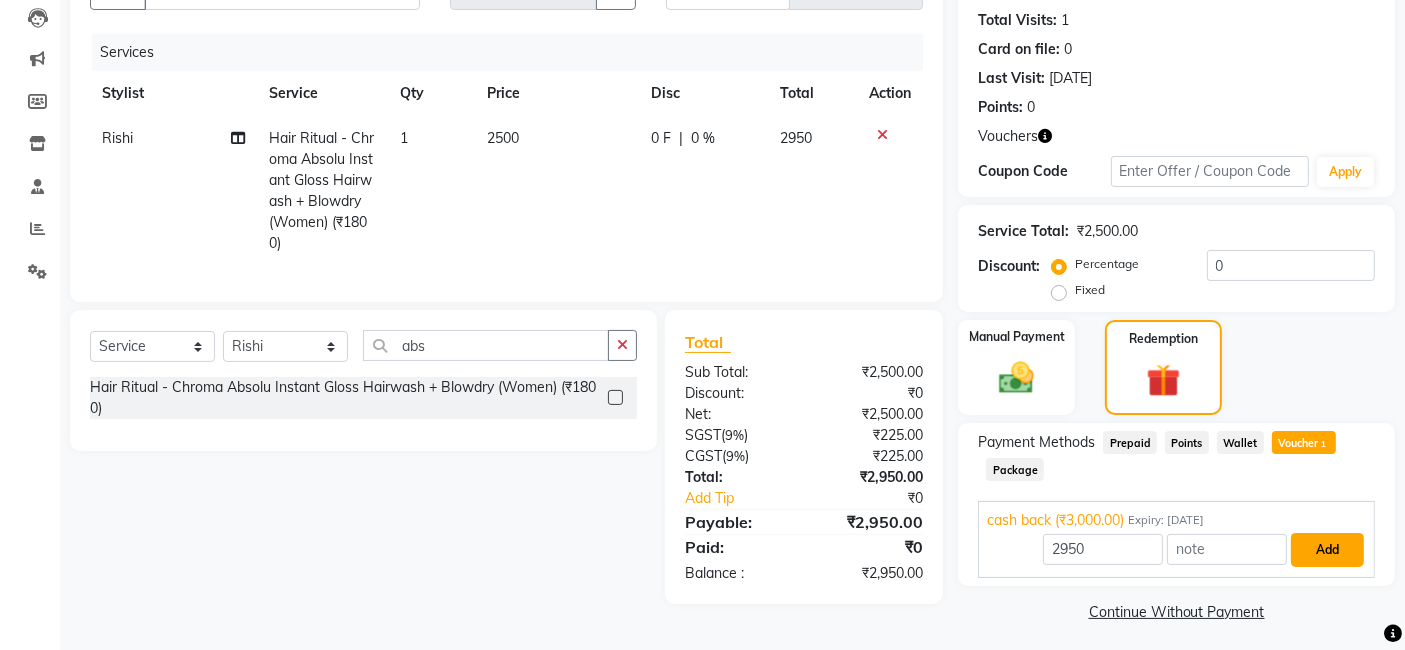 click on "Add" at bounding box center (1327, 550) 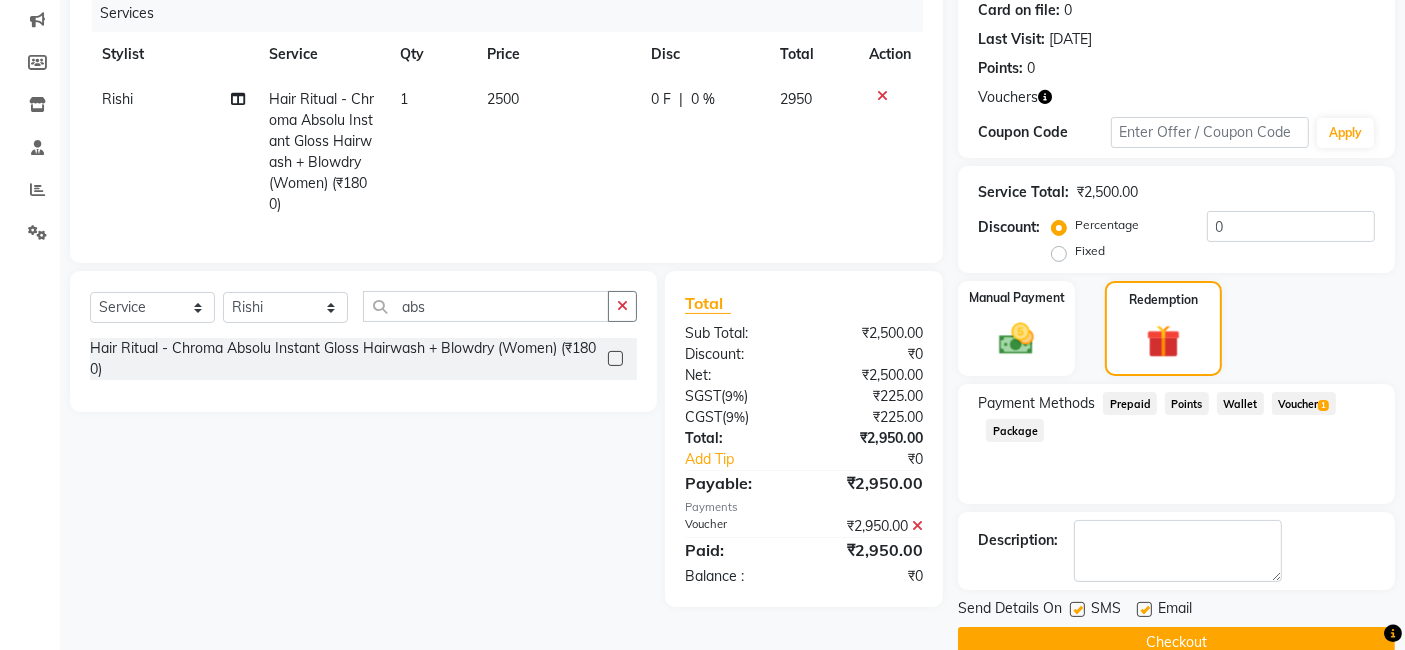 scroll, scrollTop: 288, scrollLeft: 0, axis: vertical 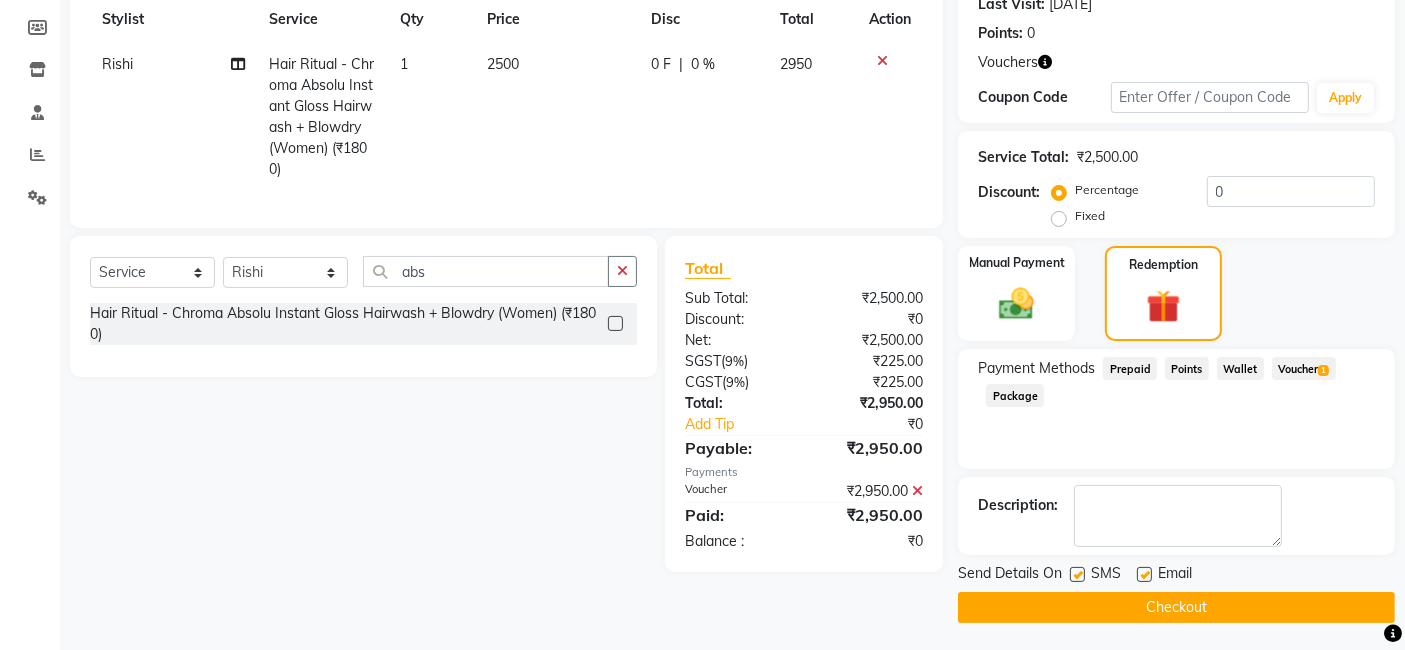 click on "Checkout" 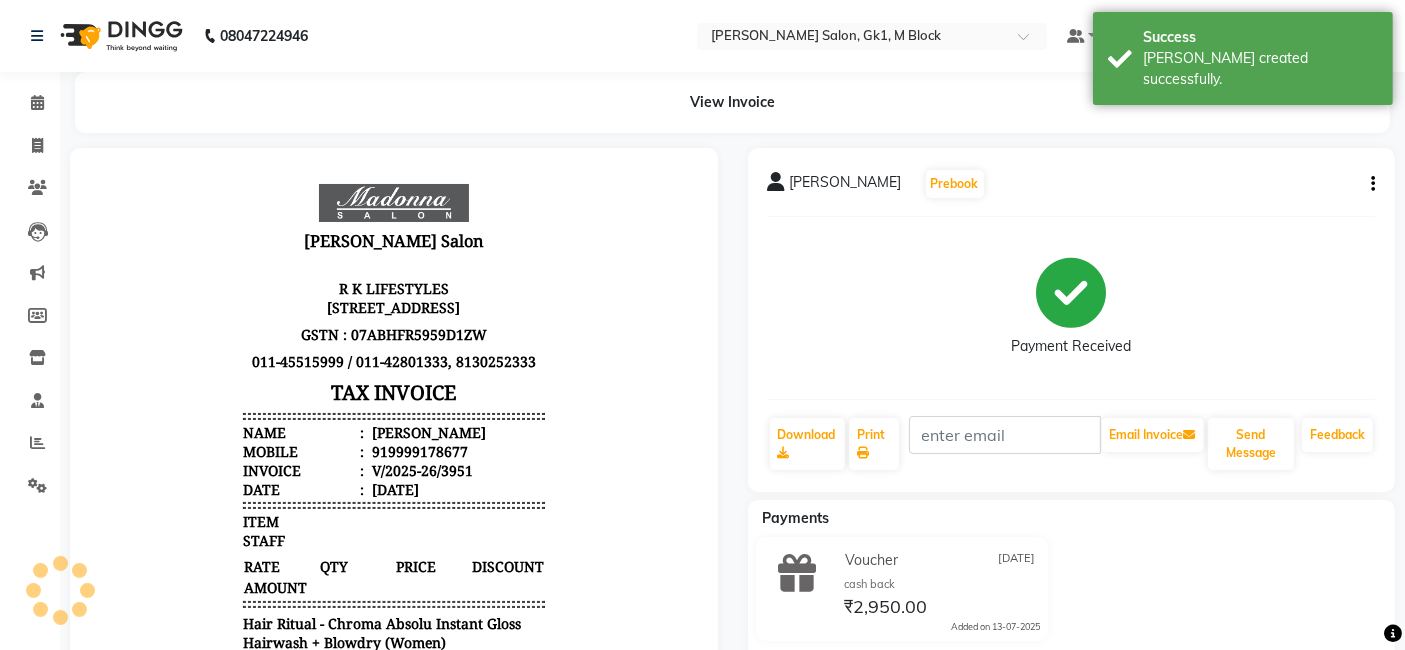 scroll, scrollTop: 0, scrollLeft: 0, axis: both 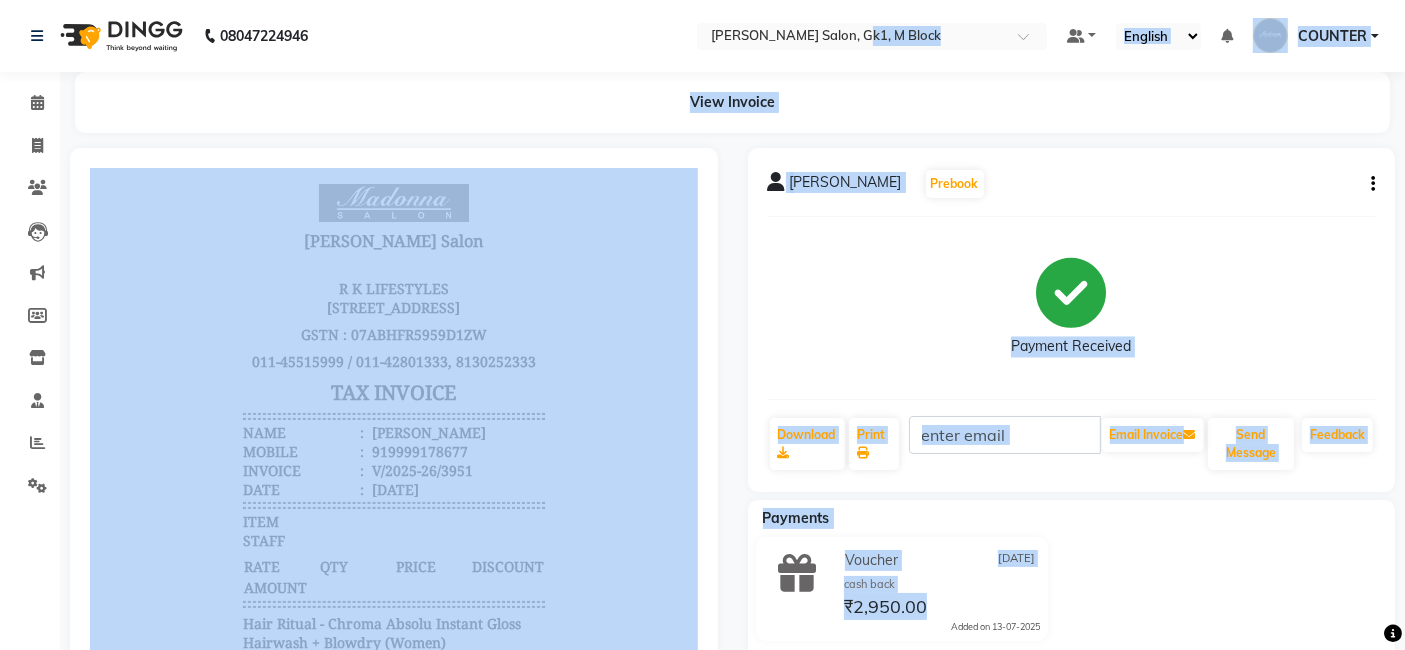 drag, startPoint x: 1172, startPoint y: 606, endPoint x: 697, endPoint y: -97, distance: 848.4303 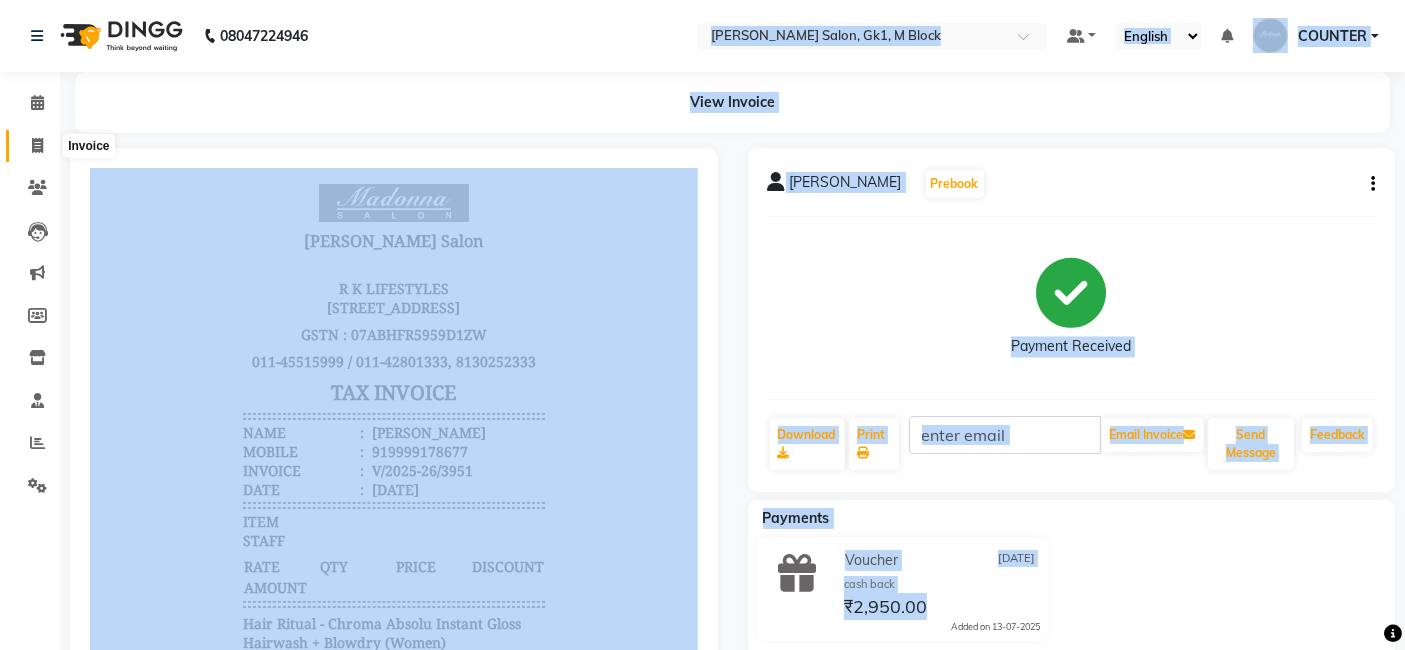 click 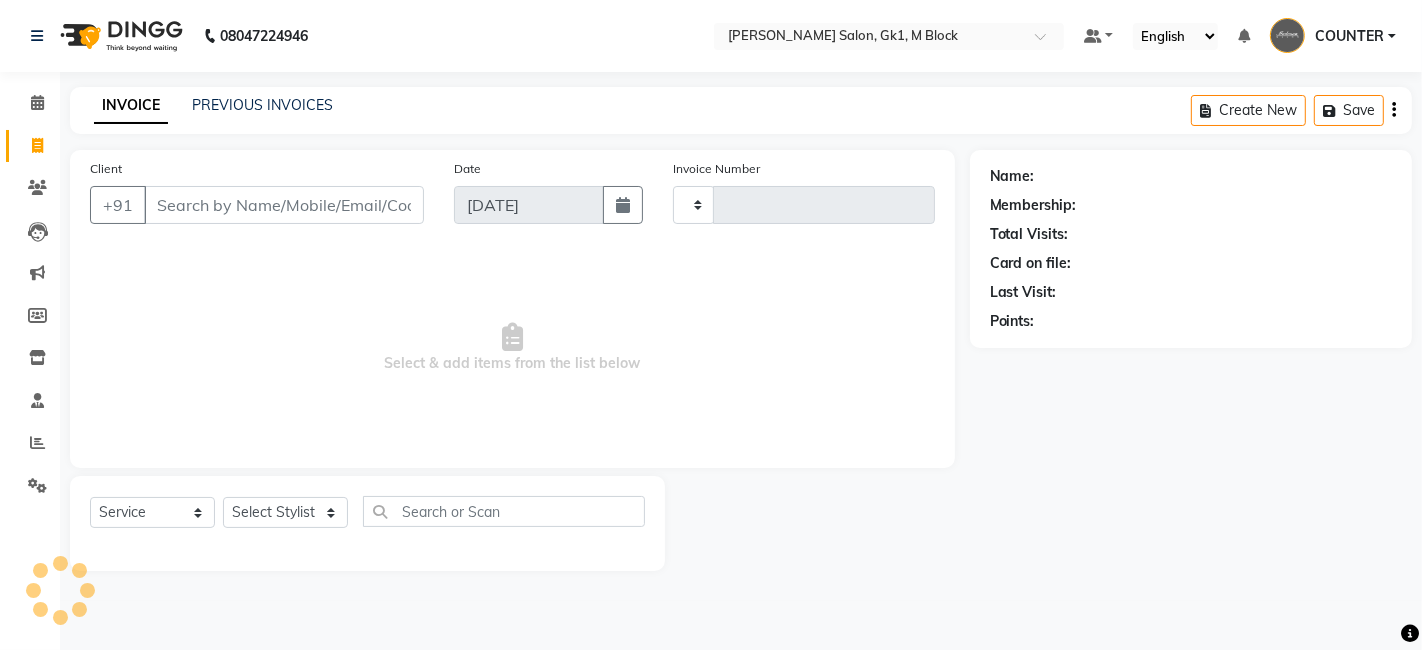 type on "3952" 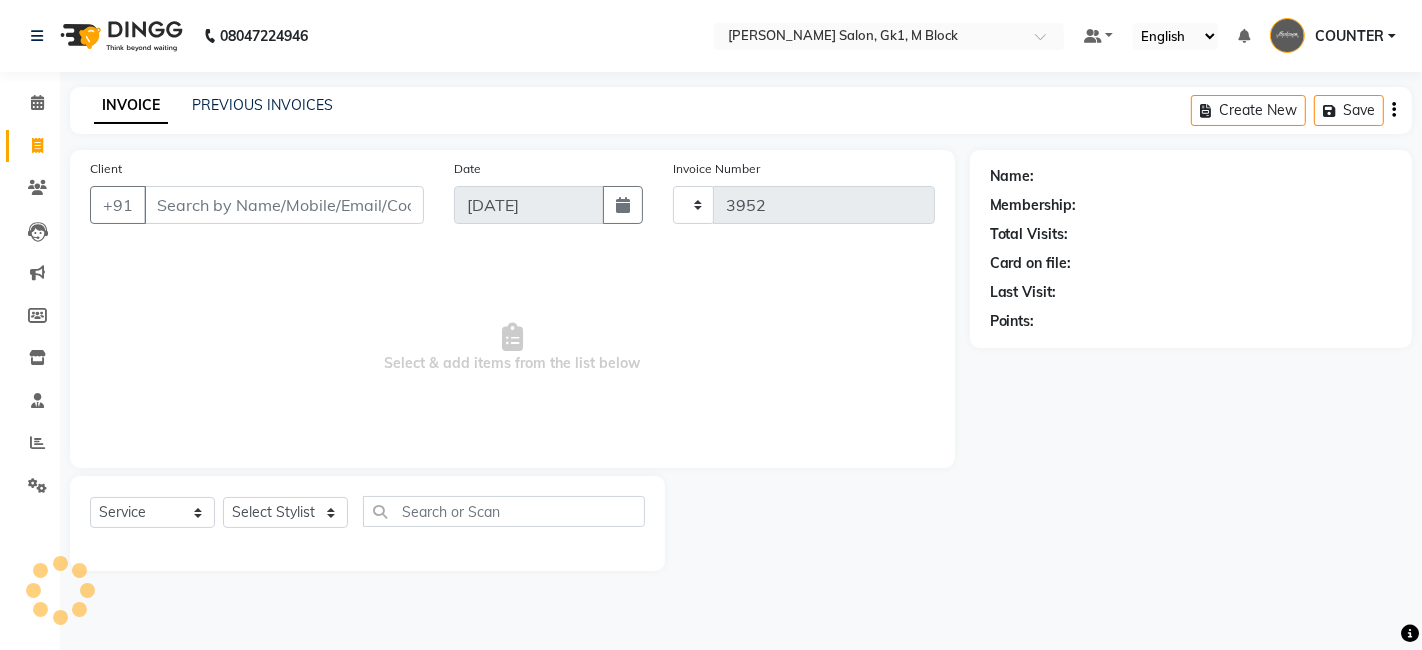select on "6312" 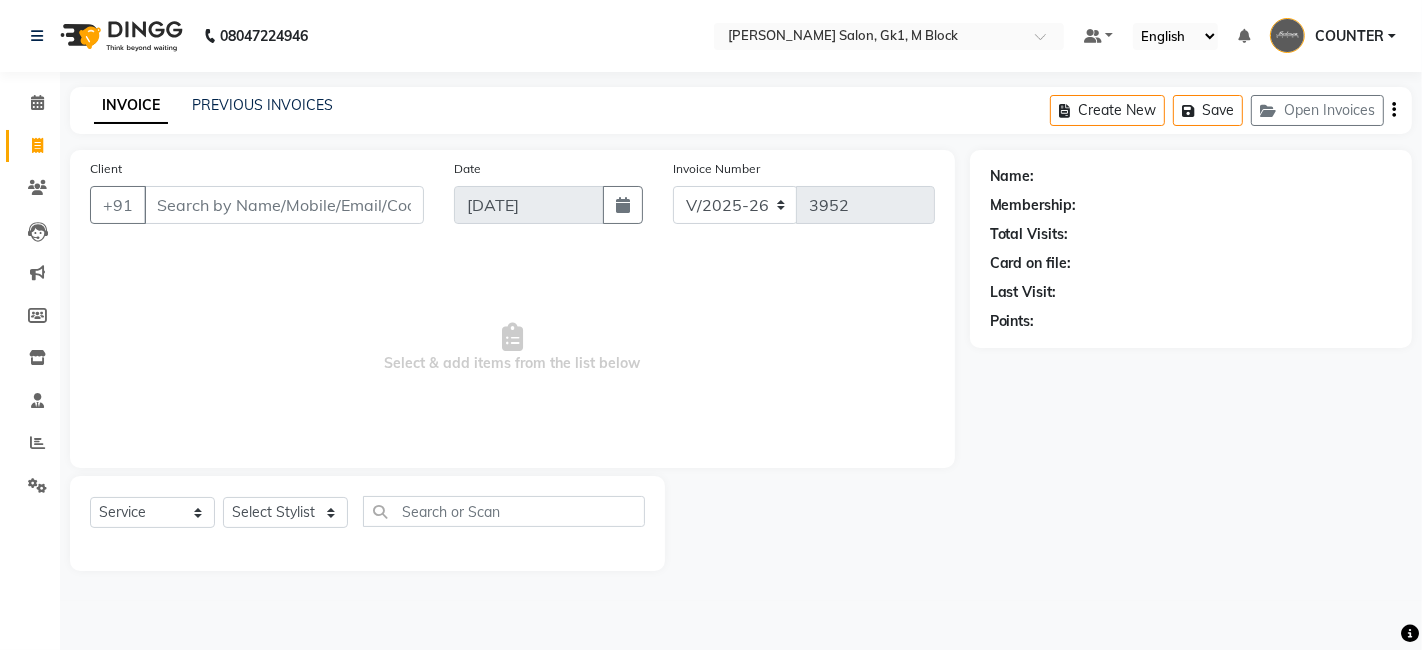 click on "Client" at bounding box center (284, 205) 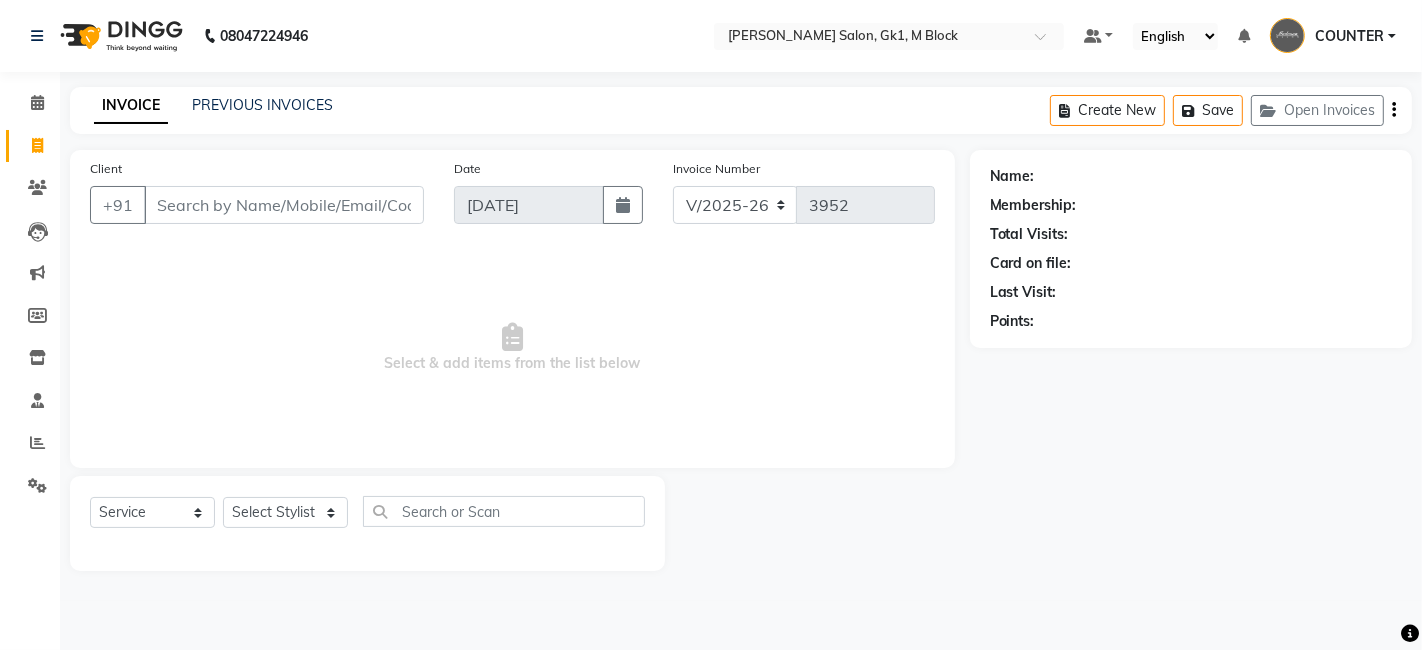 click on "Client" at bounding box center [284, 205] 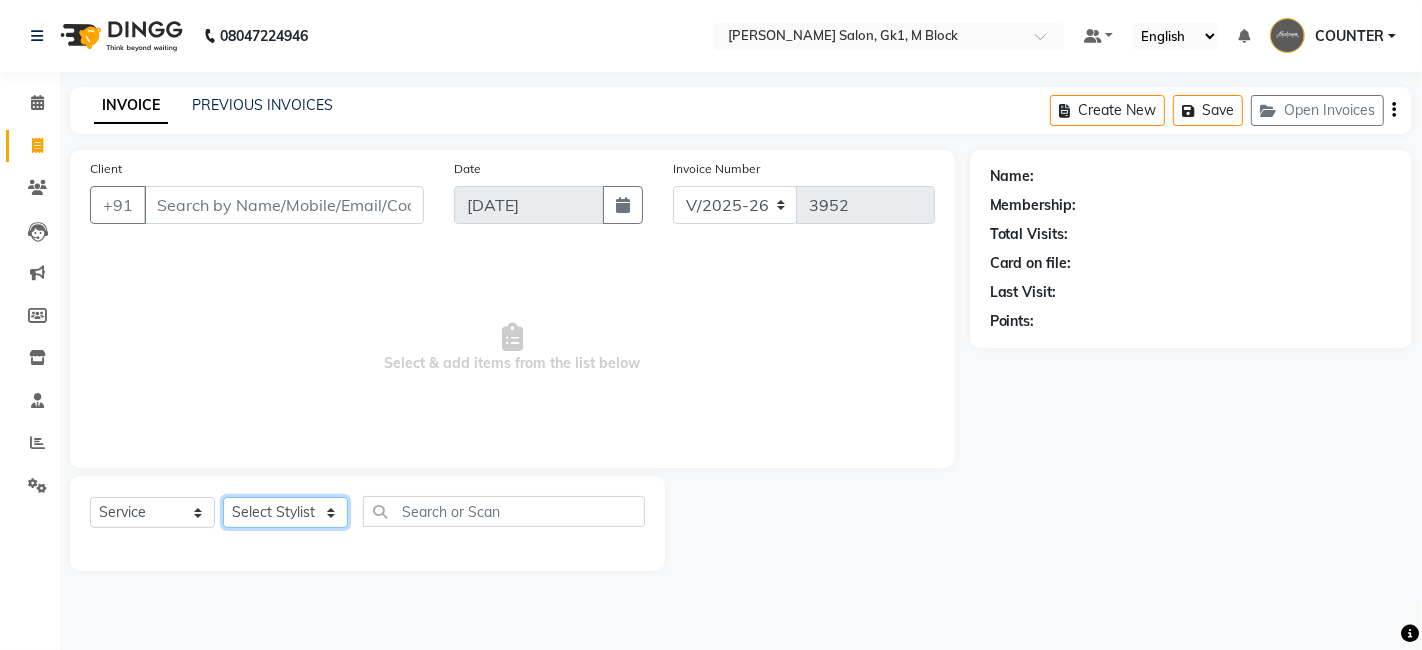 click on "Select Stylist [PERSON_NAME] [PERSON_NAME] Beauty [PERSON_NAME] COUNTER [PERSON_NAME] [PERSON_NAME] [PERSON_NAME] Owner Owner Rakesh Rishi [PERSON_NAME] [PERSON_NAME] [PERSON_NAME] Stylist [PERSON_NAME] [PERSON_NAME] [PERSON_NAME] [PERSON_NAME]" 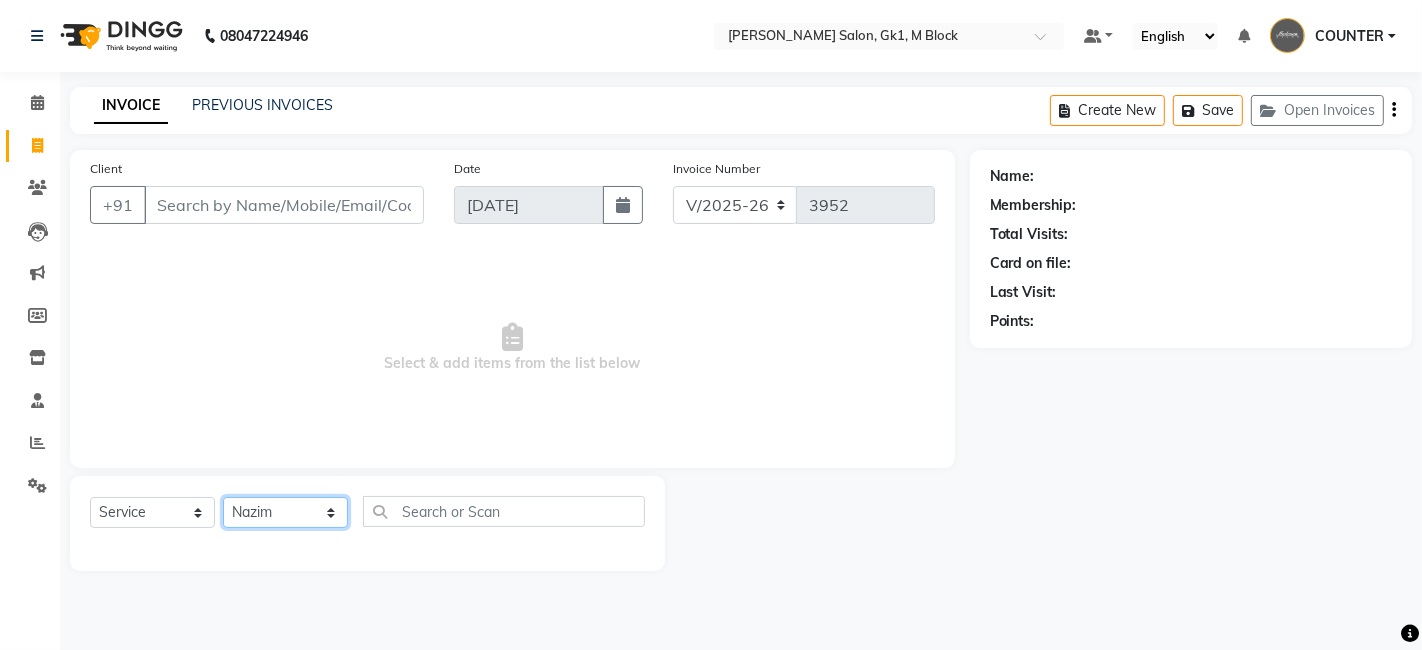 click on "Select Stylist [PERSON_NAME] [PERSON_NAME] Beauty [PERSON_NAME] COUNTER [PERSON_NAME] [PERSON_NAME] [PERSON_NAME] Owner Owner Rakesh Rishi [PERSON_NAME] [PERSON_NAME] [PERSON_NAME] Stylist [PERSON_NAME] [PERSON_NAME] [PERSON_NAME] [PERSON_NAME]" 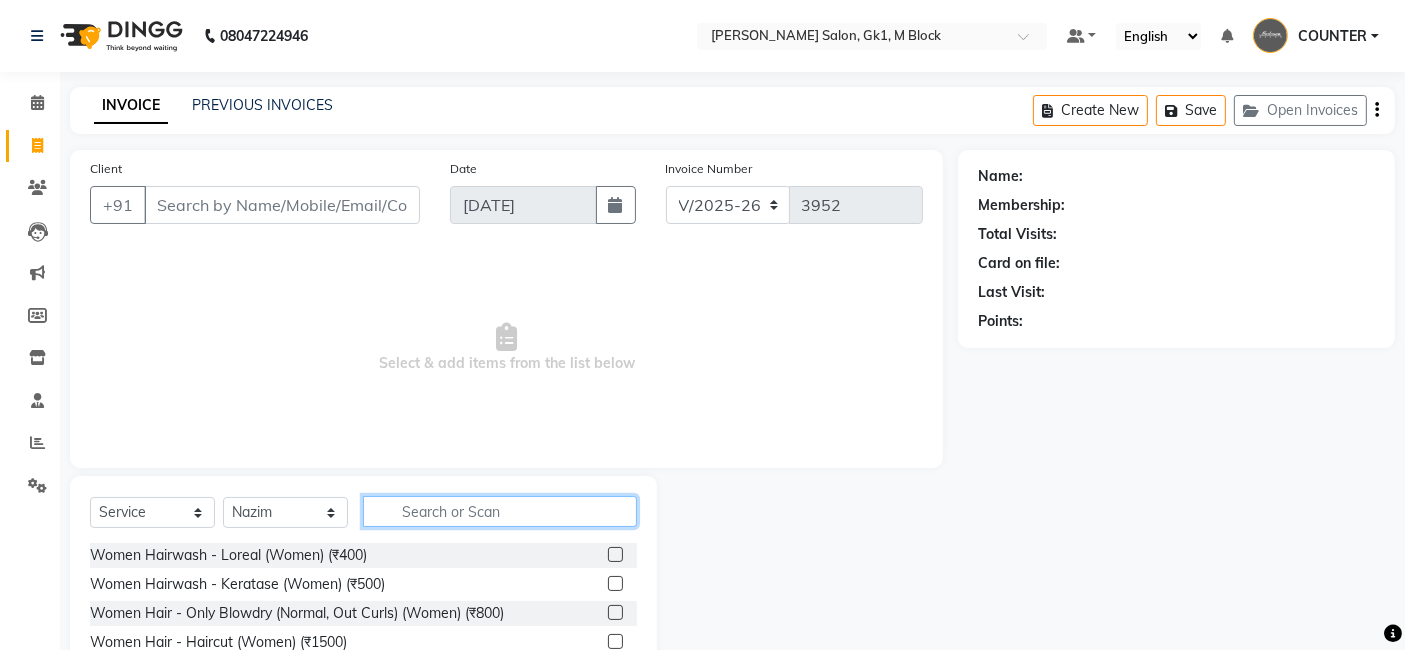 click 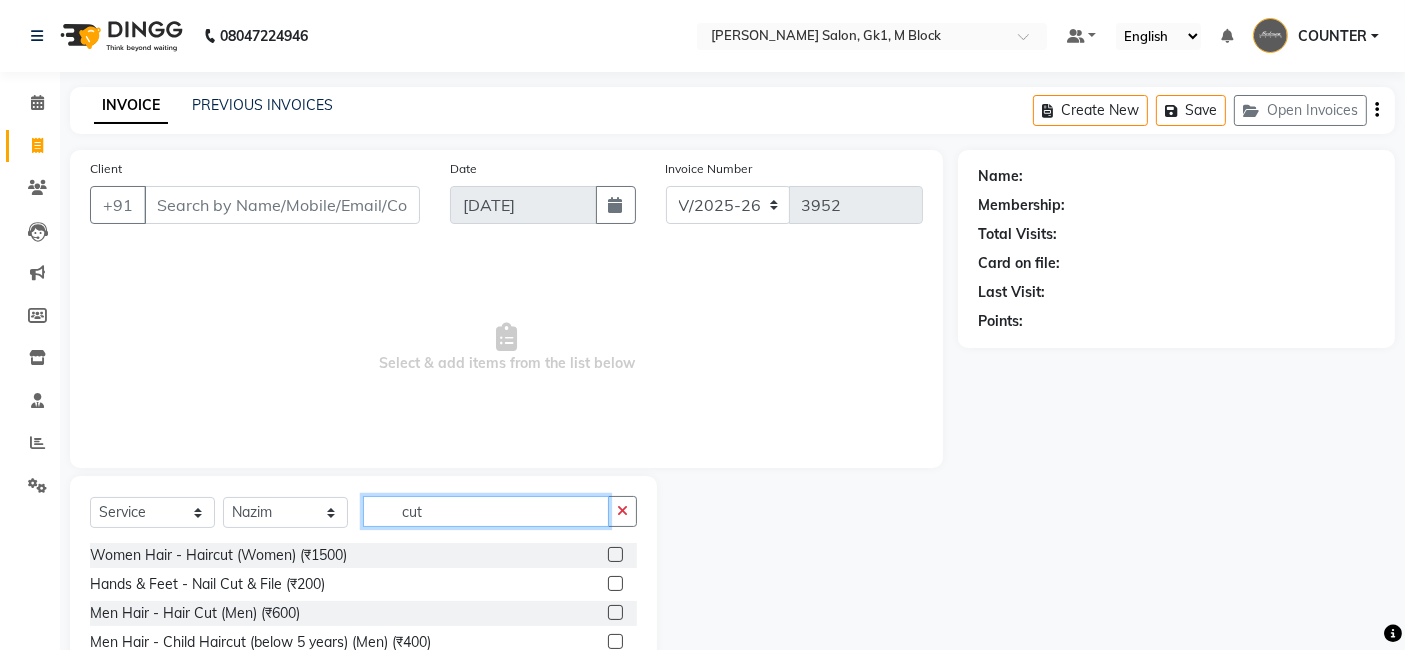 type on "cut" 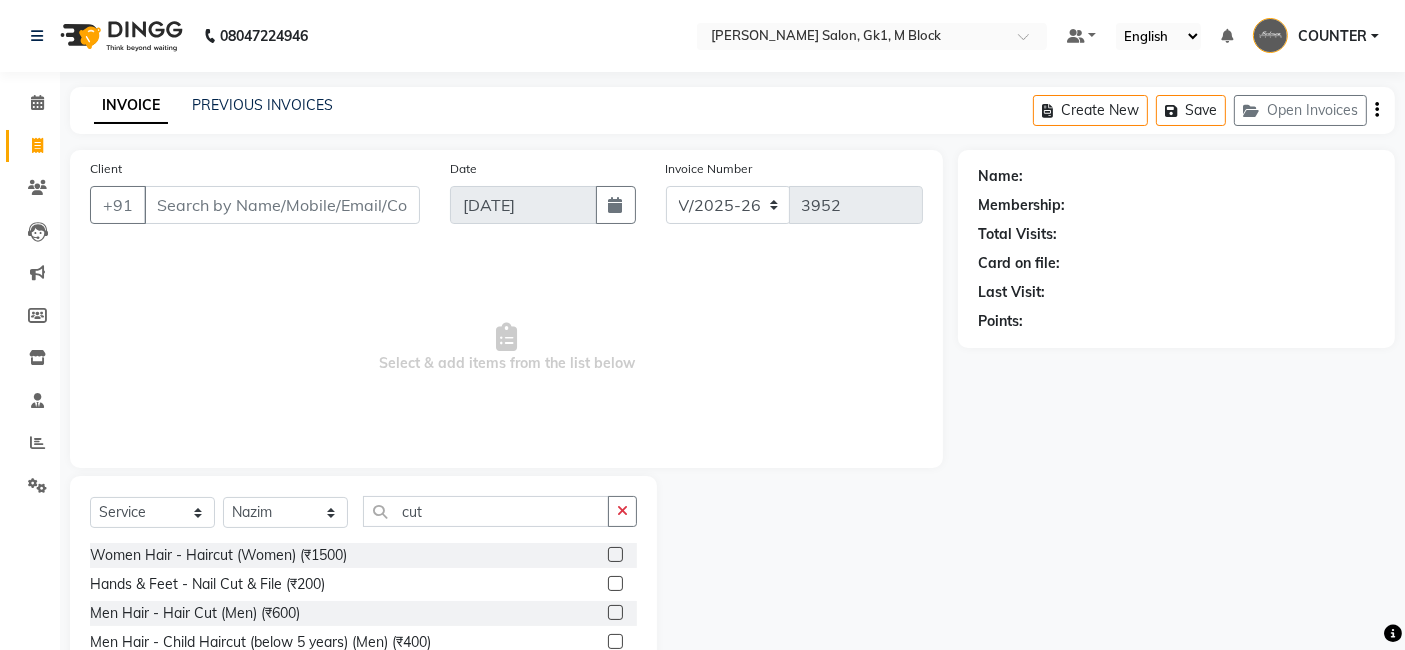 click 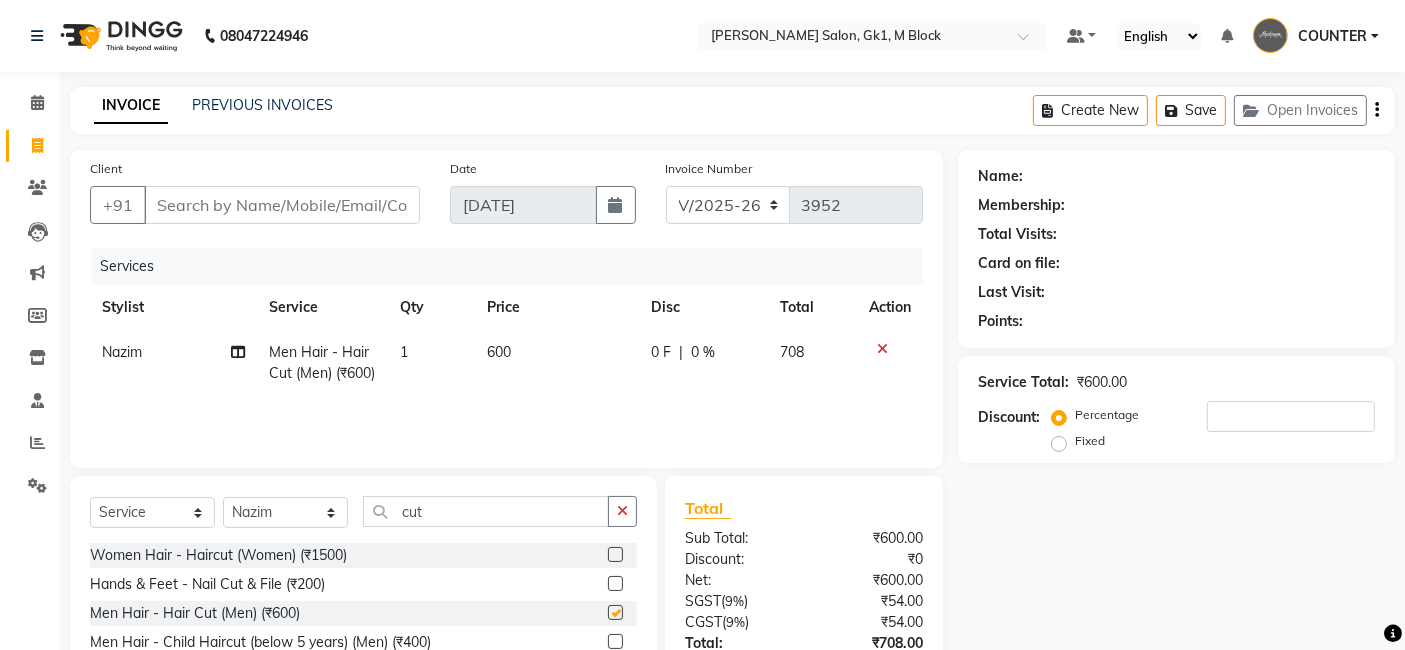 checkbox on "false" 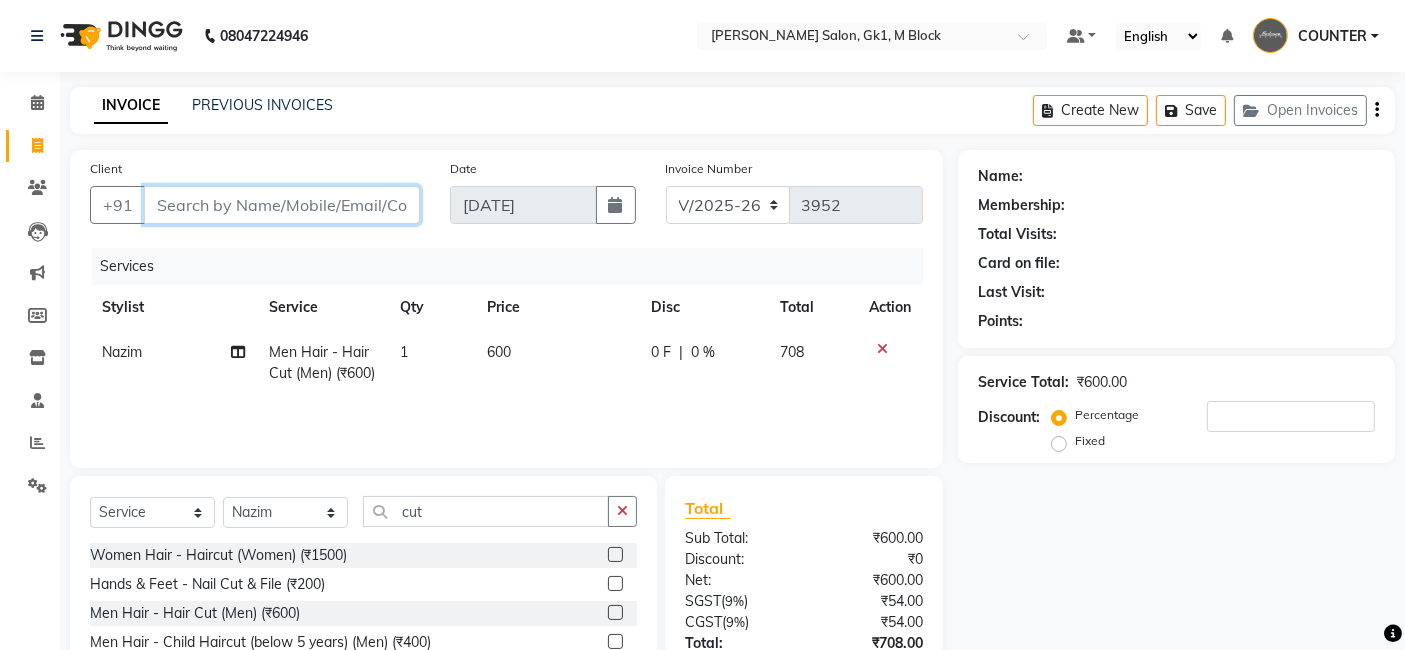 click on "Client" at bounding box center (282, 205) 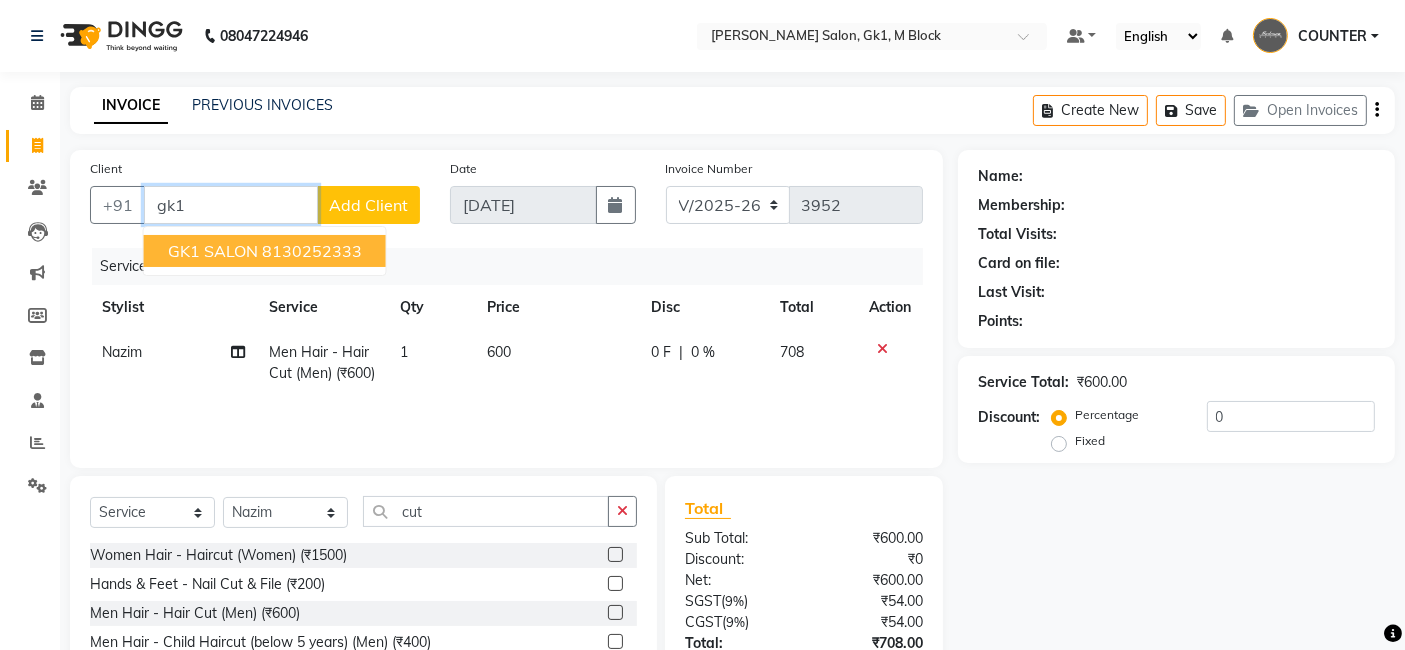 click on "8130252333" at bounding box center [312, 251] 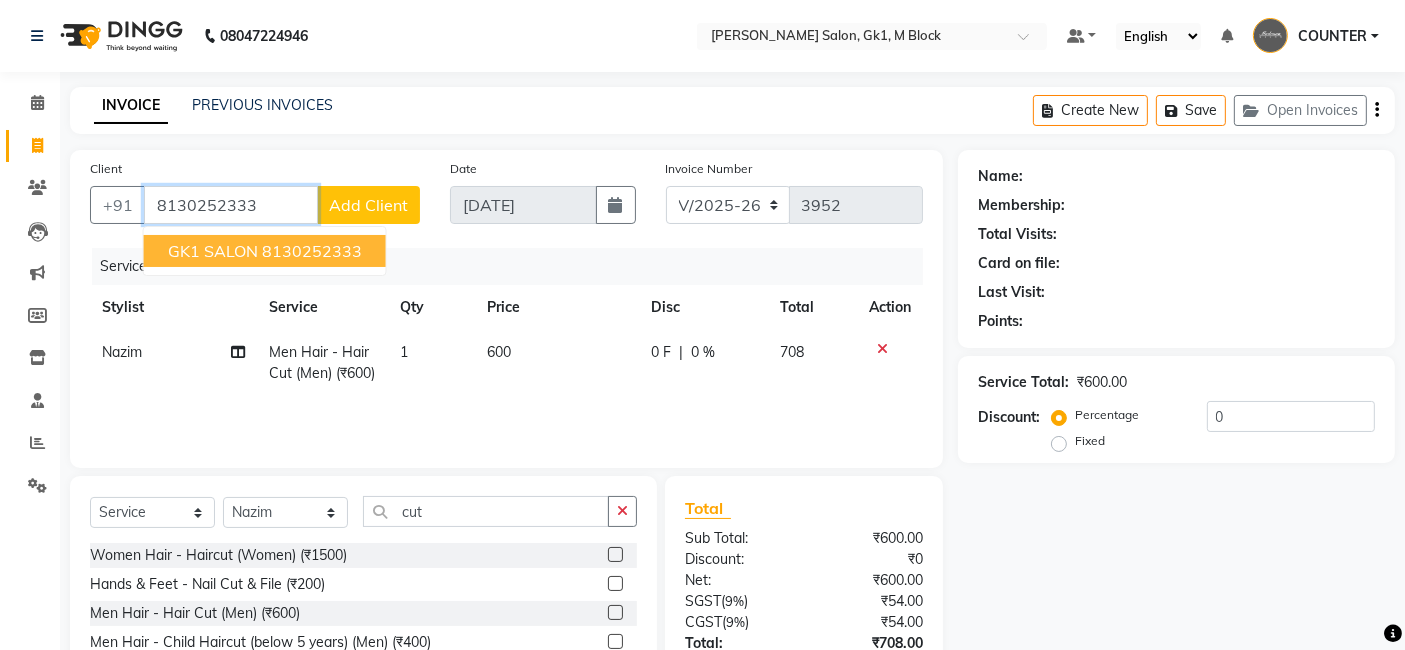 type on "8130252333" 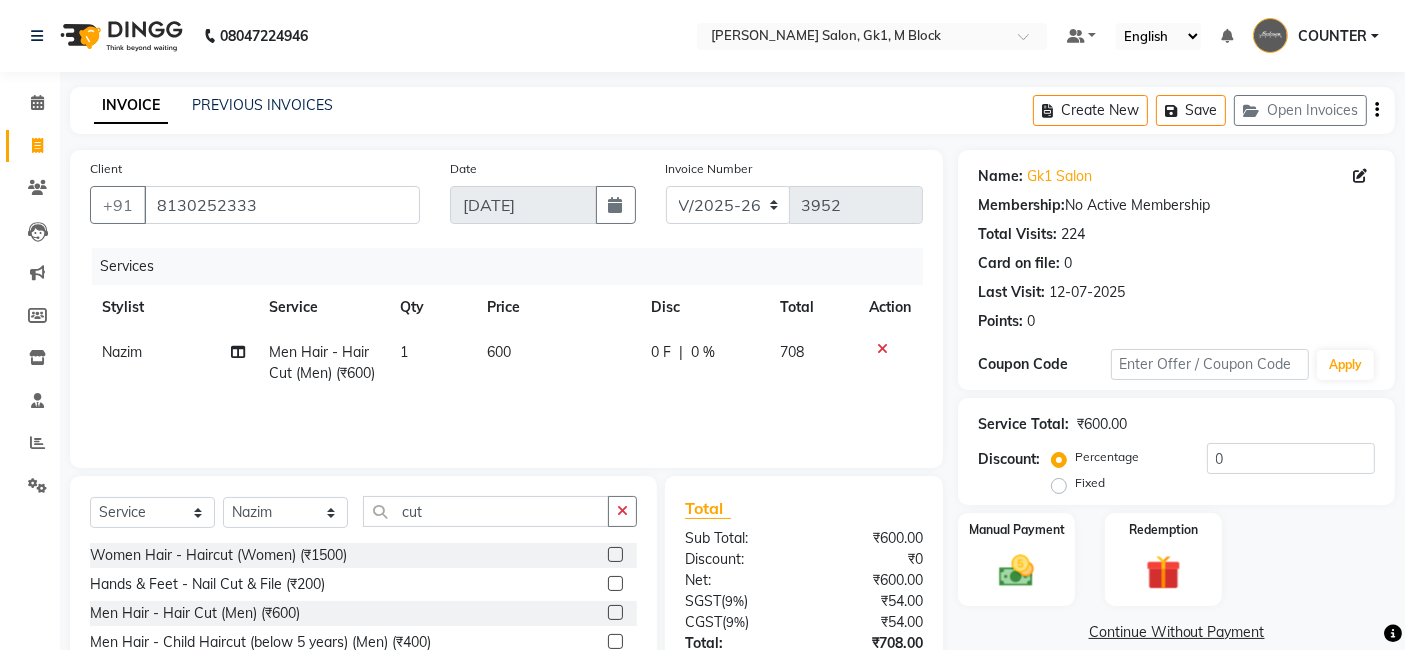scroll, scrollTop: 151, scrollLeft: 0, axis: vertical 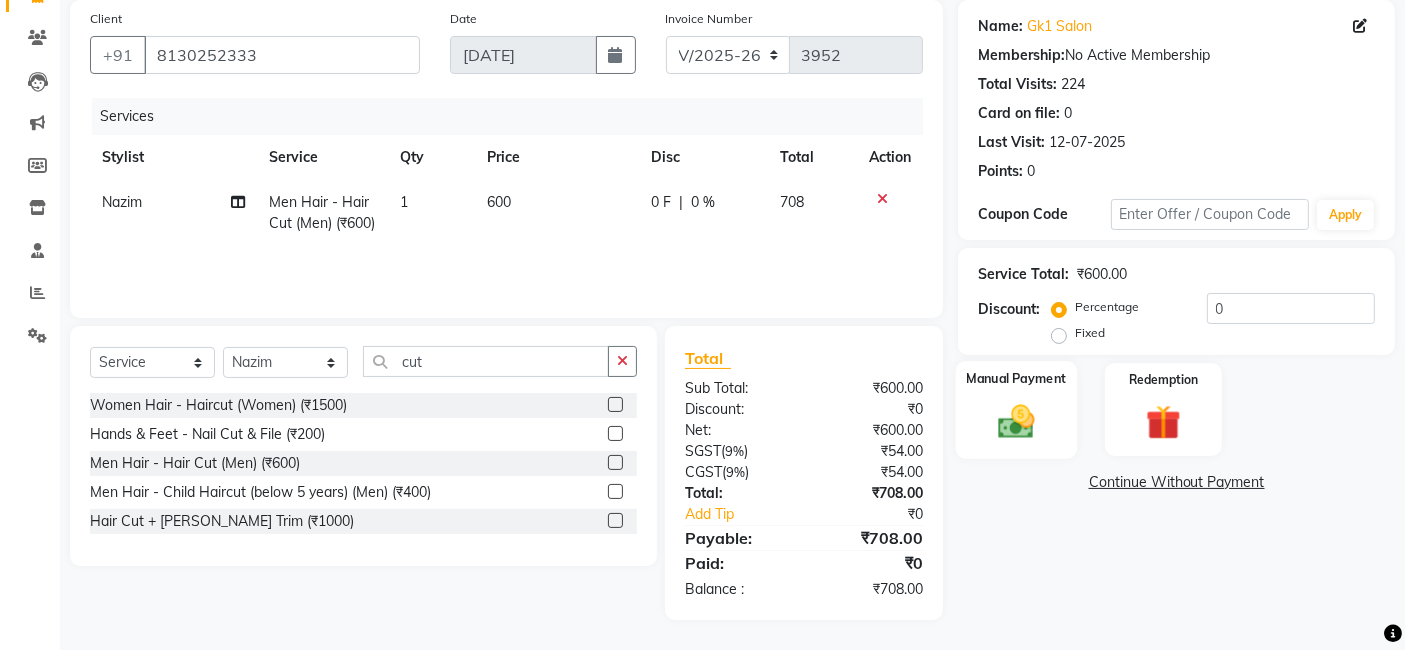 click on "Manual Payment" 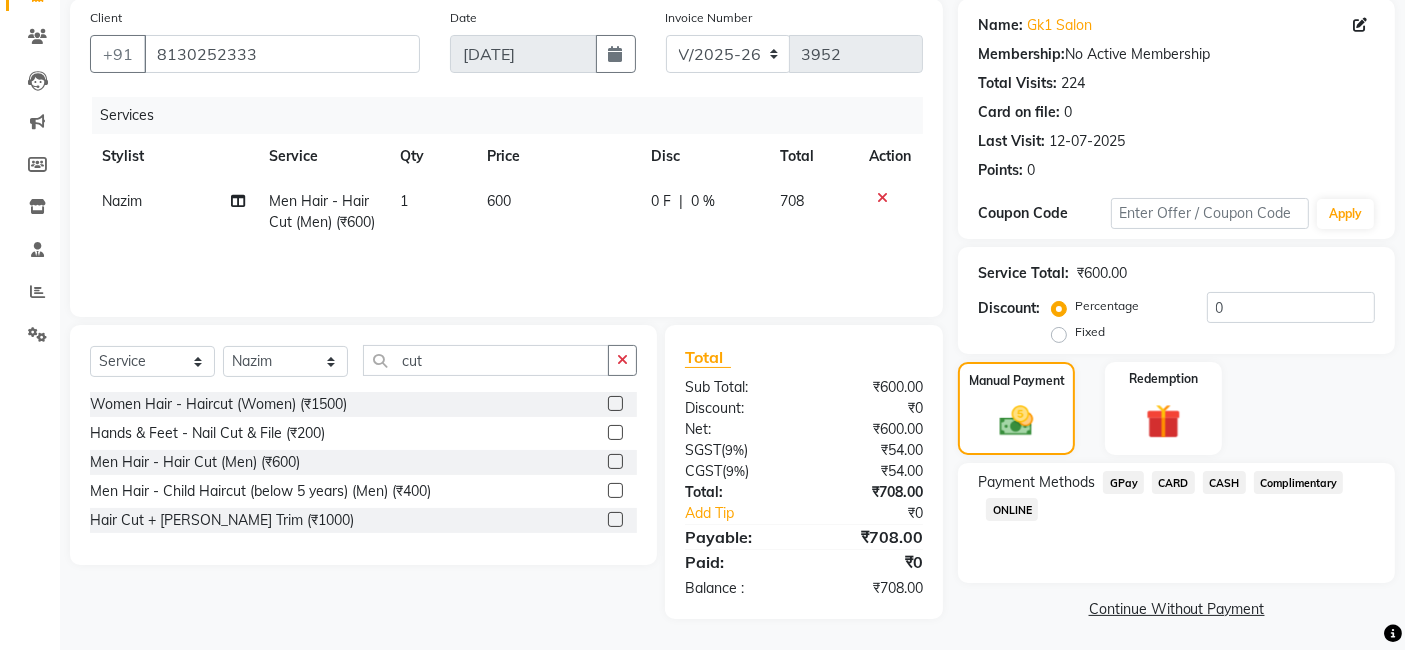 click on "CARD" 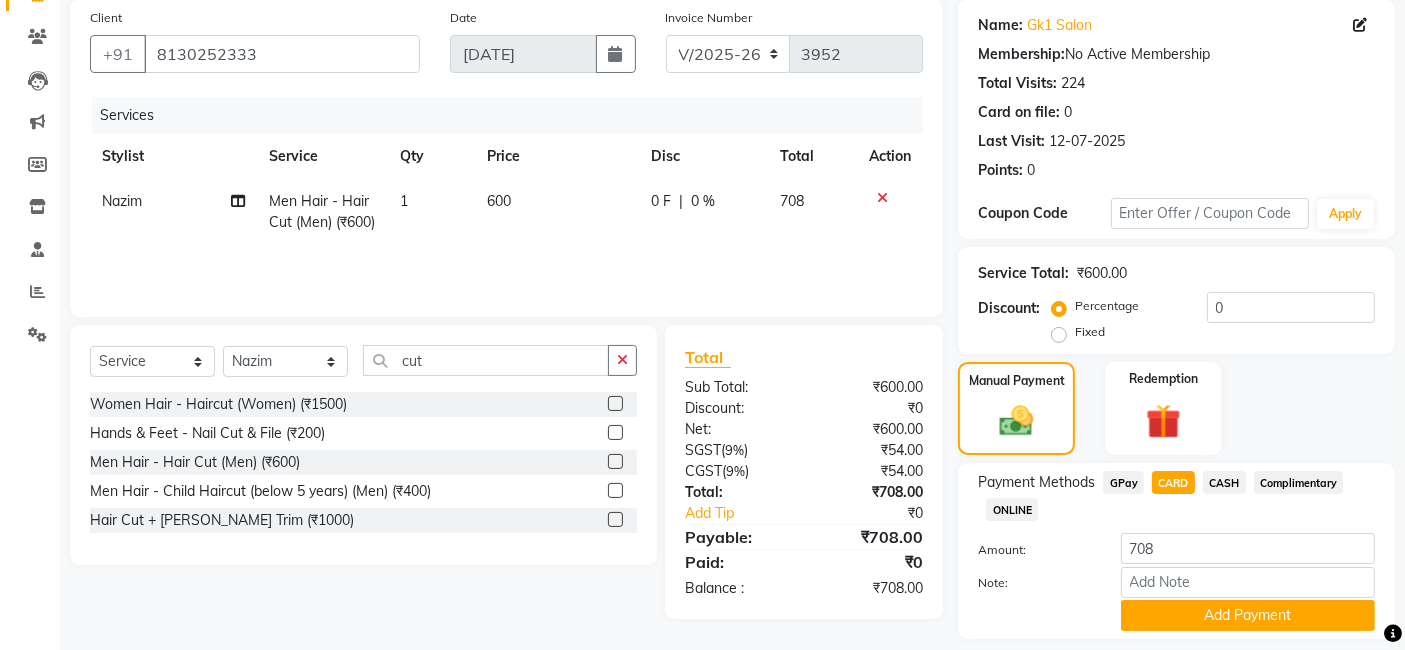 drag, startPoint x: 1214, startPoint y: 611, endPoint x: 1421, endPoint y: 591, distance: 207.96394 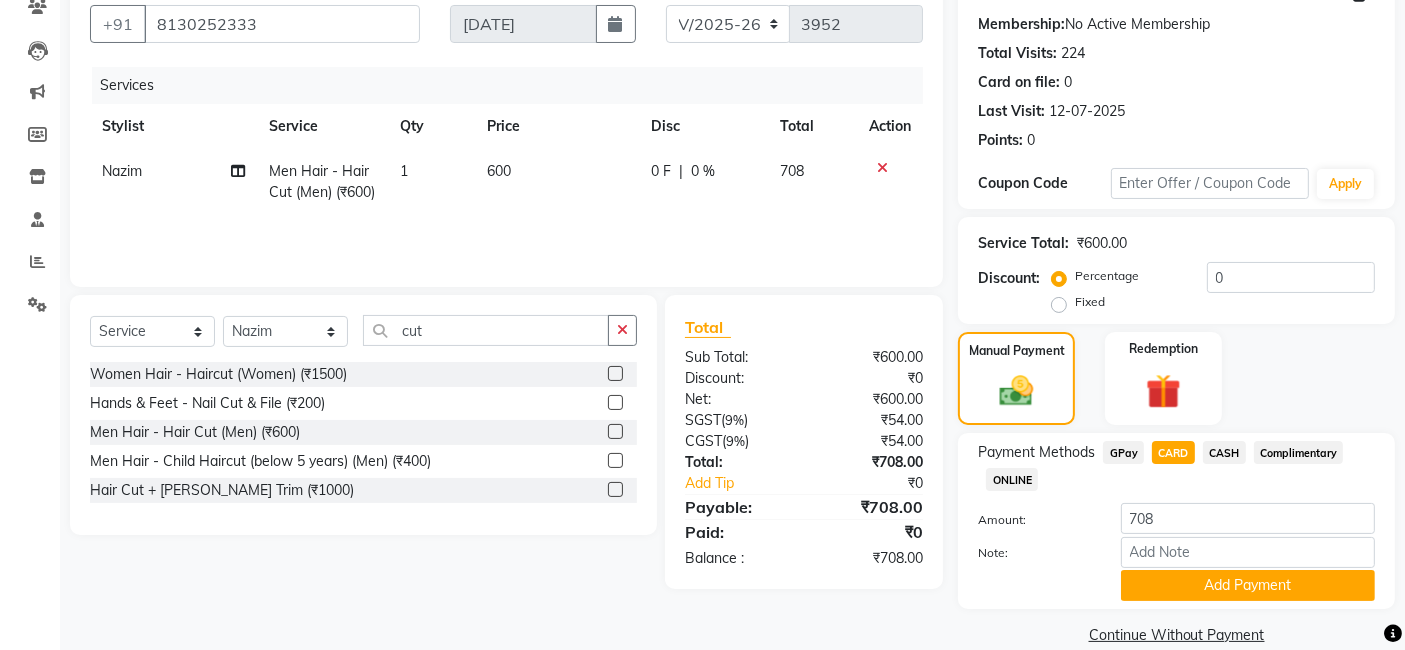 scroll, scrollTop: 210, scrollLeft: 0, axis: vertical 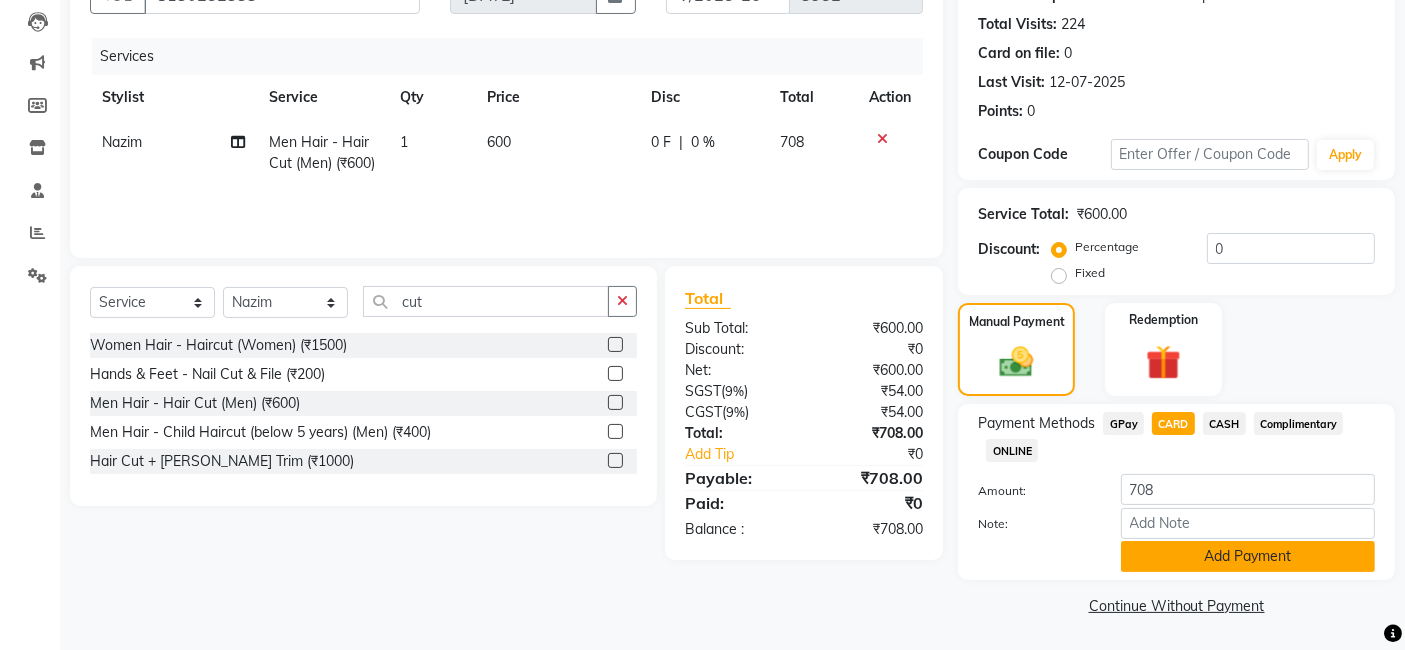 click on "Add Payment" 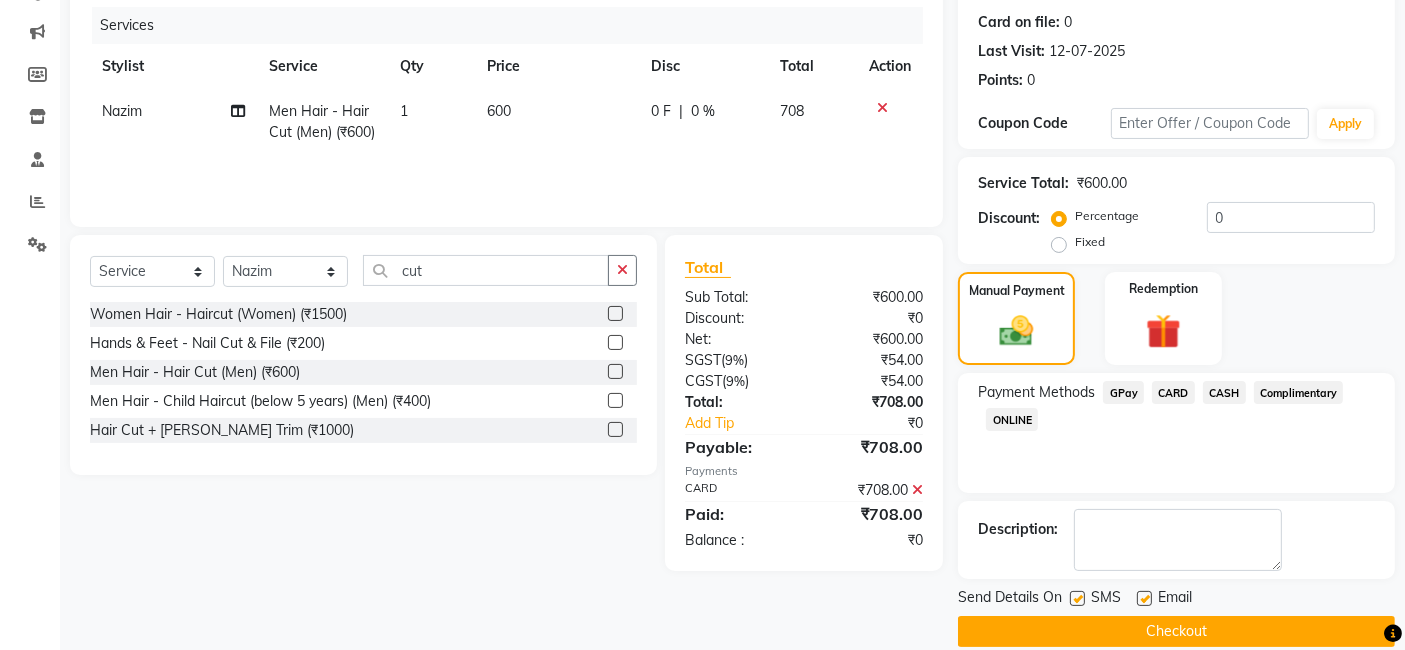 scroll, scrollTop: 266, scrollLeft: 0, axis: vertical 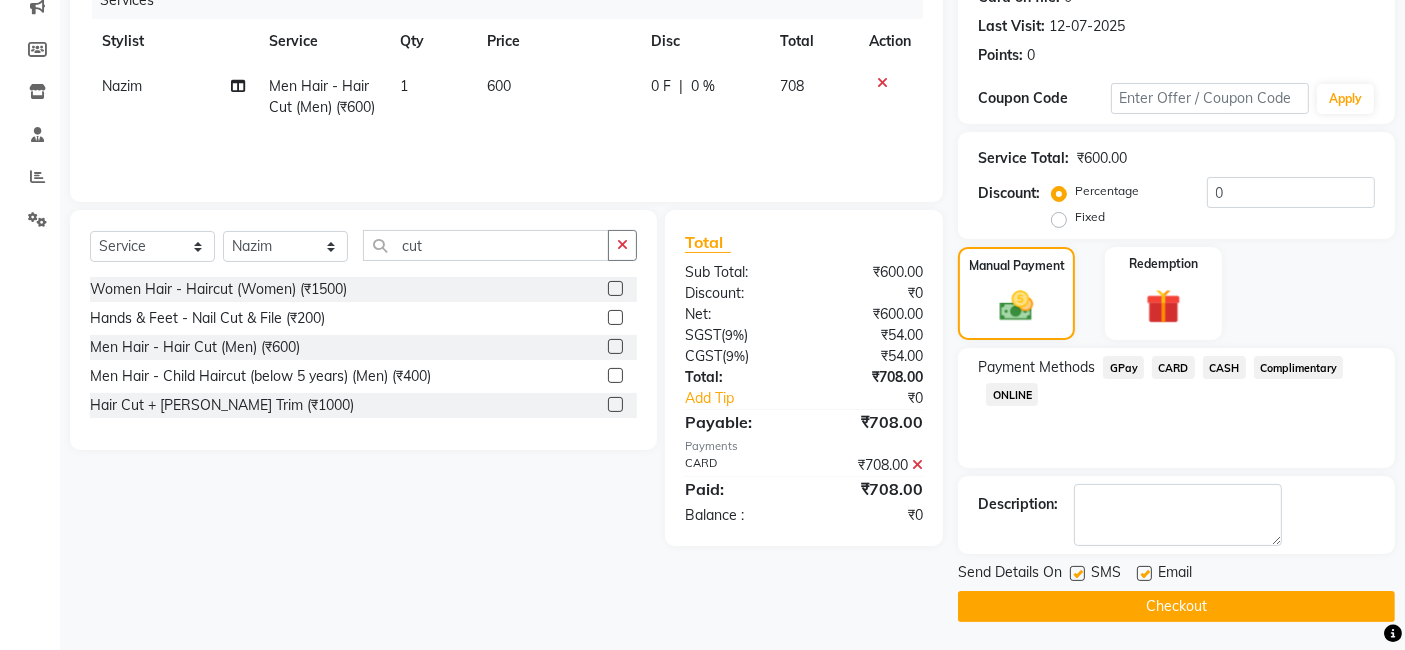 click on "Checkout" 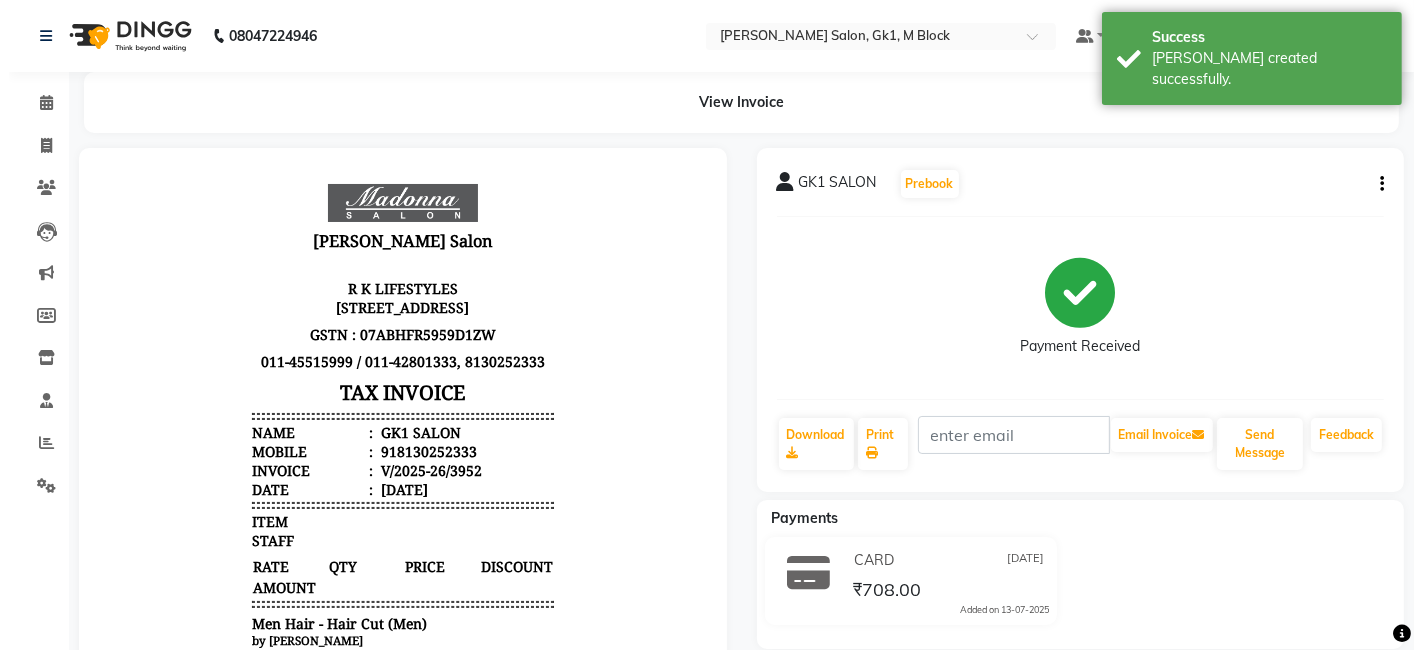 scroll, scrollTop: 0, scrollLeft: 0, axis: both 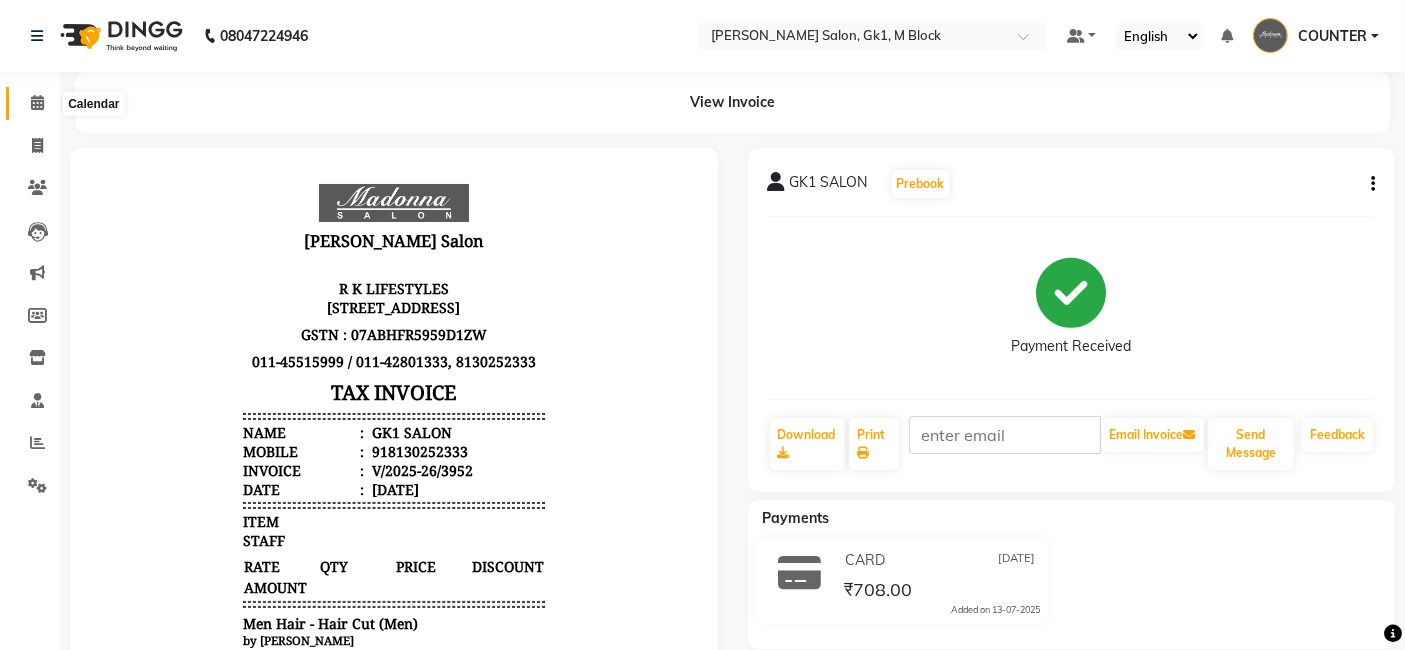 click 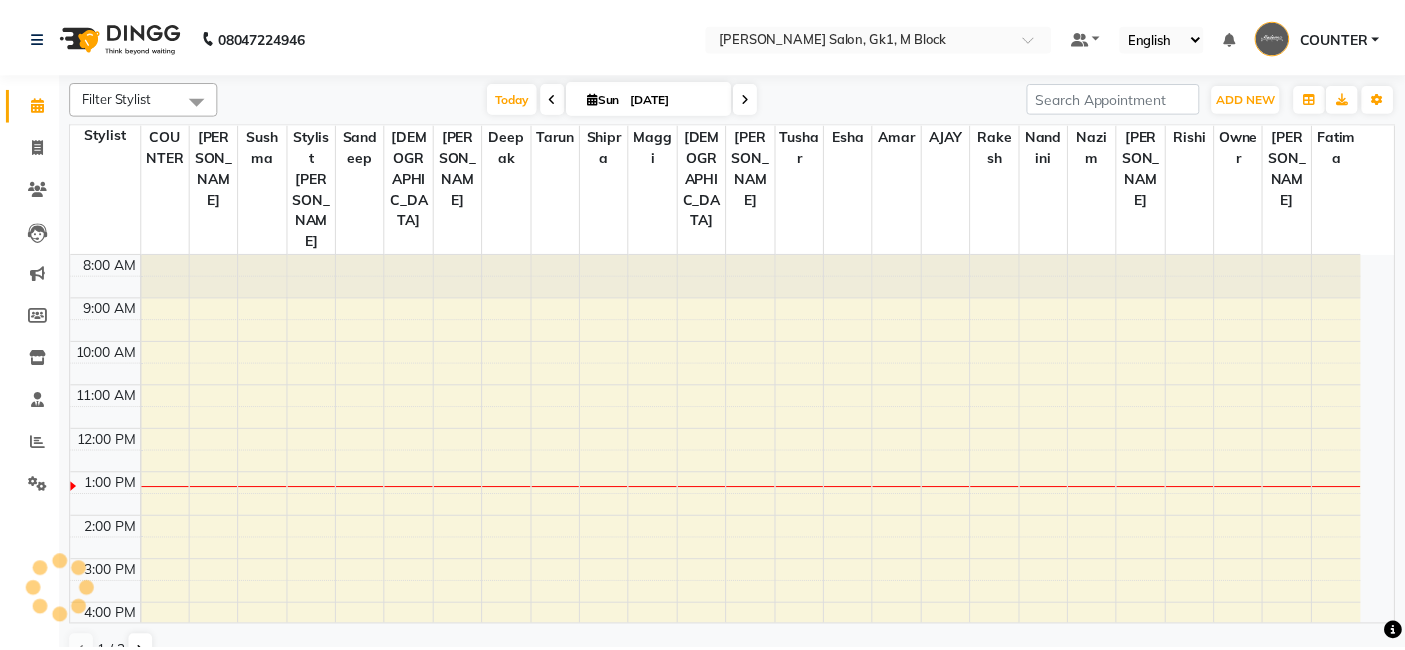 scroll, scrollTop: 0, scrollLeft: 0, axis: both 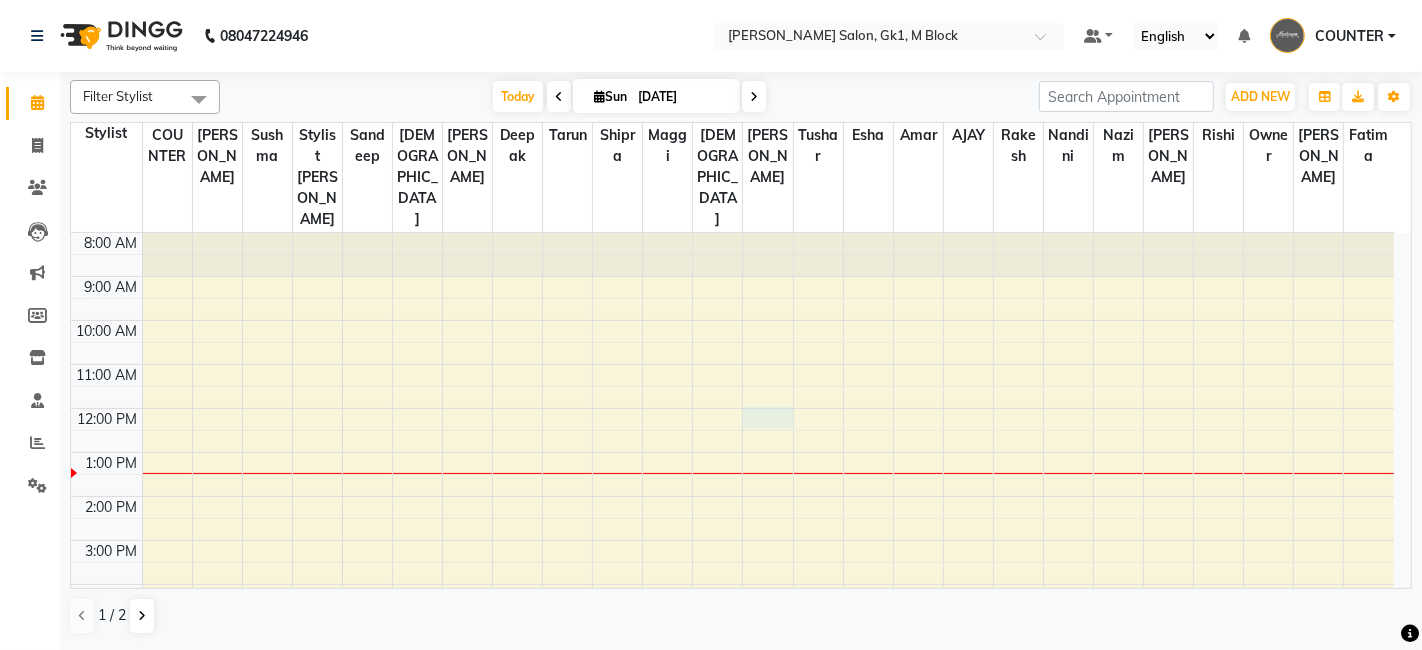 click on "8:00 AM 9:00 AM 10:00 AM 11:00 AM 12:00 PM 1:00 PM 2:00 PM 3:00 PM 4:00 PM 5:00 PM 6:00 PM 7:00 PM 8:00 PM 9:00 PM 10:00 PM" at bounding box center (732, 562) 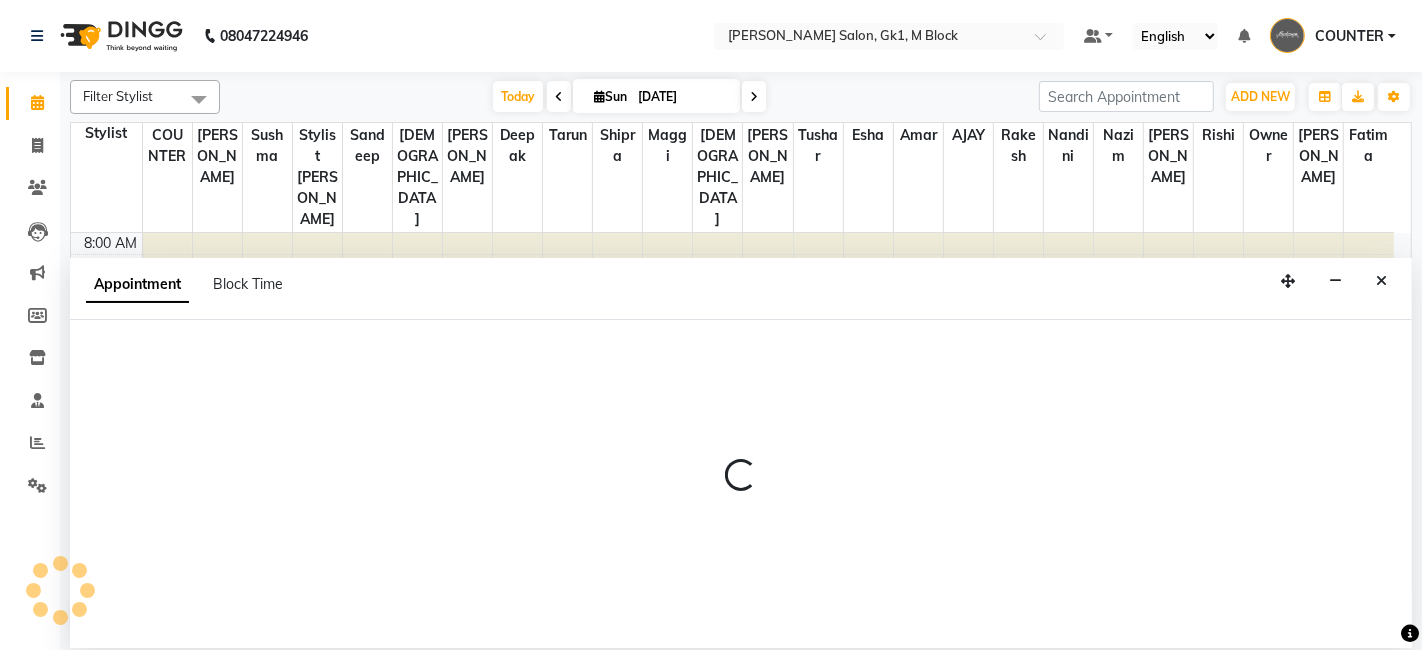 select on "47646" 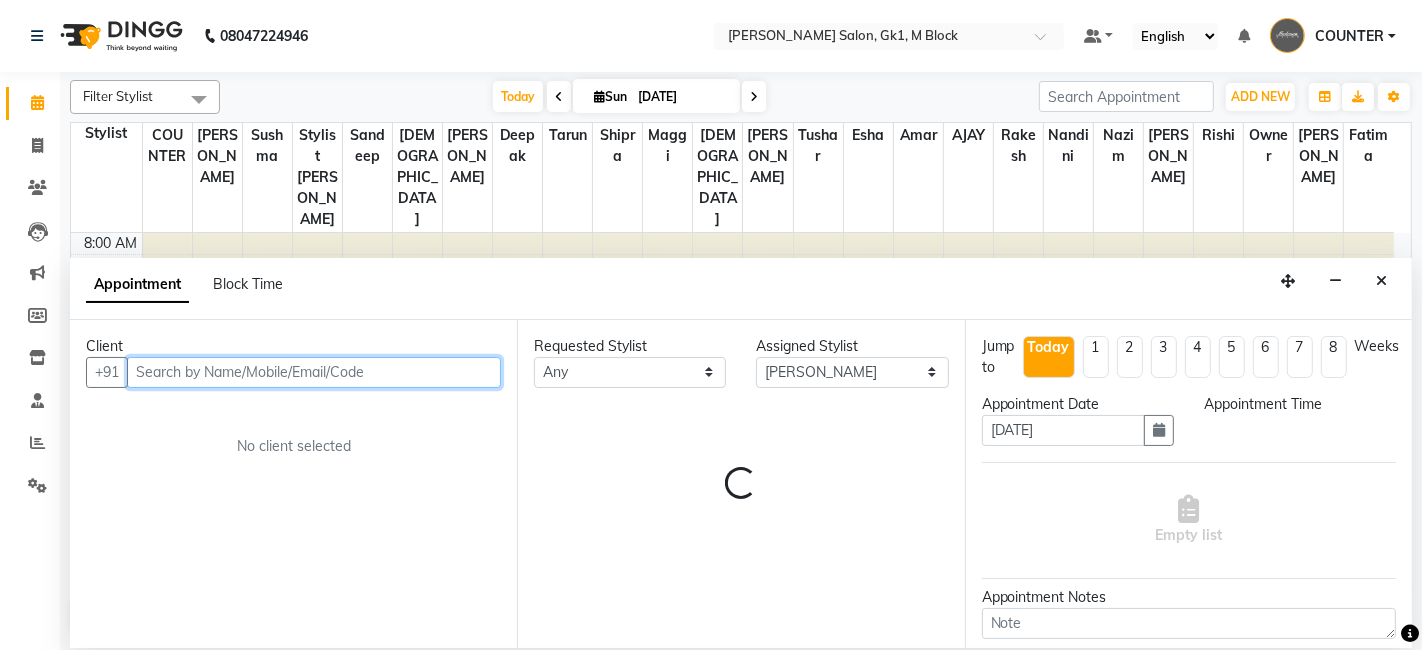 select on "720" 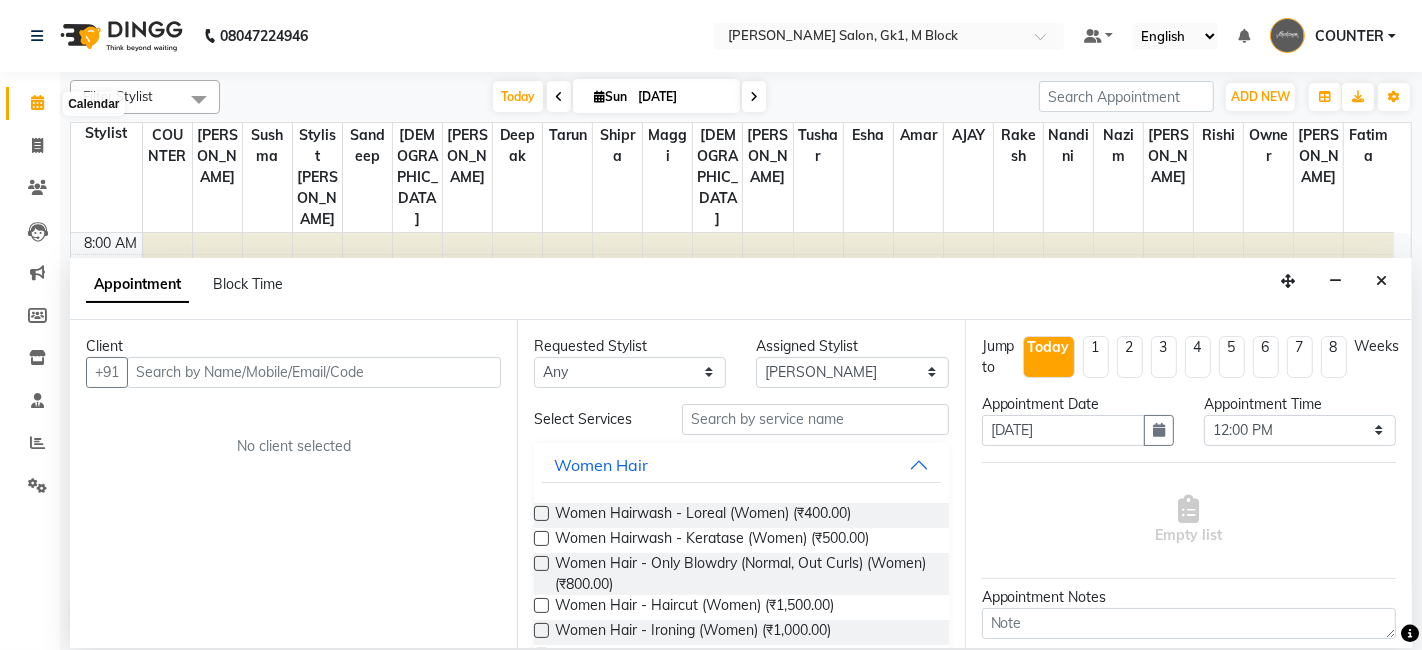 click 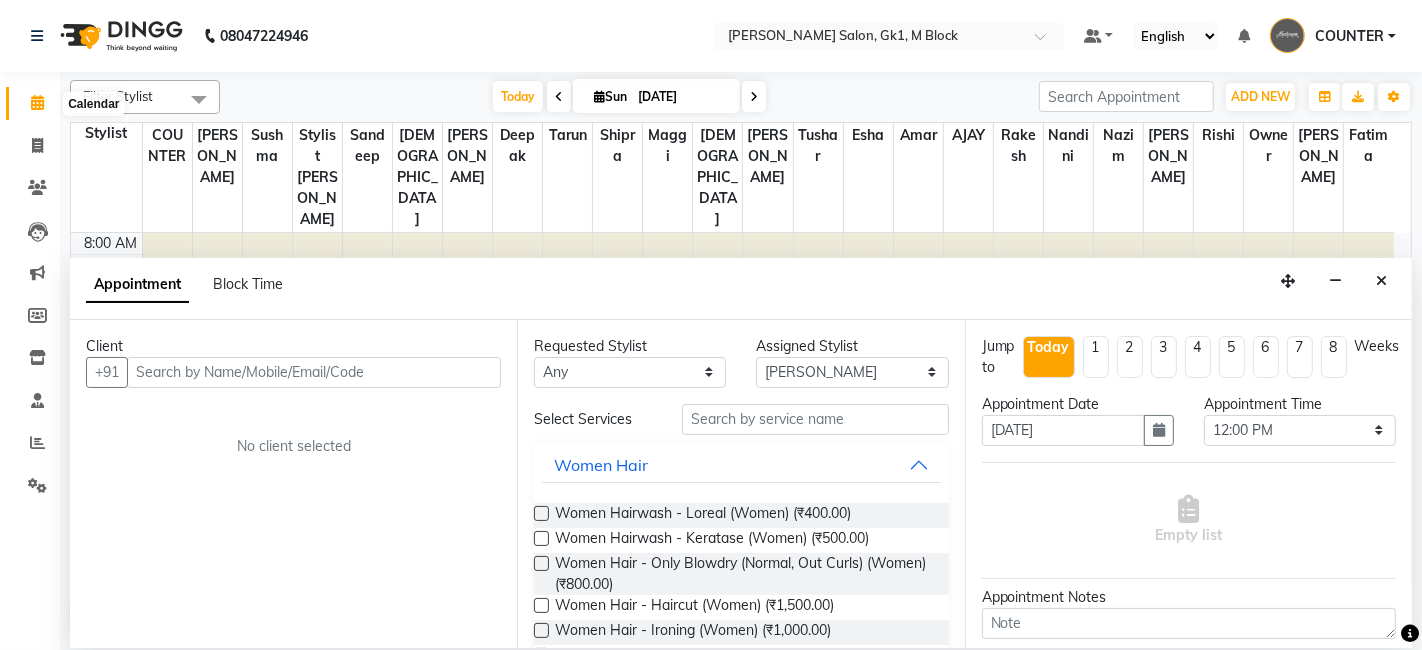 click 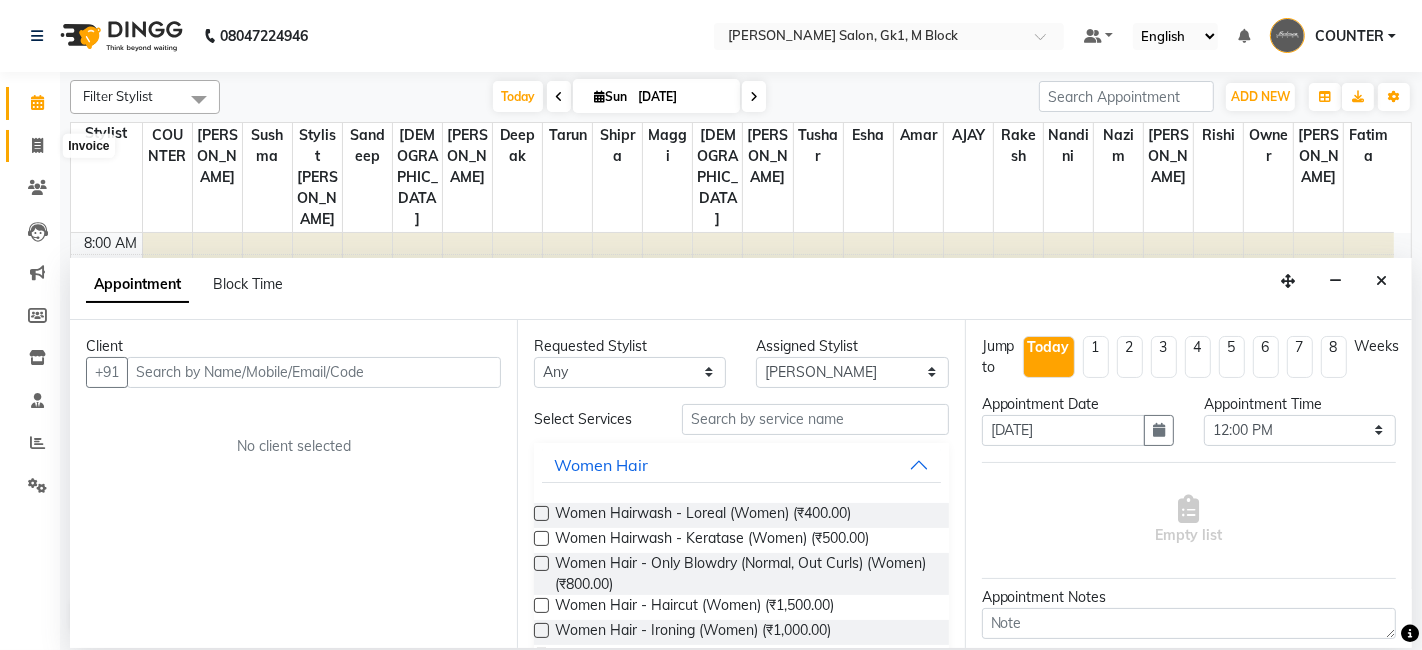 click 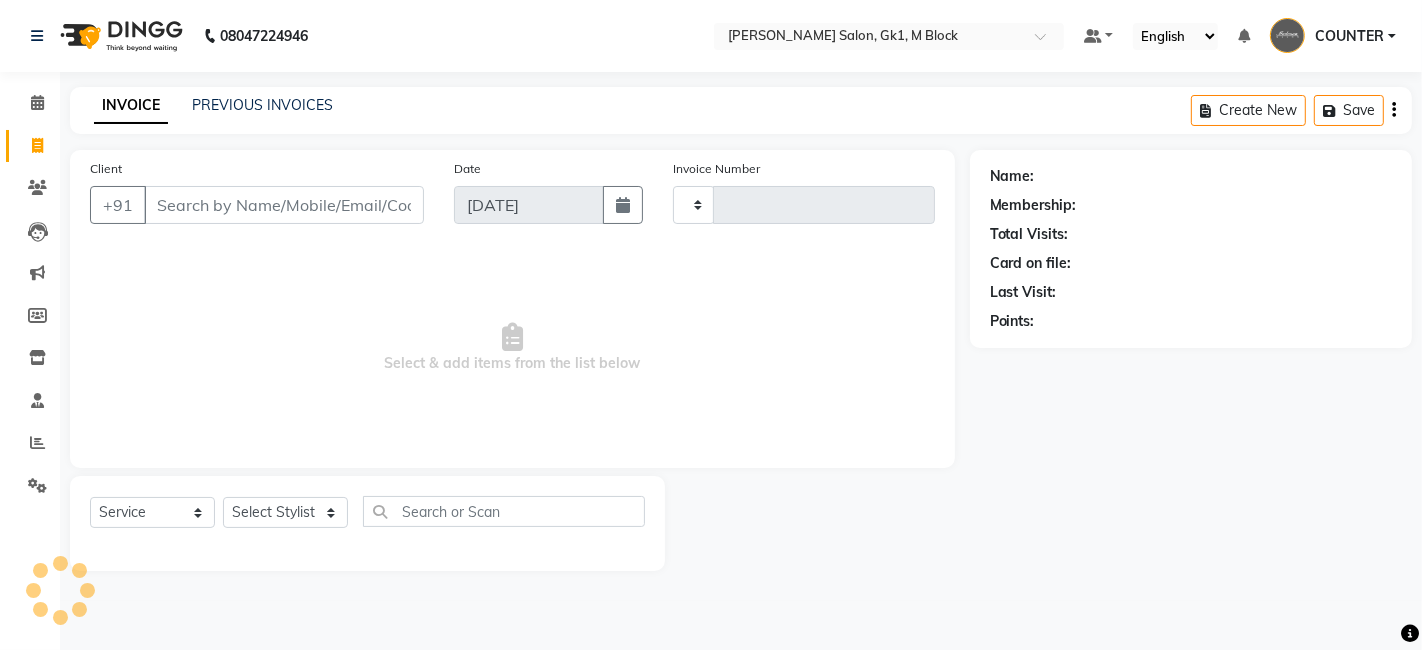 type on "3954" 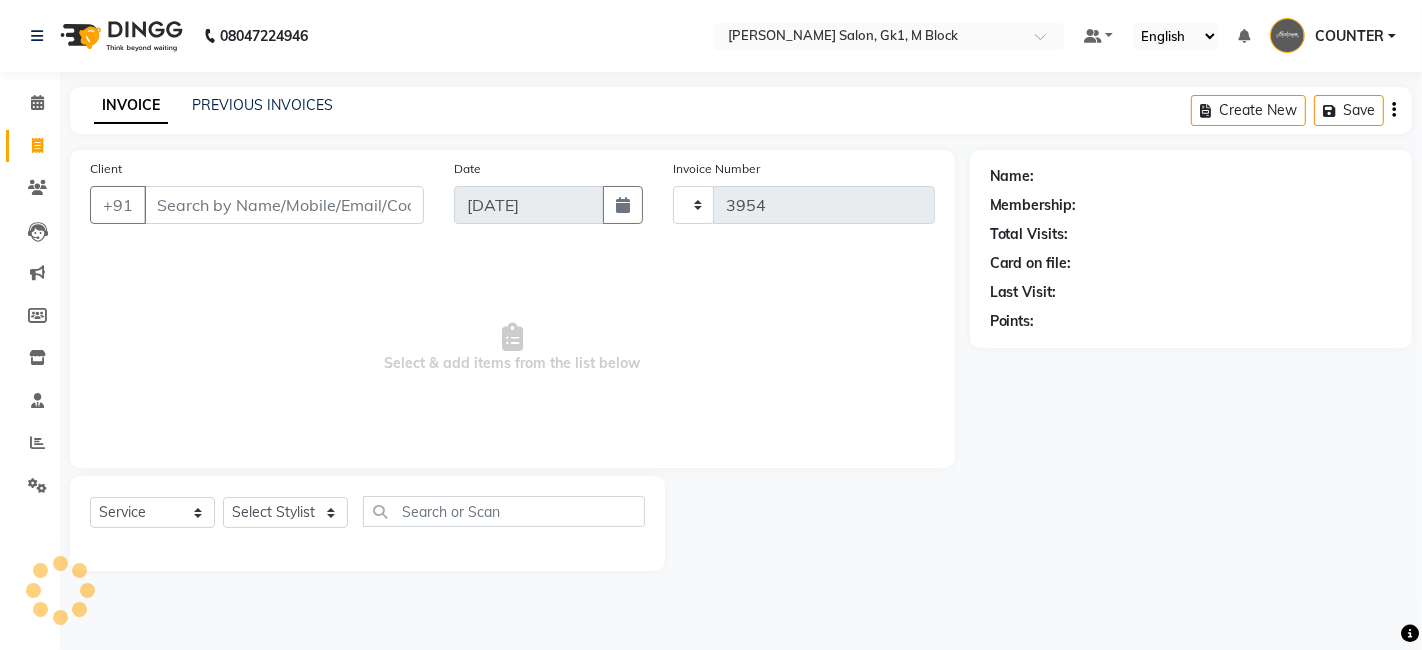 select on "6312" 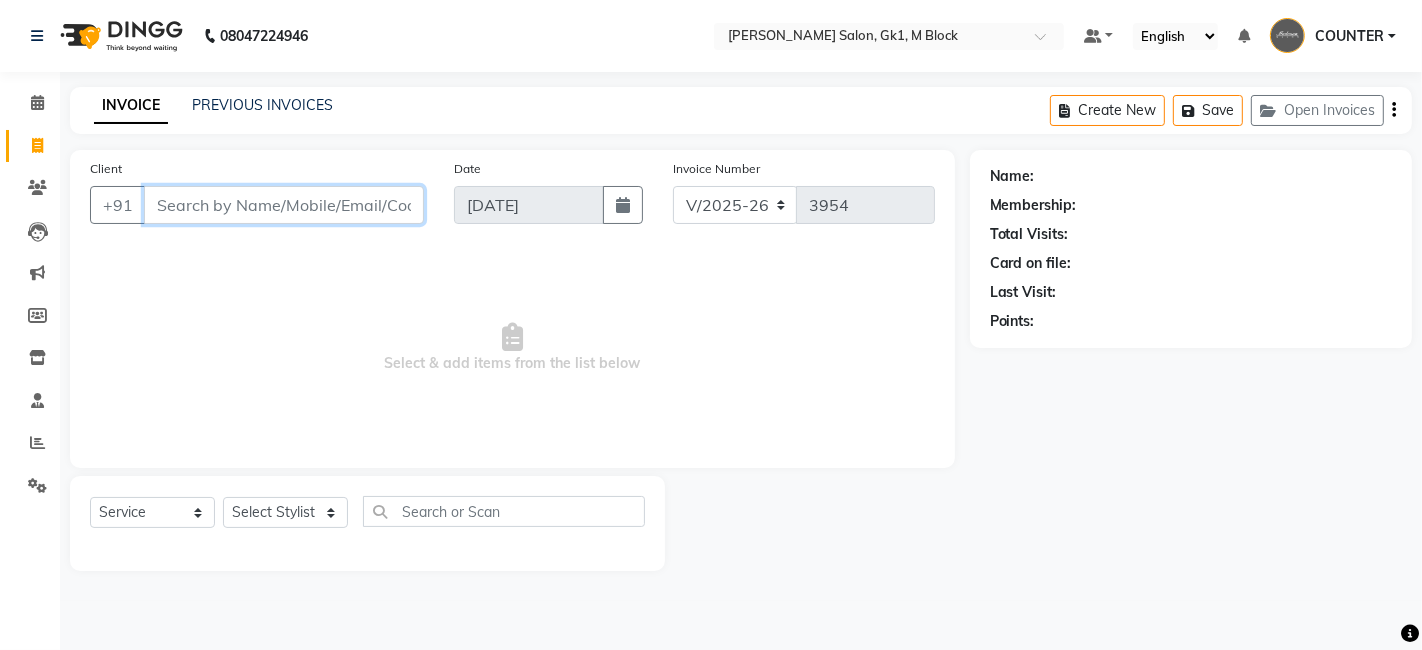 click on "Client" at bounding box center (284, 205) 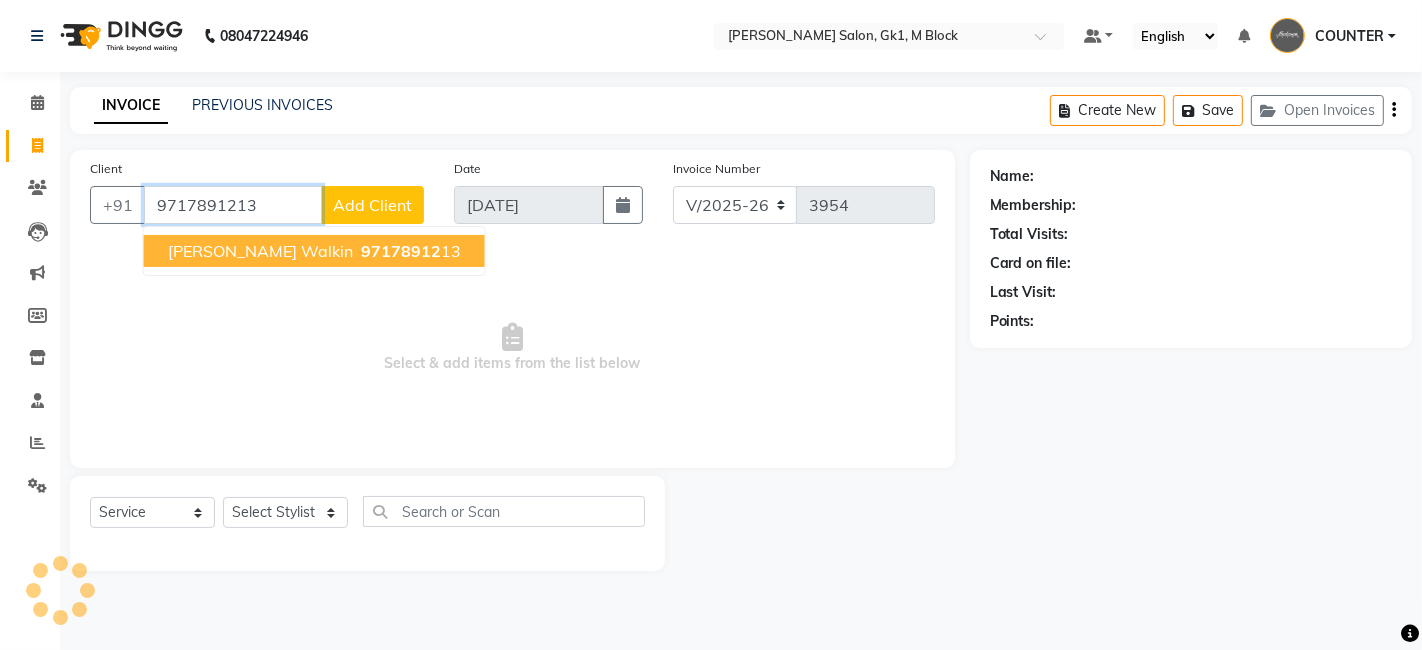 type on "9717891213" 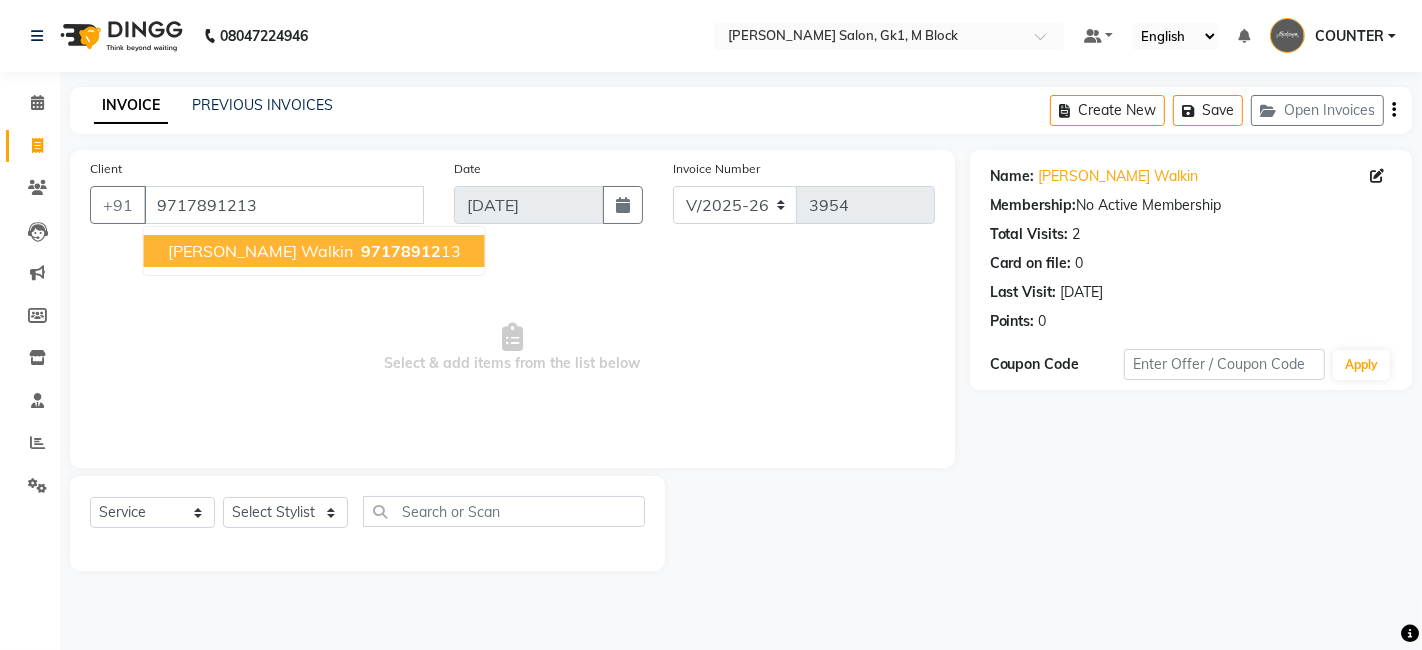 click on "97178912" at bounding box center [401, 251] 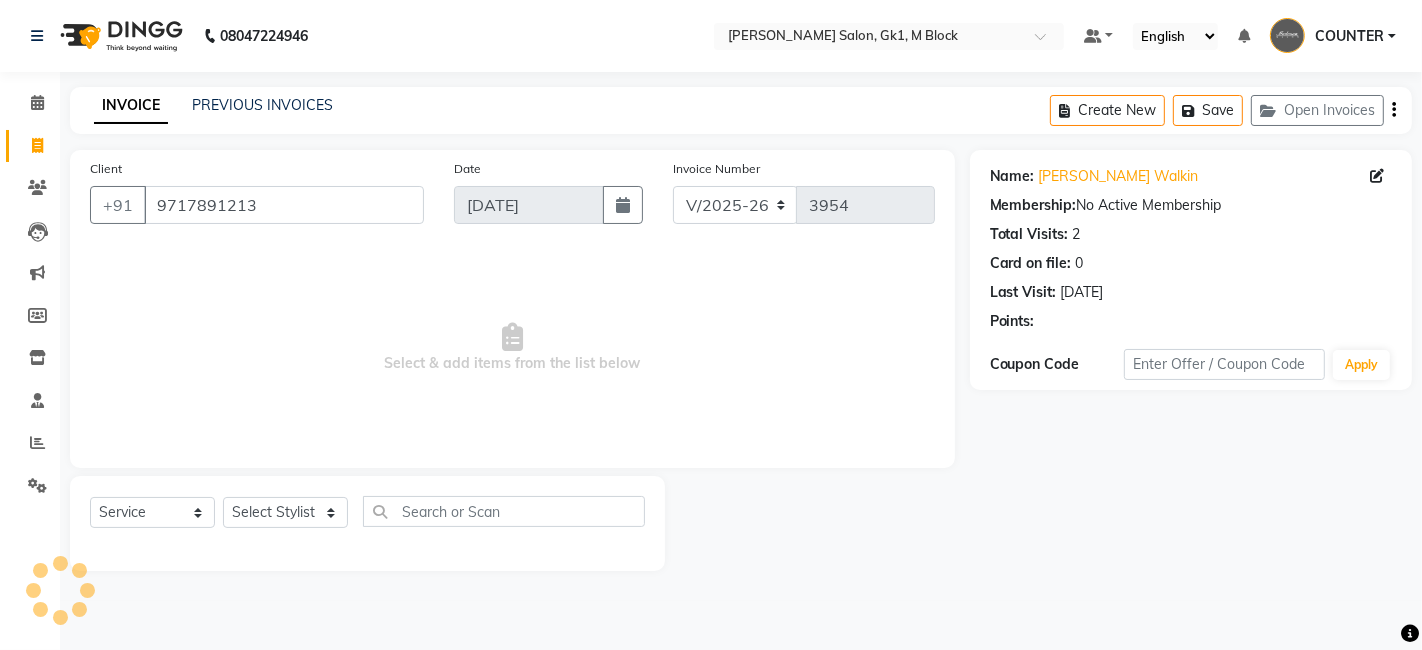 click on "Select & add items from the list below" at bounding box center [512, 348] 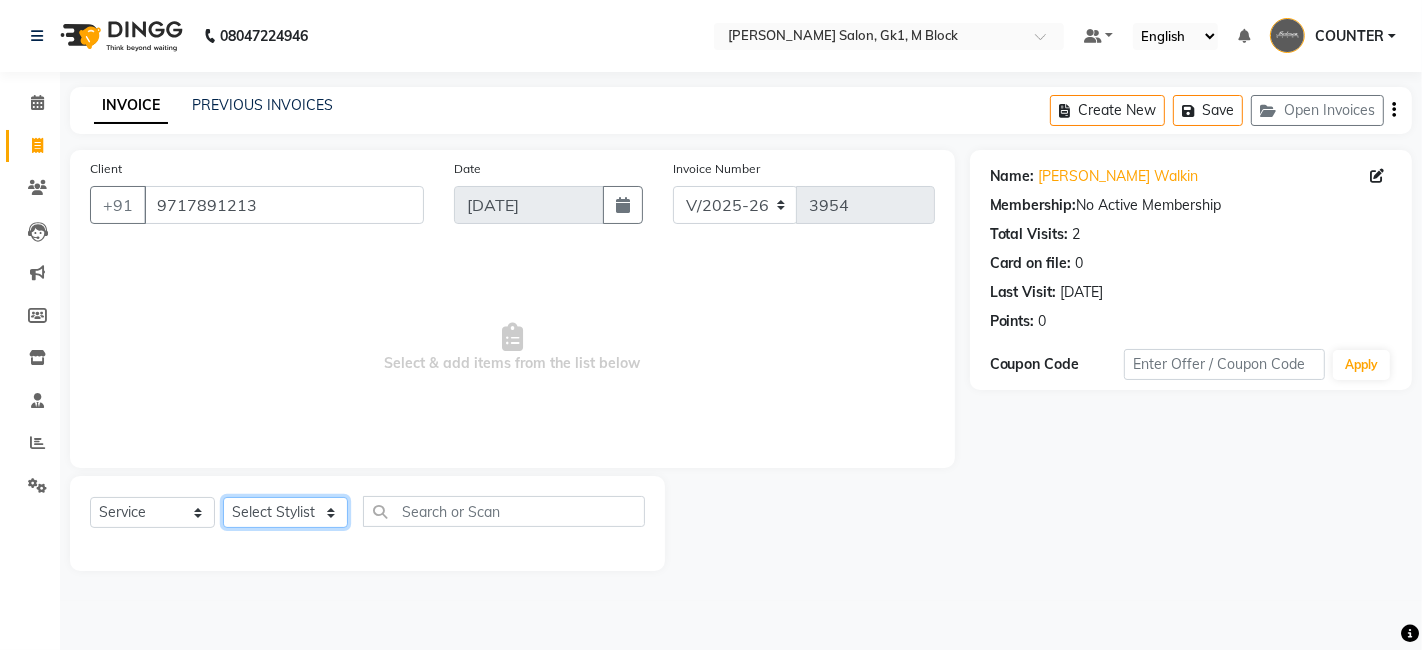 click on "Select Stylist [PERSON_NAME] [PERSON_NAME] Beauty [PERSON_NAME] COUNTER [PERSON_NAME] [PERSON_NAME] [PERSON_NAME] Owner Owner Rakesh Rishi [PERSON_NAME] [PERSON_NAME] [PERSON_NAME] Stylist [PERSON_NAME] [PERSON_NAME] [PERSON_NAME] [PERSON_NAME]" 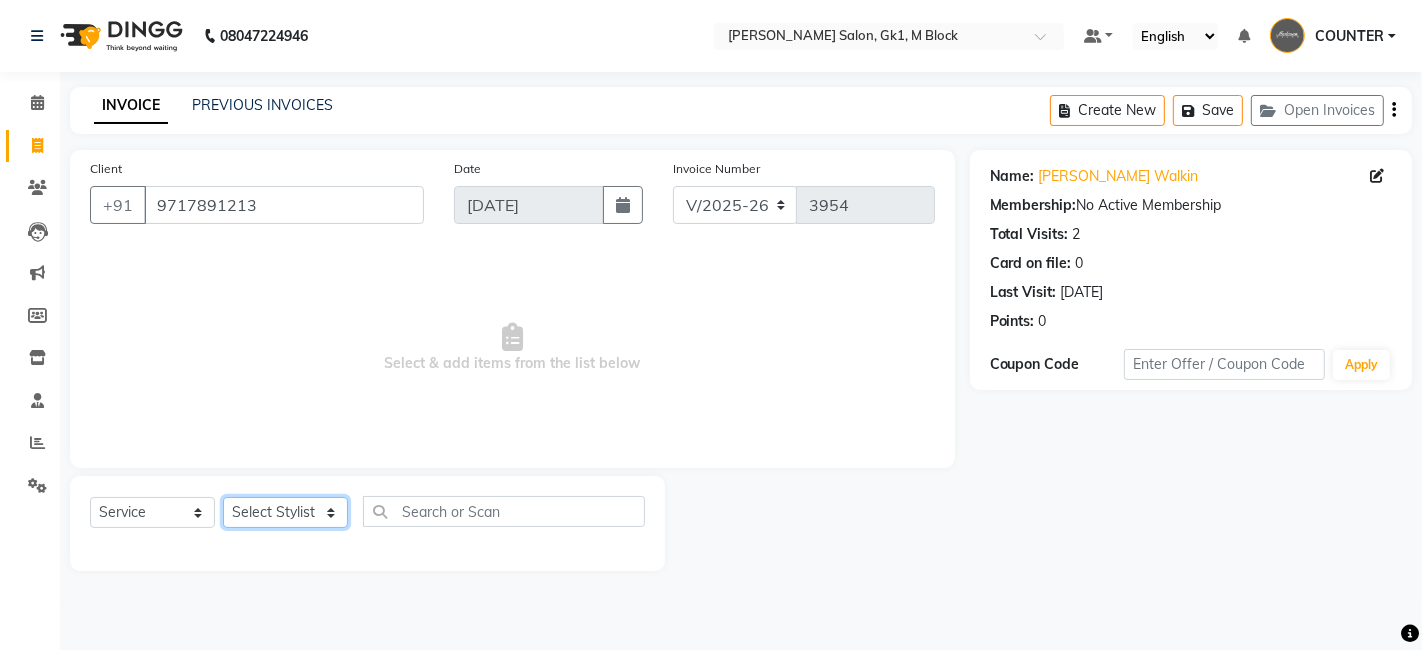 select on "47643" 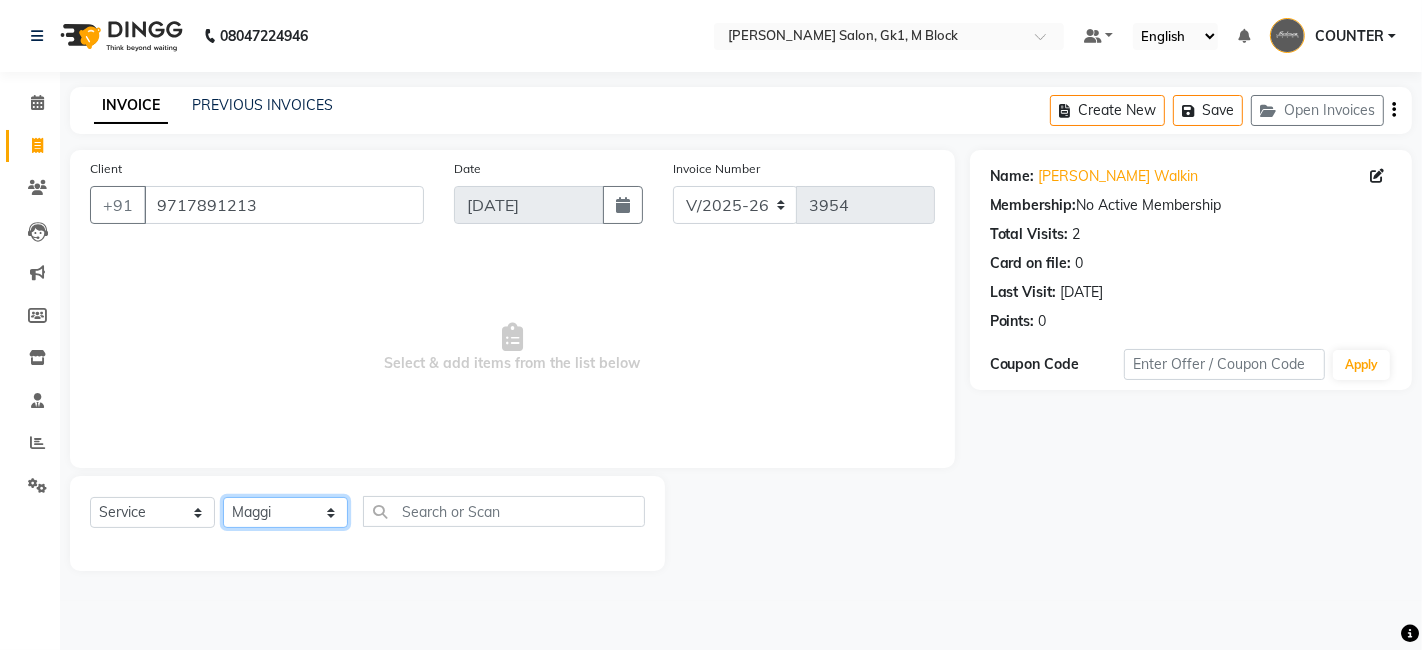 click on "Select Stylist [PERSON_NAME] [PERSON_NAME] Beauty [PERSON_NAME] COUNTER [PERSON_NAME] [PERSON_NAME] [PERSON_NAME] Owner Owner Rakesh Rishi [PERSON_NAME] [PERSON_NAME] [PERSON_NAME] Stylist [PERSON_NAME] [PERSON_NAME] [PERSON_NAME] [PERSON_NAME]" 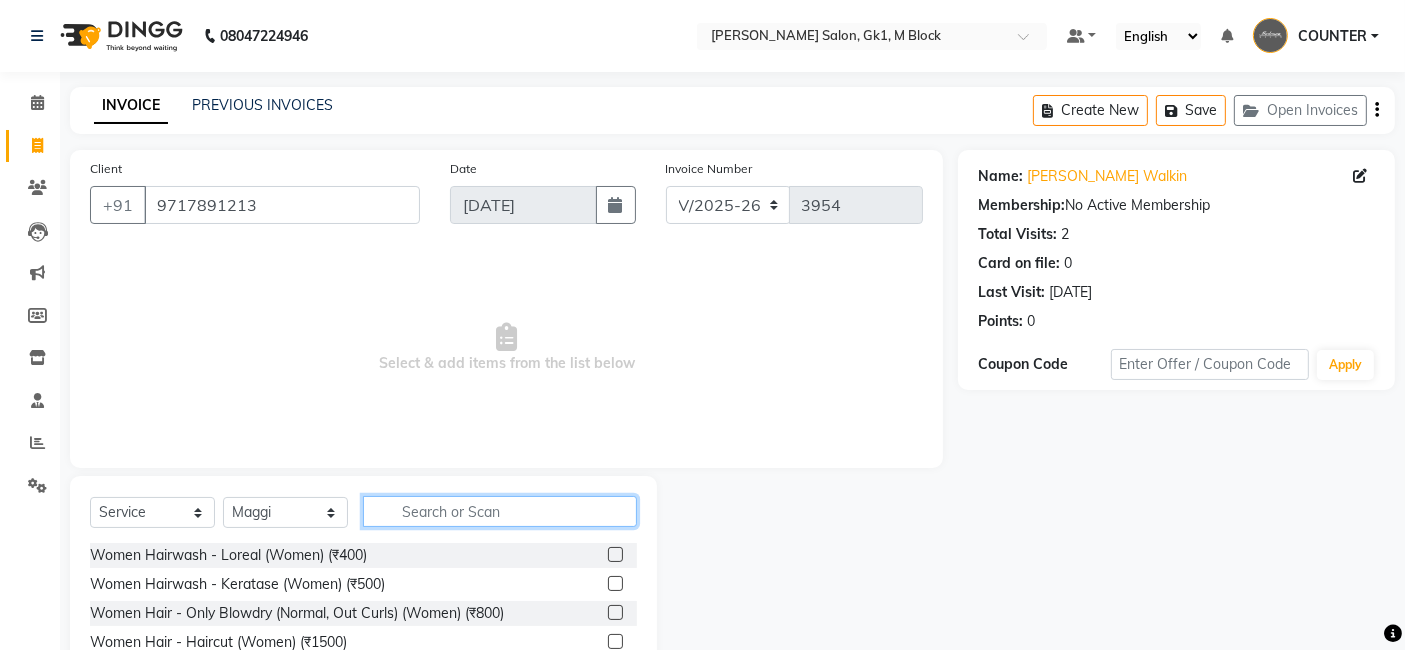 click 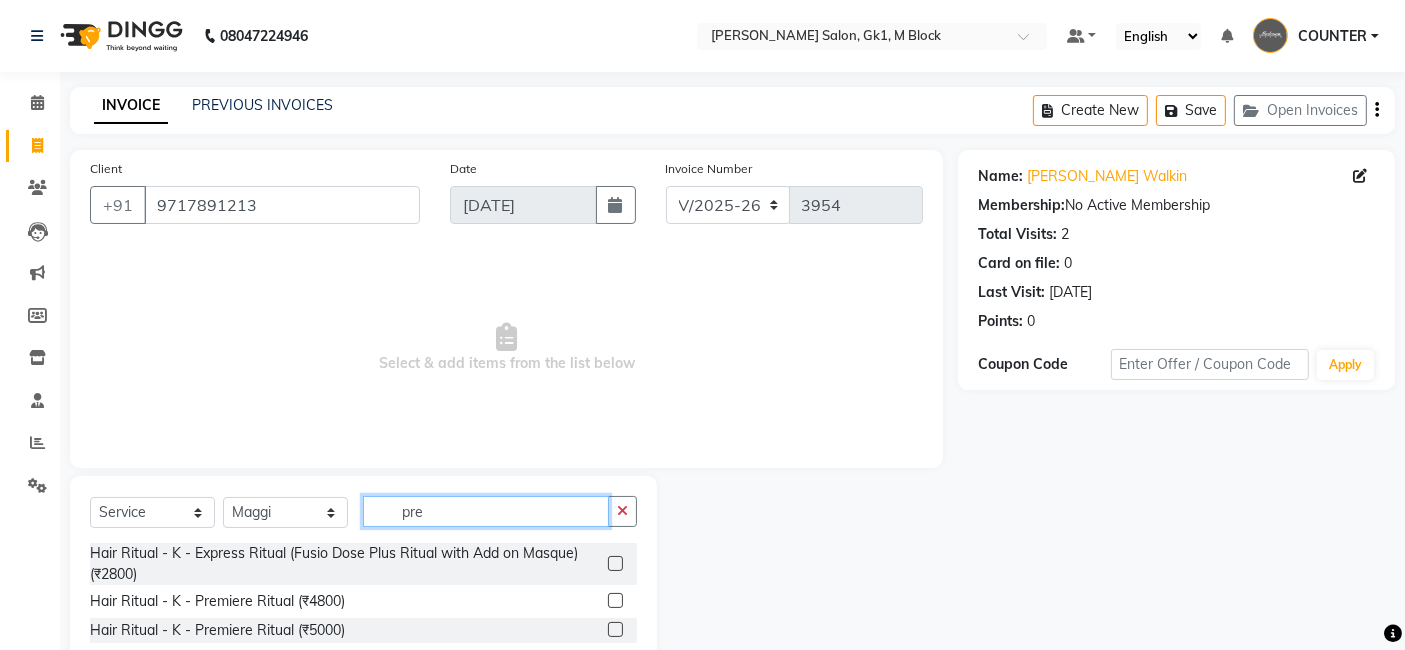 type on "pre" 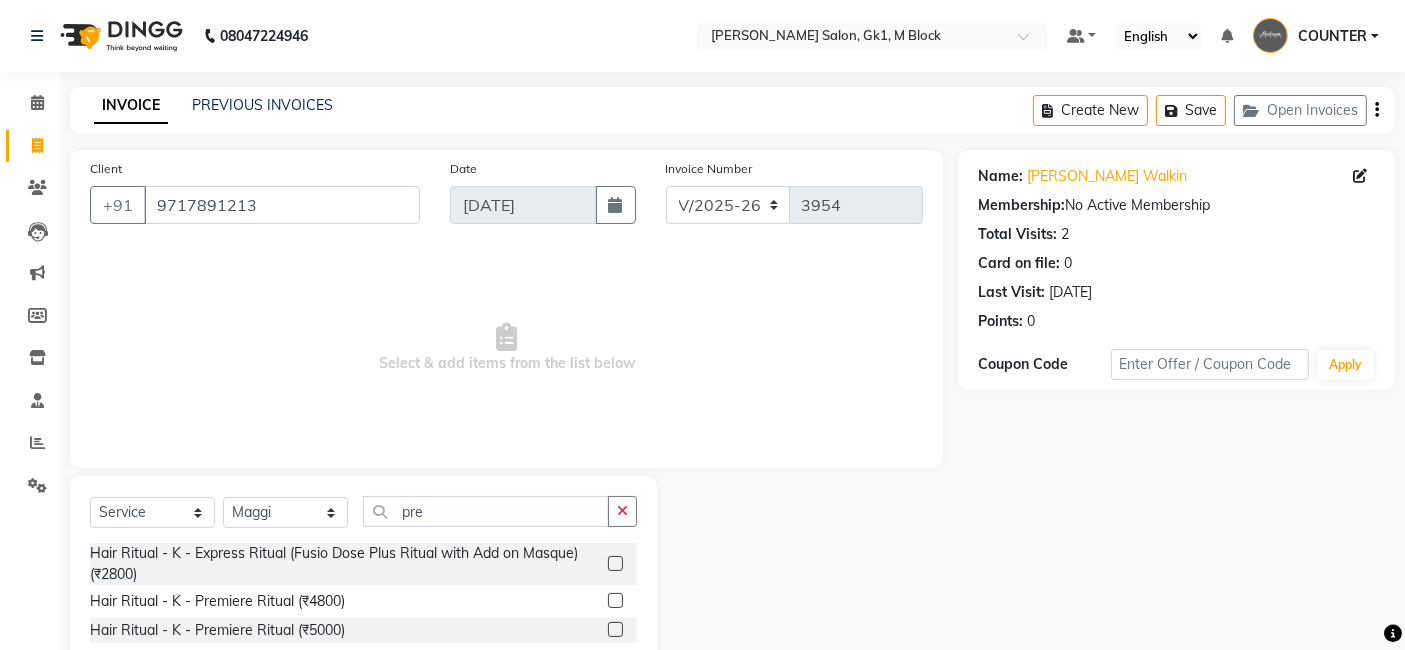 click 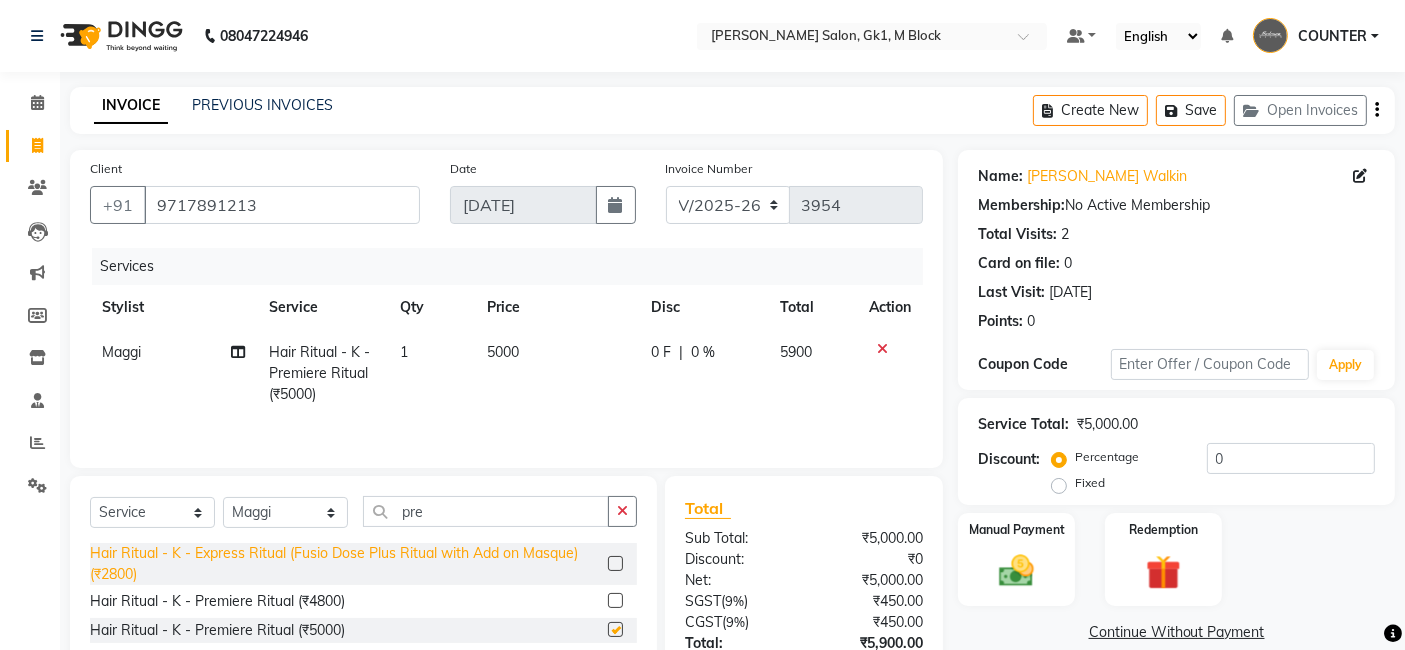 checkbox on "false" 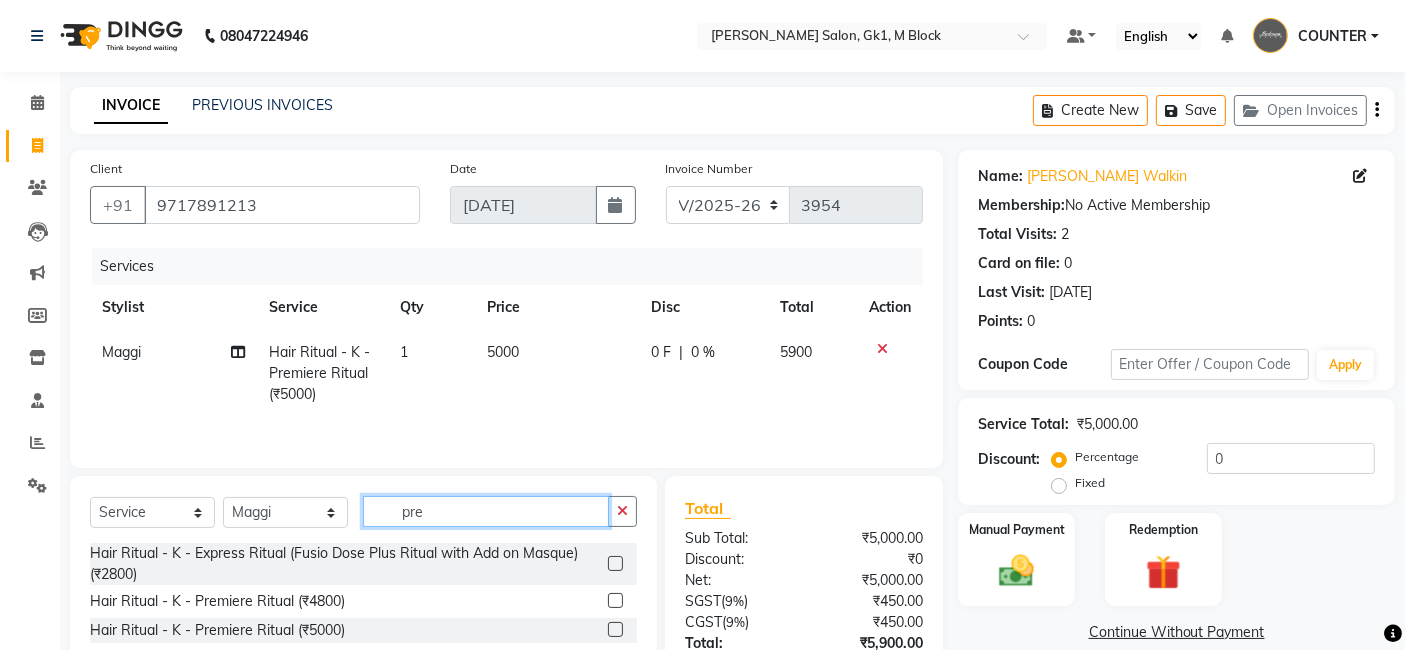 click on "pre" 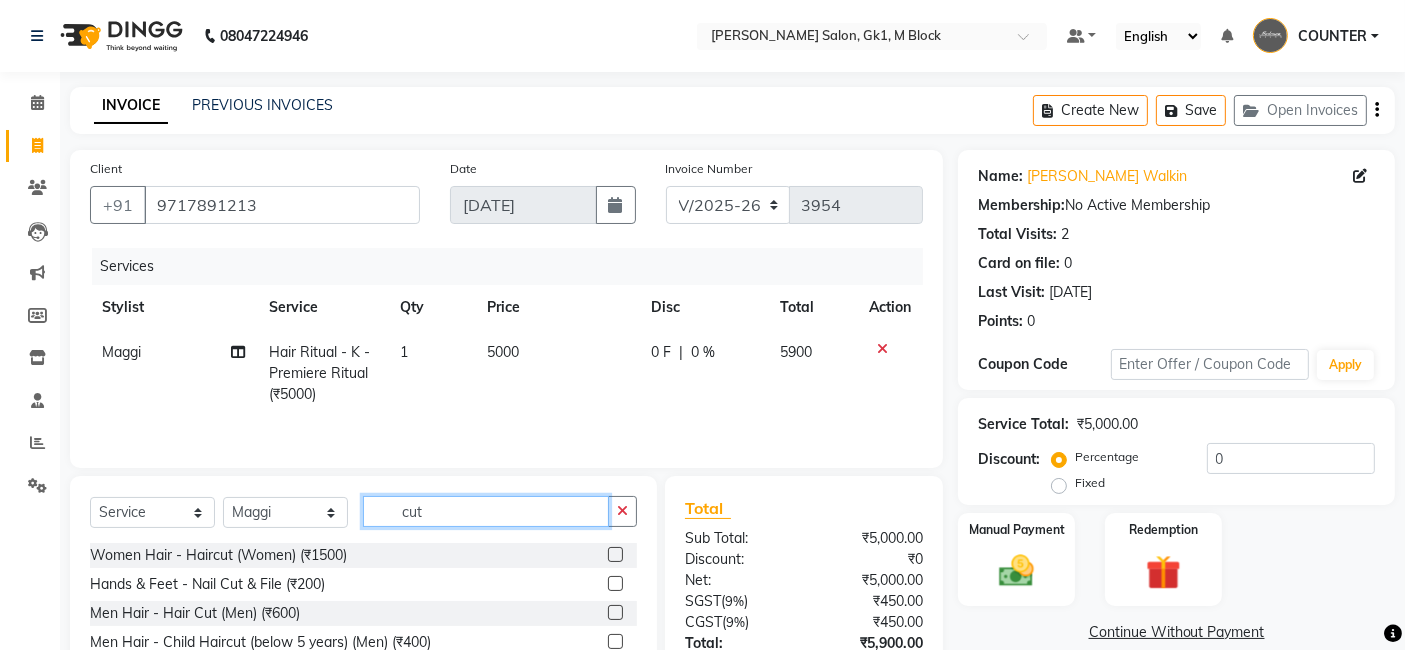 type on "cut" 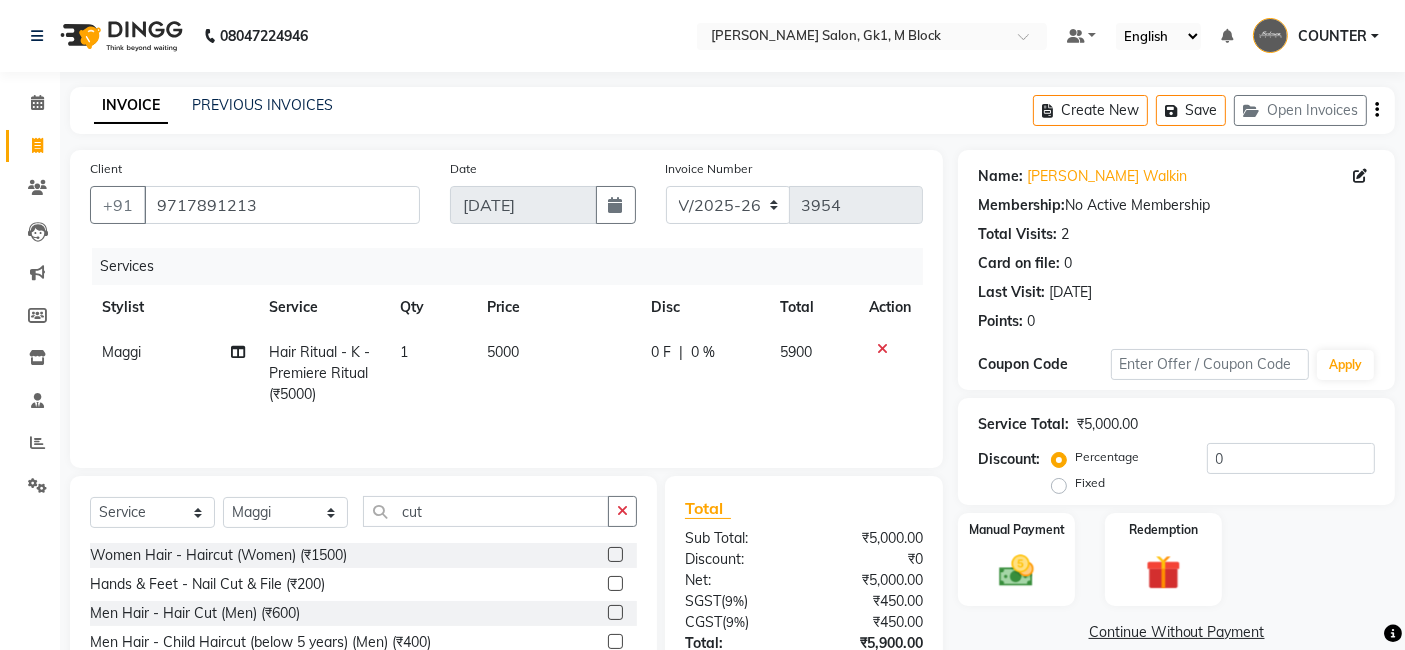 click 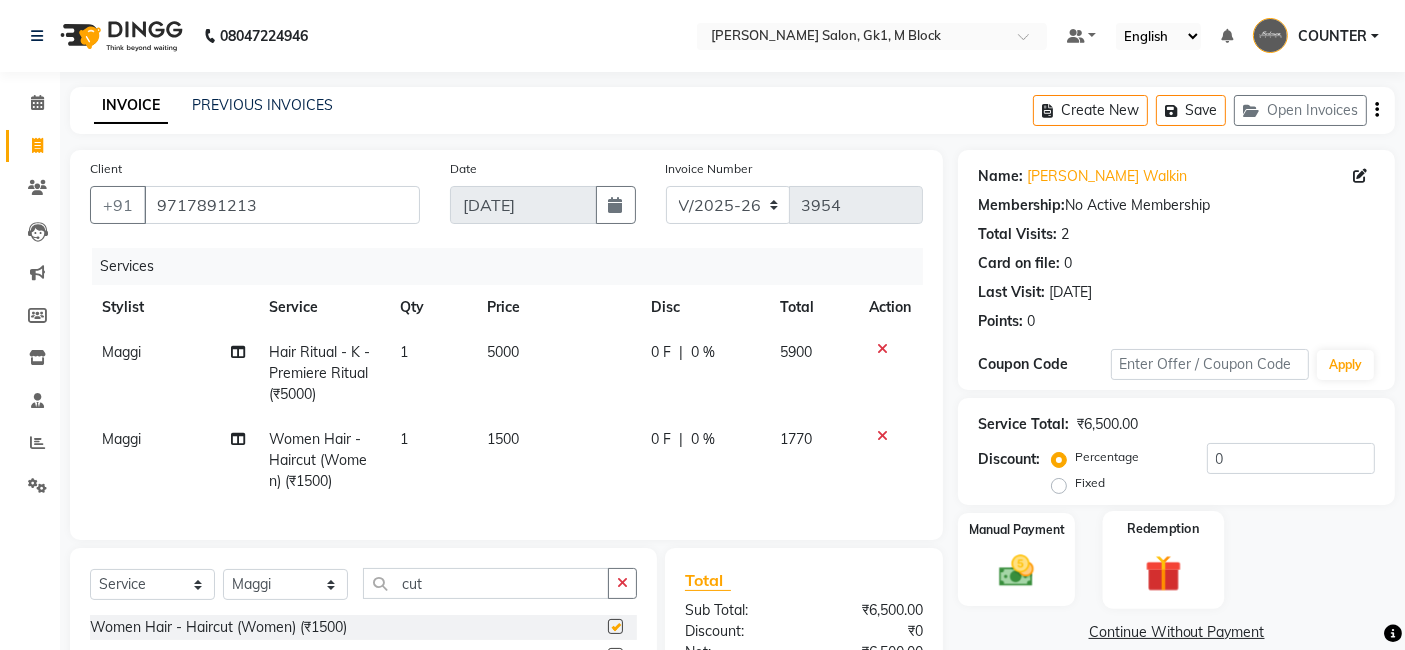 checkbox on "false" 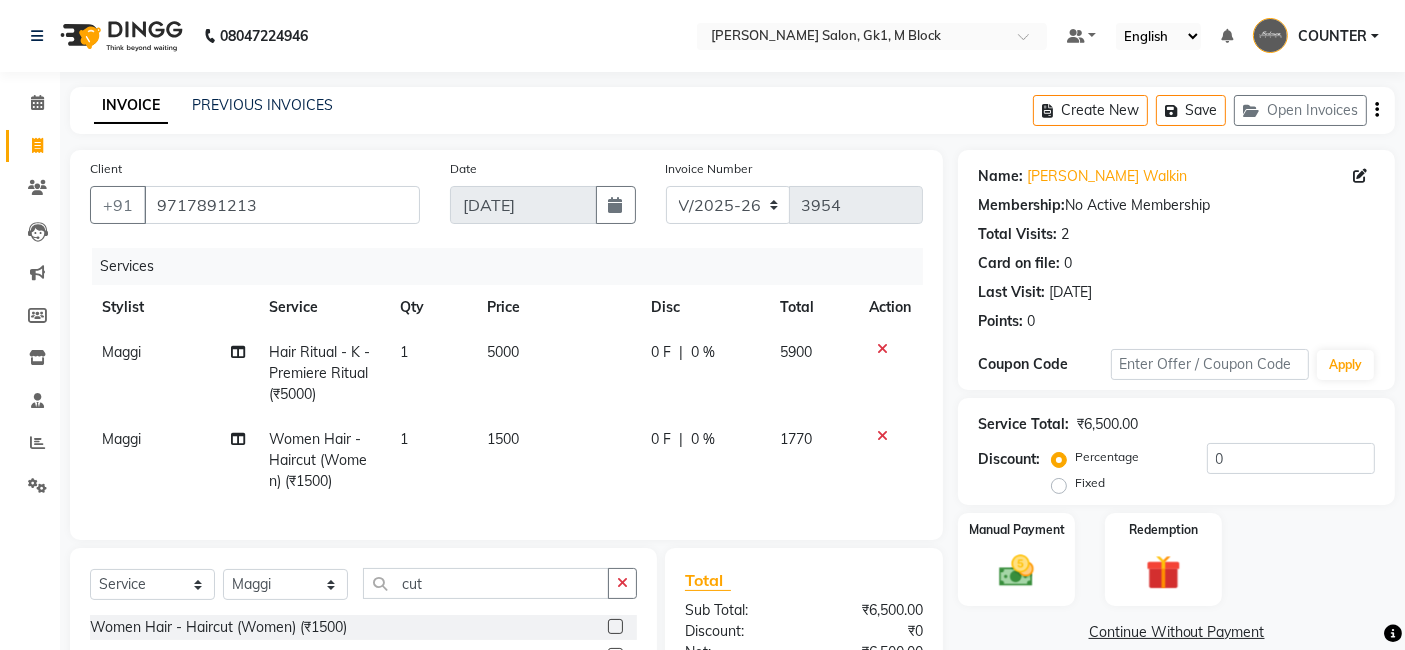 scroll, scrollTop: 237, scrollLeft: 0, axis: vertical 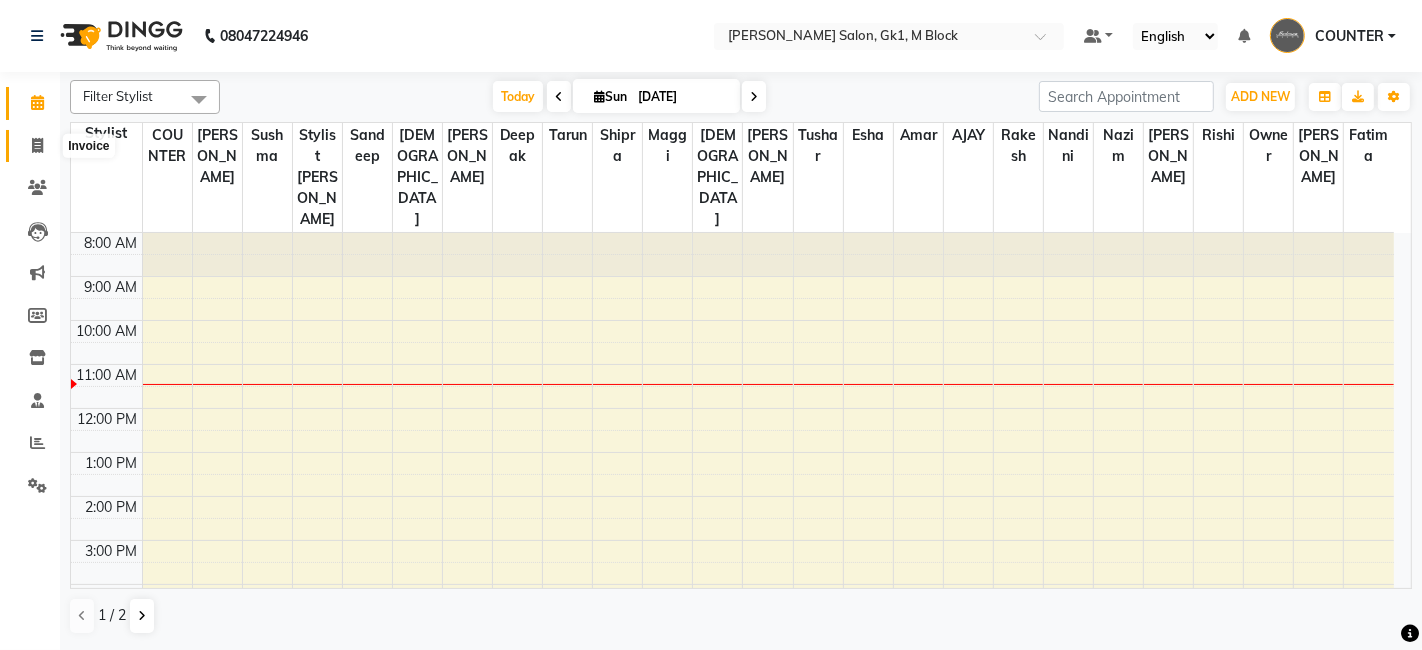 click 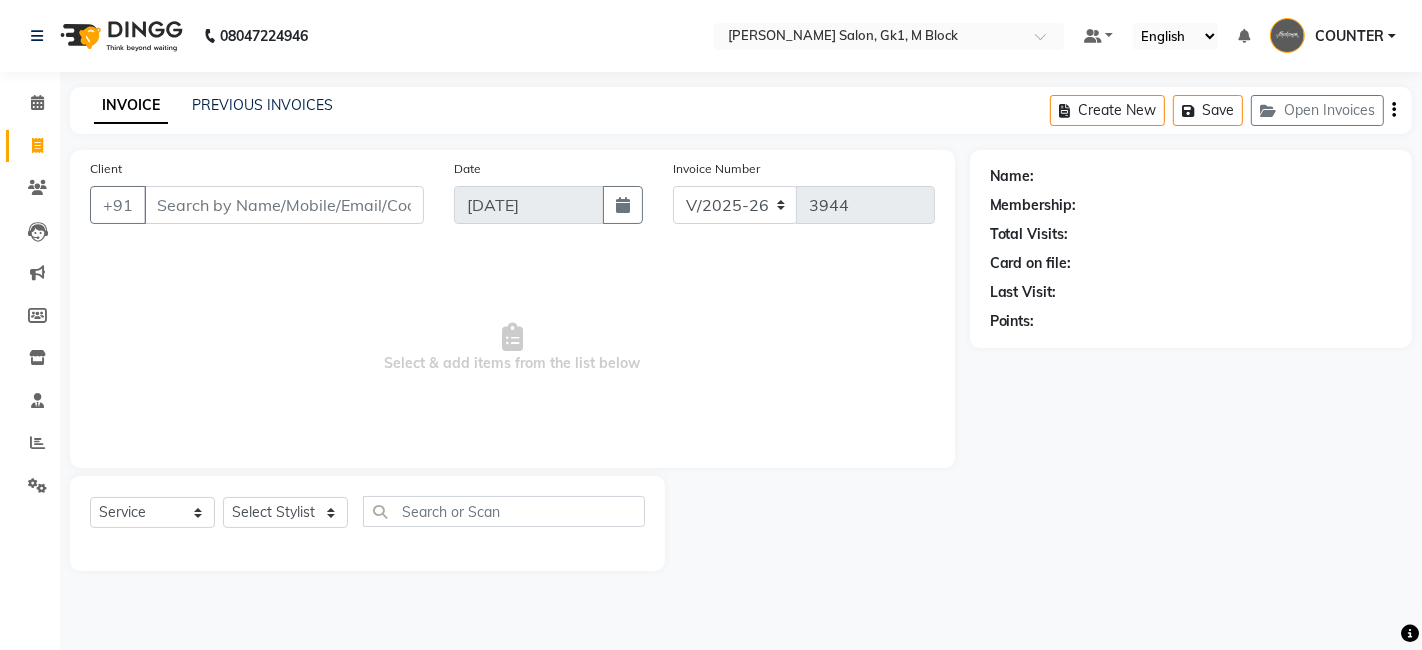 click on "Client" at bounding box center [284, 205] 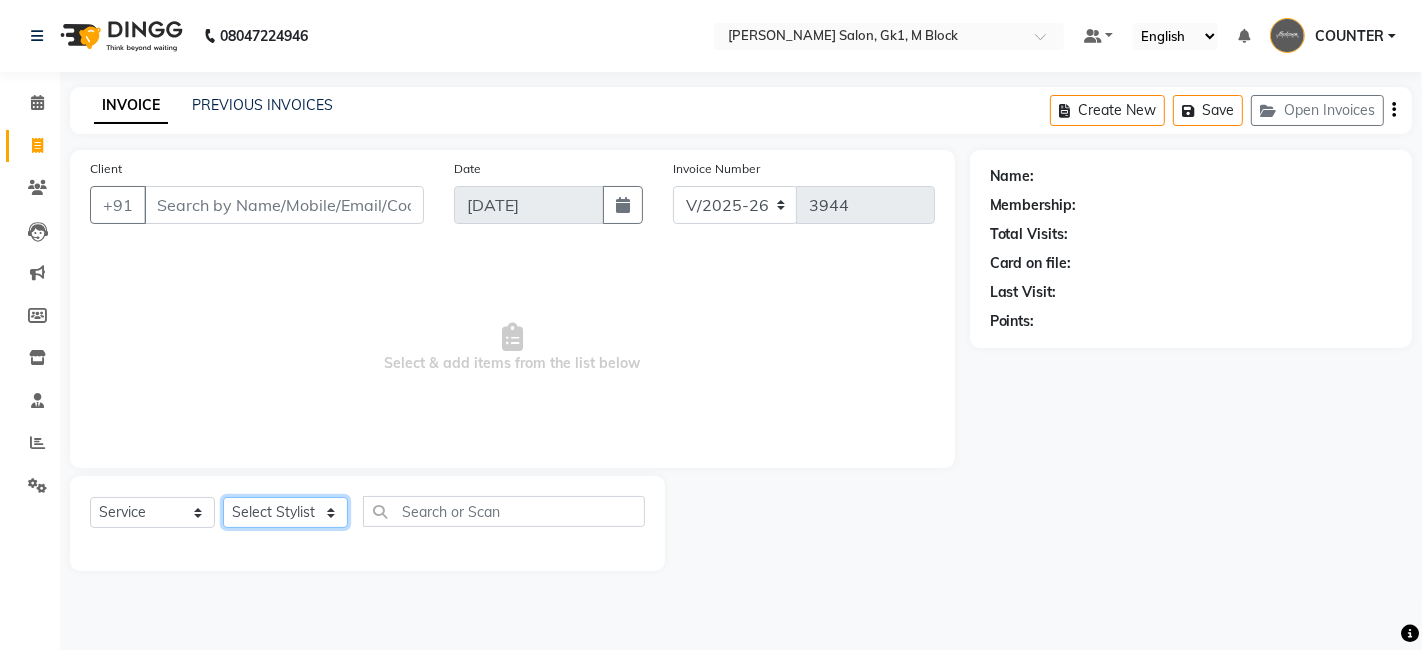 click on "Select Stylist [PERSON_NAME] [PERSON_NAME] Beauty [PERSON_NAME] COUNTER [PERSON_NAME] [PERSON_NAME] [PERSON_NAME] Owner Owner Rakesh Rishi [PERSON_NAME] [PERSON_NAME] [PERSON_NAME] Stylist [PERSON_NAME] [PERSON_NAME] [PERSON_NAME] [PERSON_NAME]" 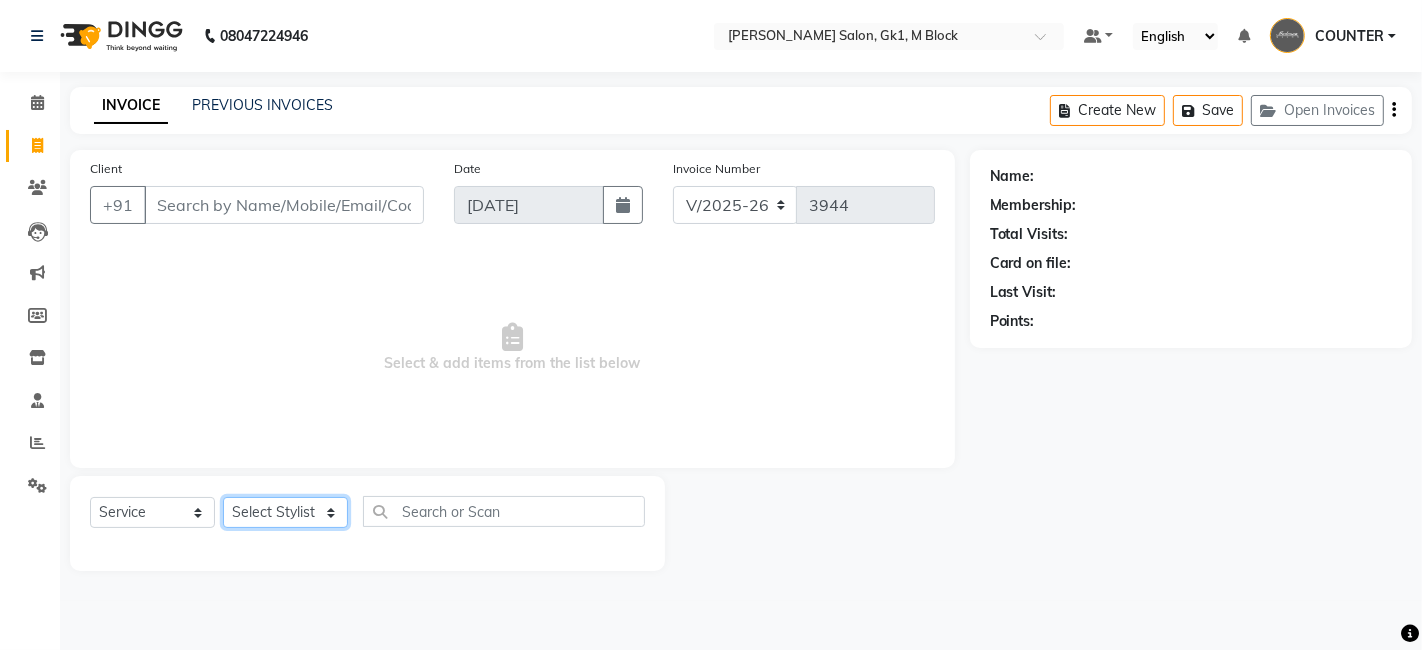 select on "47637" 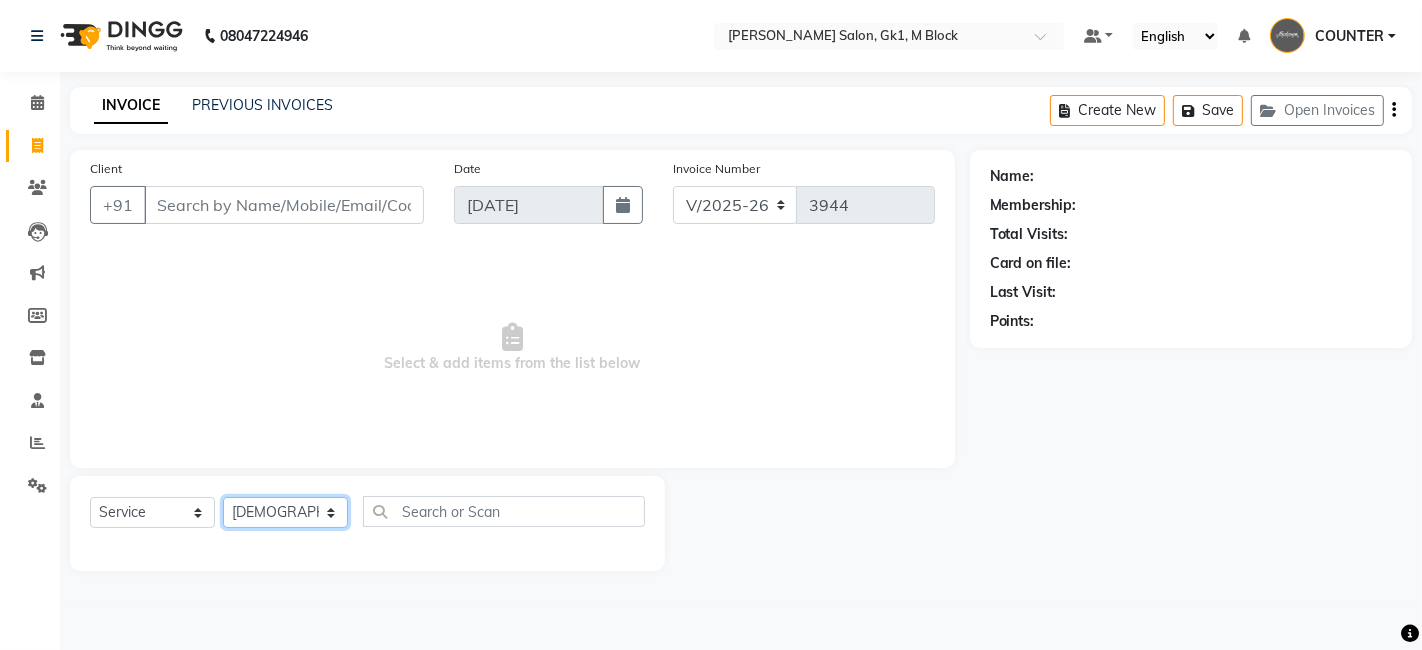 click on "Select Stylist [PERSON_NAME] [PERSON_NAME] Beauty [PERSON_NAME] COUNTER [PERSON_NAME] [PERSON_NAME] [PERSON_NAME] Owner Owner Rakesh Rishi [PERSON_NAME] [PERSON_NAME] [PERSON_NAME] Stylist [PERSON_NAME] [PERSON_NAME] [PERSON_NAME] [PERSON_NAME]" 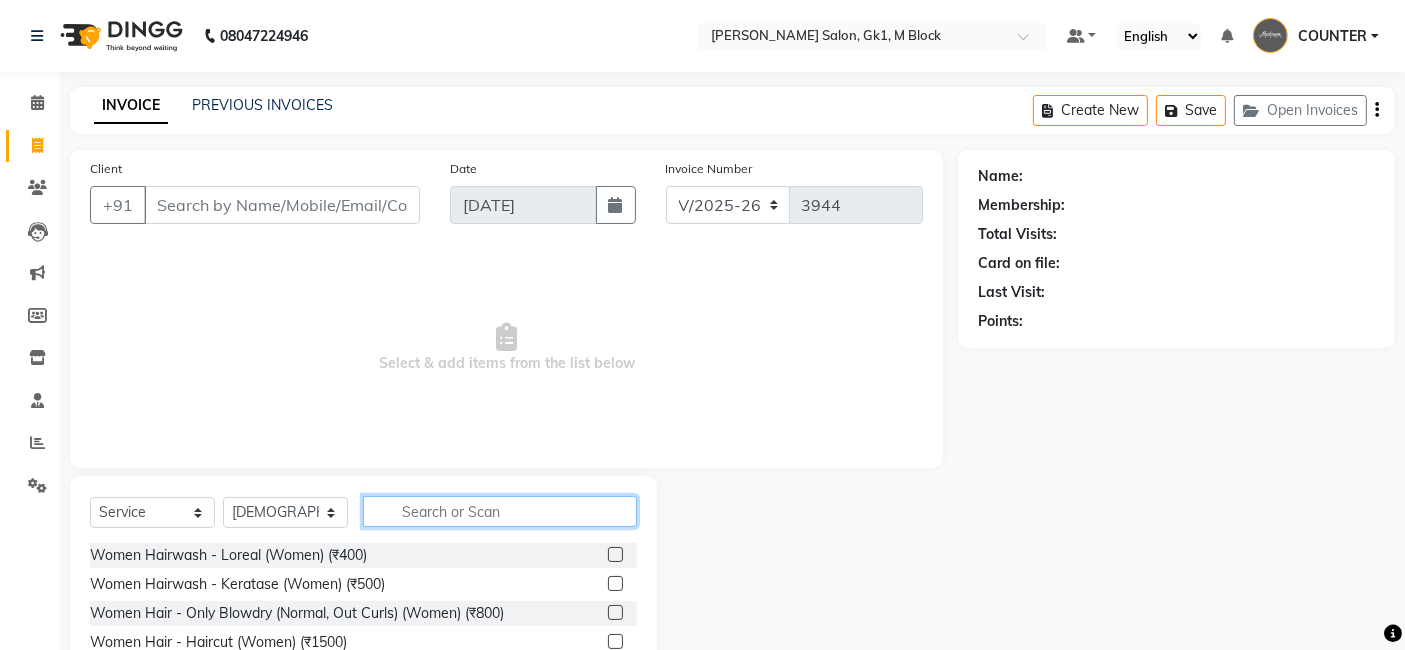 click 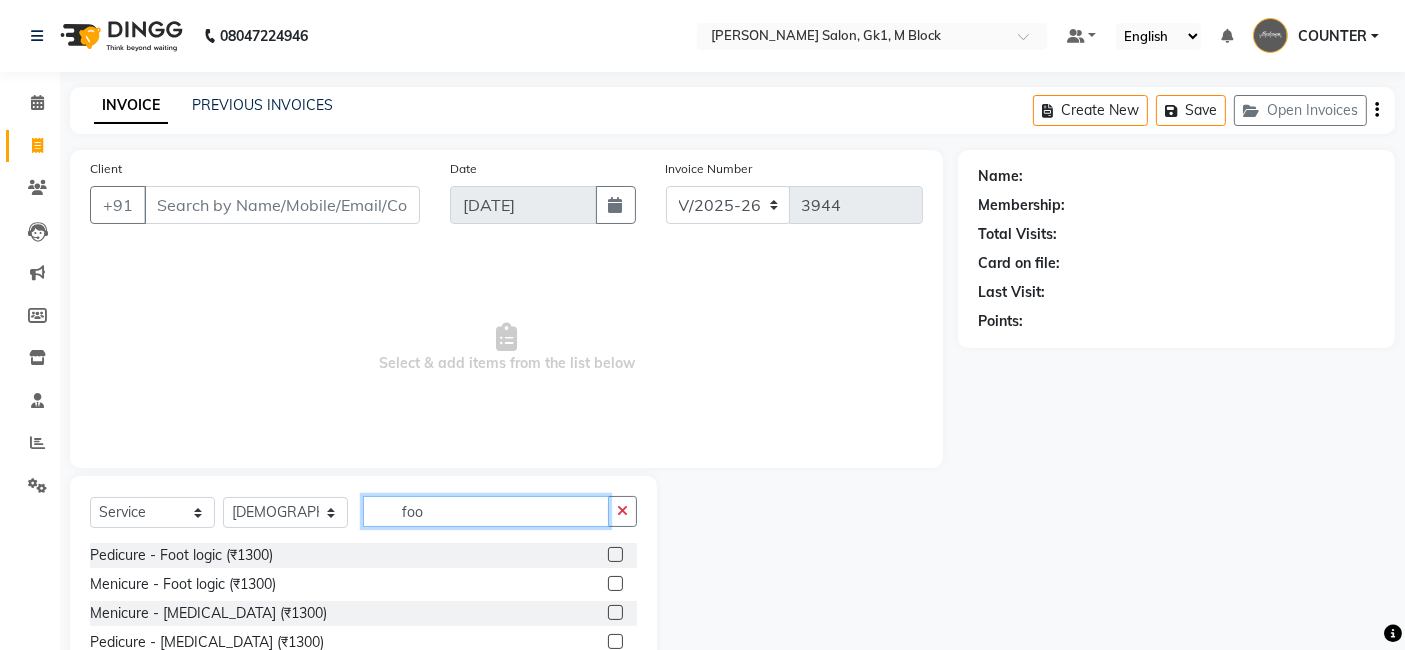 type on "foo" 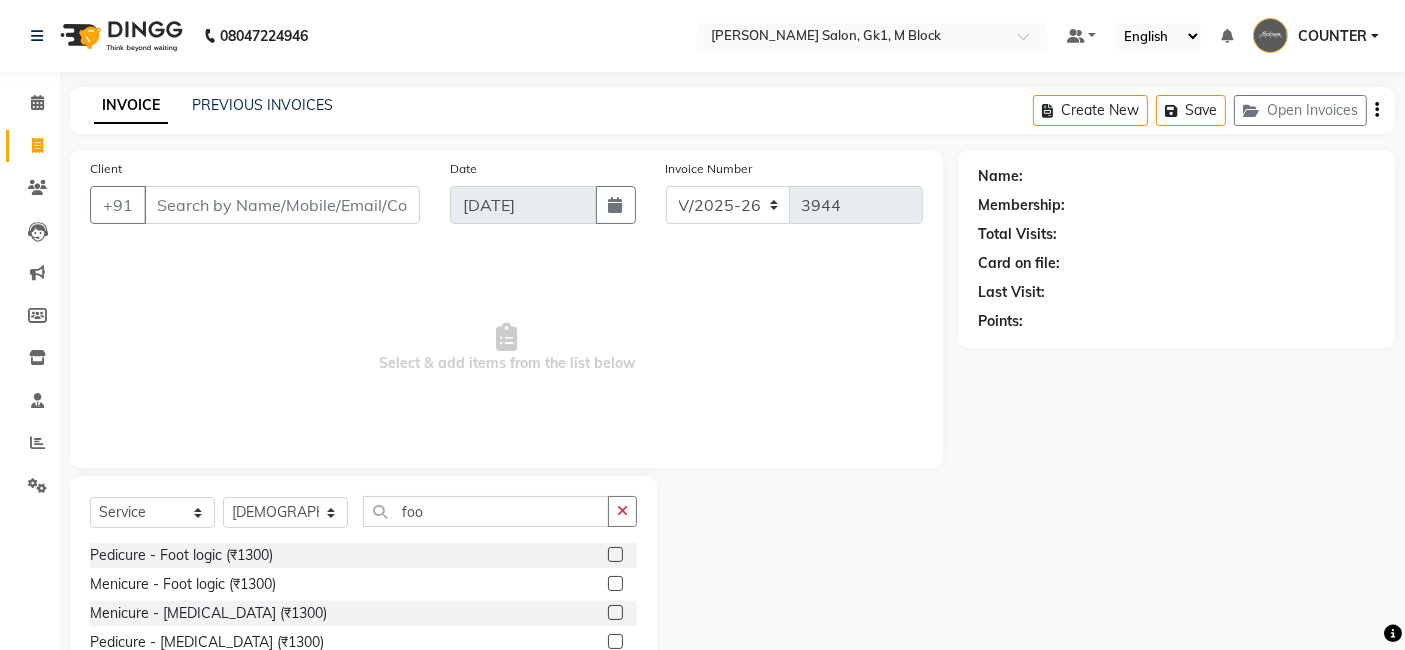 click 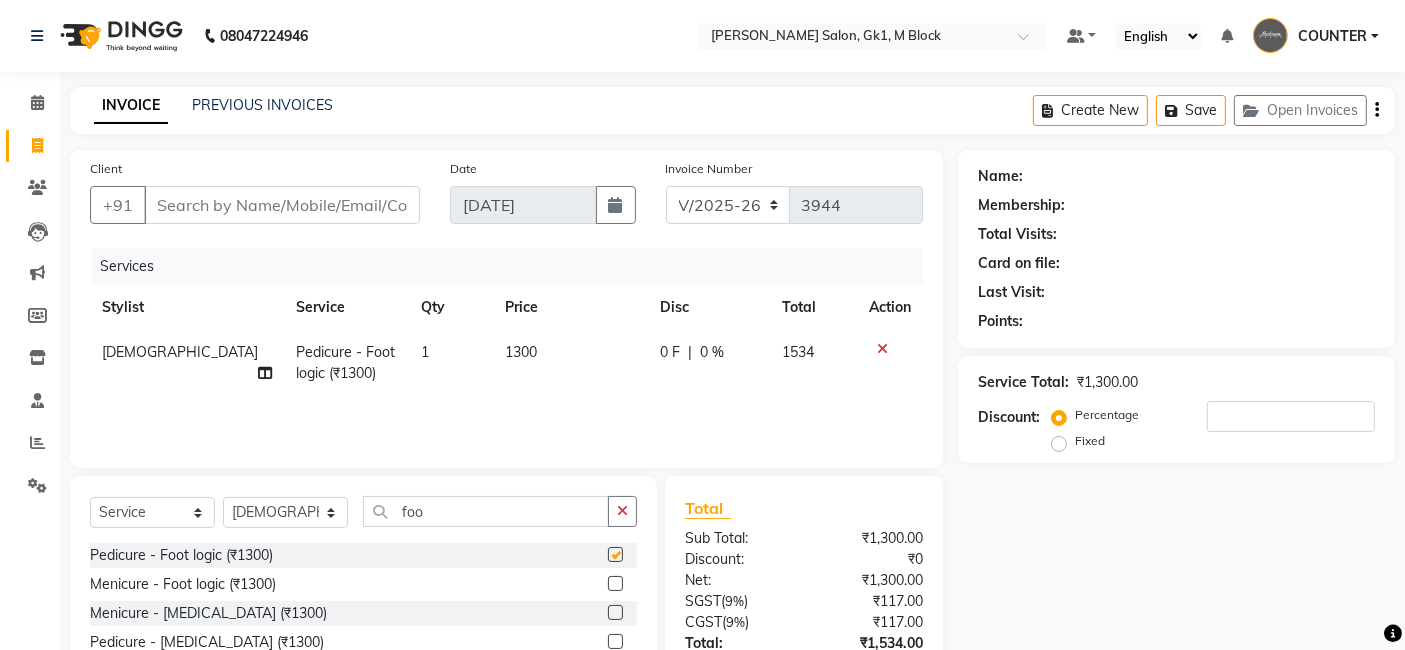 checkbox on "false" 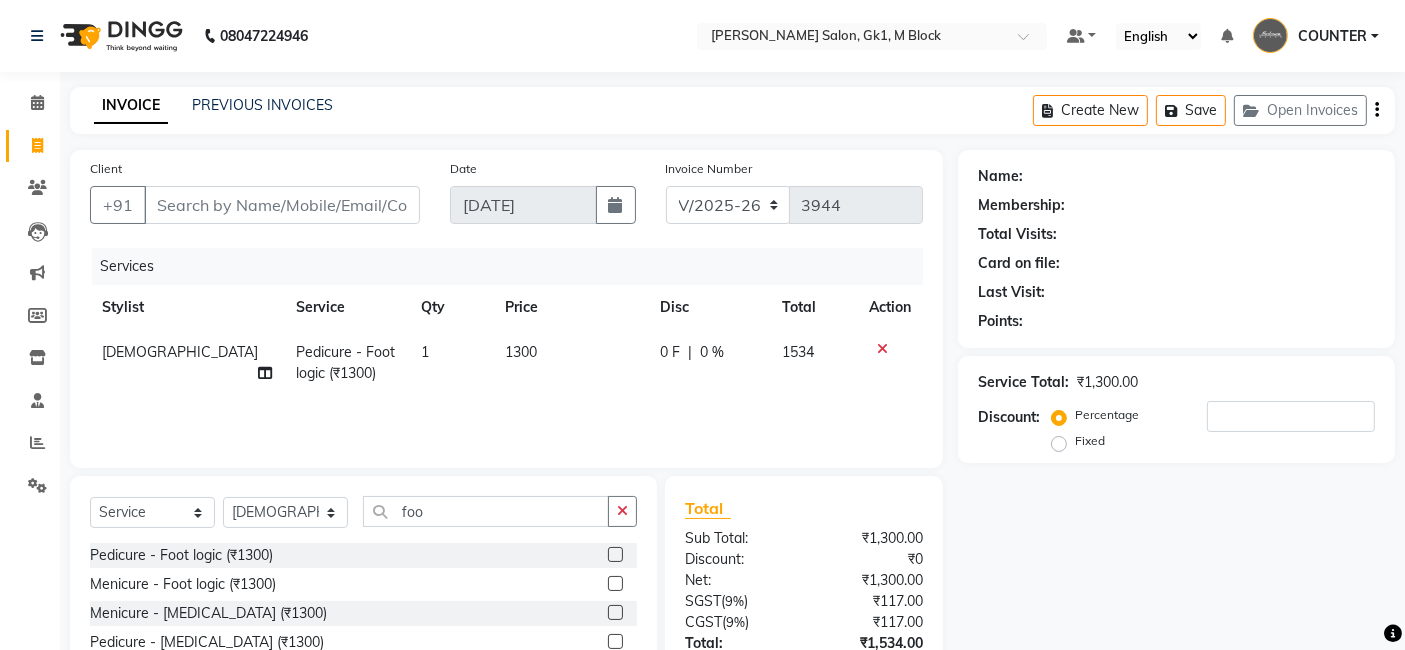 click 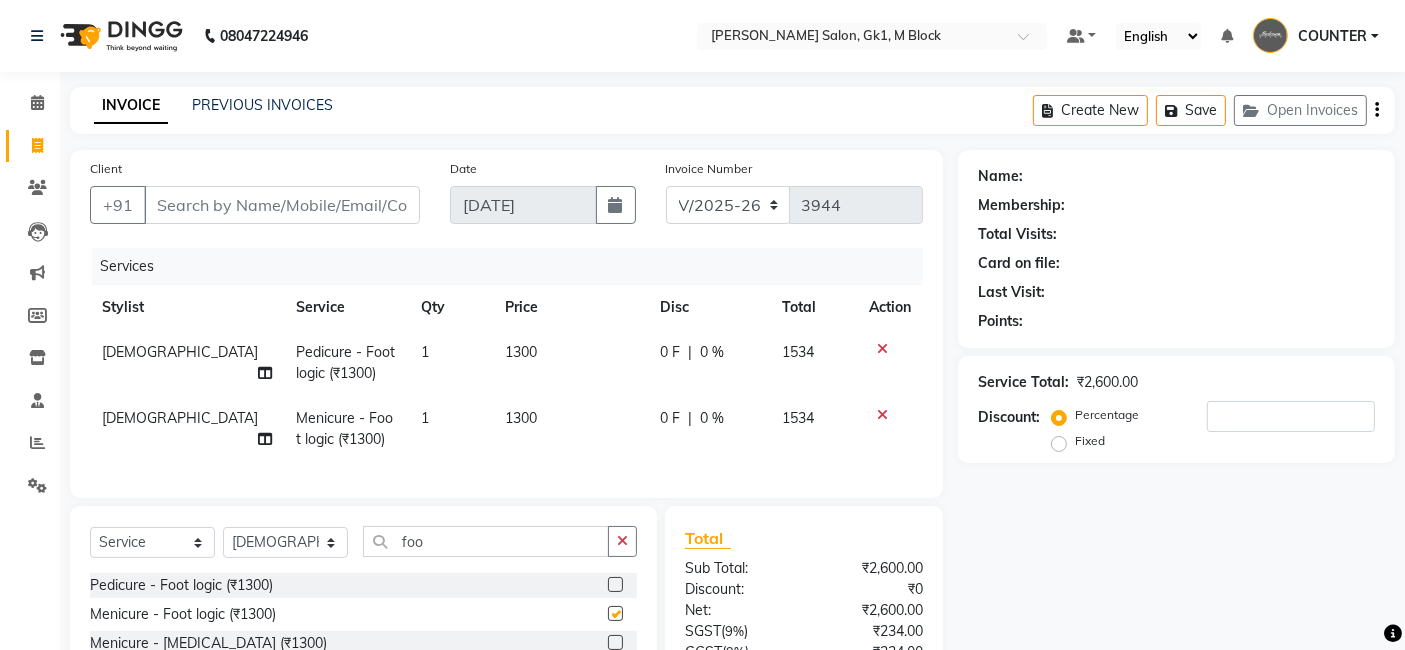 checkbox on "false" 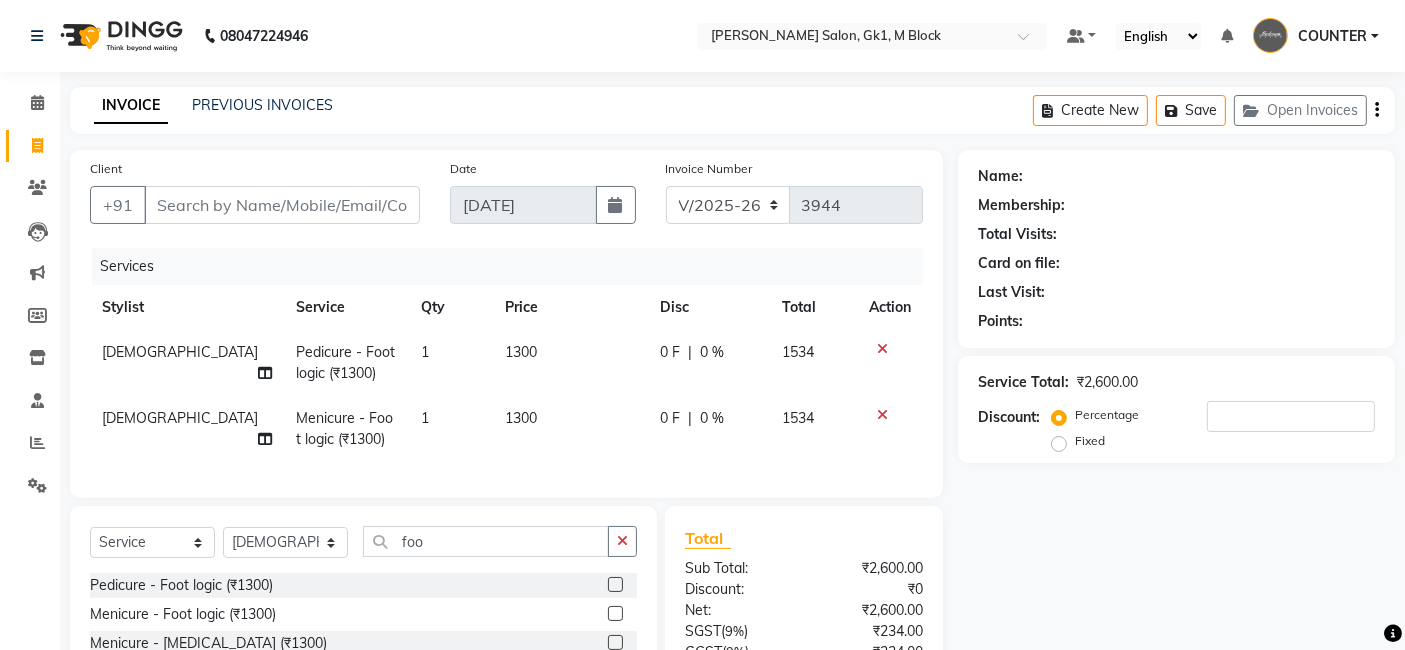 click on "Client +91" 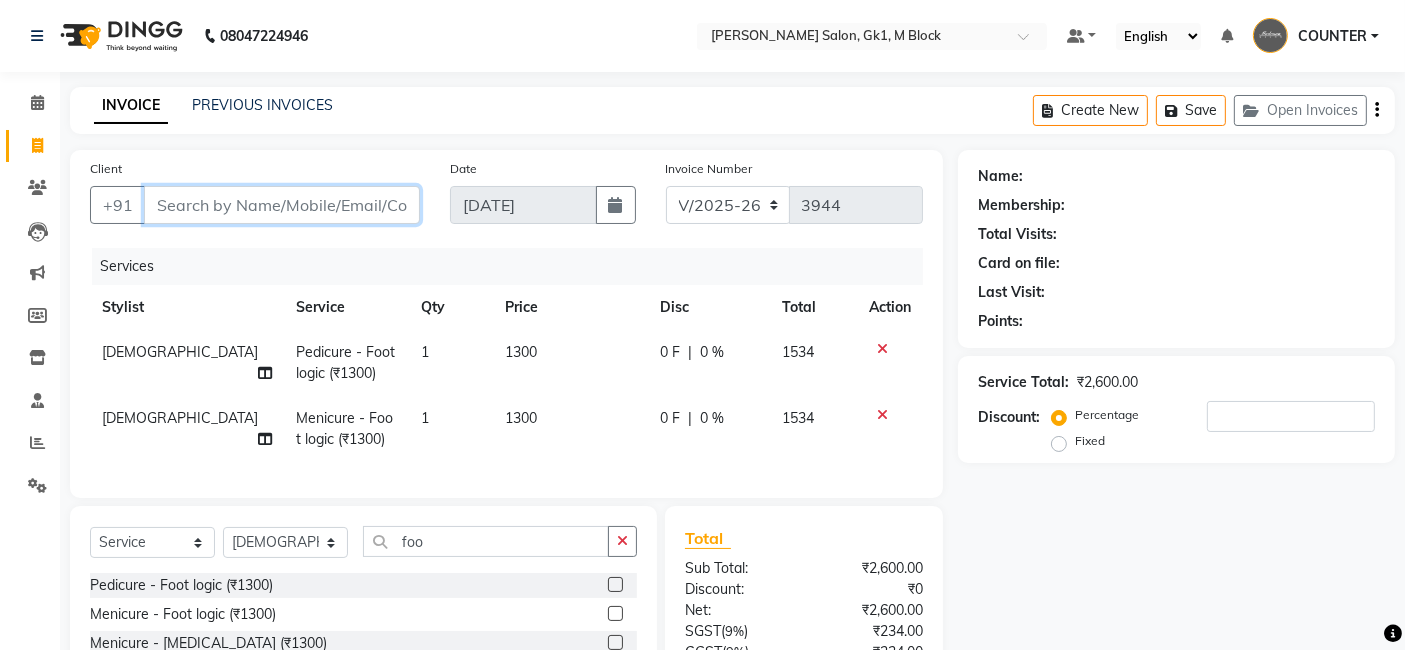 click on "Client" at bounding box center [282, 205] 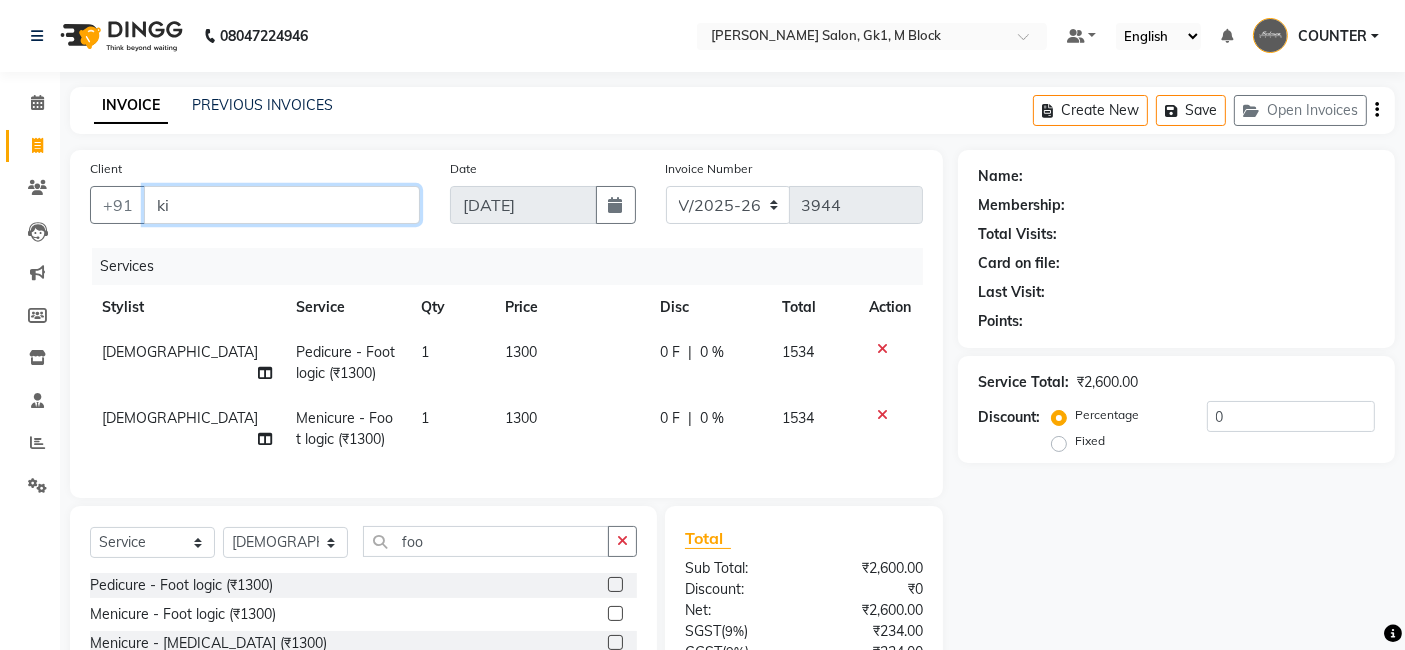 type on "k" 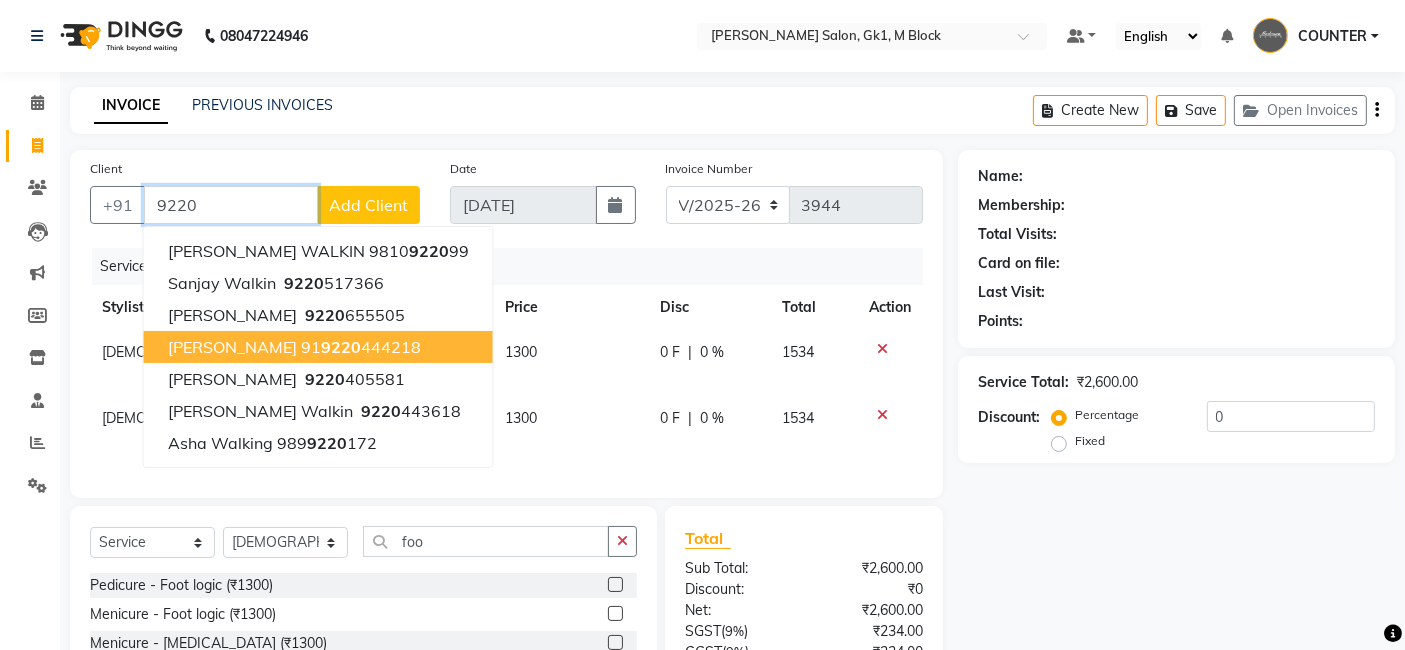 click on "91 9220 444218" at bounding box center (361, 347) 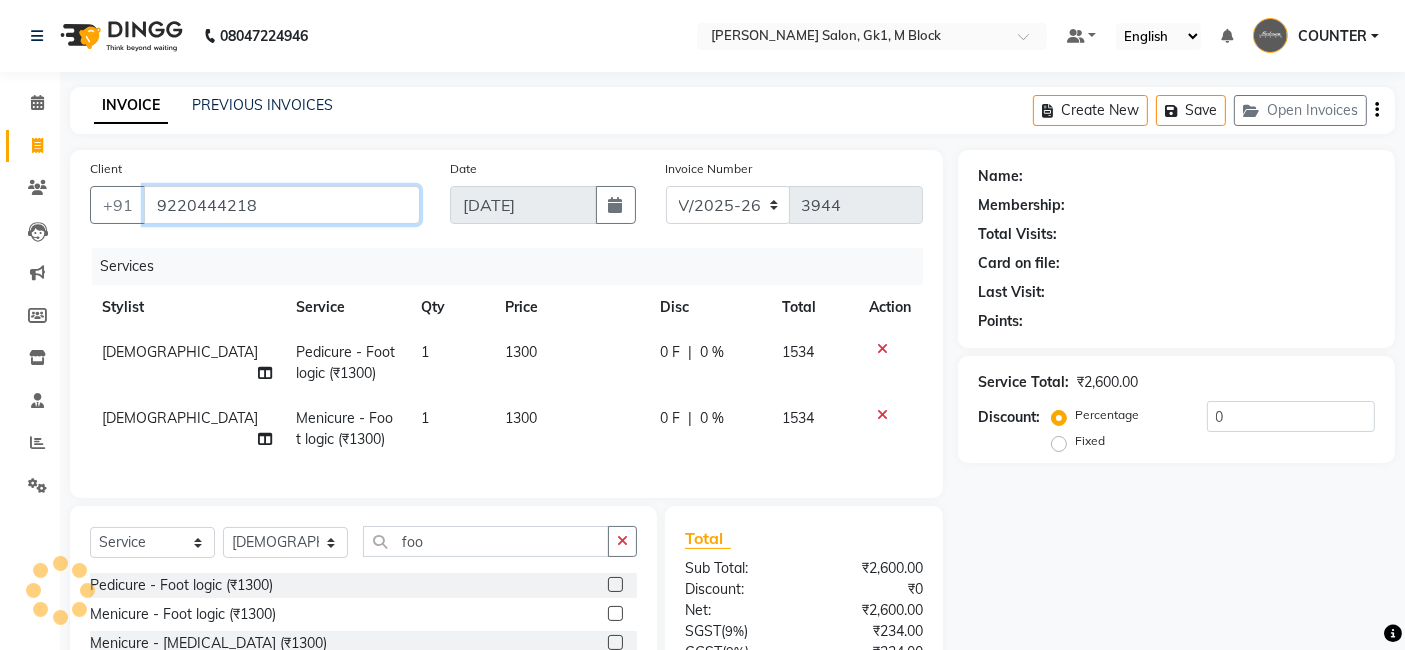 type on "9220444218" 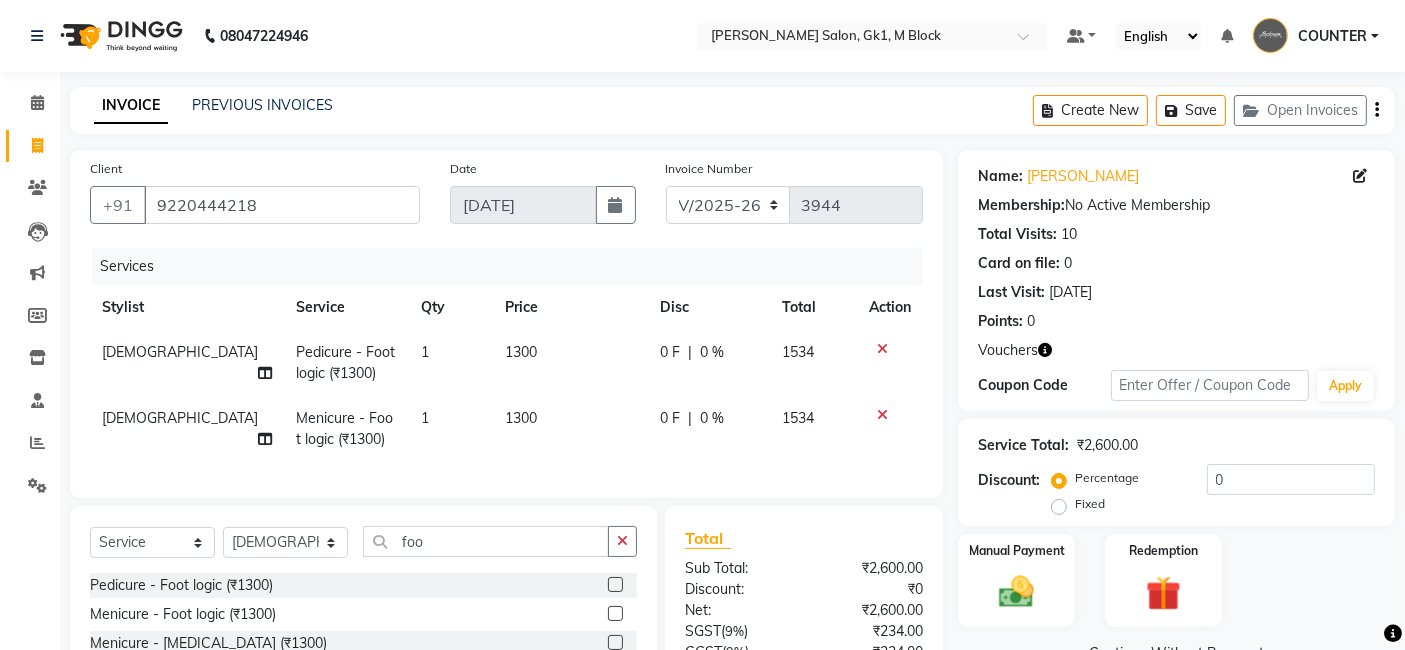 click 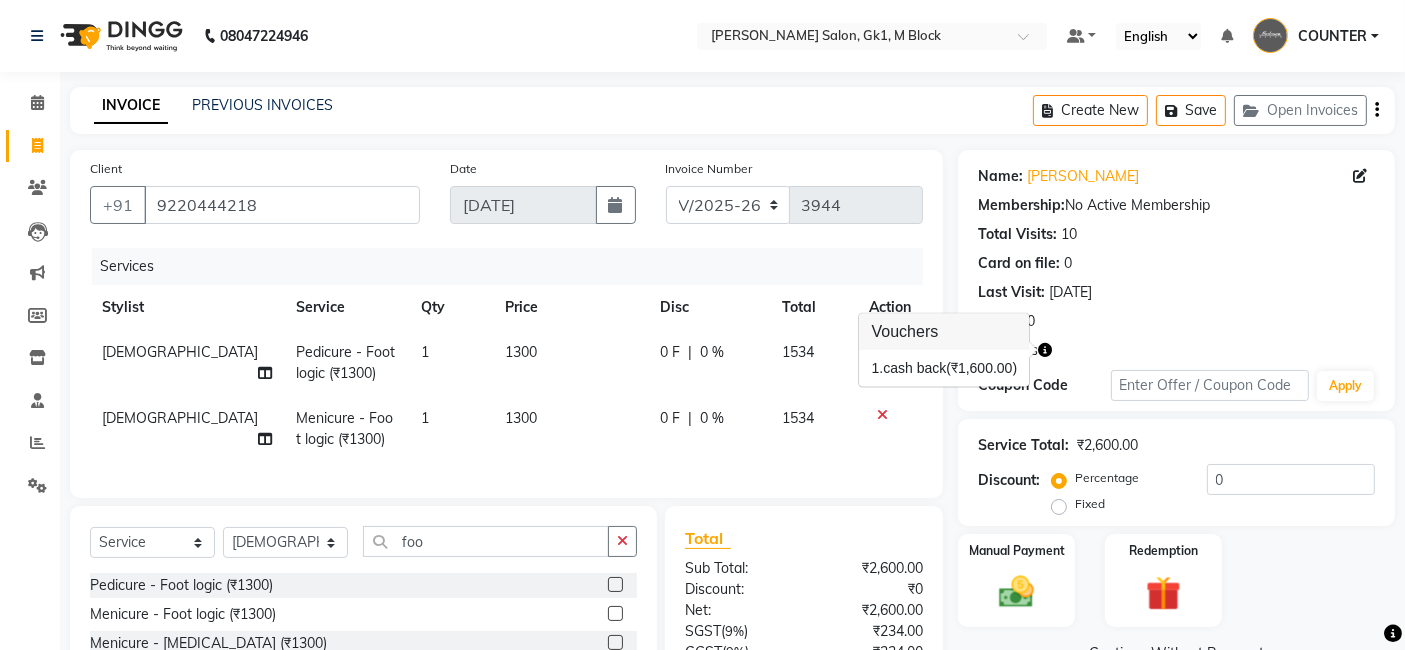 scroll, scrollTop: 195, scrollLeft: 0, axis: vertical 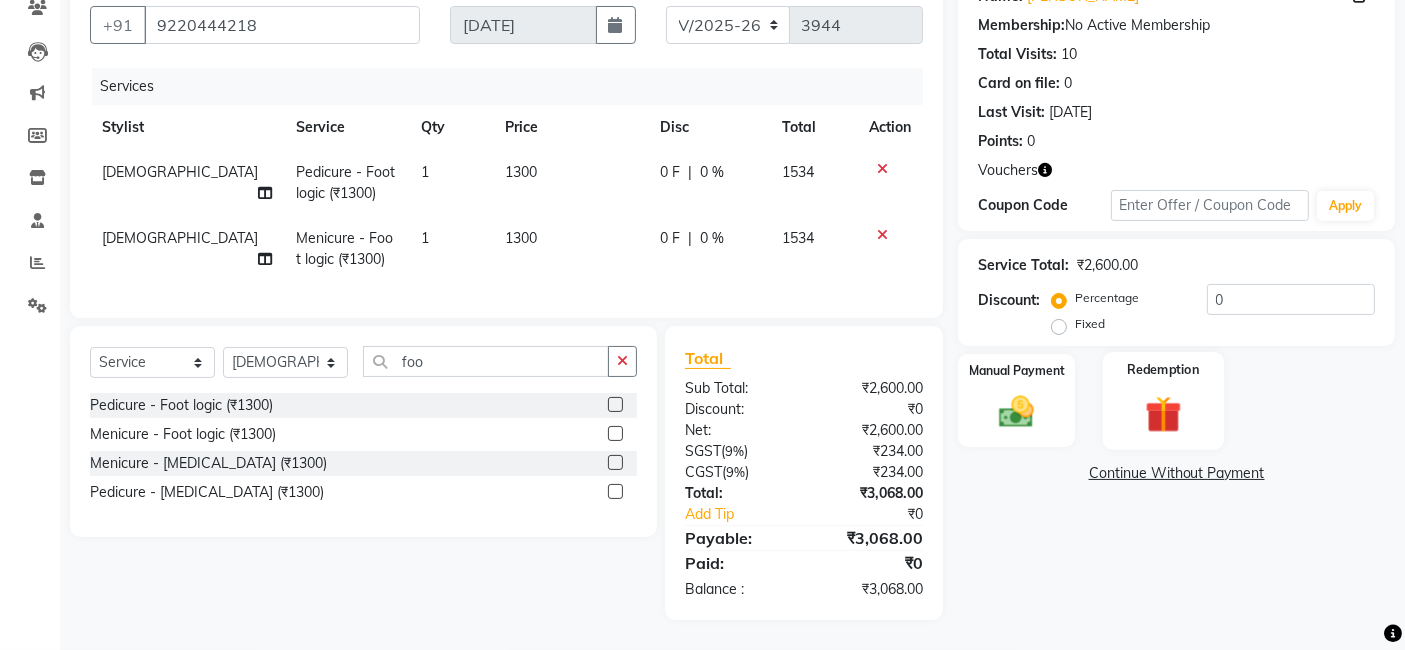 click 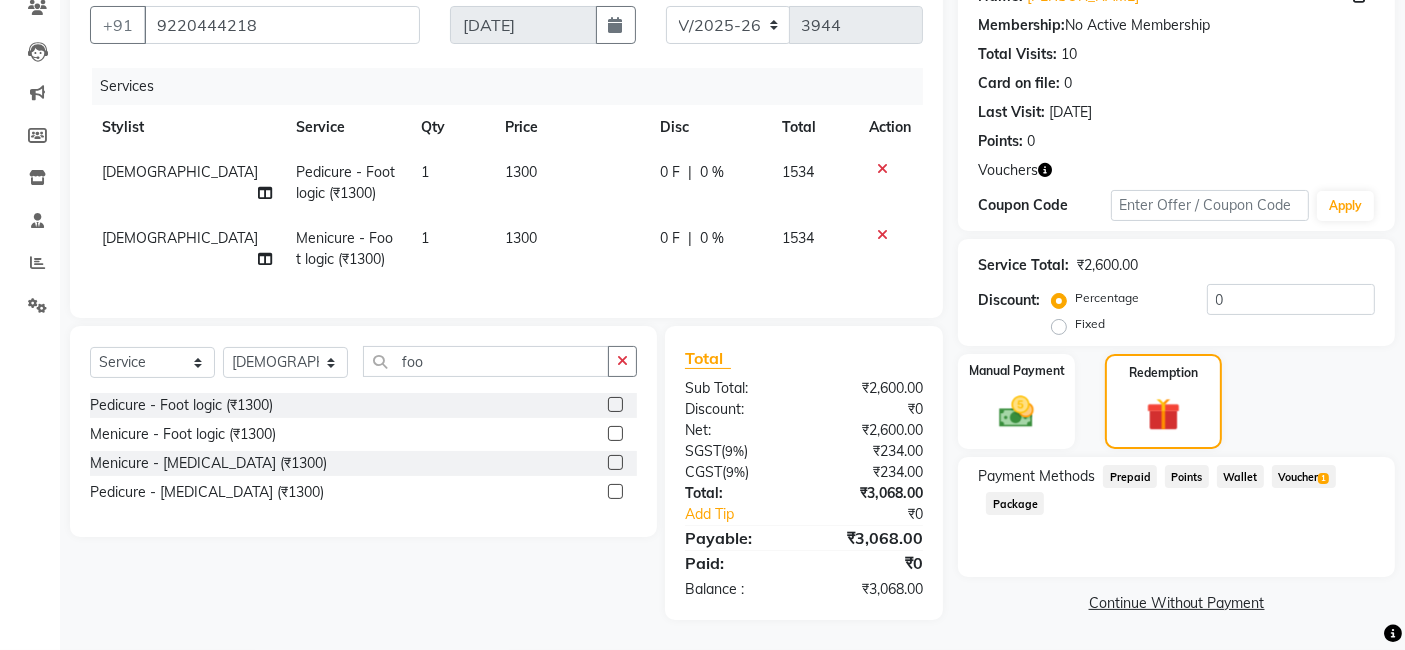 click on "Voucher  1" 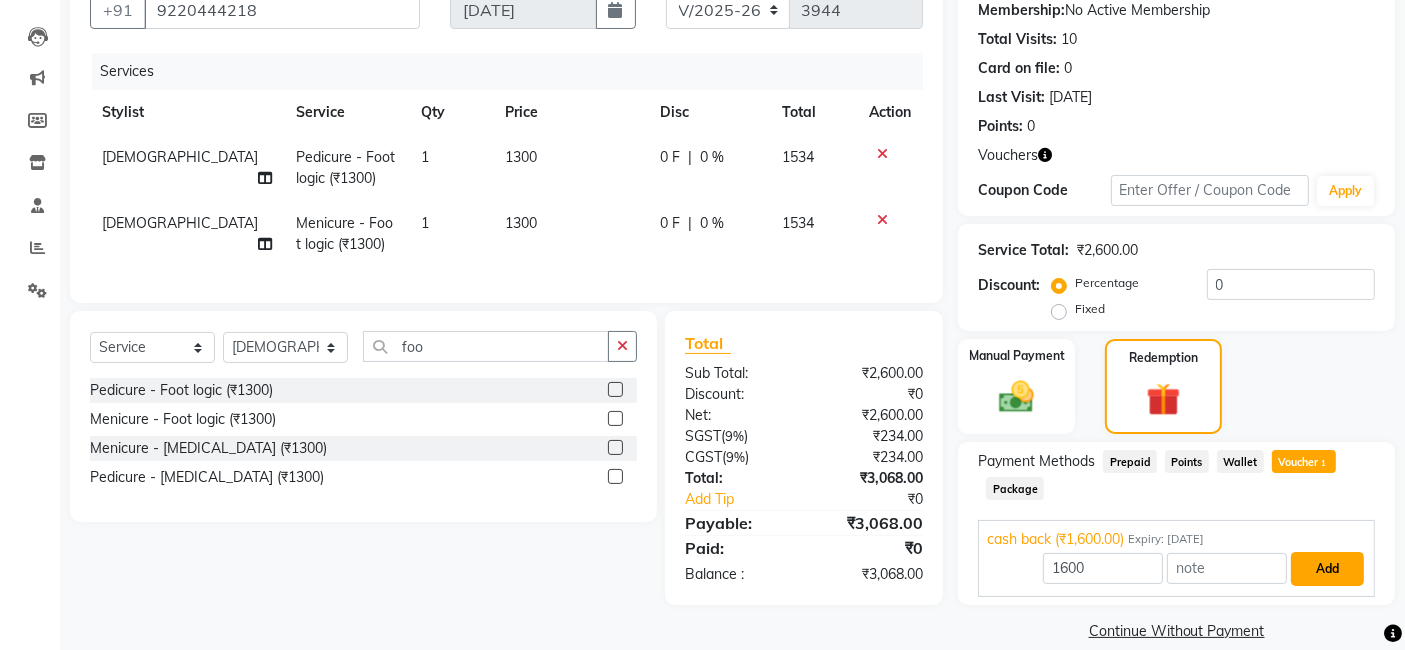 click on "Add" at bounding box center [1327, 569] 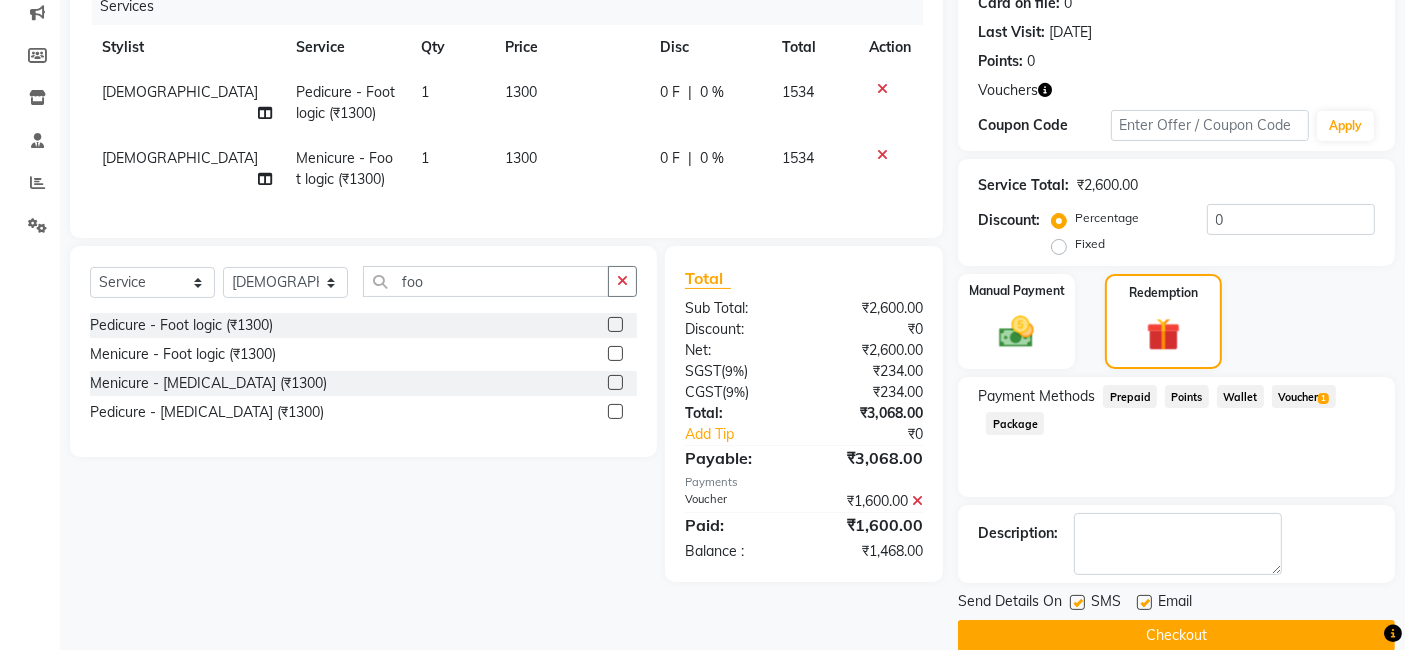 scroll, scrollTop: 288, scrollLeft: 0, axis: vertical 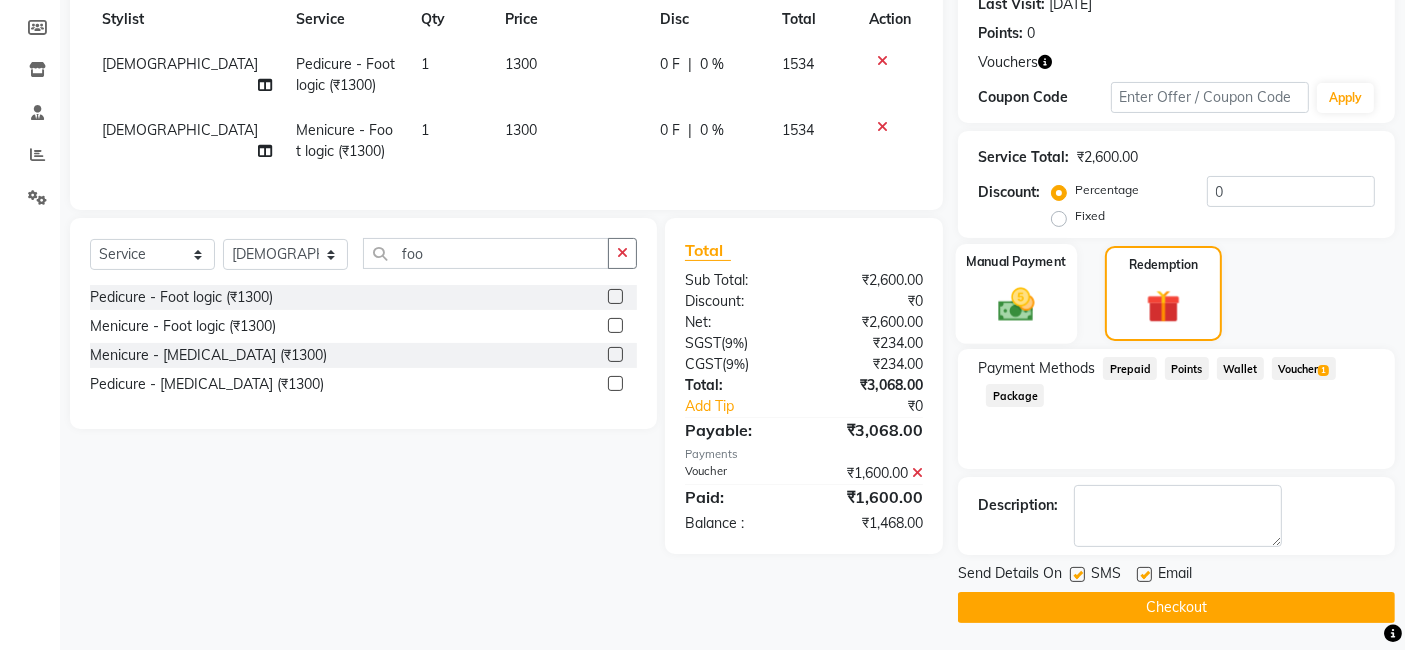 click on "Manual Payment" 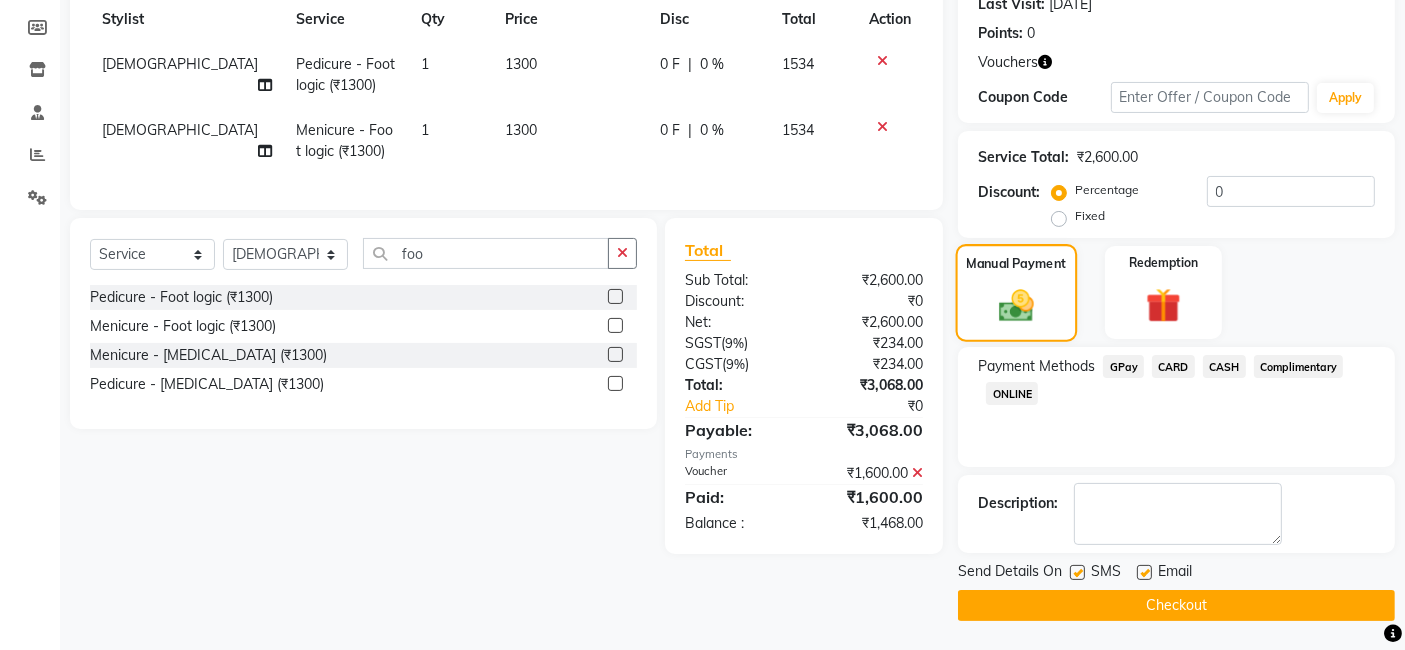 scroll, scrollTop: 287, scrollLeft: 0, axis: vertical 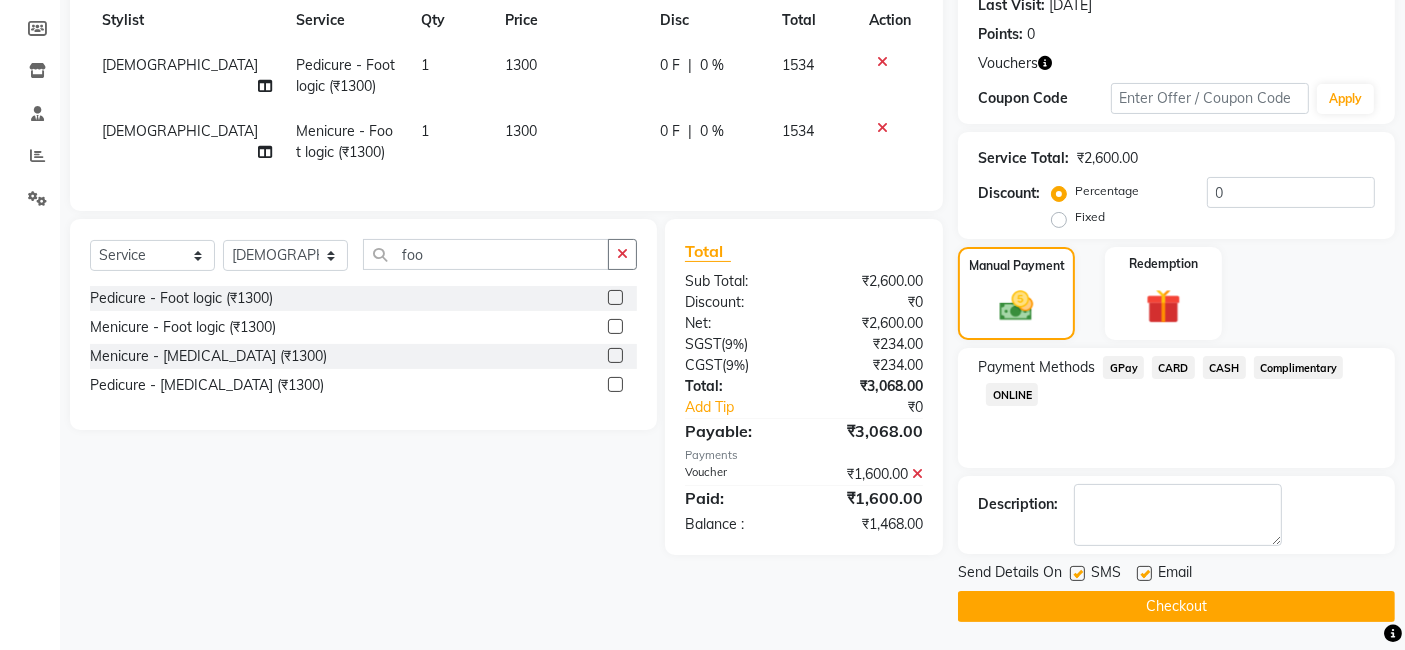 click on "CARD" 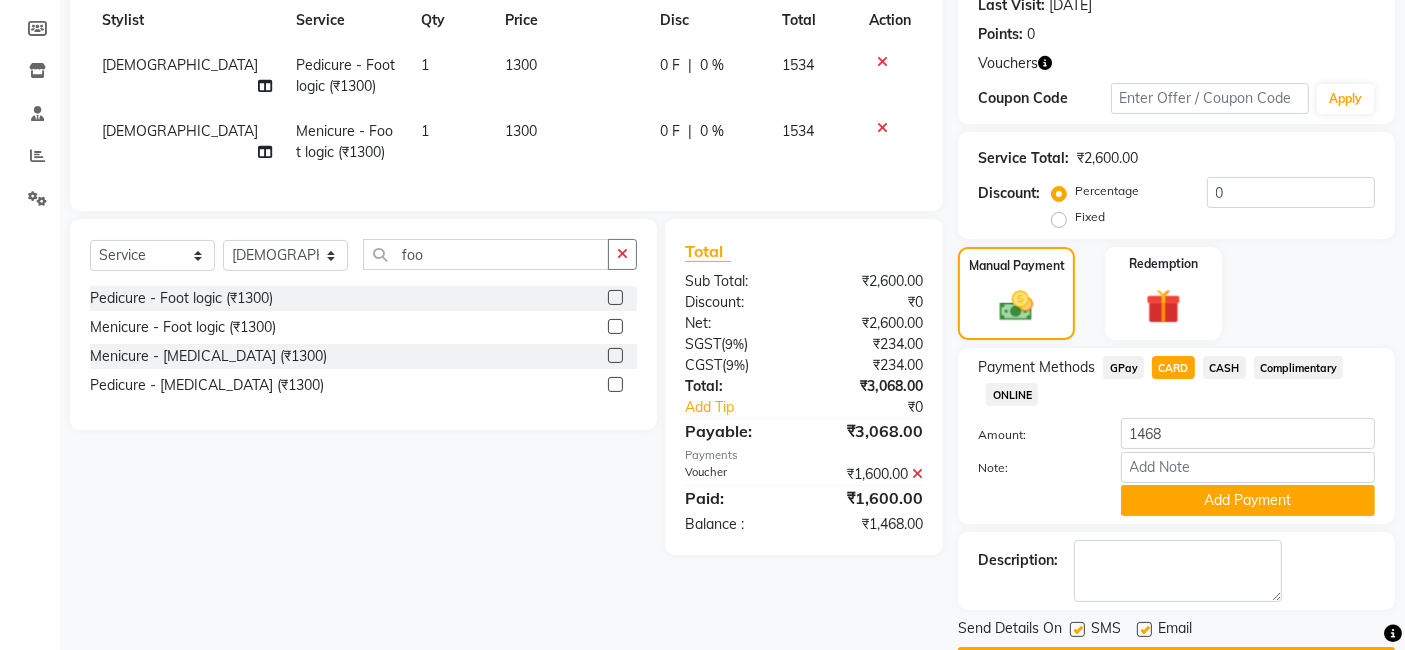 scroll, scrollTop: 288, scrollLeft: 0, axis: vertical 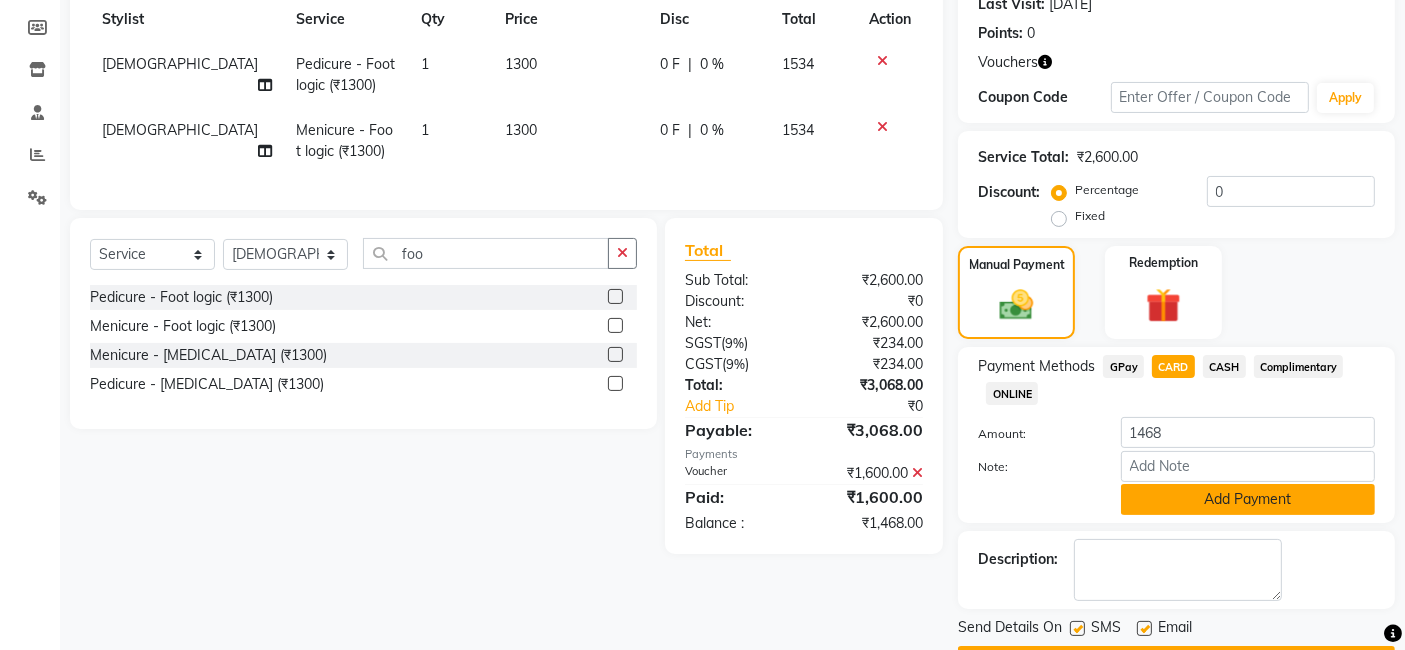 click on "Add Payment" 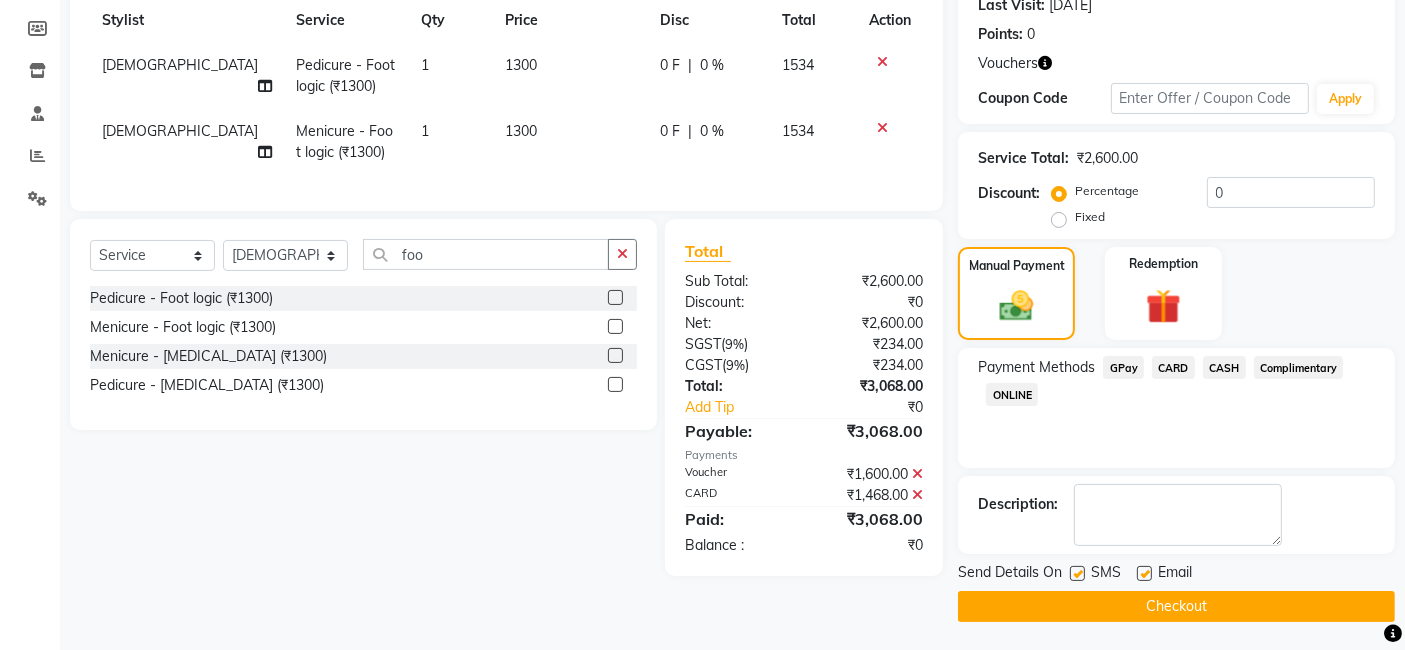 click on "Checkout" 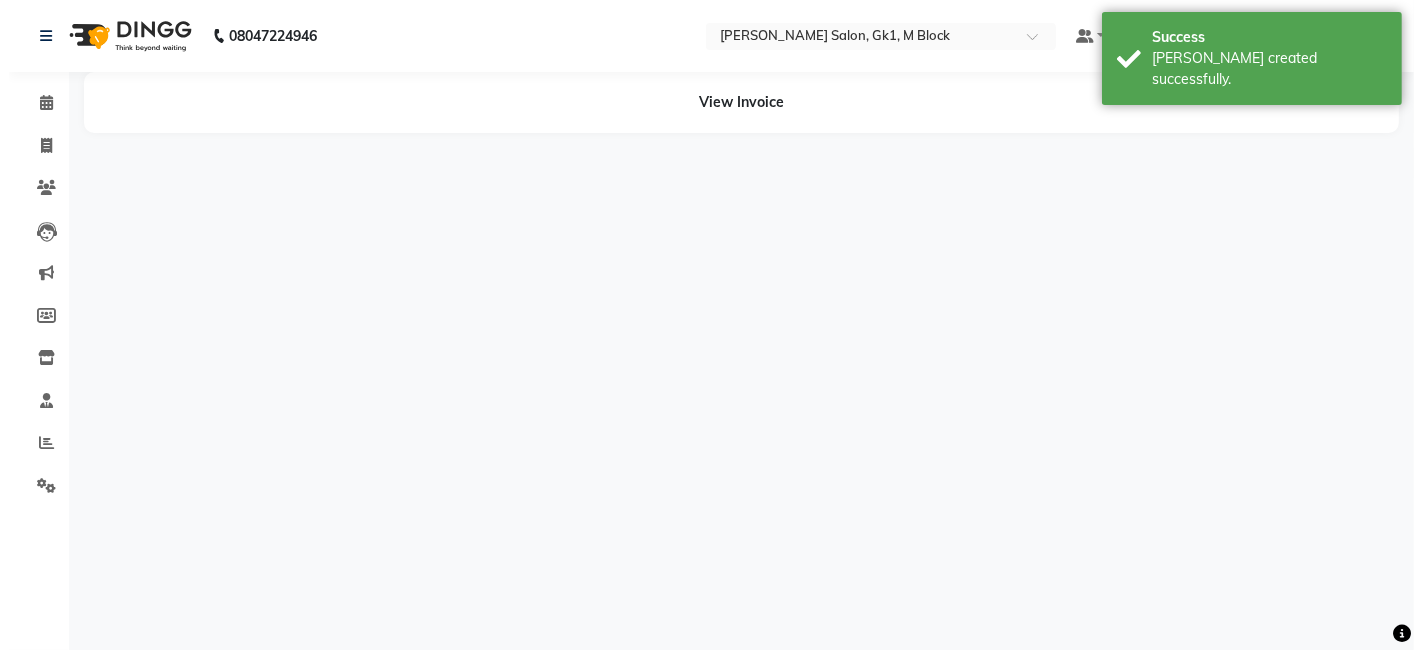 scroll, scrollTop: 0, scrollLeft: 0, axis: both 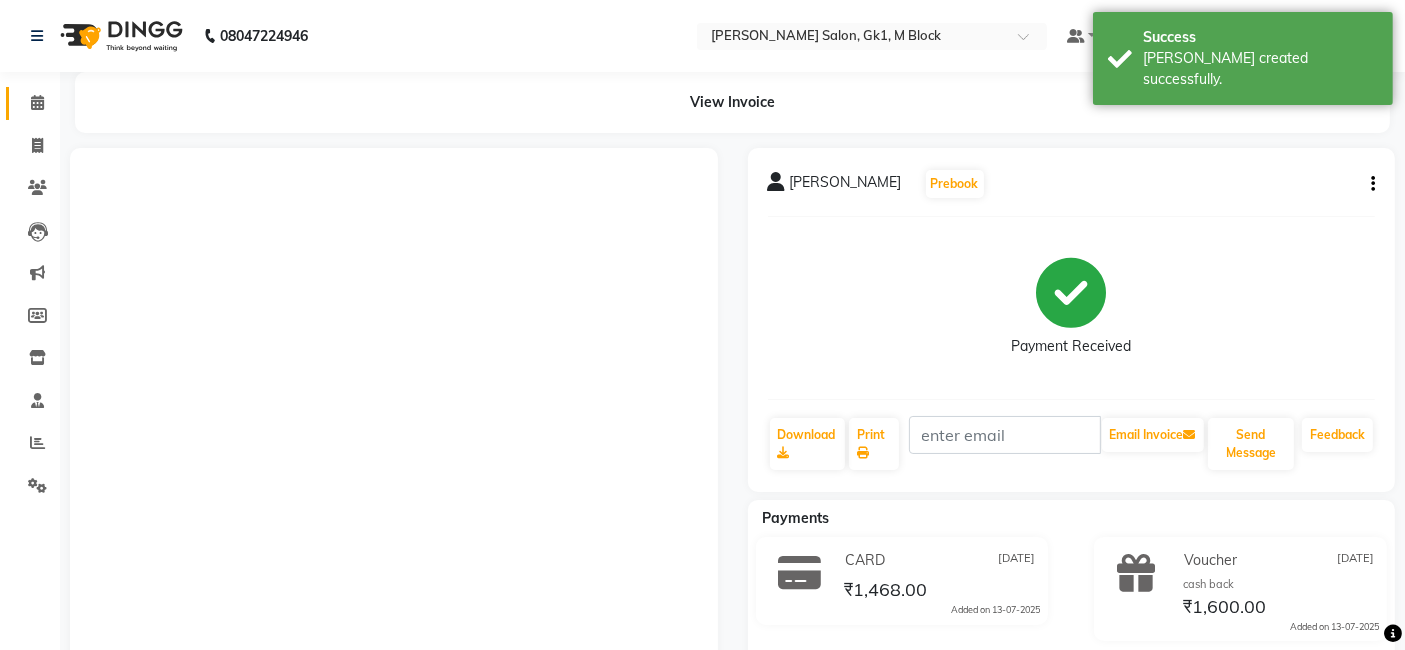 click 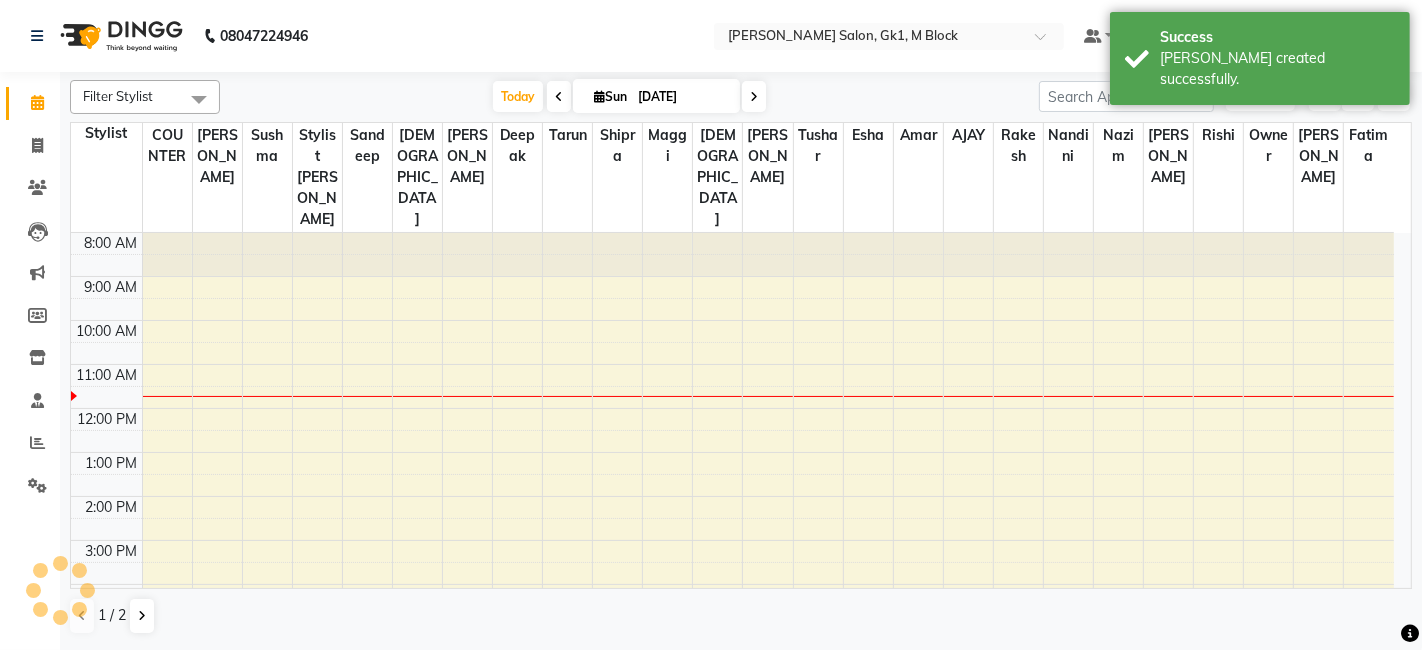 scroll, scrollTop: 0, scrollLeft: 0, axis: both 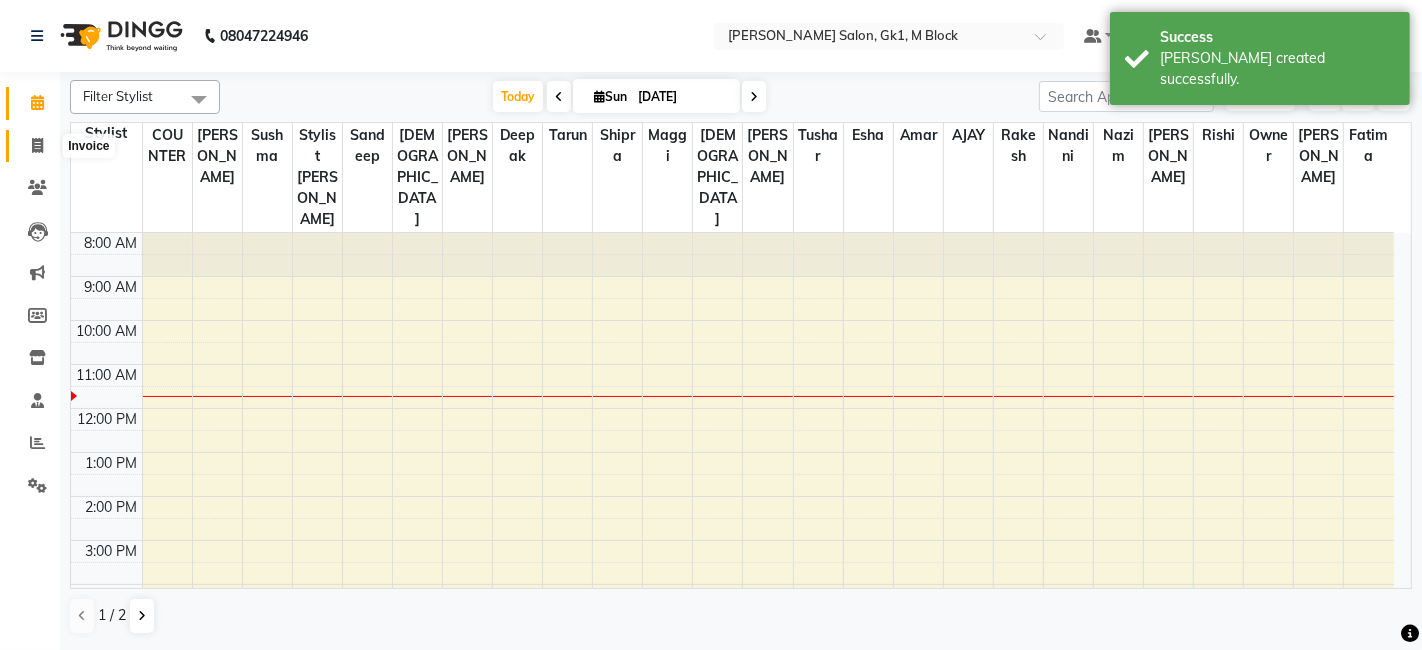 click 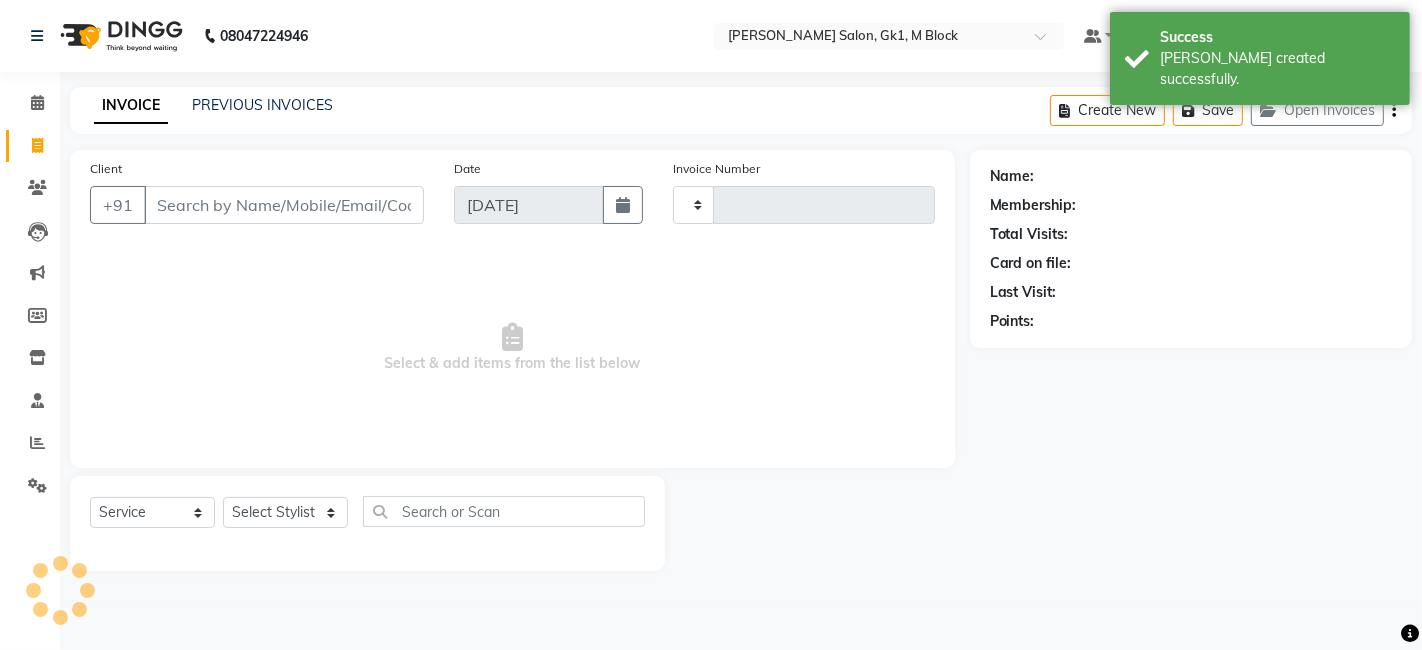 type on "3946" 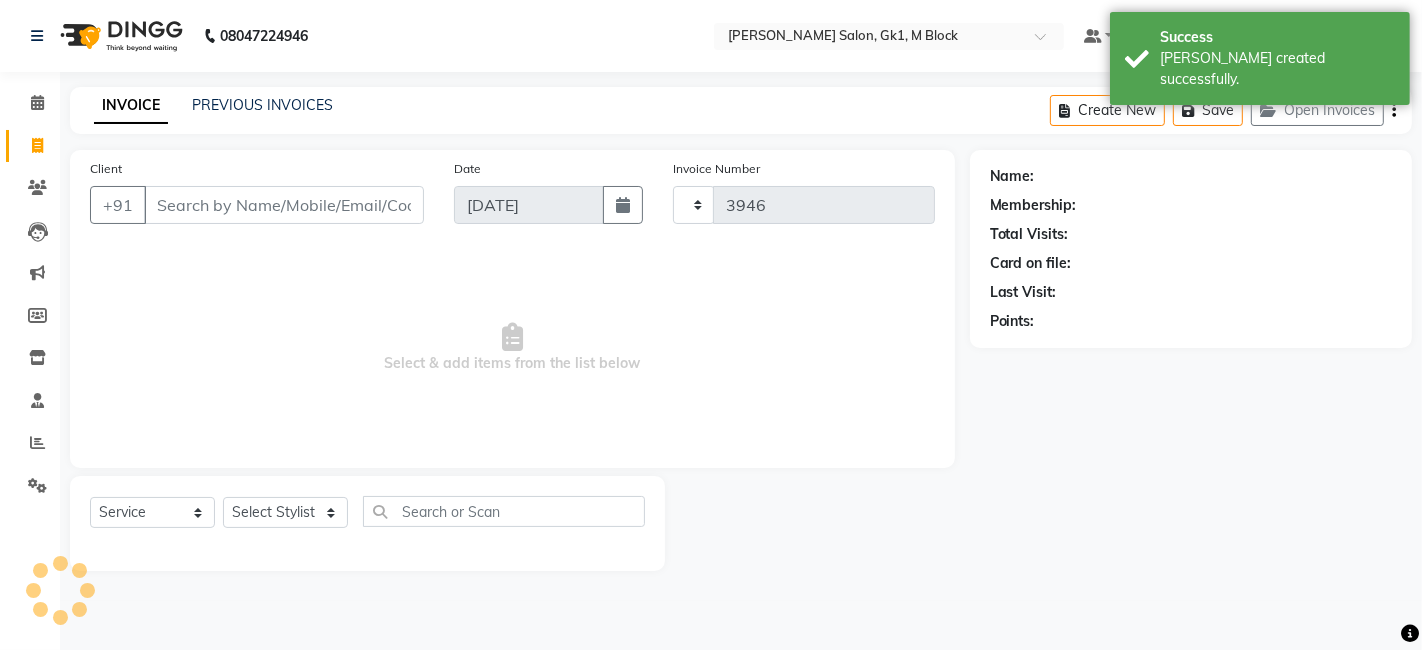 select on "6312" 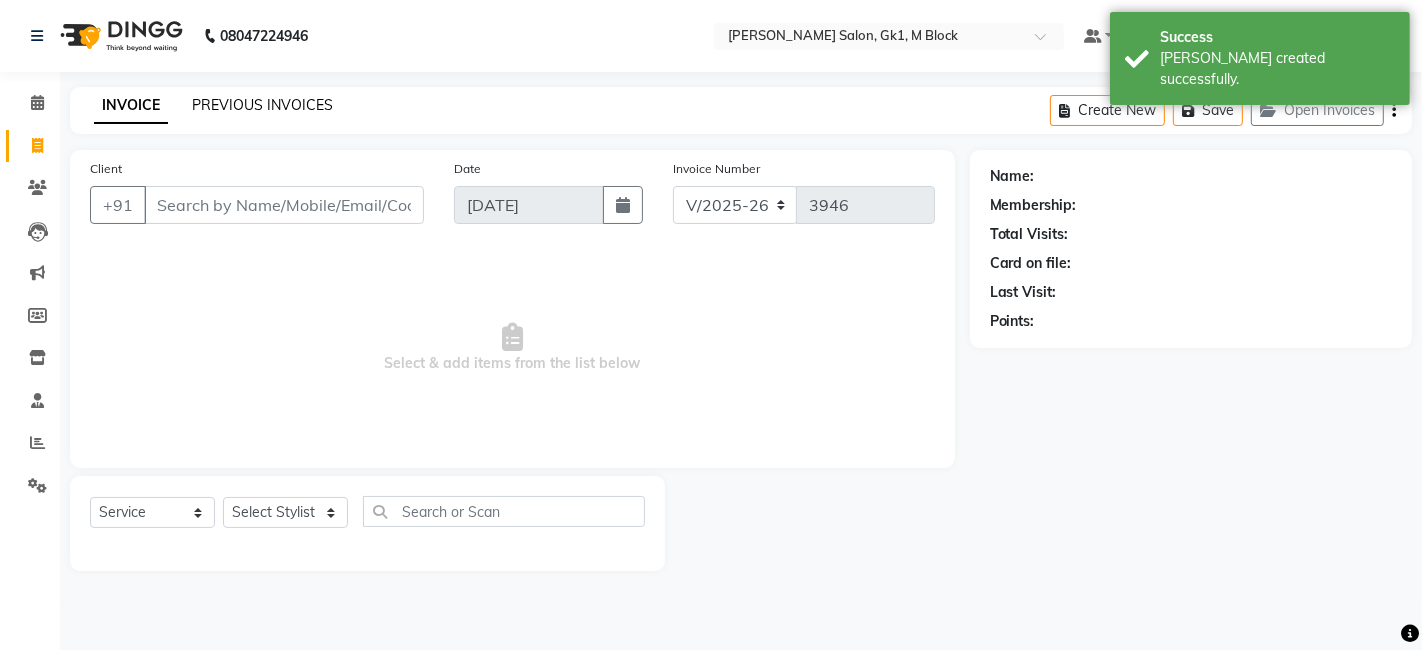 click on "PREVIOUS INVOICES" 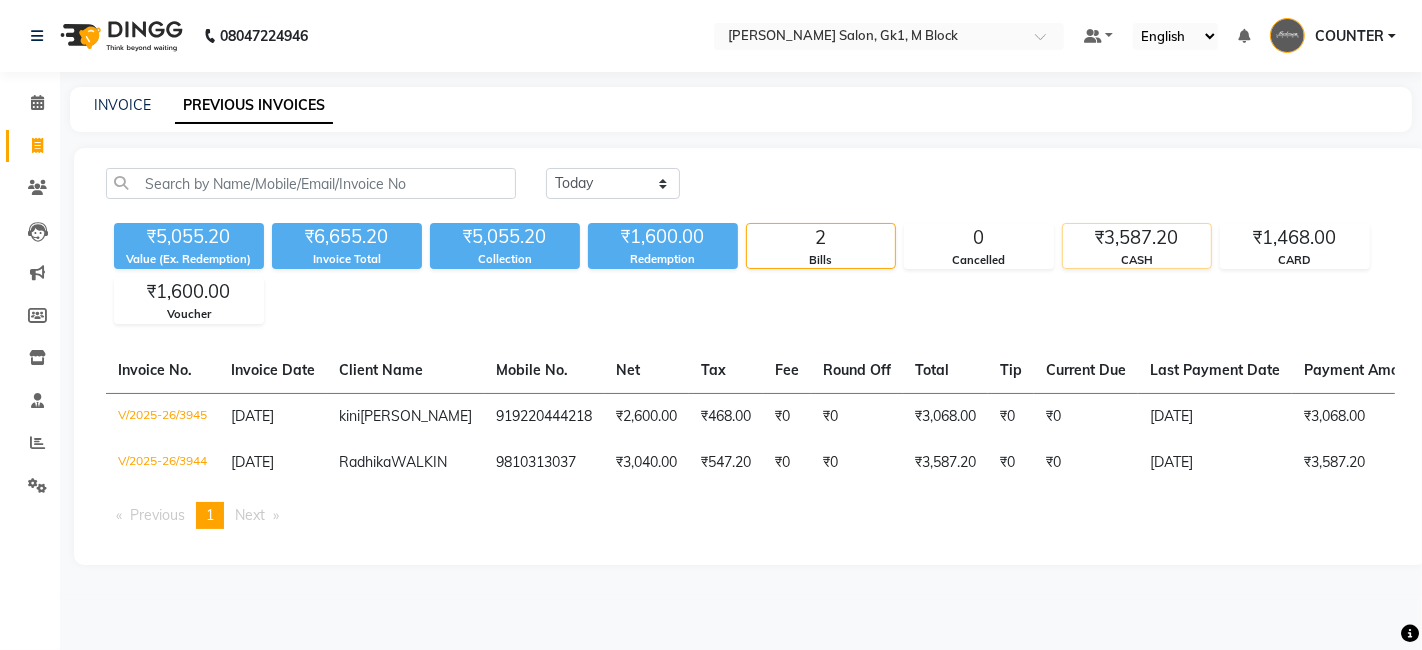 click on "₹3,587.20" 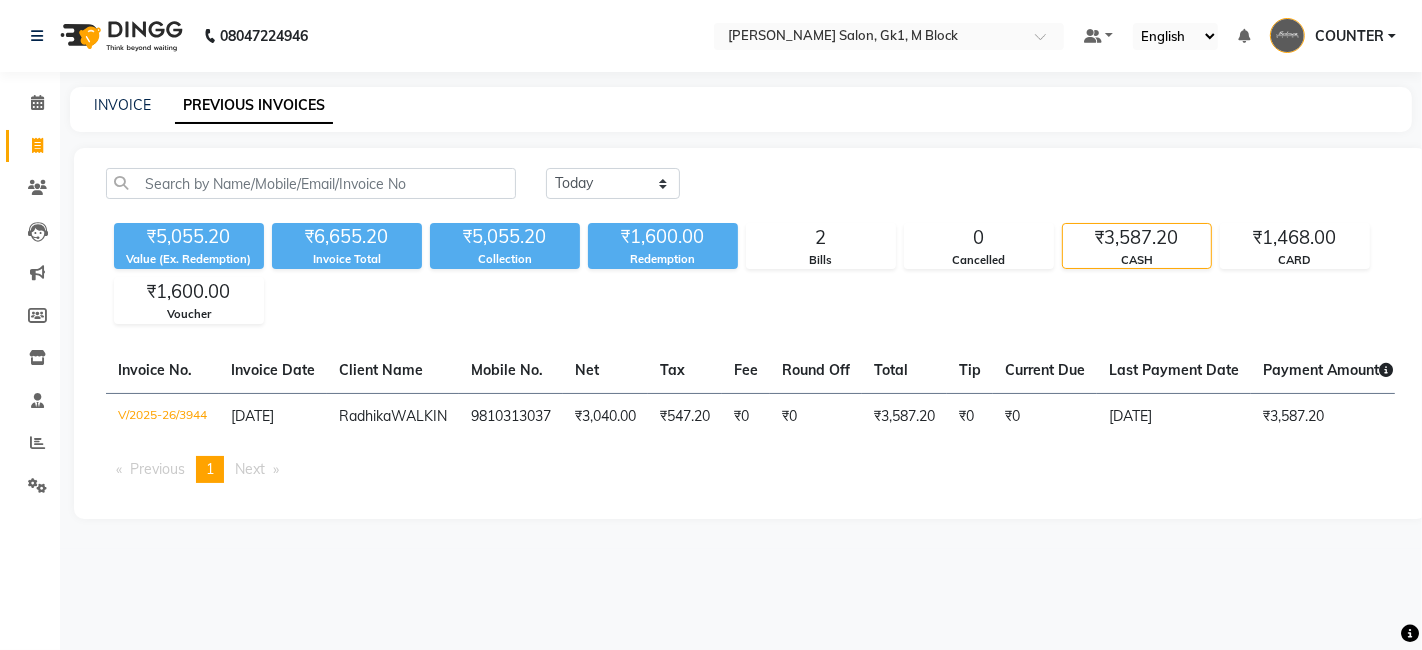 scroll, scrollTop: 0, scrollLeft: 354, axis: horizontal 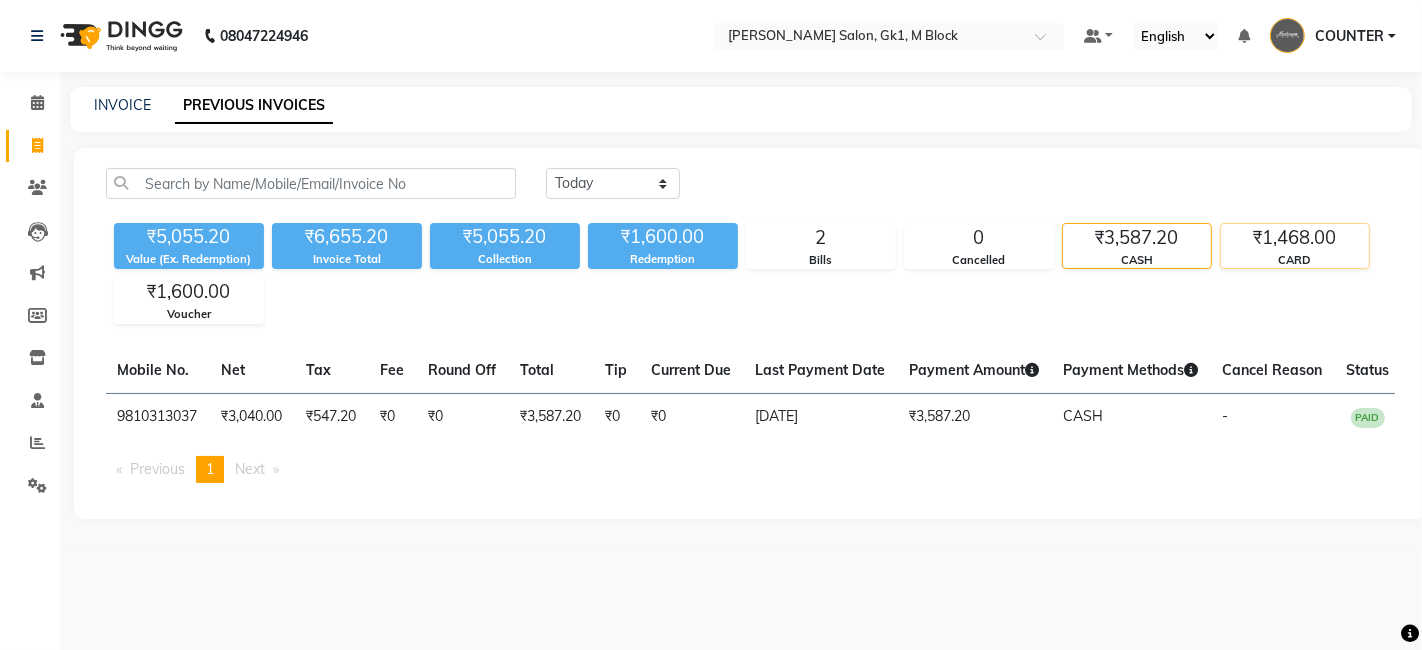 click on "₹1,468.00" 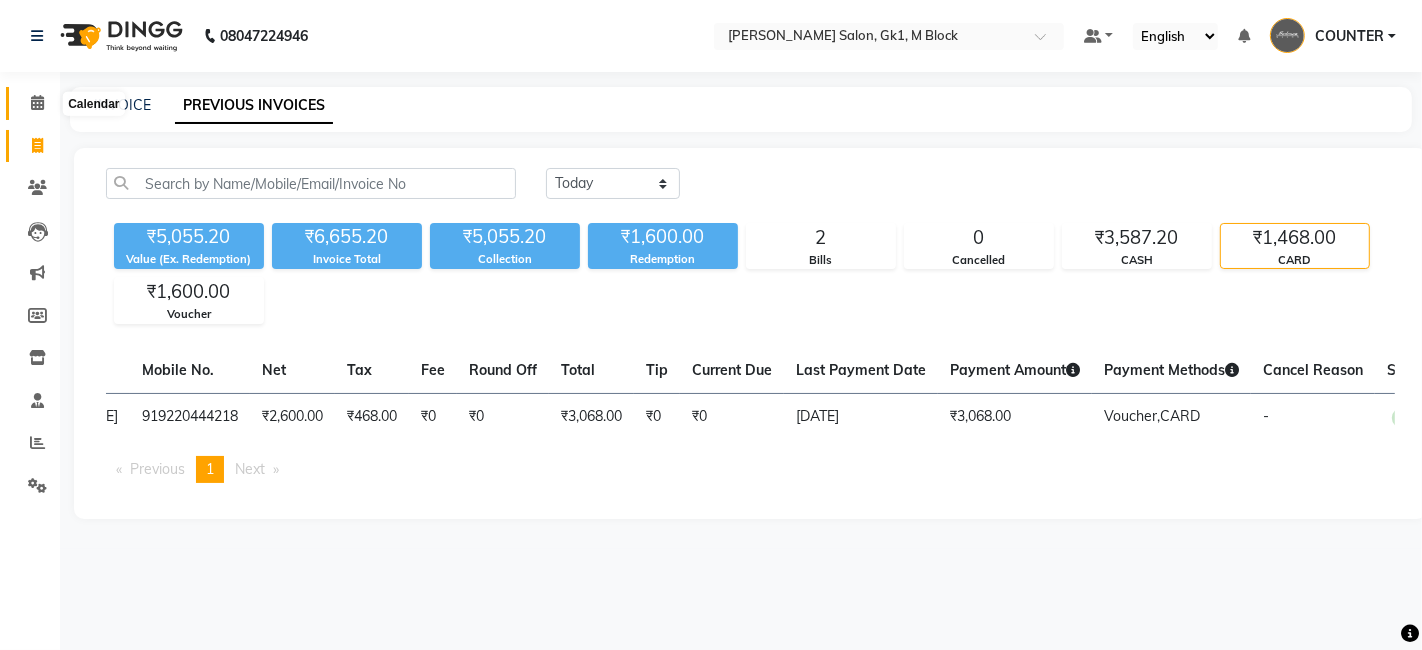 click 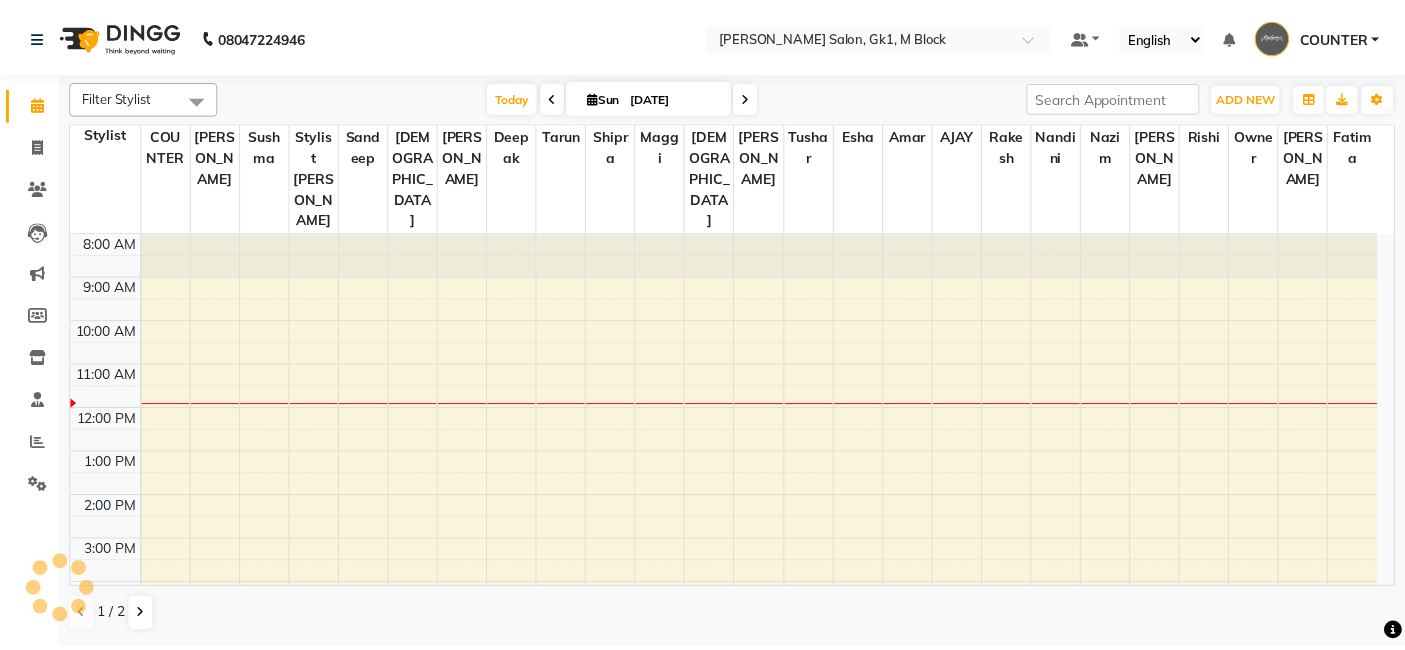 scroll, scrollTop: 0, scrollLeft: 0, axis: both 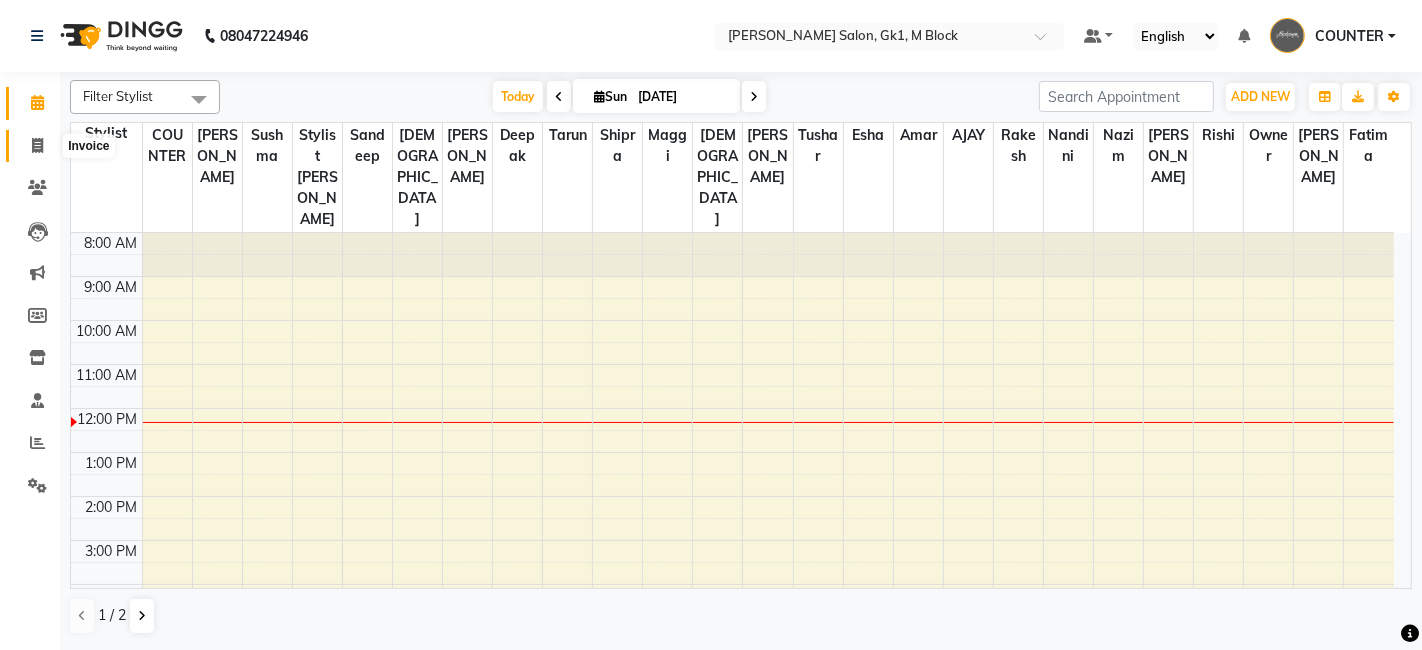 click 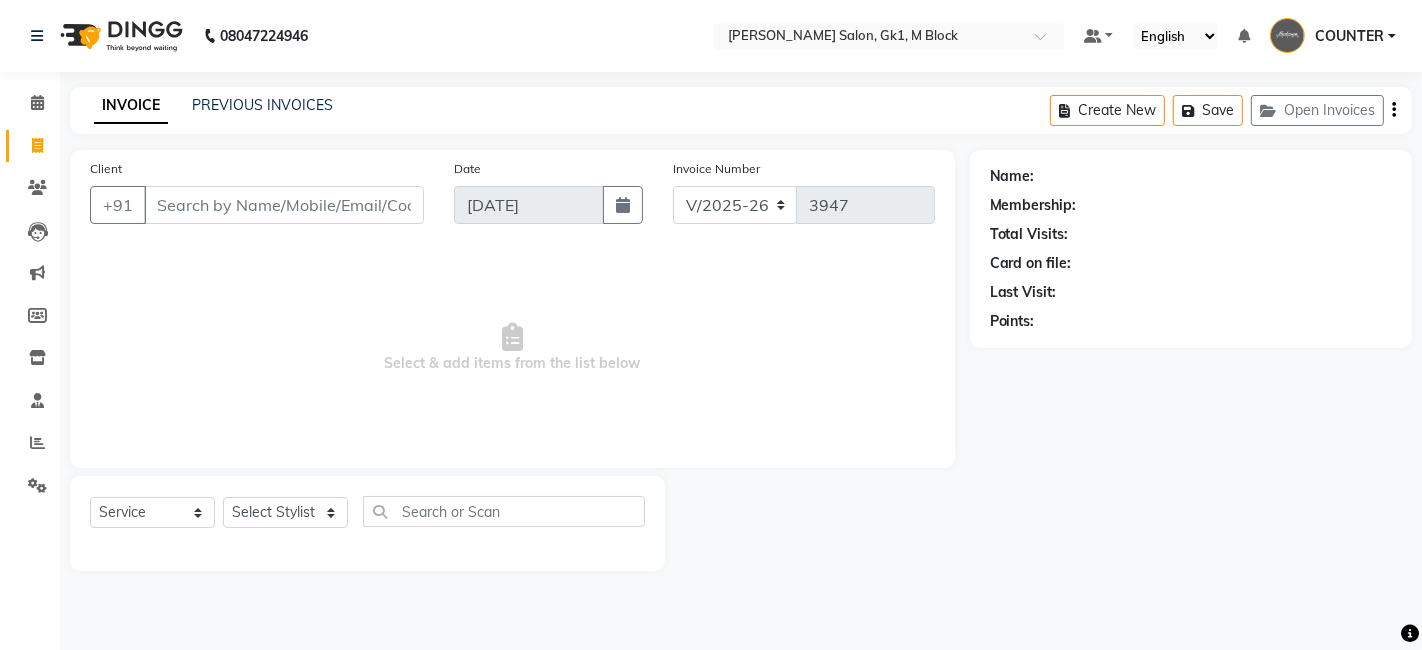 click on "Client" at bounding box center [284, 205] 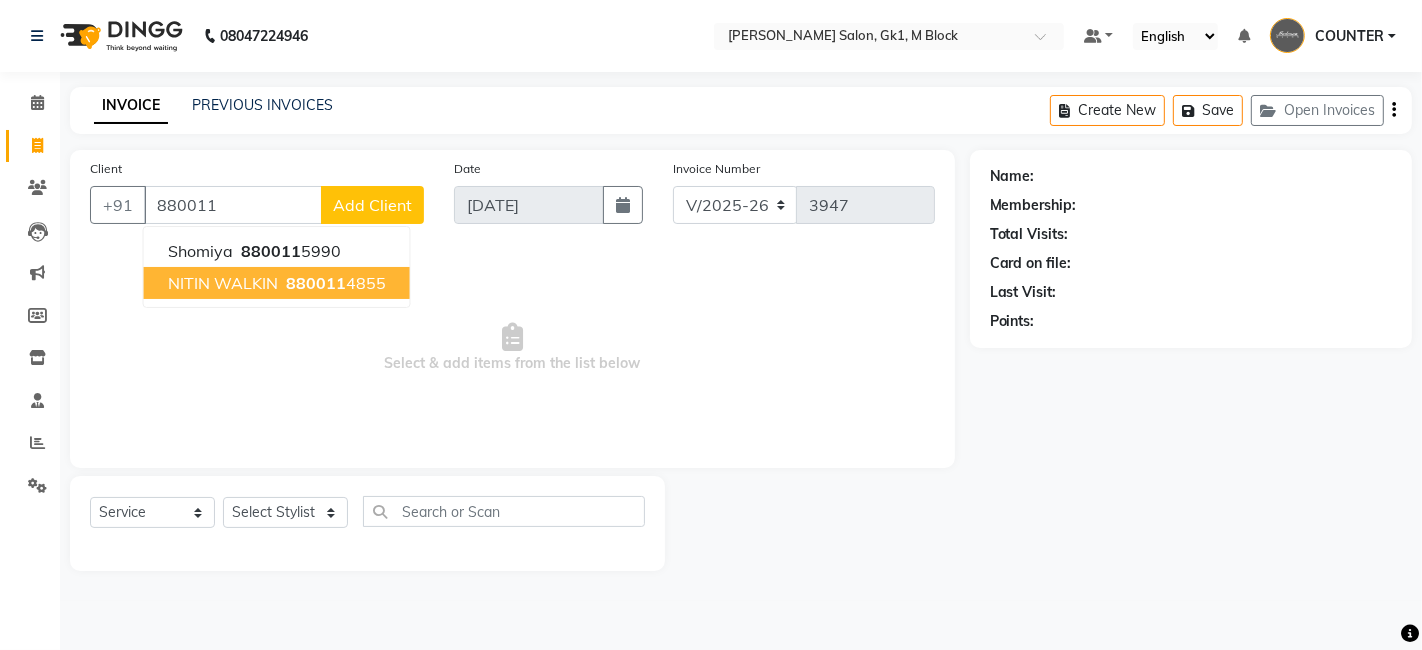 click on "880011" at bounding box center (316, 283) 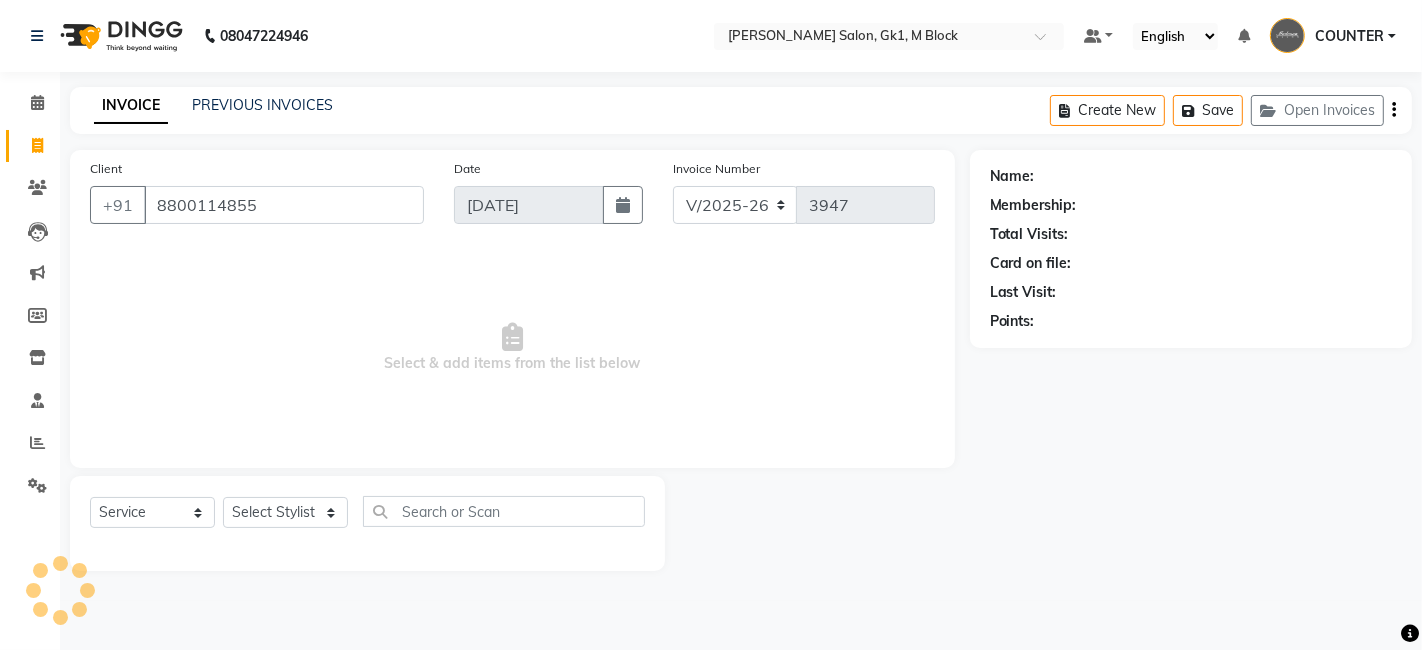 type on "8800114855" 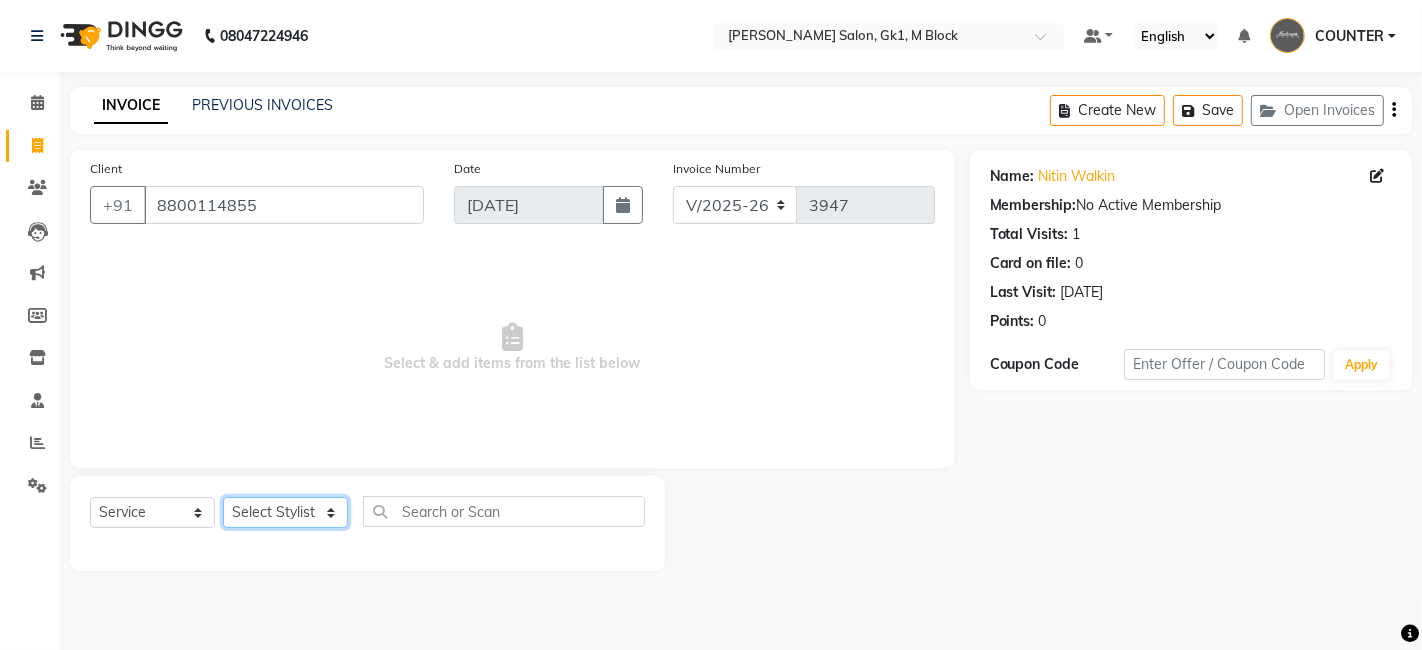click on "Select Stylist [PERSON_NAME] [PERSON_NAME] Beauty [PERSON_NAME] COUNTER [PERSON_NAME] [PERSON_NAME] [PERSON_NAME] Owner Owner Rakesh Rishi [PERSON_NAME] [PERSON_NAME] [PERSON_NAME] Stylist [PERSON_NAME] [PERSON_NAME] [PERSON_NAME] [PERSON_NAME]" 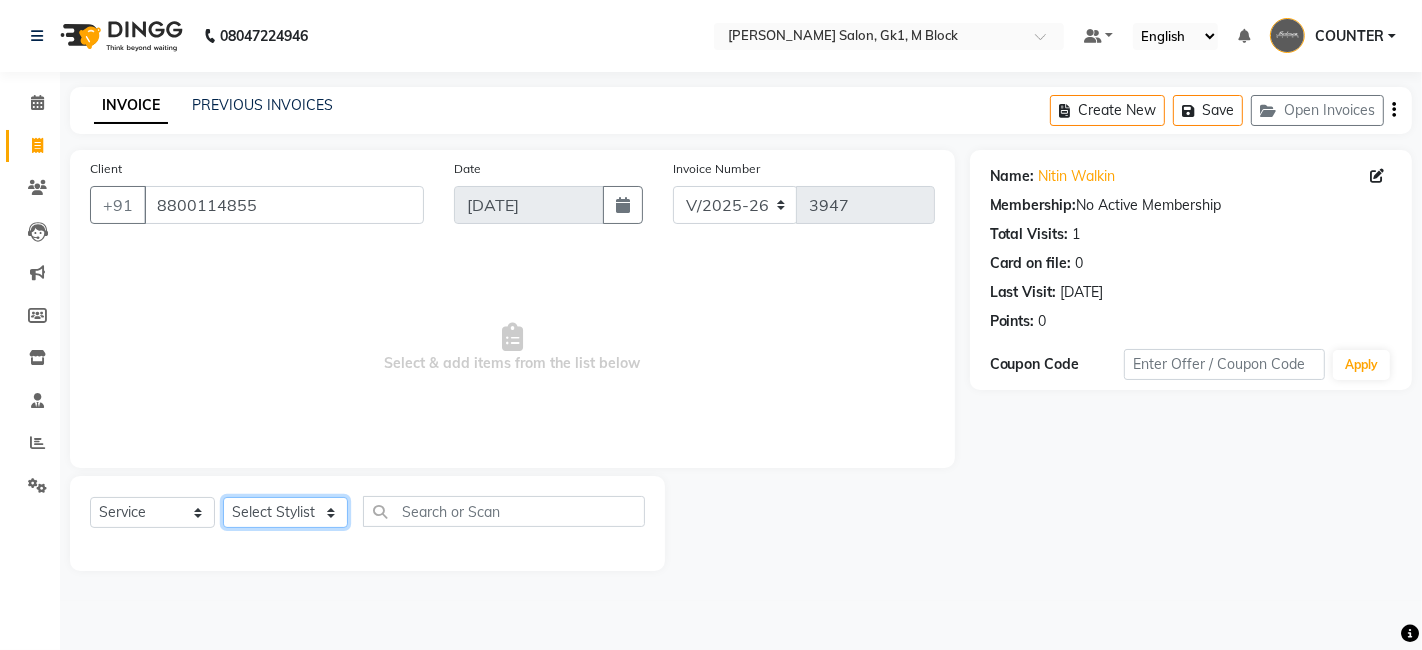 select on "47637" 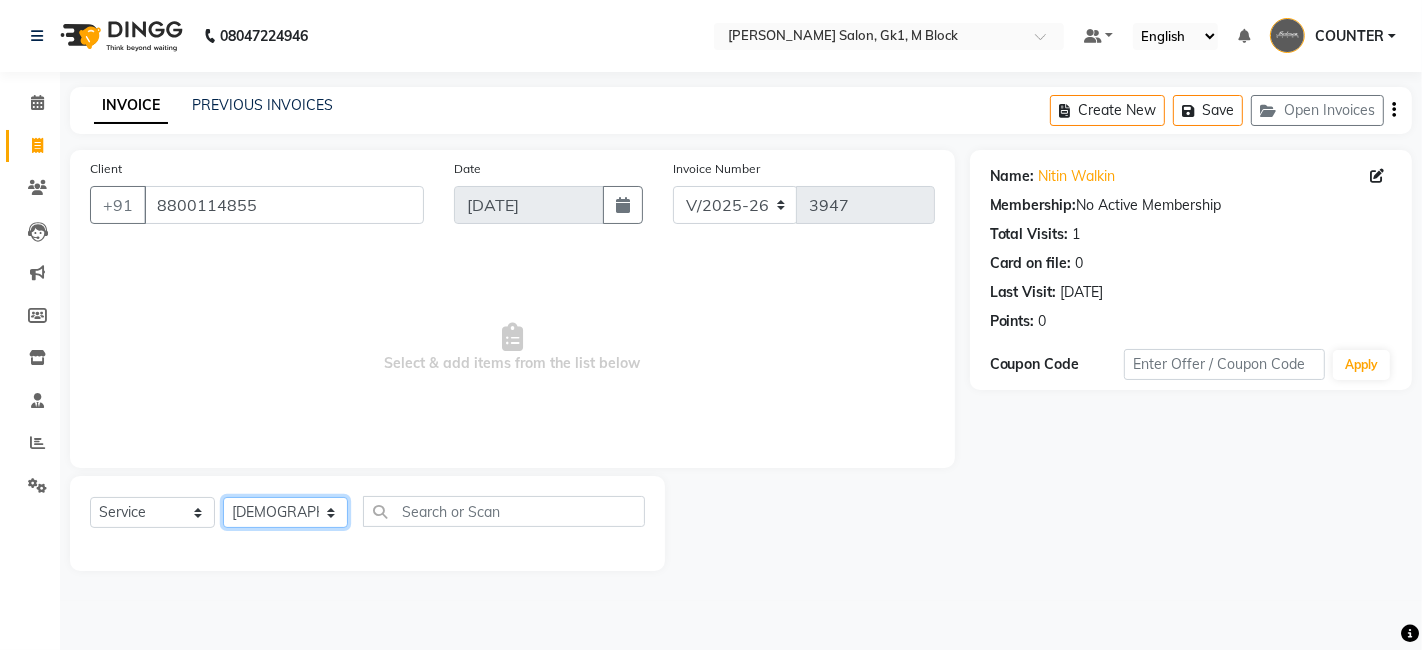 click on "Select Stylist [PERSON_NAME] [PERSON_NAME] Beauty [PERSON_NAME] COUNTER [PERSON_NAME] [PERSON_NAME] [PERSON_NAME] Owner Owner Rakesh Rishi [PERSON_NAME] [PERSON_NAME] [PERSON_NAME] Stylist [PERSON_NAME] [PERSON_NAME] [PERSON_NAME] [PERSON_NAME]" 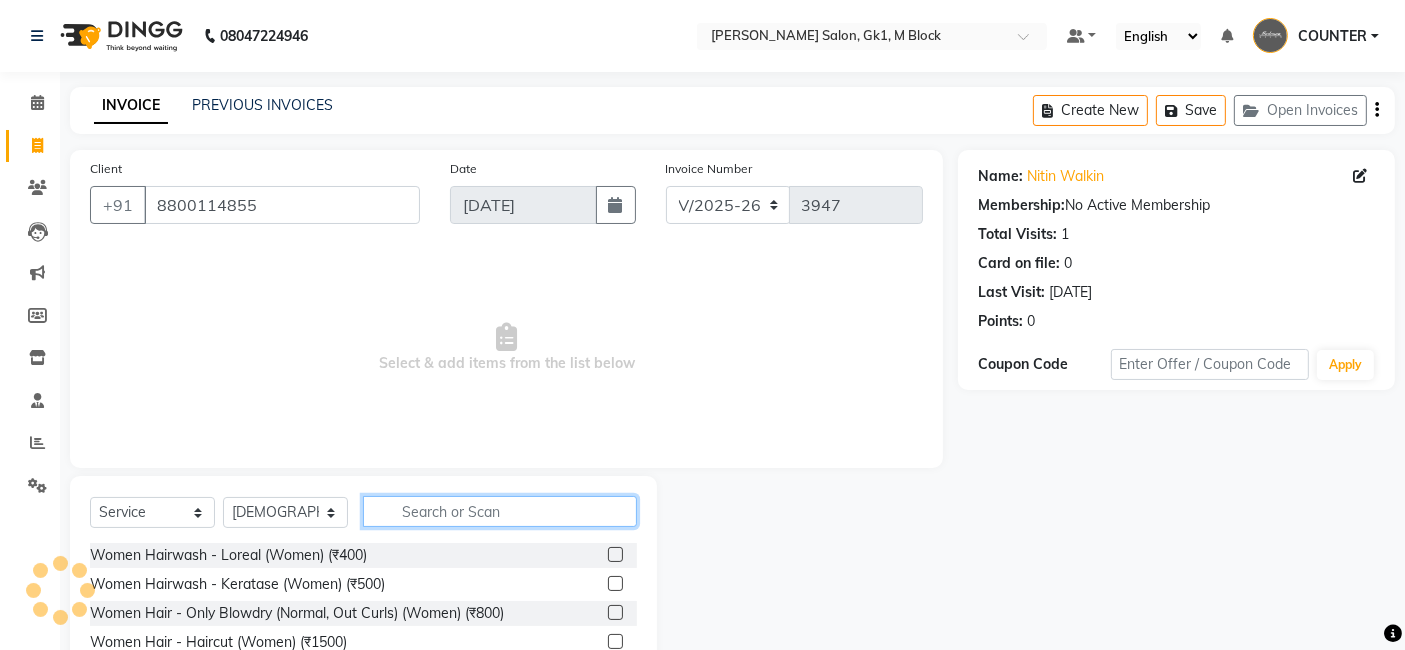 click 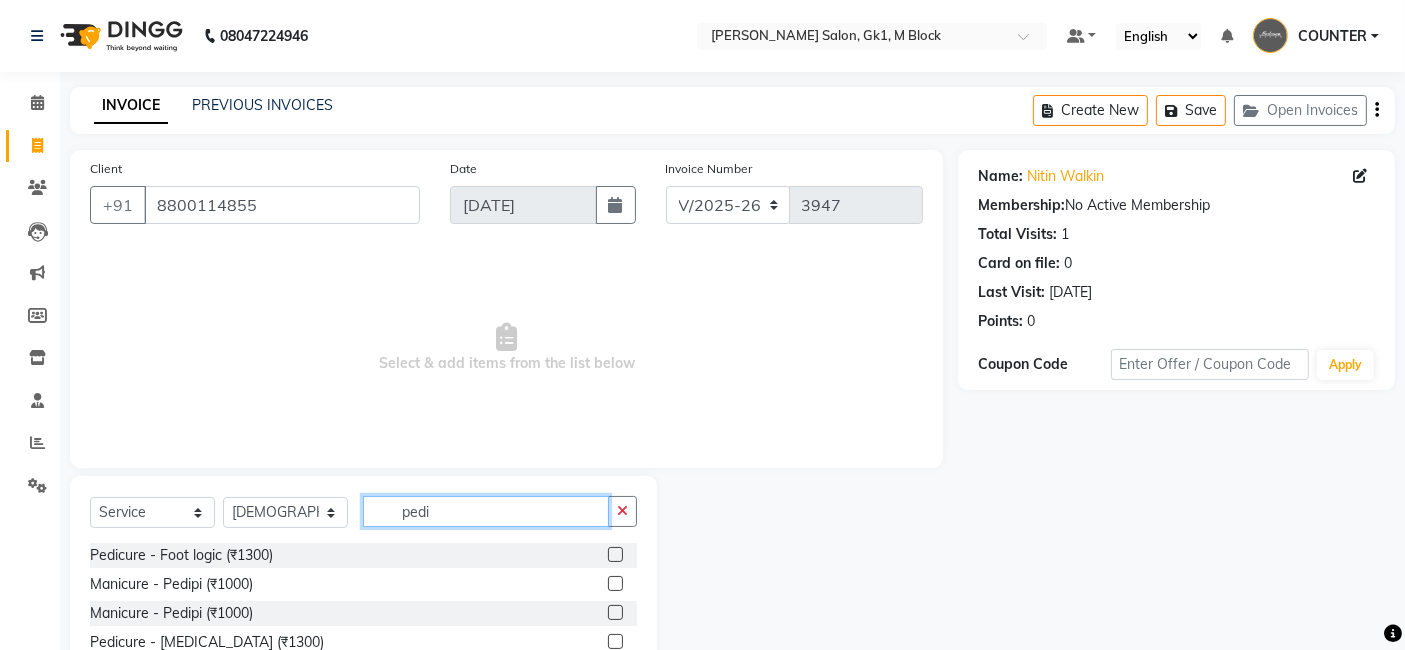 type on "pedi" 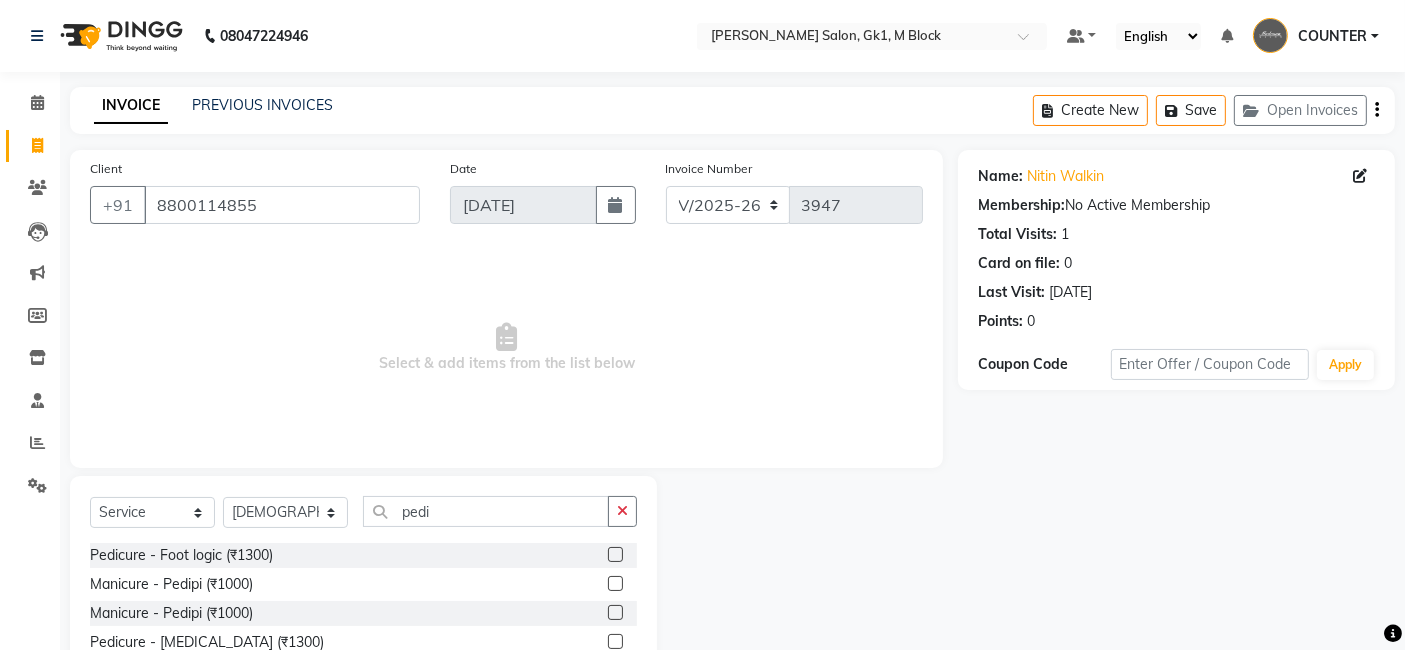 click 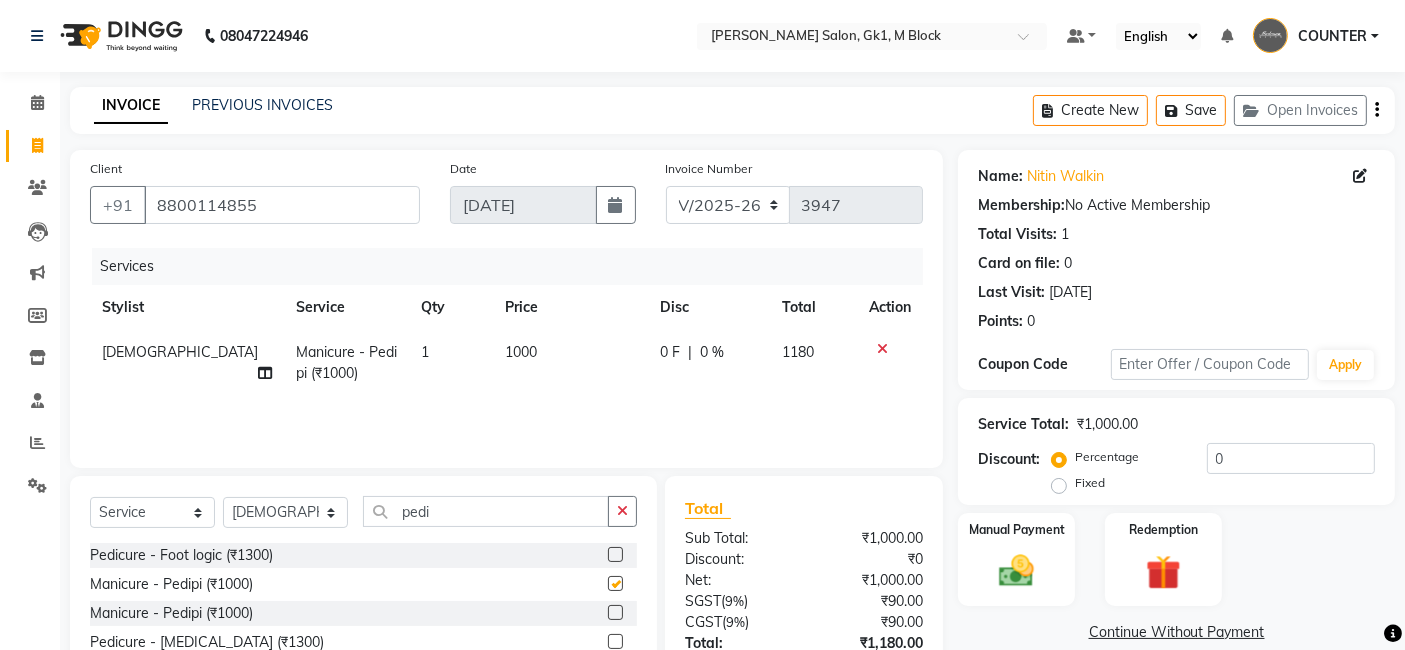 checkbox on "false" 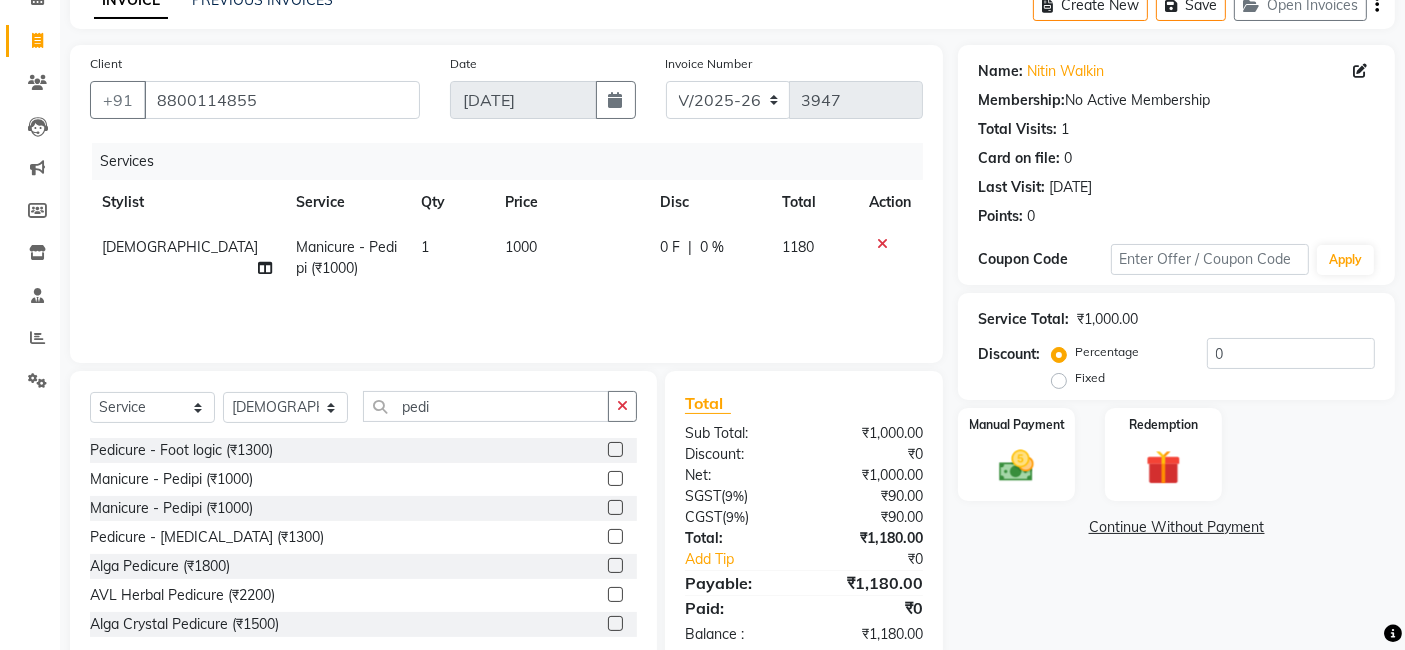 scroll, scrollTop: 150, scrollLeft: 0, axis: vertical 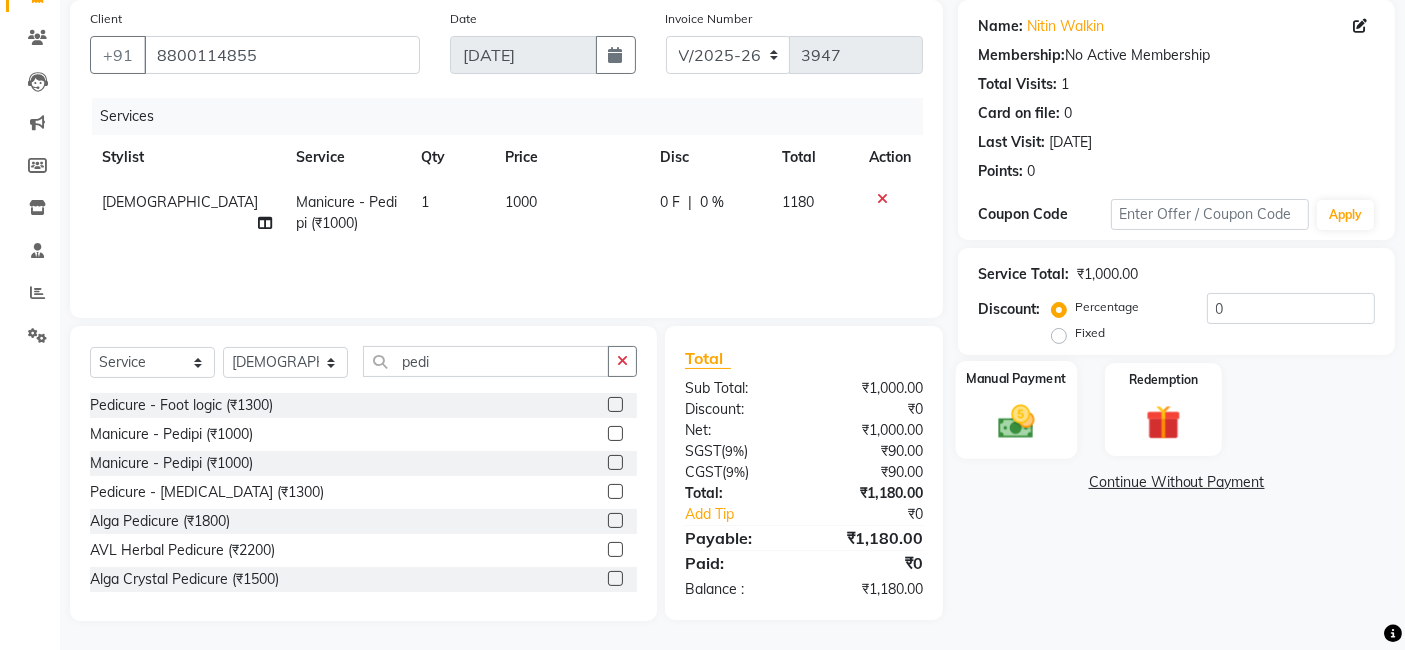 click 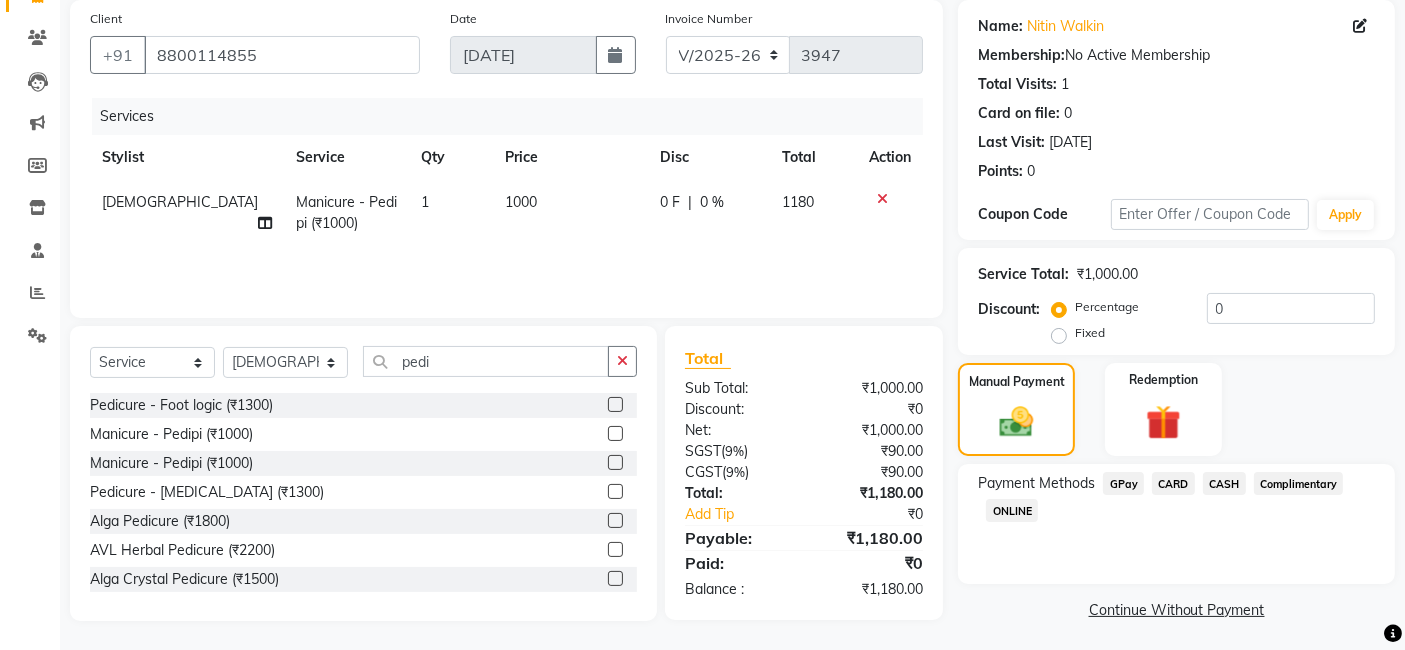click on "GPay" 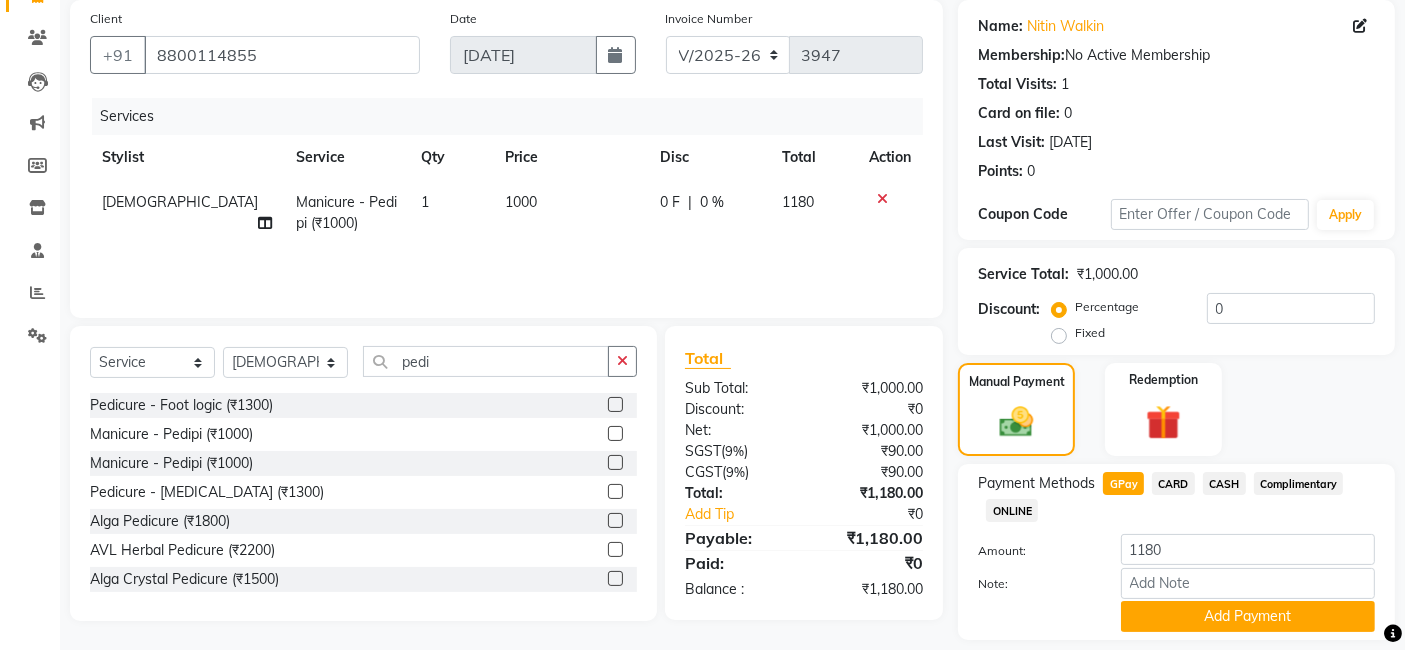 click on "GPay" 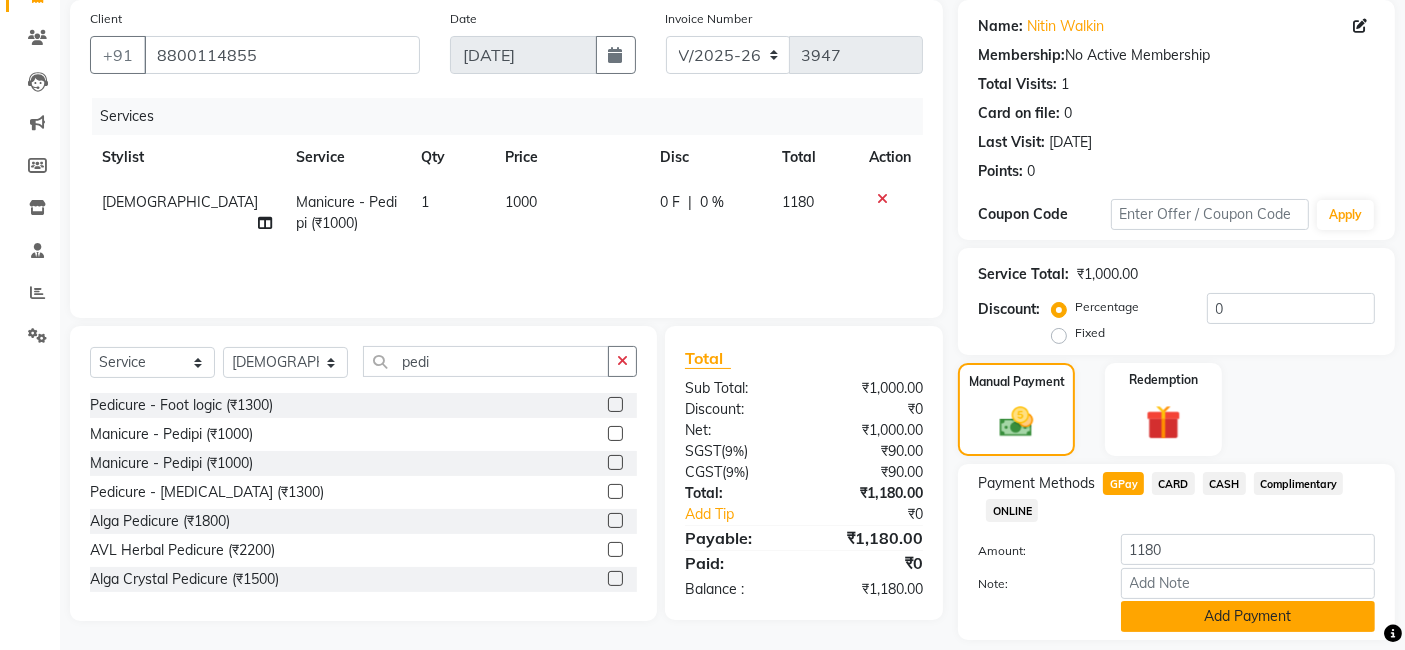 click on "Add Payment" 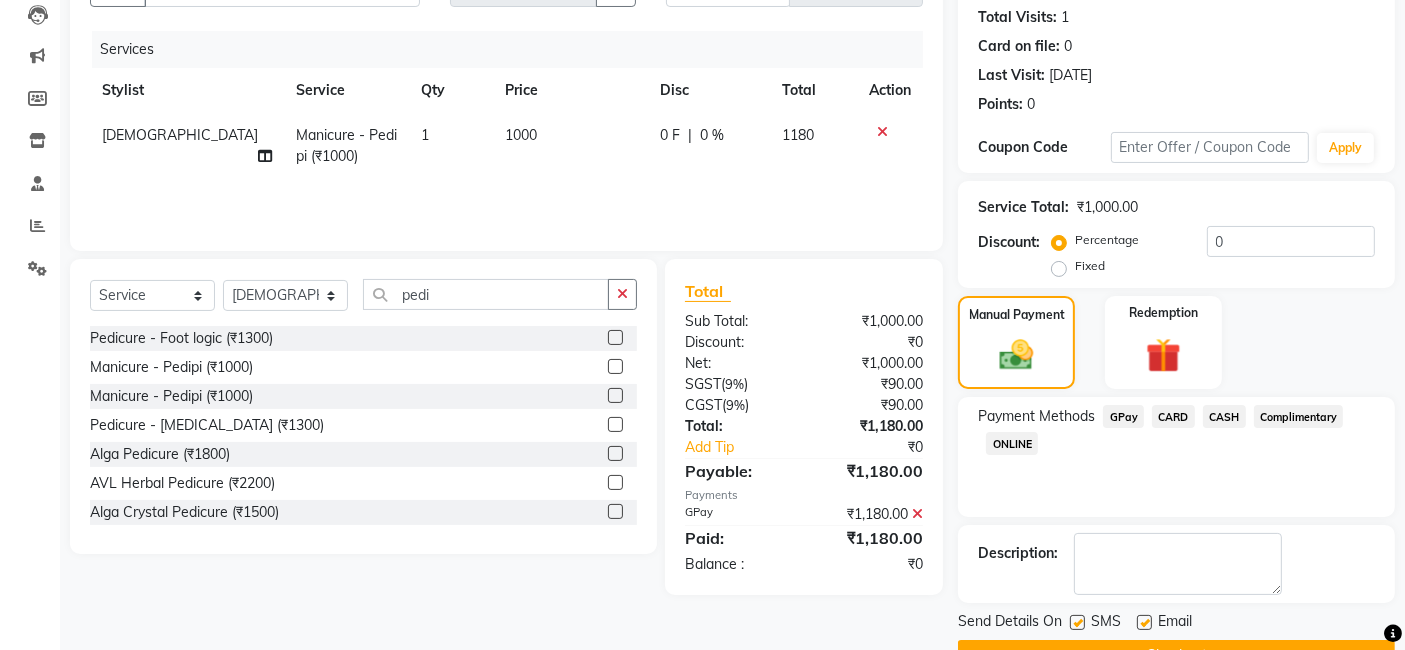 scroll, scrollTop: 266, scrollLeft: 0, axis: vertical 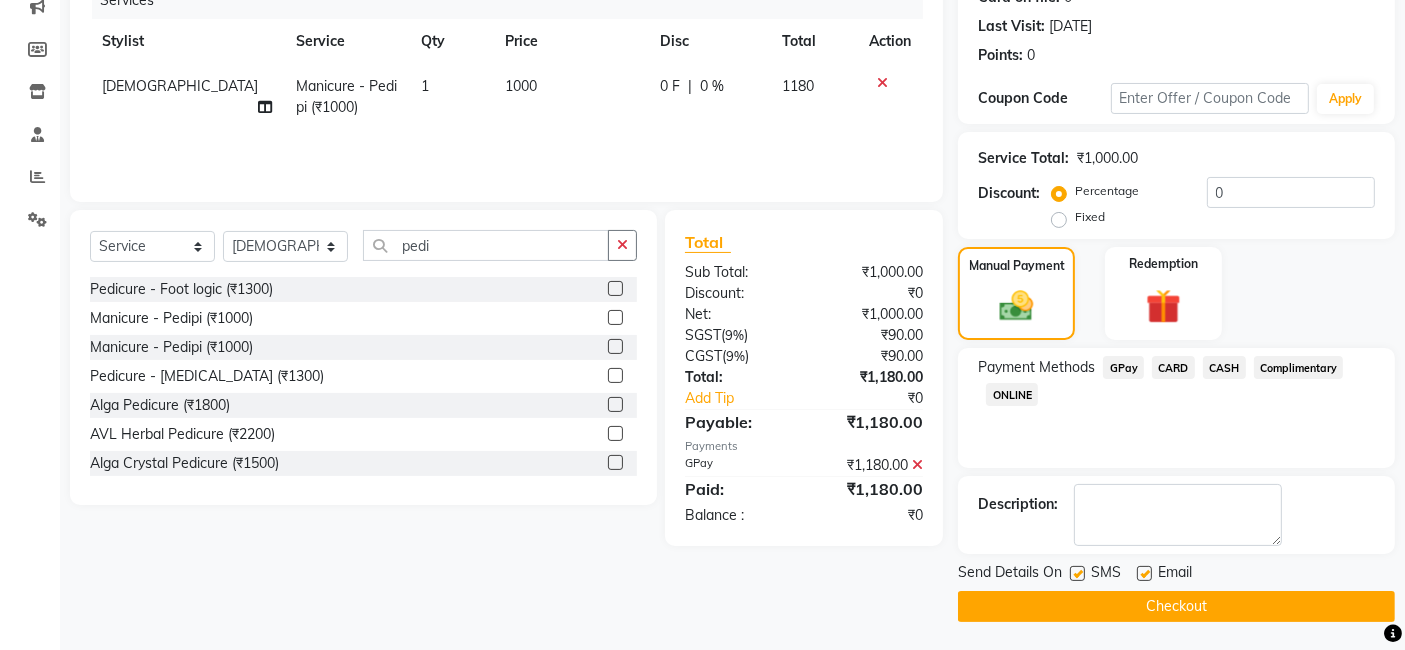 click on "Checkout" 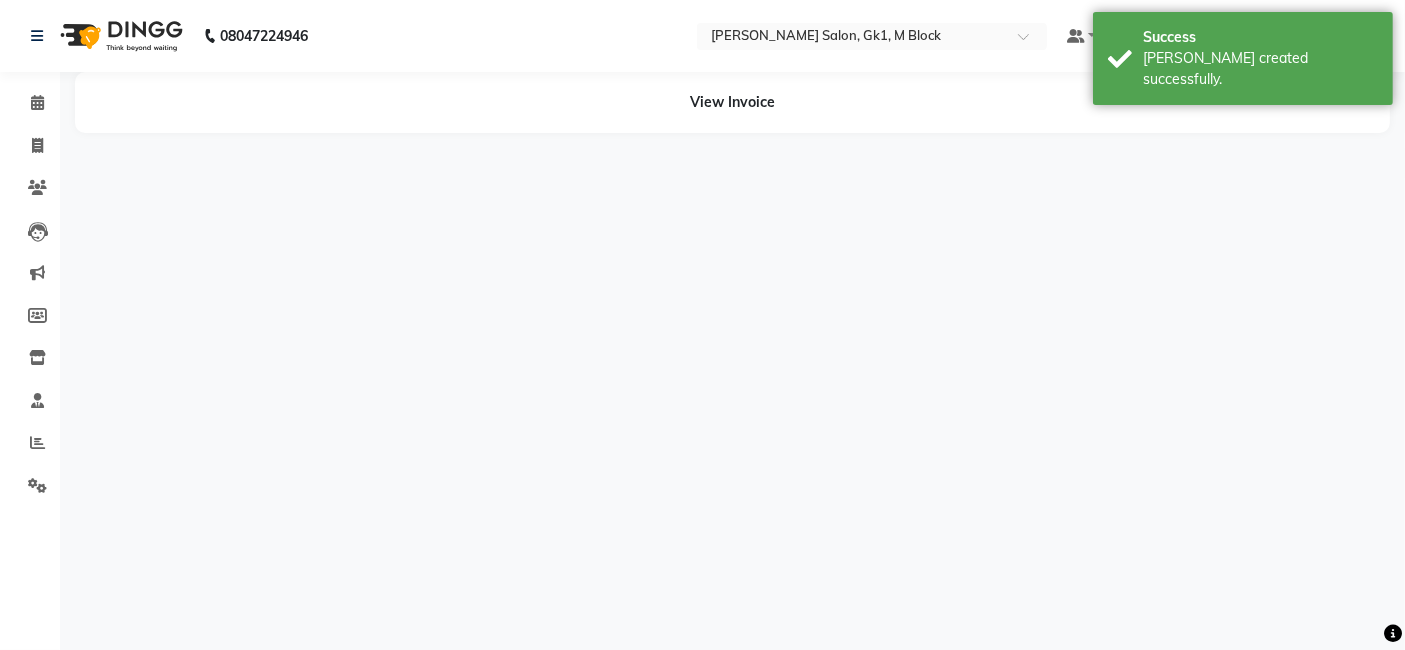 scroll, scrollTop: 0, scrollLeft: 0, axis: both 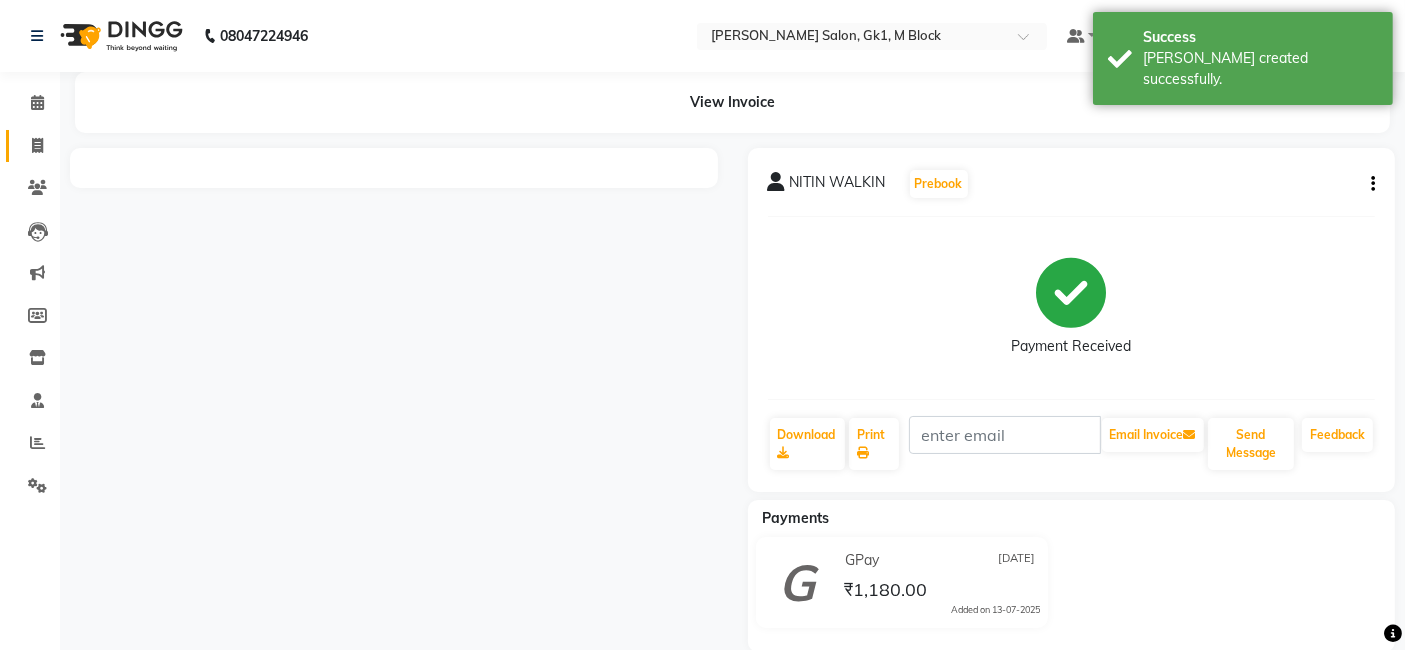 click 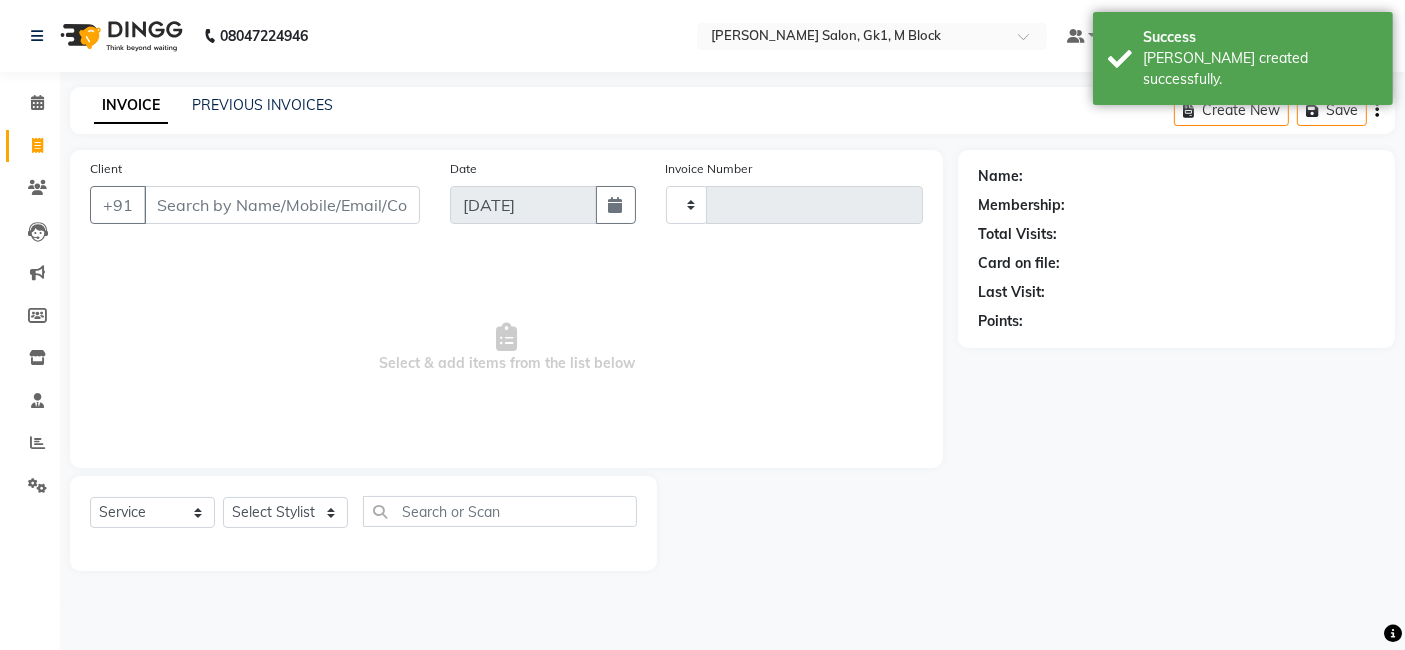 type on "3948" 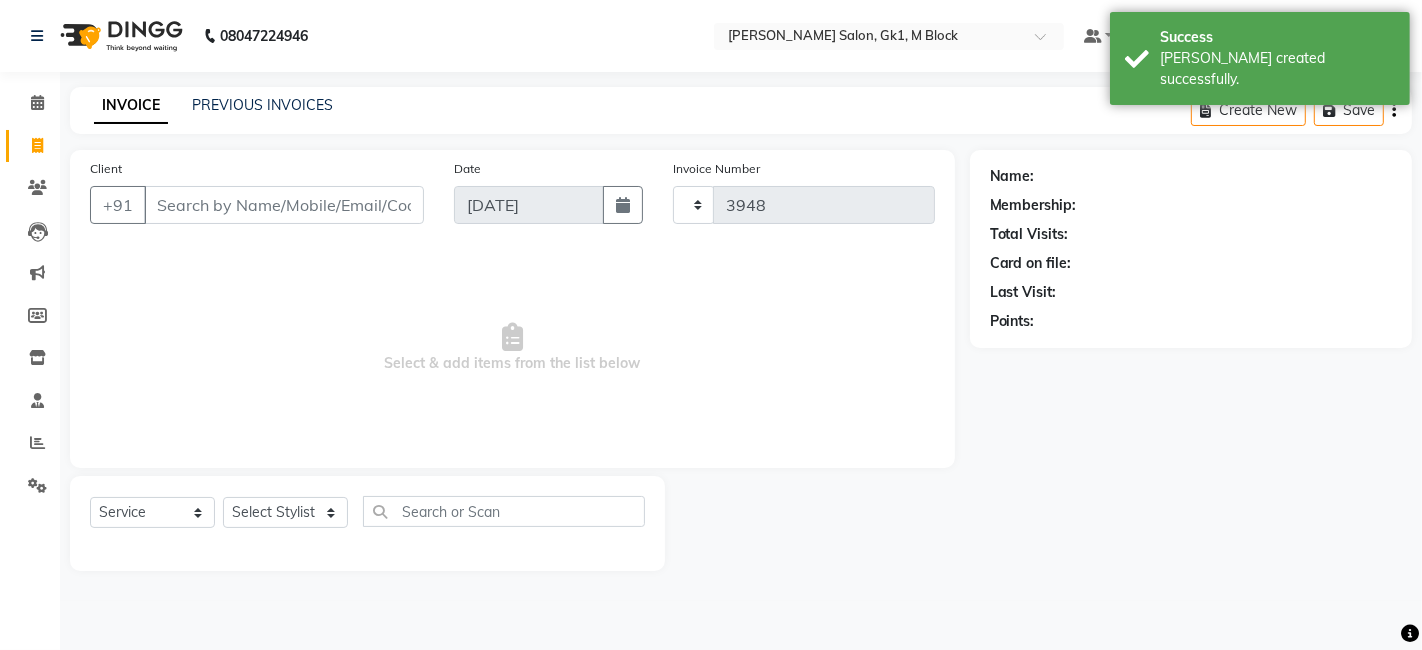select on "6312" 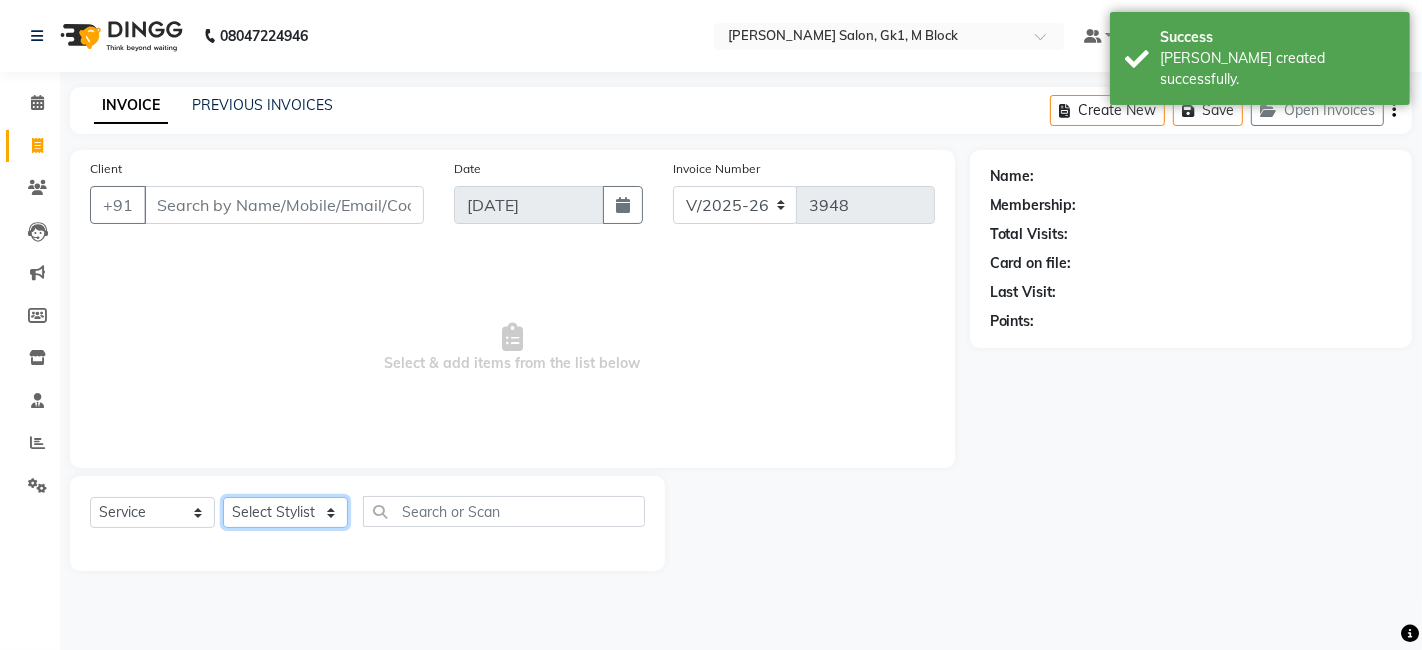 click on "Select Stylist [PERSON_NAME] [PERSON_NAME] Beauty [PERSON_NAME] COUNTER [PERSON_NAME] [PERSON_NAME] [PERSON_NAME] Owner Owner Rakesh Rishi [PERSON_NAME] [PERSON_NAME] [PERSON_NAME] Stylist [PERSON_NAME] [PERSON_NAME] [PERSON_NAME] [PERSON_NAME]" 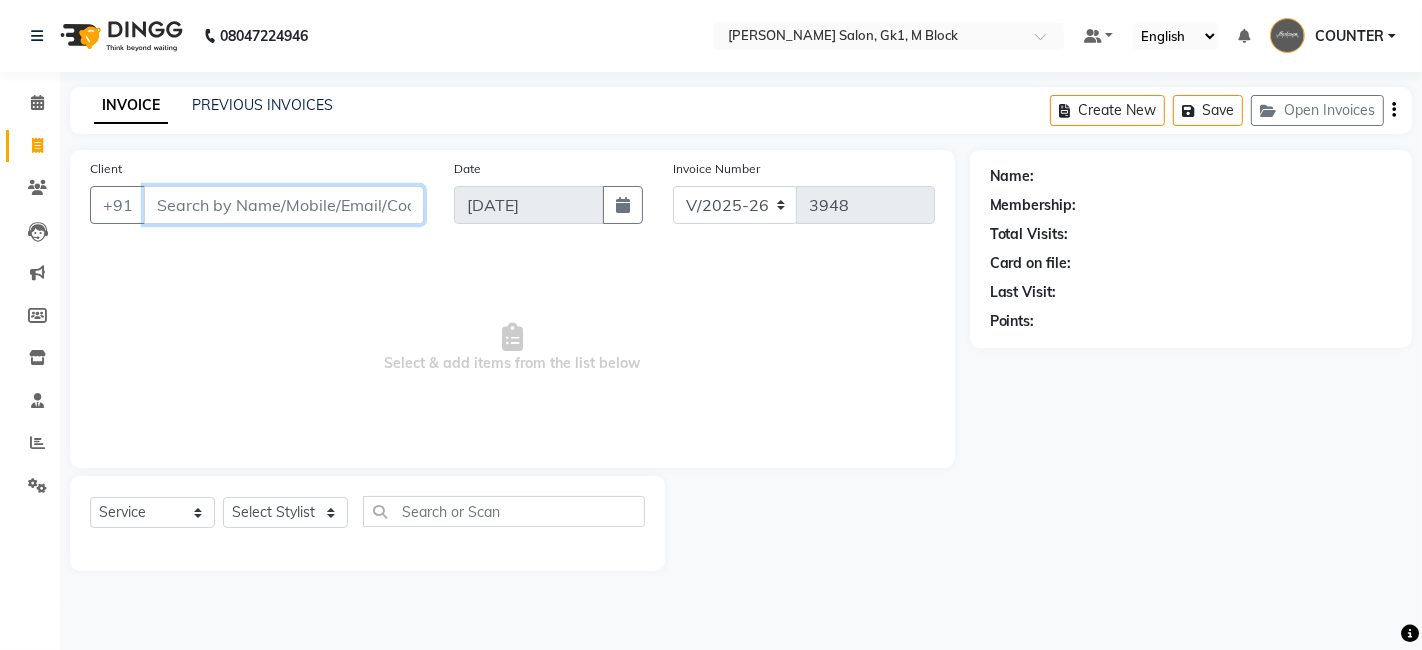 click on "Client" at bounding box center [284, 205] 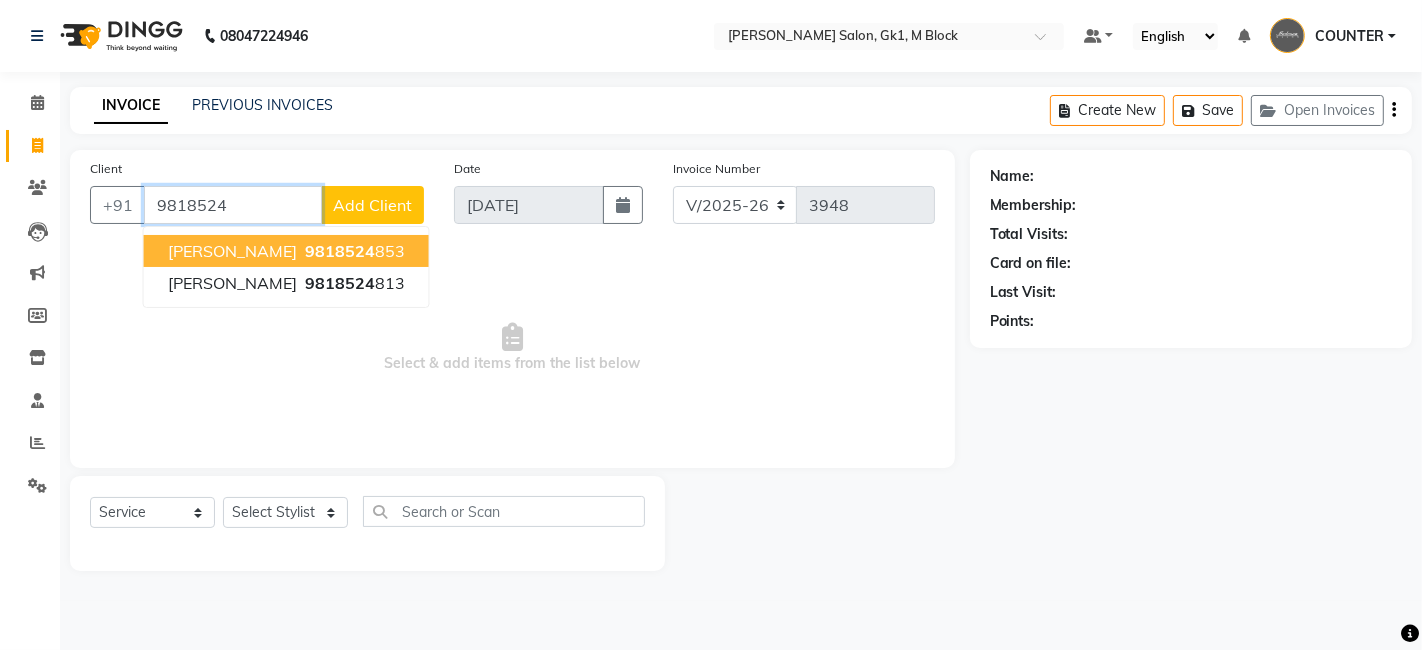 click on "9818524" at bounding box center (340, 251) 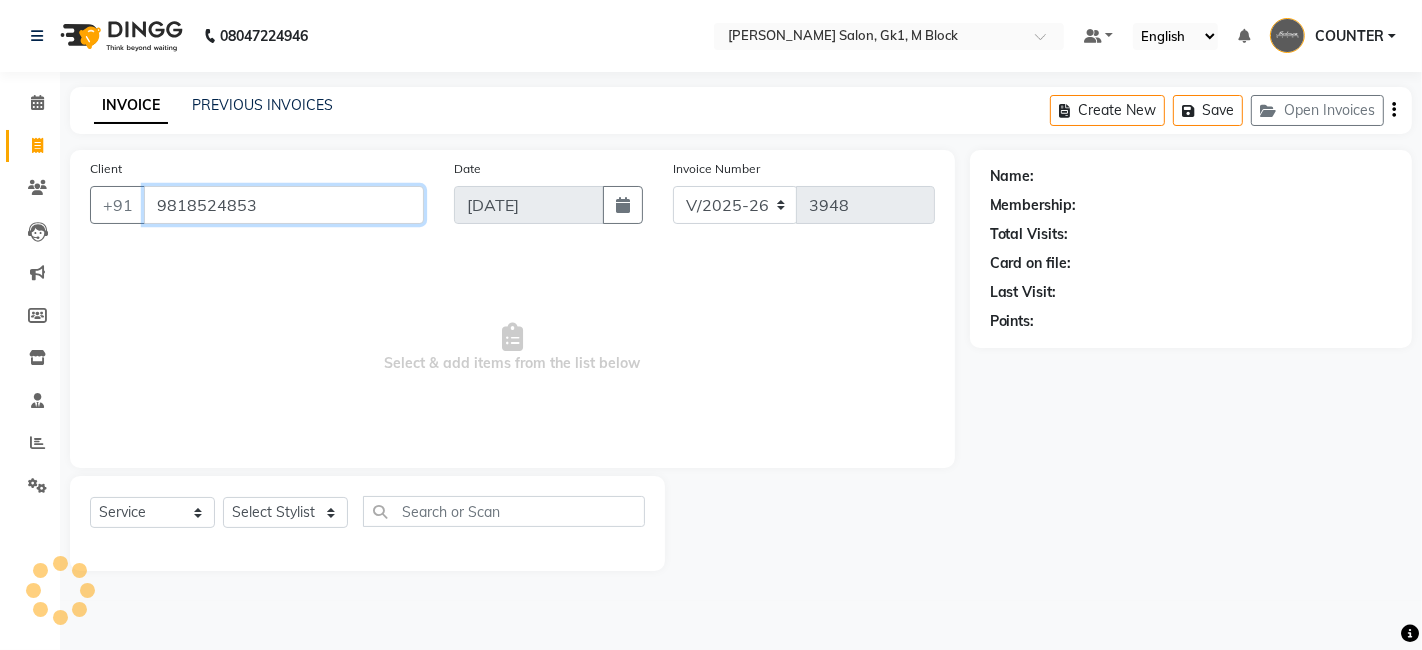type on "9818524853" 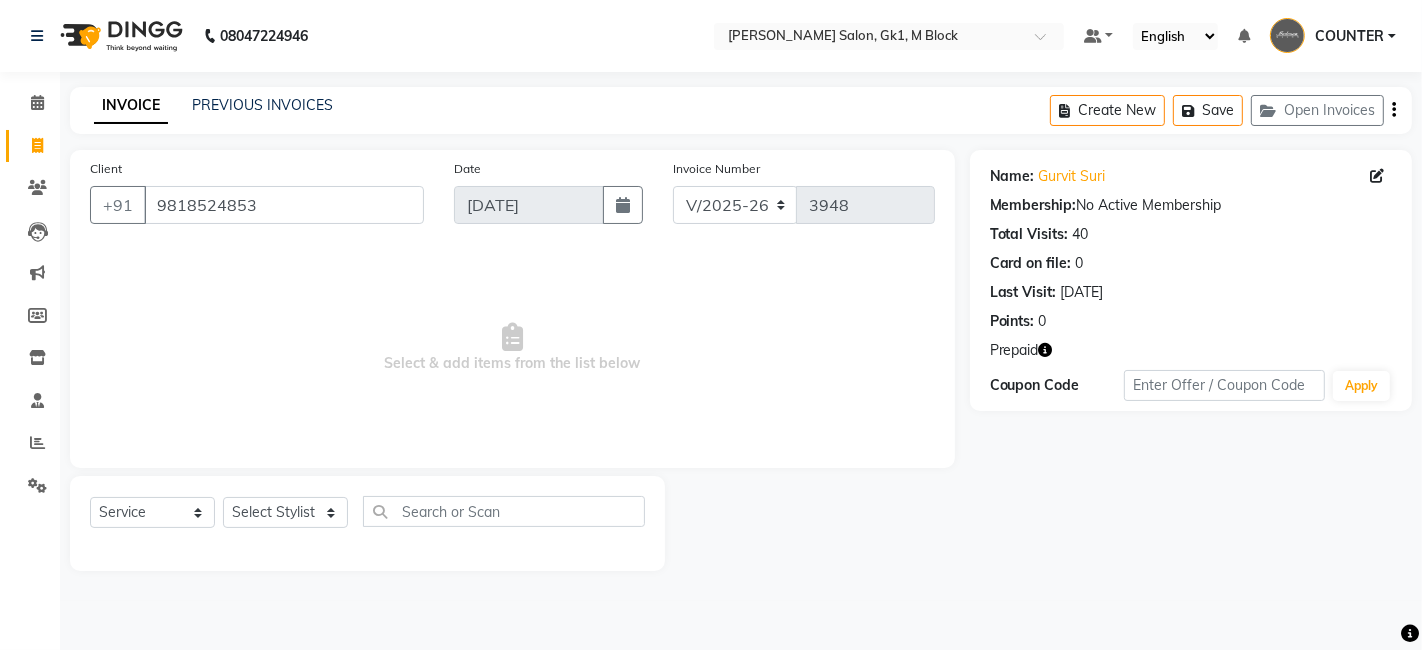 click on "Select & add items from the list below" at bounding box center (512, 348) 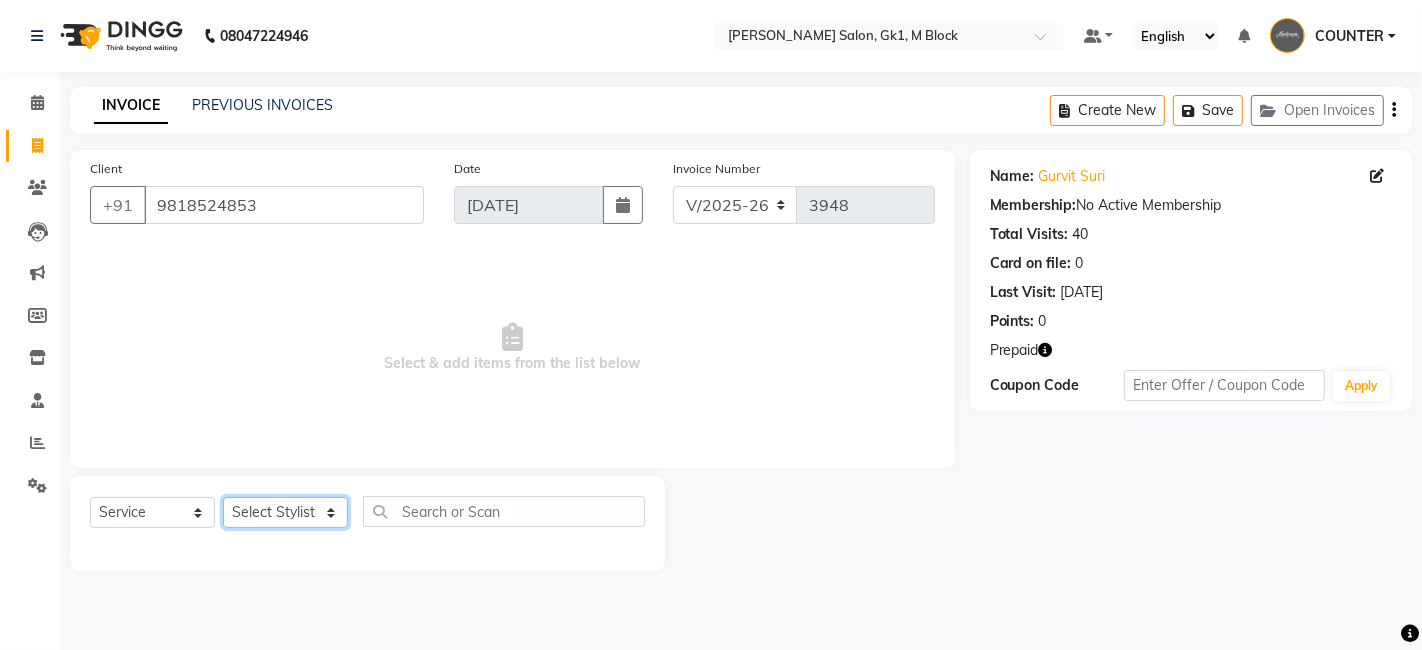 click on "Select Stylist [PERSON_NAME] [PERSON_NAME] Beauty [PERSON_NAME] COUNTER [PERSON_NAME] [PERSON_NAME] [PERSON_NAME] Owner Owner Rakesh Rishi [PERSON_NAME] [PERSON_NAME] [PERSON_NAME] Stylist [PERSON_NAME] [PERSON_NAME] [PERSON_NAME] [PERSON_NAME]" 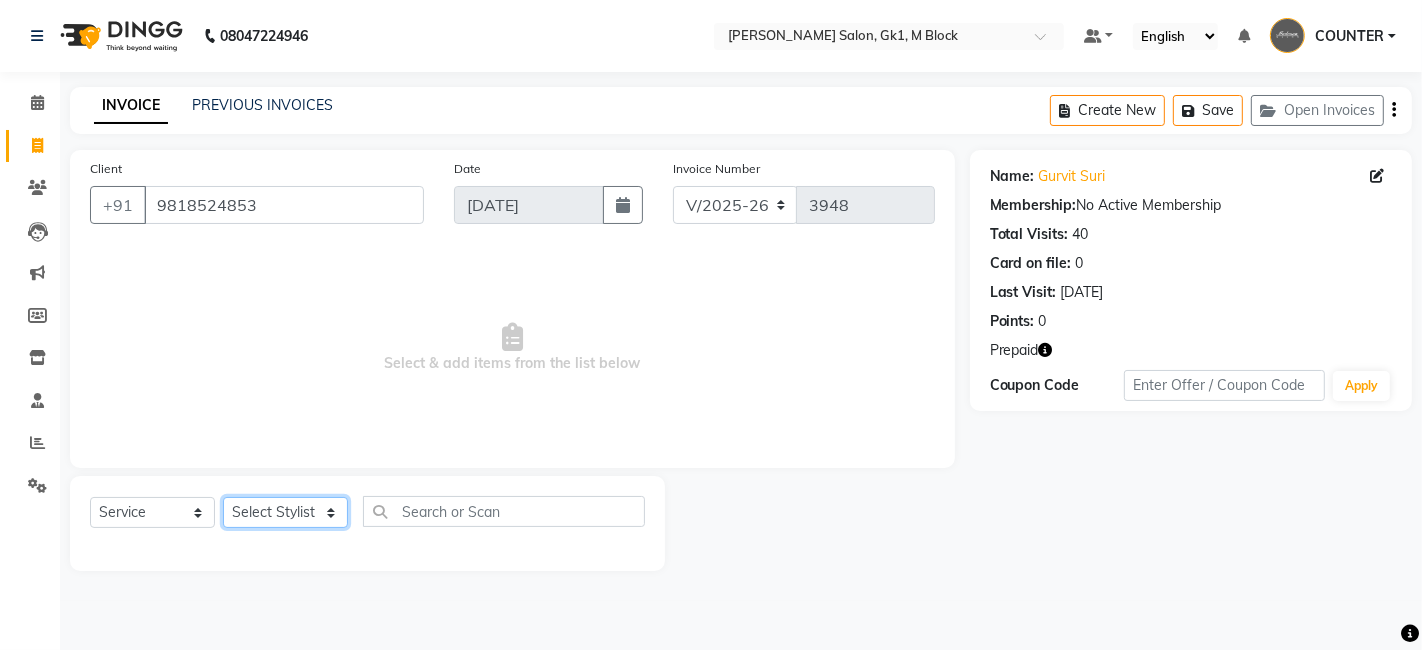 select on "47652" 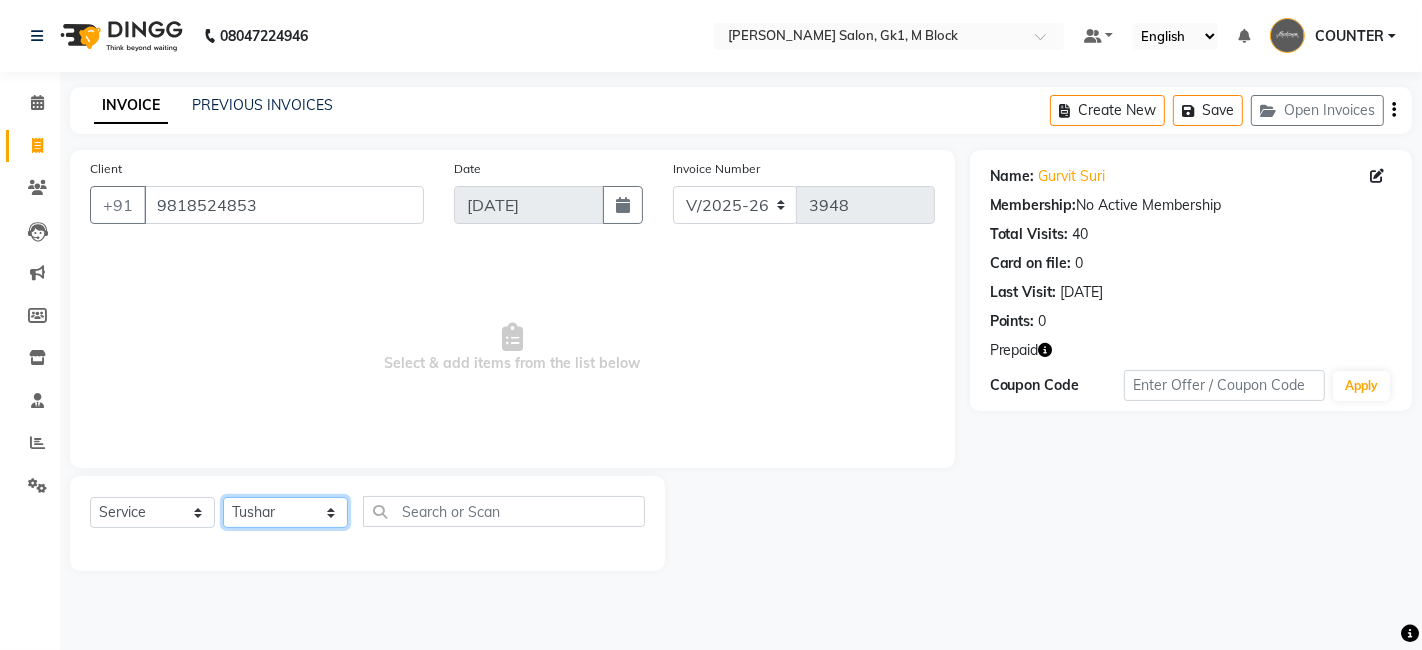 click on "Select Stylist [PERSON_NAME] [PERSON_NAME] Beauty [PERSON_NAME] COUNTER [PERSON_NAME] [PERSON_NAME] [PERSON_NAME] Owner Owner Rakesh Rishi [PERSON_NAME] [PERSON_NAME] [PERSON_NAME] Stylist [PERSON_NAME] [PERSON_NAME] [PERSON_NAME] [PERSON_NAME]" 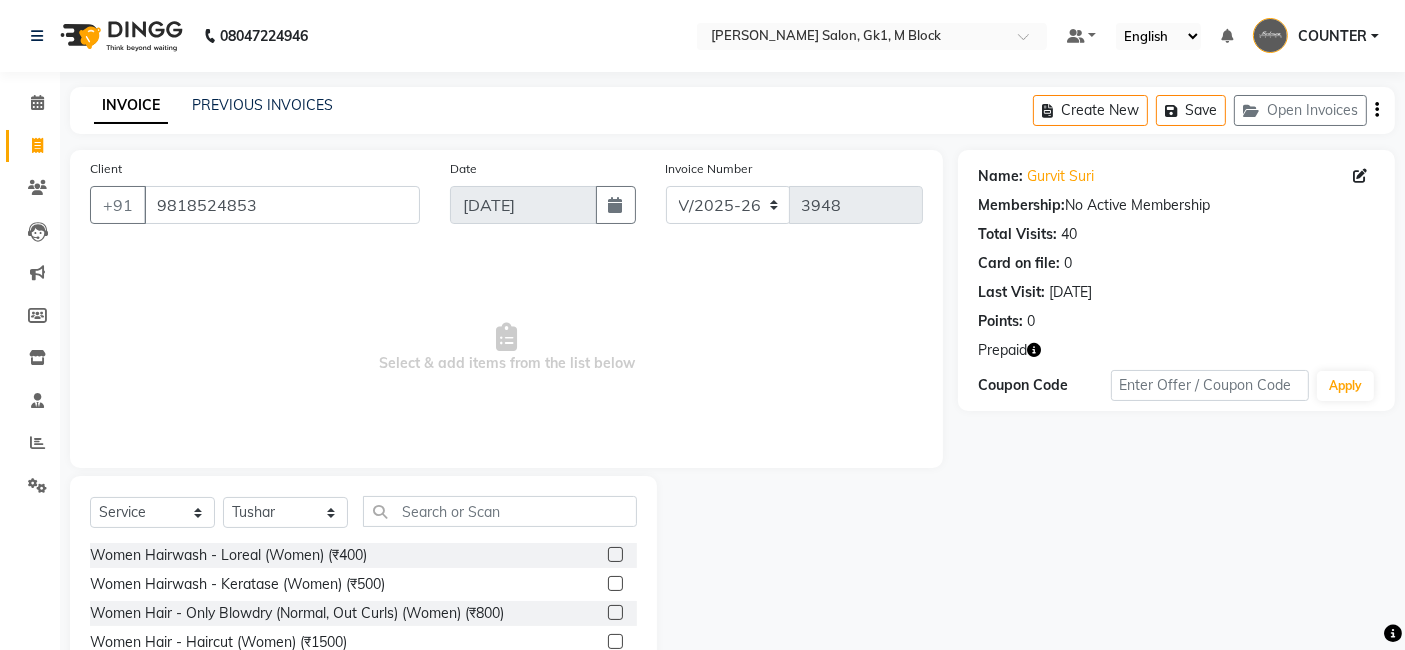 click 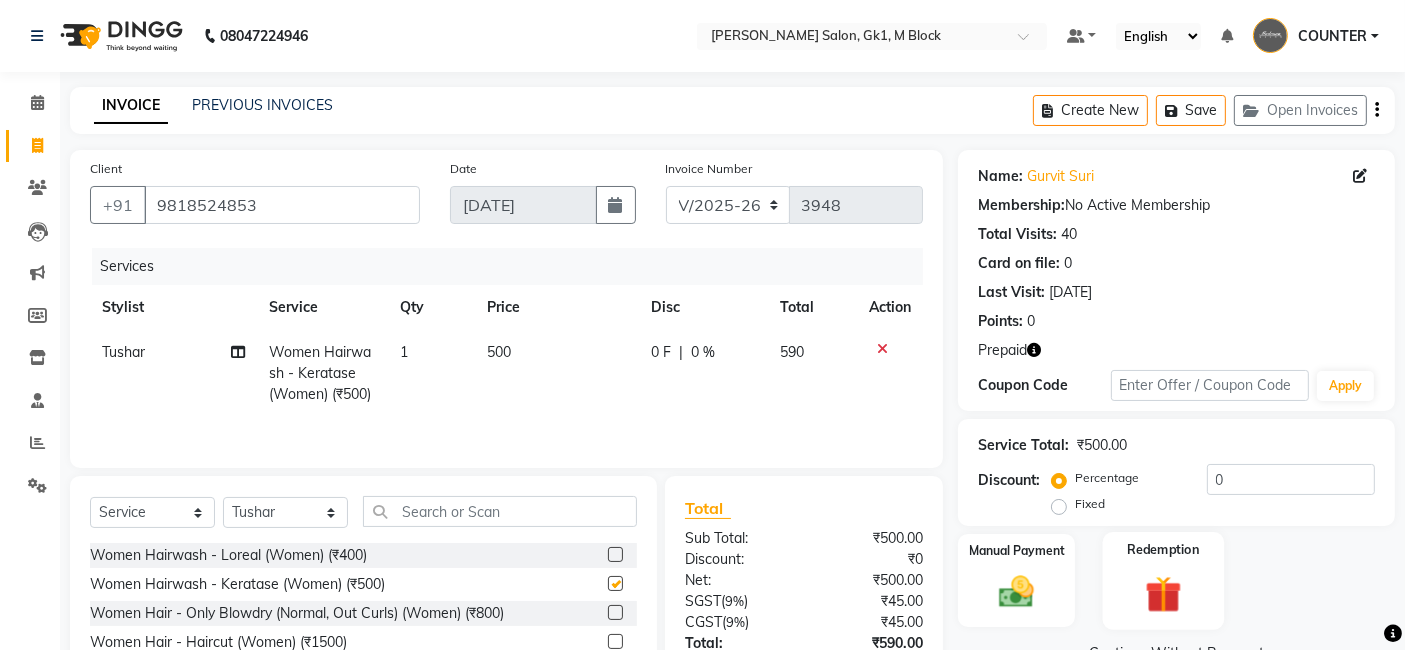checkbox on "false" 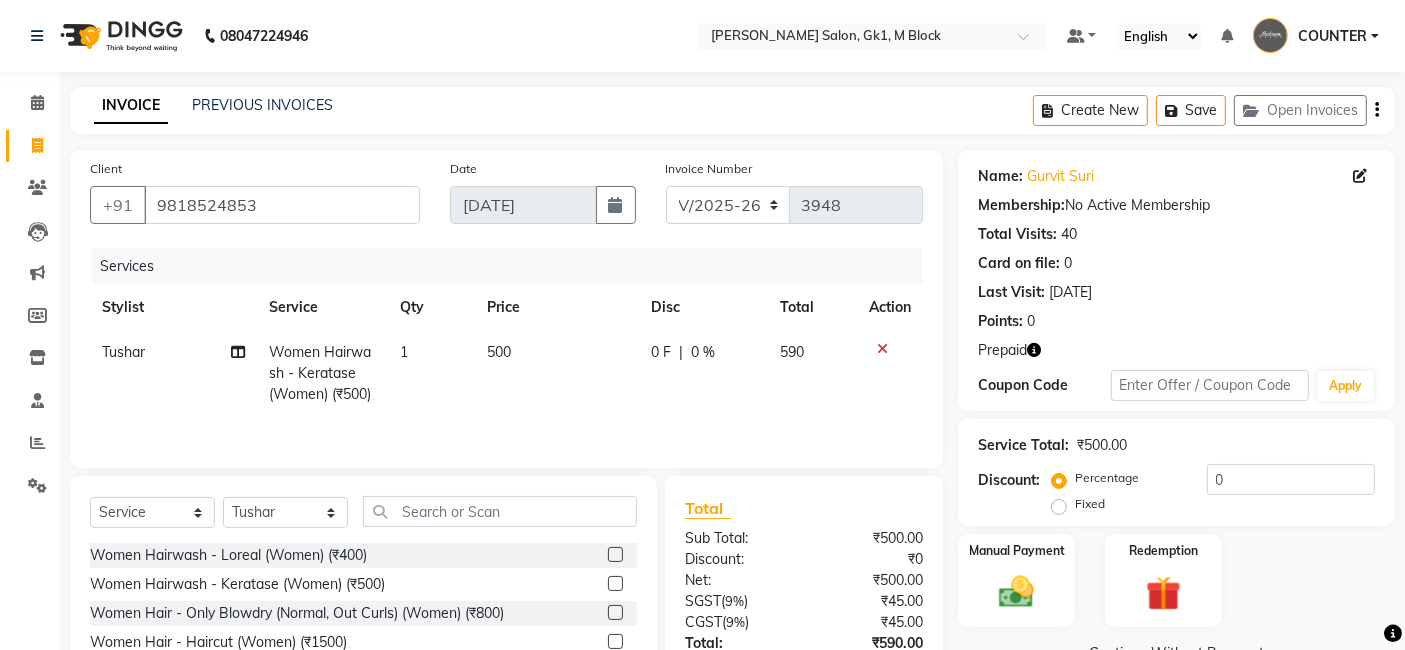 scroll, scrollTop: 152, scrollLeft: 0, axis: vertical 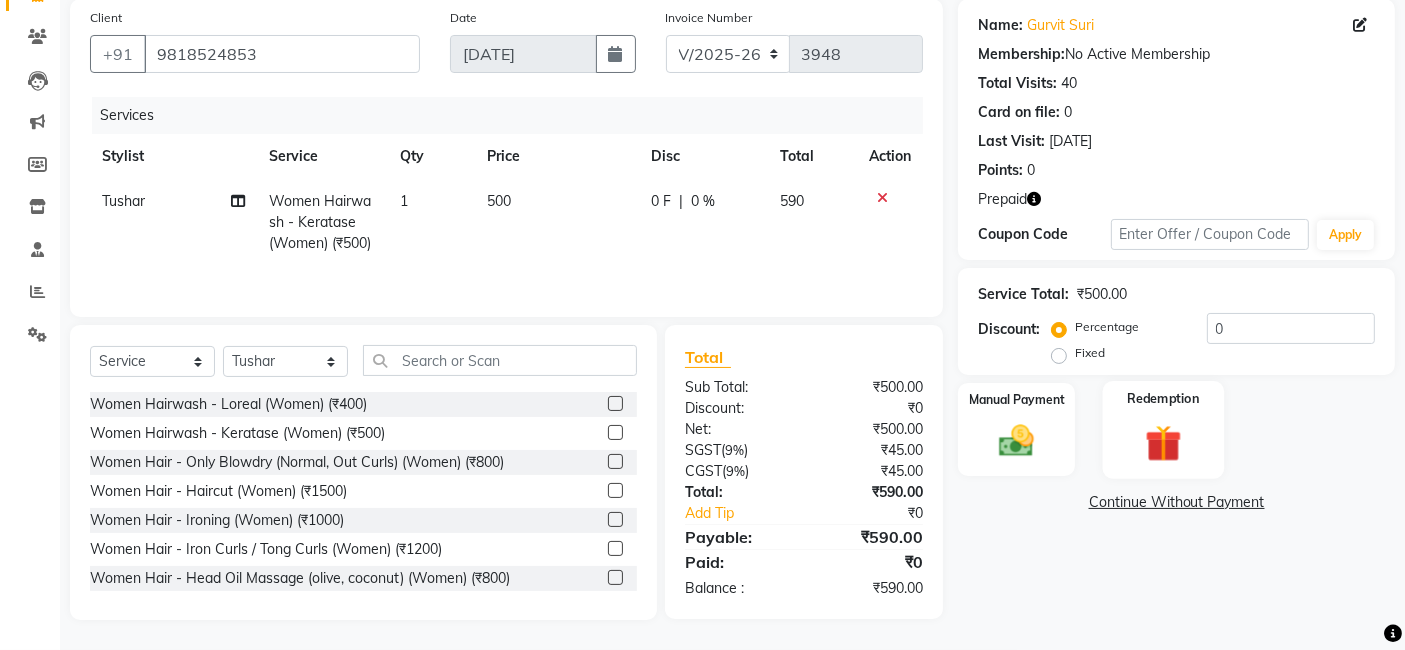 click 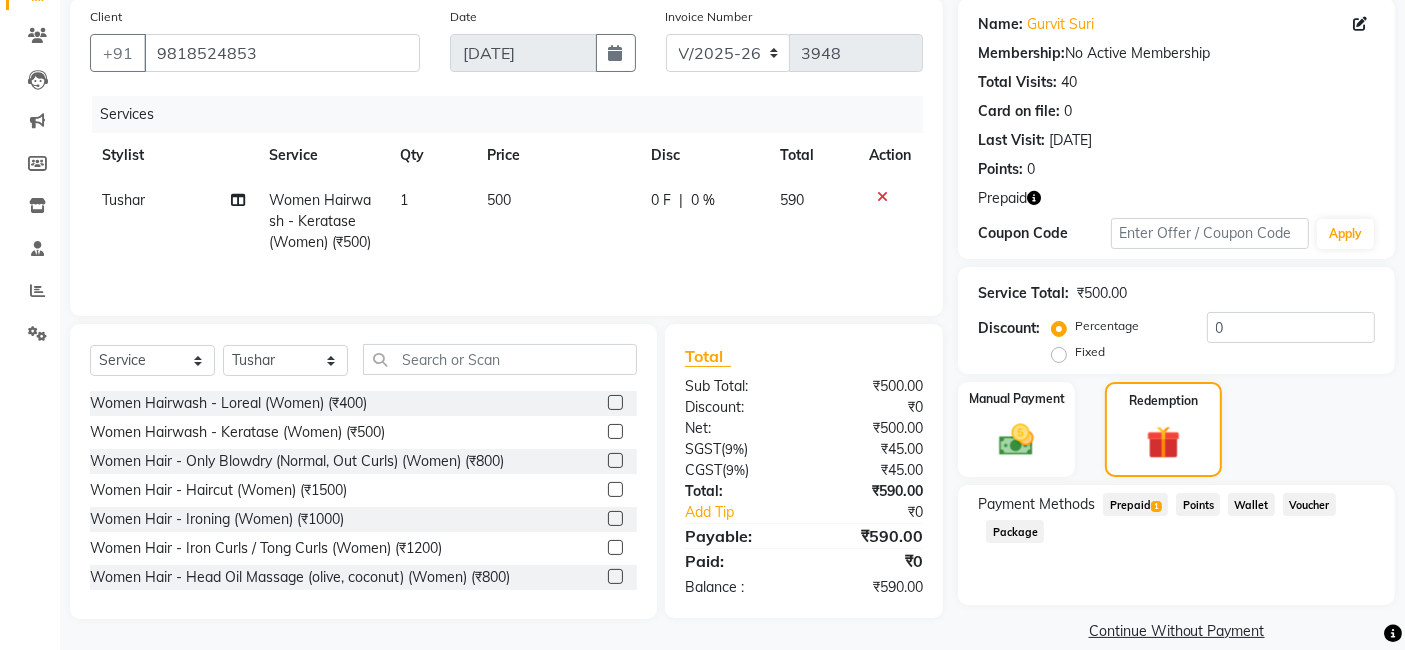 click on "Prepaid  1" 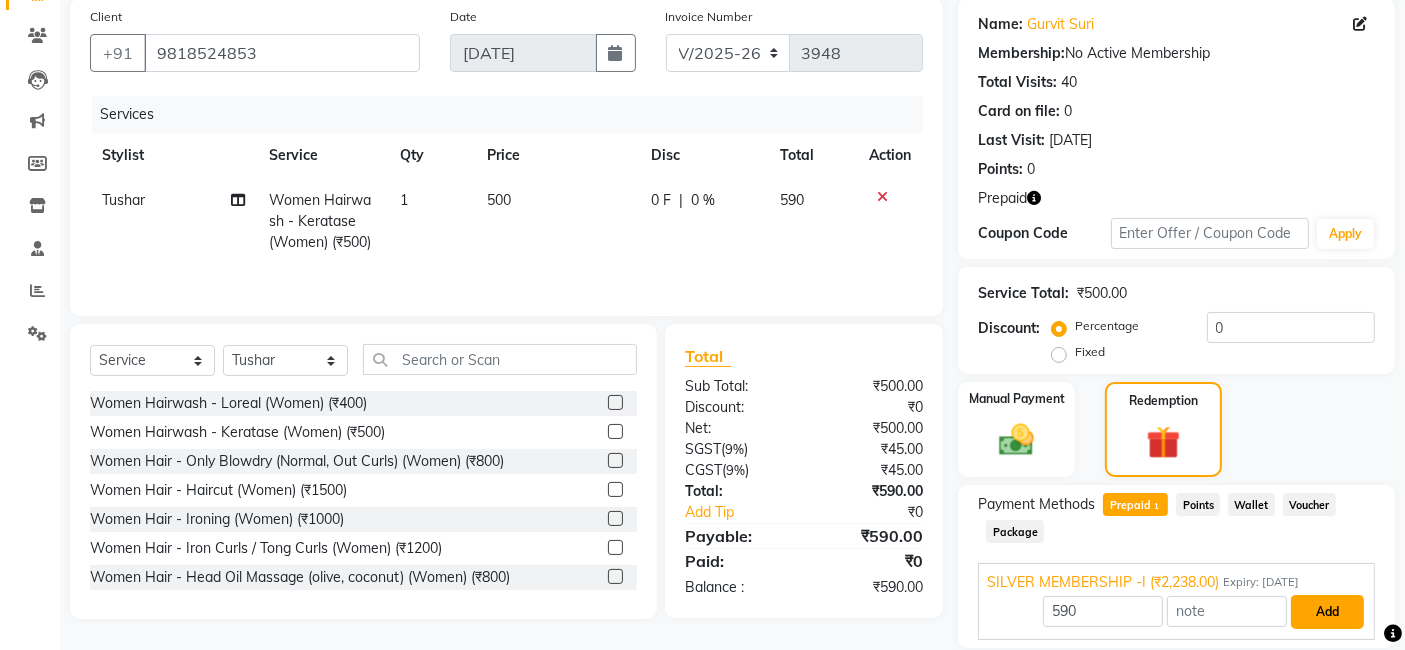 click on "Add" at bounding box center [1327, 612] 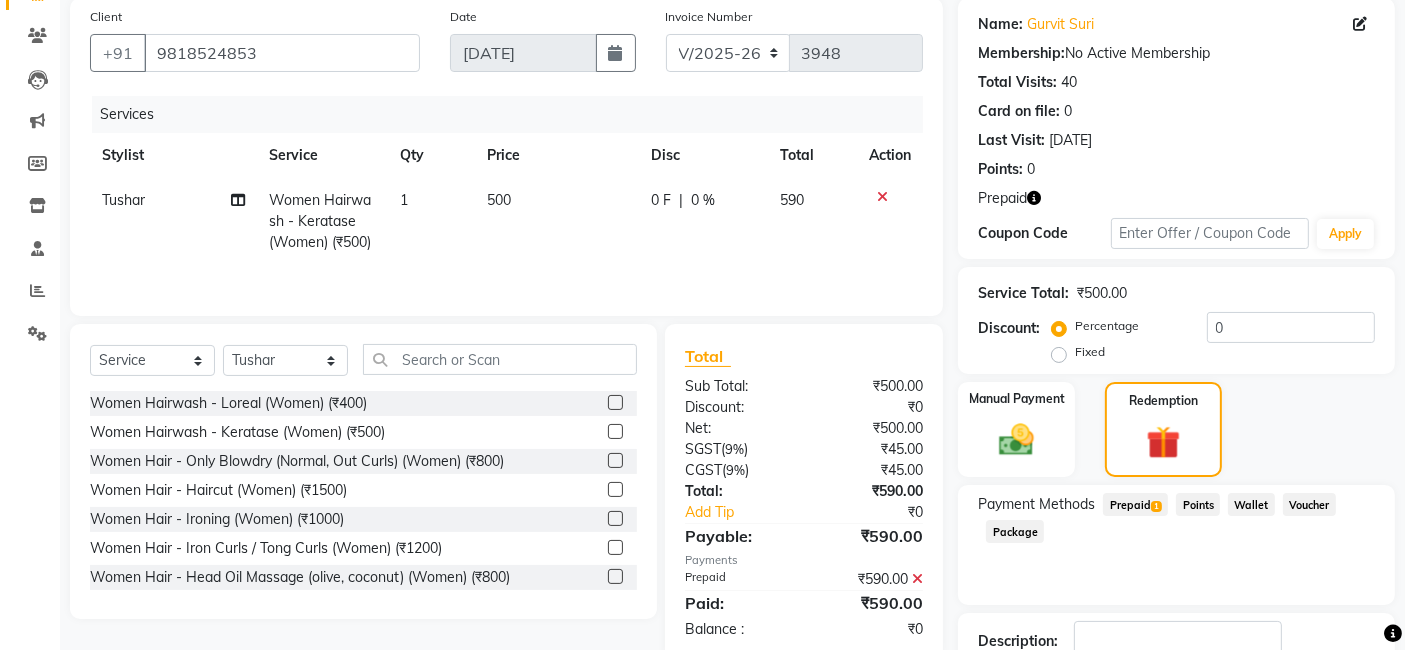scroll, scrollTop: 288, scrollLeft: 0, axis: vertical 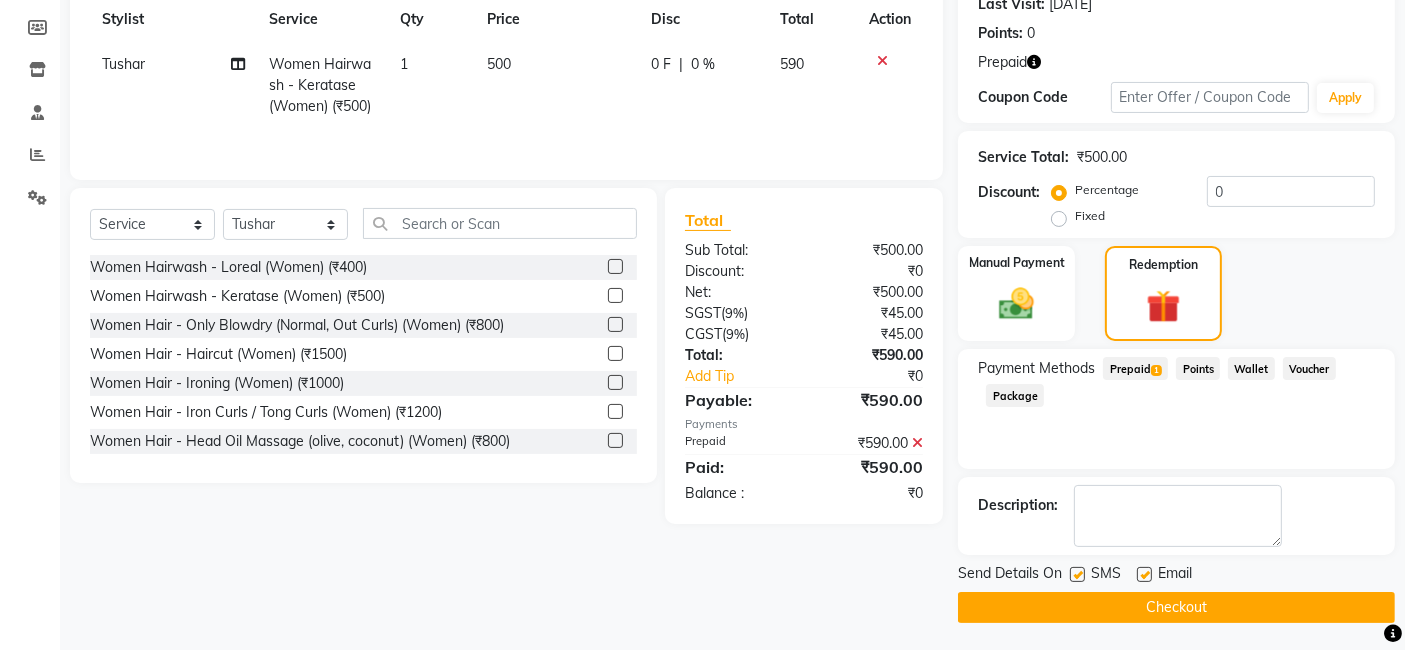 click on "Checkout" 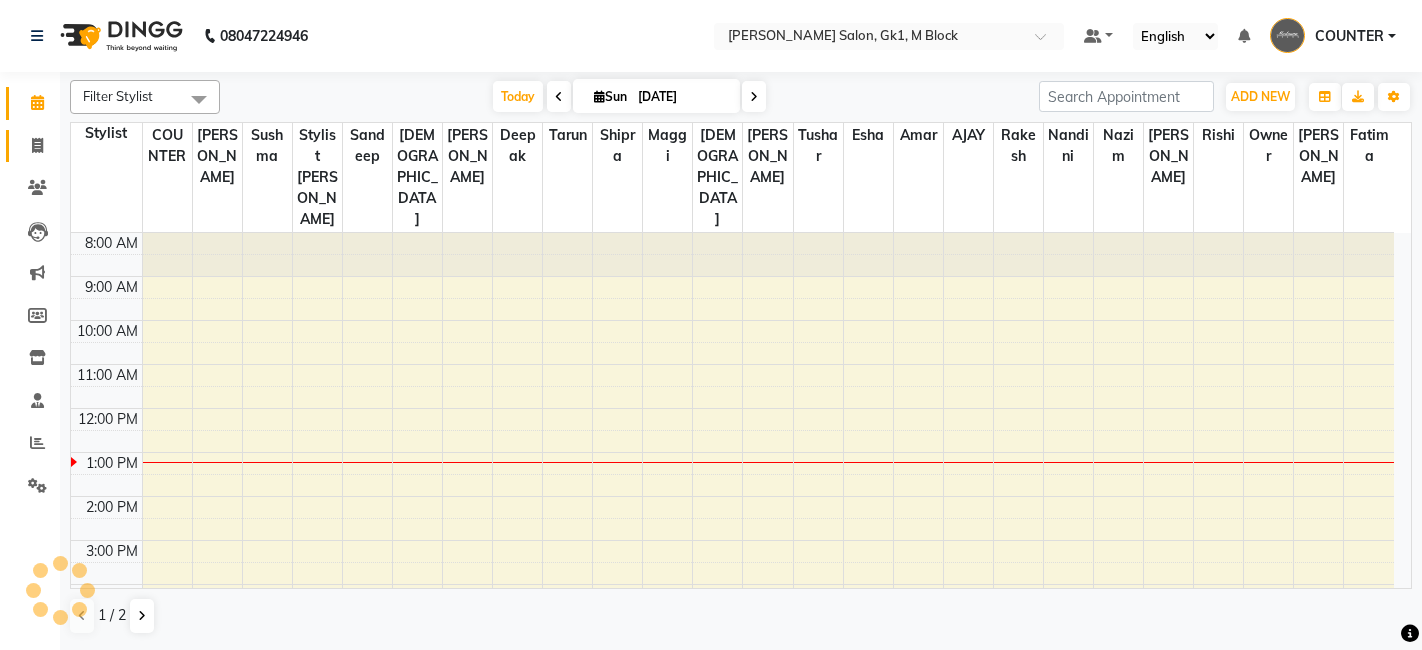 scroll, scrollTop: 0, scrollLeft: 0, axis: both 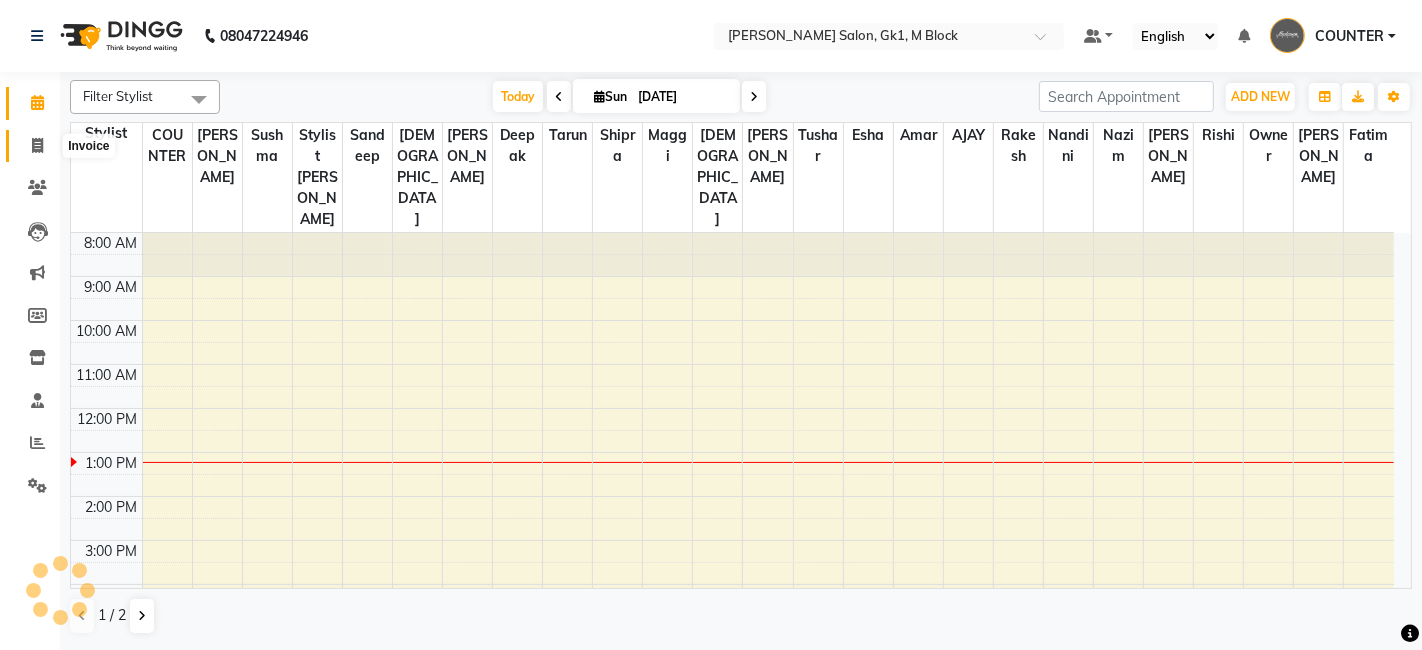 click 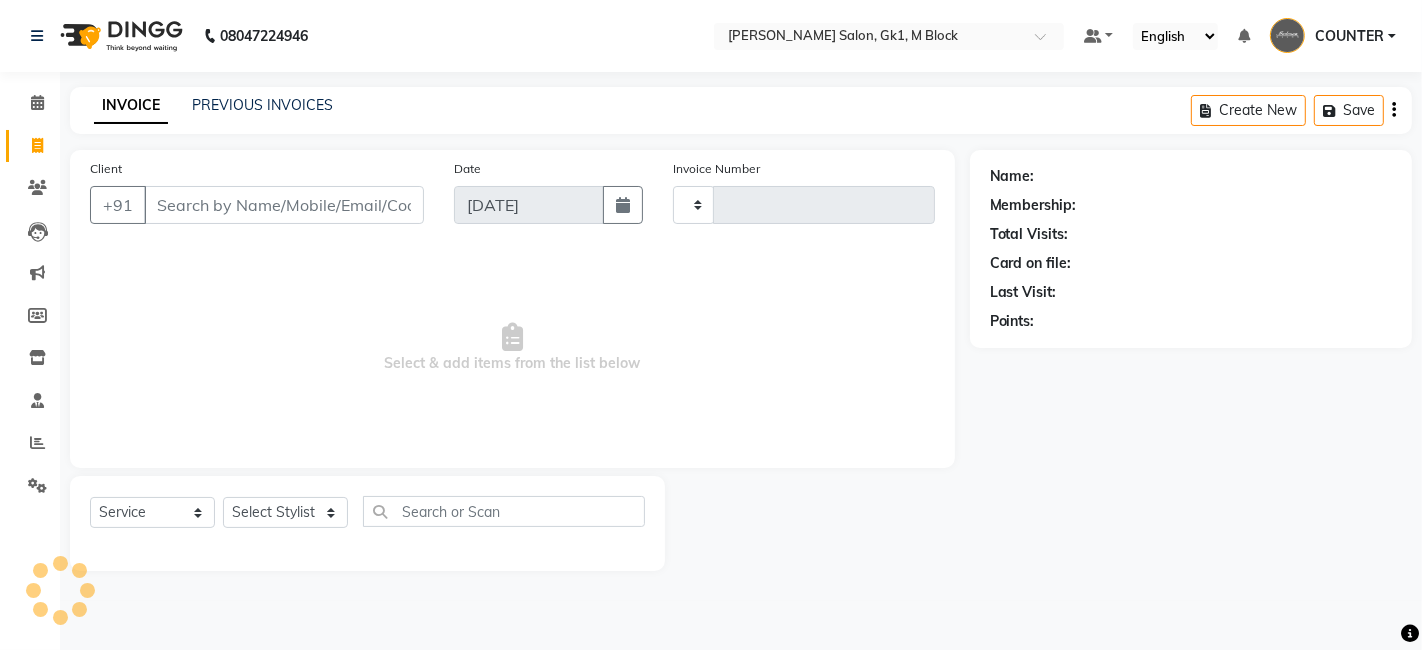 type on "3953" 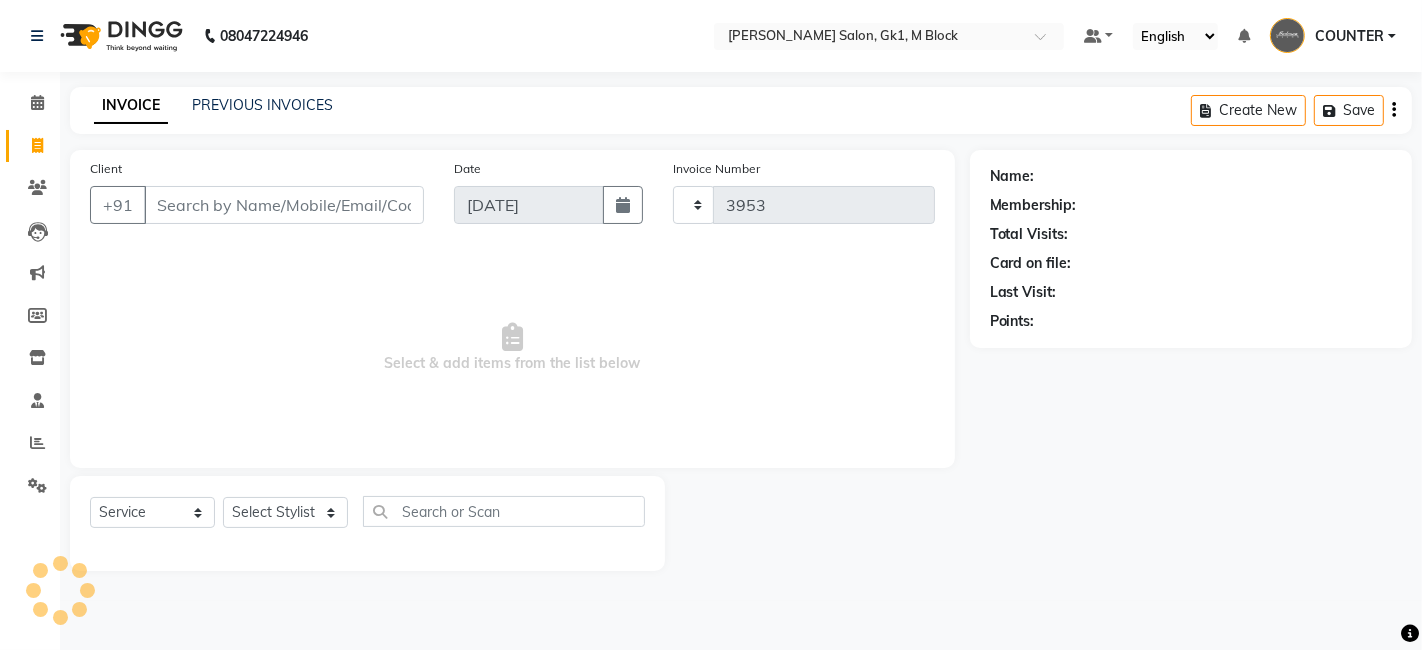 select on "6312" 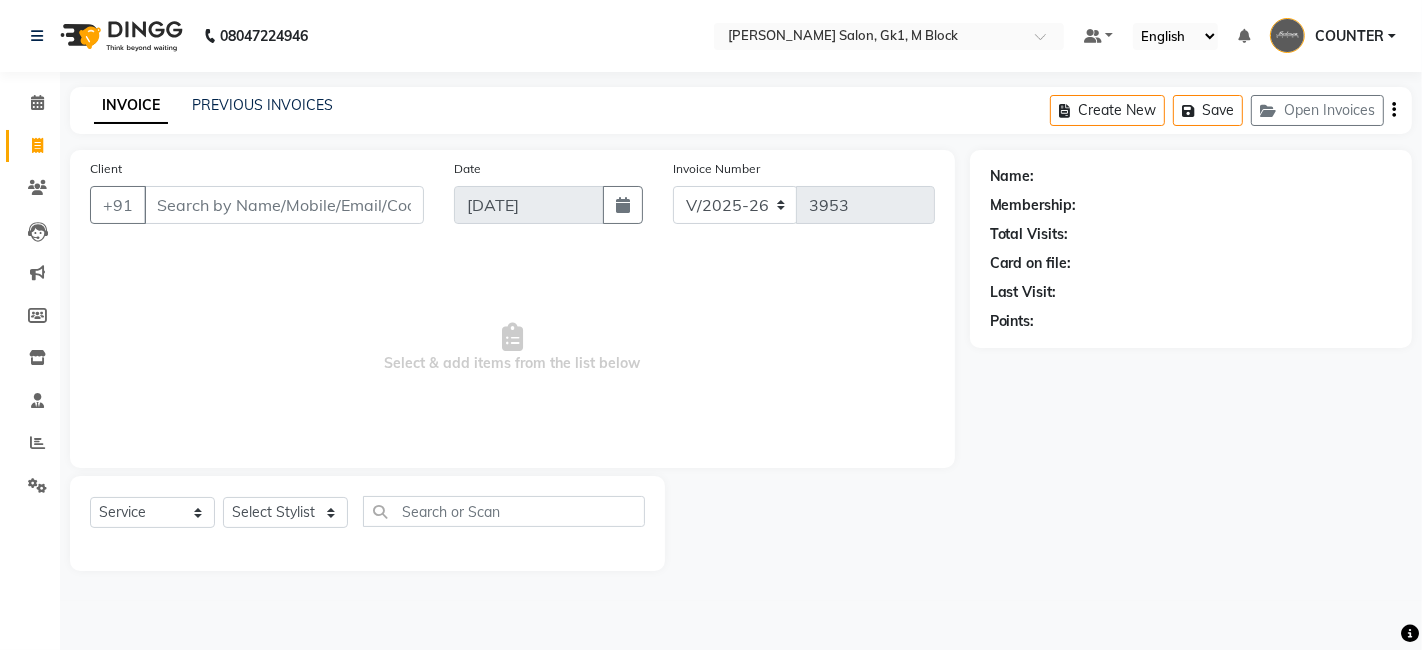 click on "Select  Service  Product  Membership  Package Voucher Prepaid Gift Card  Select Stylist [PERSON_NAME] [PERSON_NAME] Beauty [PERSON_NAME] COUNTER Deepak [PERSON_NAME] [PERSON_NAME] [PERSON_NAME] Owner Owner [PERSON_NAME] [PERSON_NAME] [PERSON_NAME] [PERSON_NAME] Stylist [PERSON_NAME] [PERSON_NAME] [PERSON_NAME] [PERSON_NAME]" 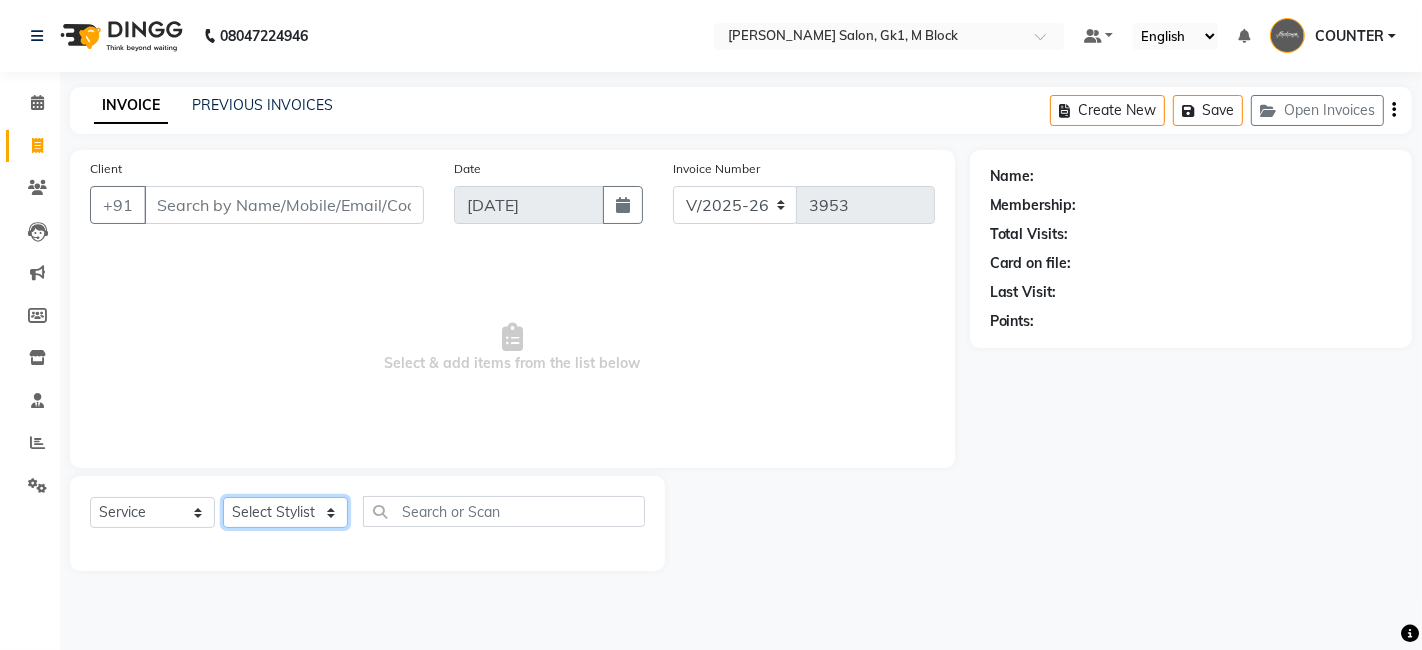 click on "Select Stylist [PERSON_NAME] [PERSON_NAME] Beauty [PERSON_NAME] COUNTER [PERSON_NAME] [PERSON_NAME] [PERSON_NAME] Owner Owner Rakesh Rishi [PERSON_NAME] [PERSON_NAME] [PERSON_NAME] Stylist [PERSON_NAME] [PERSON_NAME] [PERSON_NAME] [PERSON_NAME]" 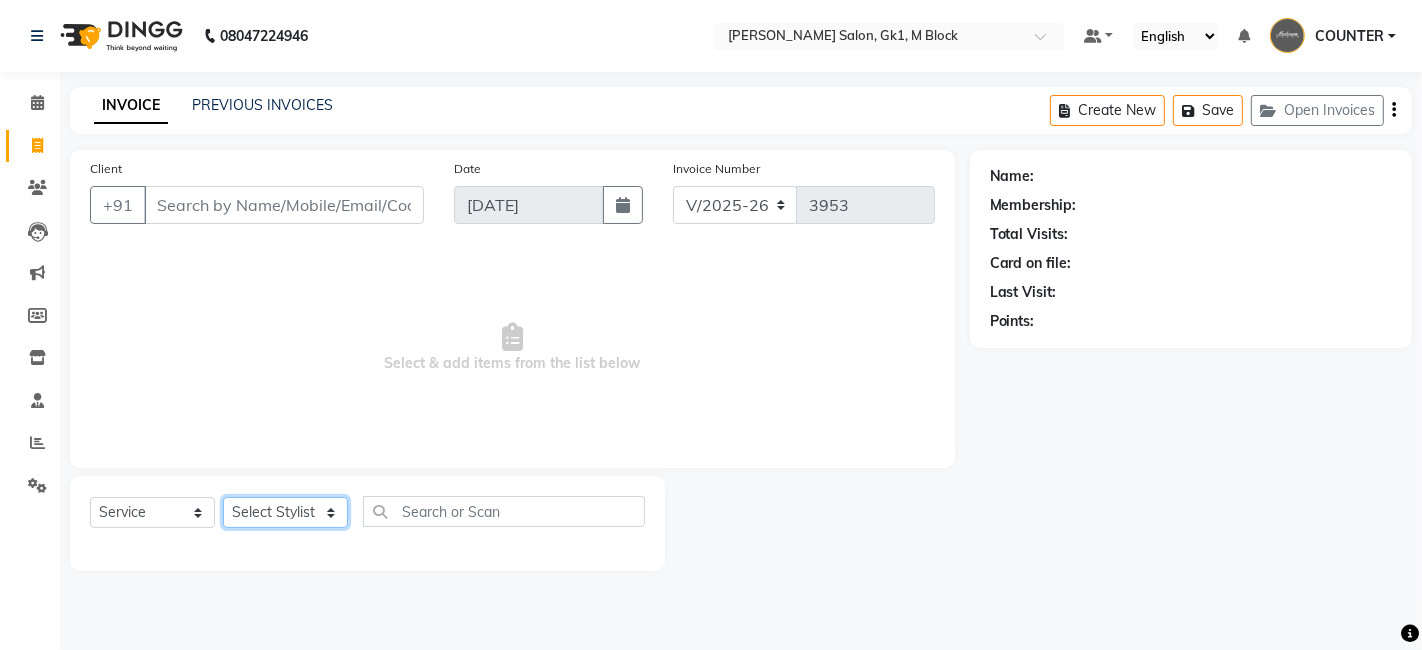 select on "47634" 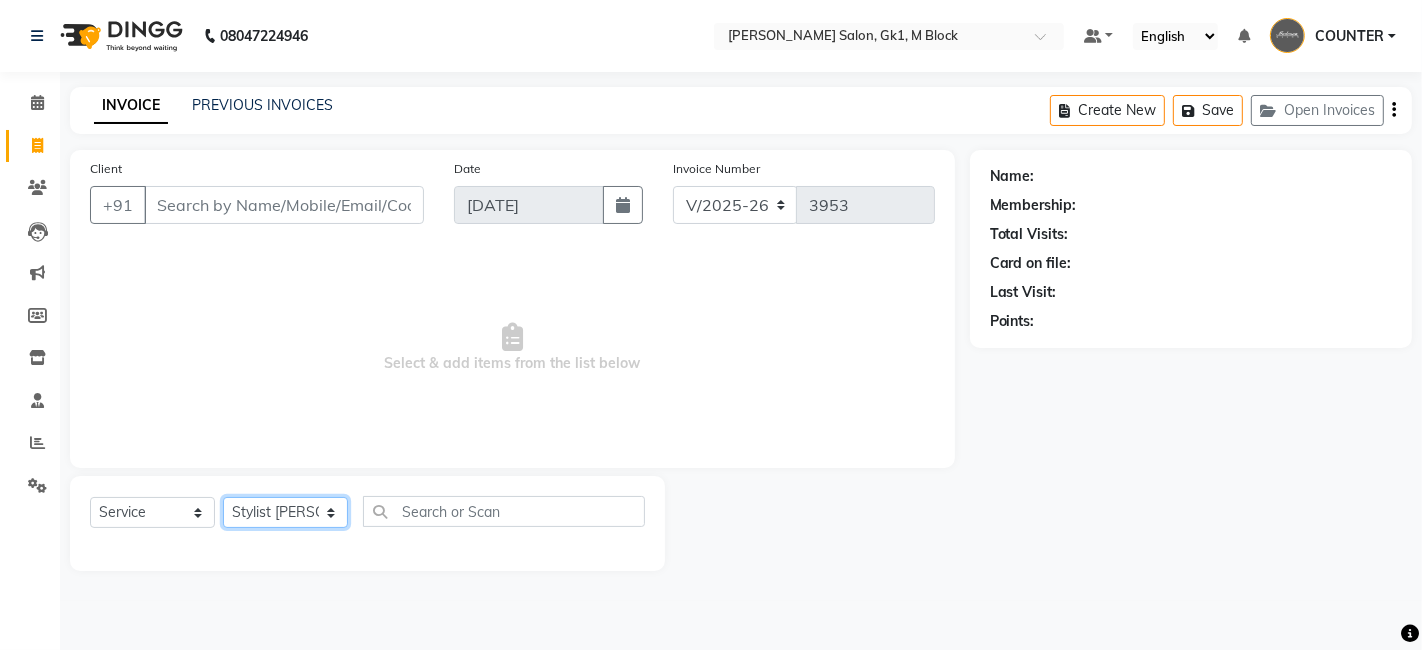 click on "Select Stylist [PERSON_NAME] [PERSON_NAME] Beauty [PERSON_NAME] COUNTER [PERSON_NAME] [PERSON_NAME] [PERSON_NAME] Owner Owner Rakesh Rishi [PERSON_NAME] [PERSON_NAME] [PERSON_NAME] Stylist [PERSON_NAME] [PERSON_NAME] [PERSON_NAME] [PERSON_NAME]" 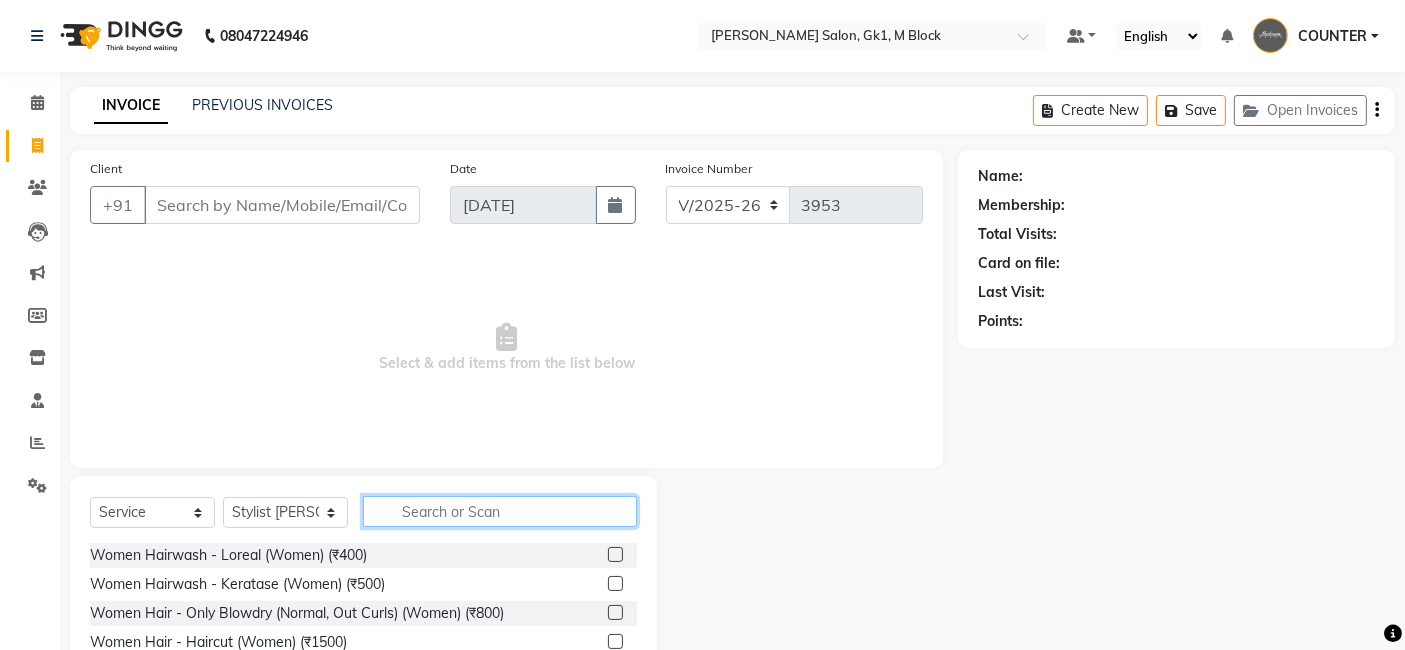 click 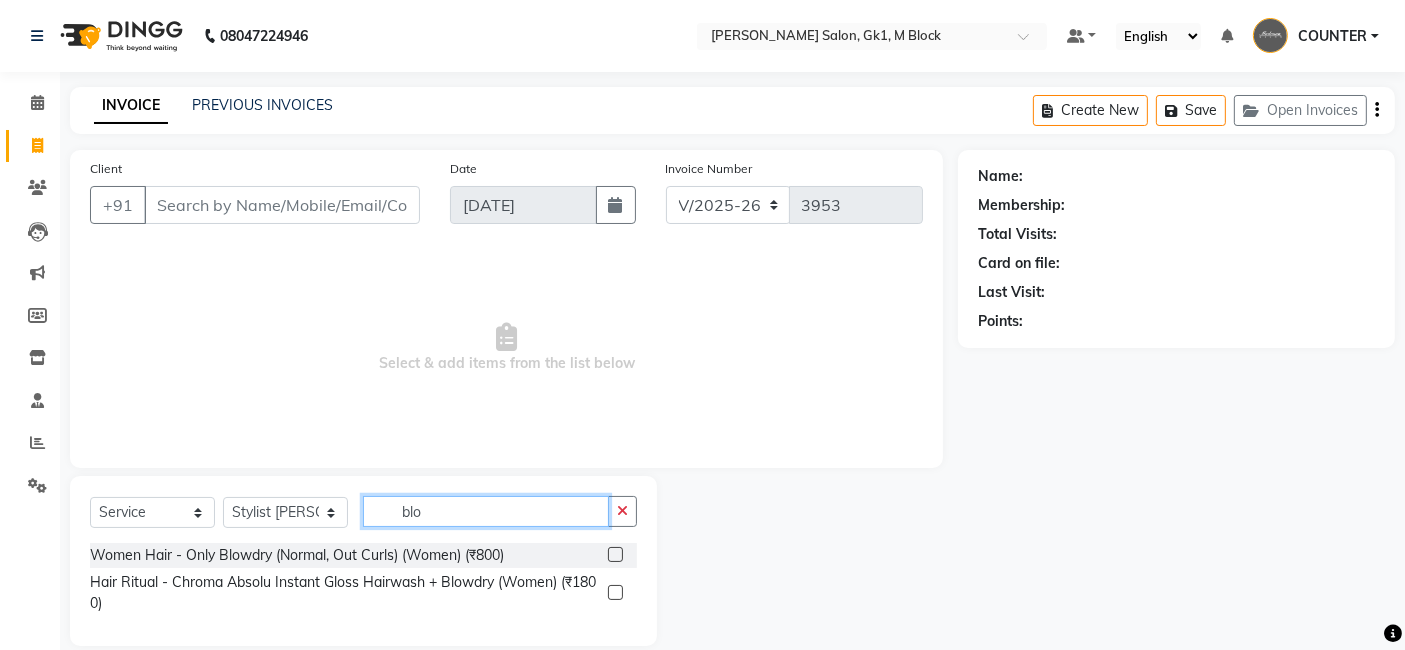type on "blo" 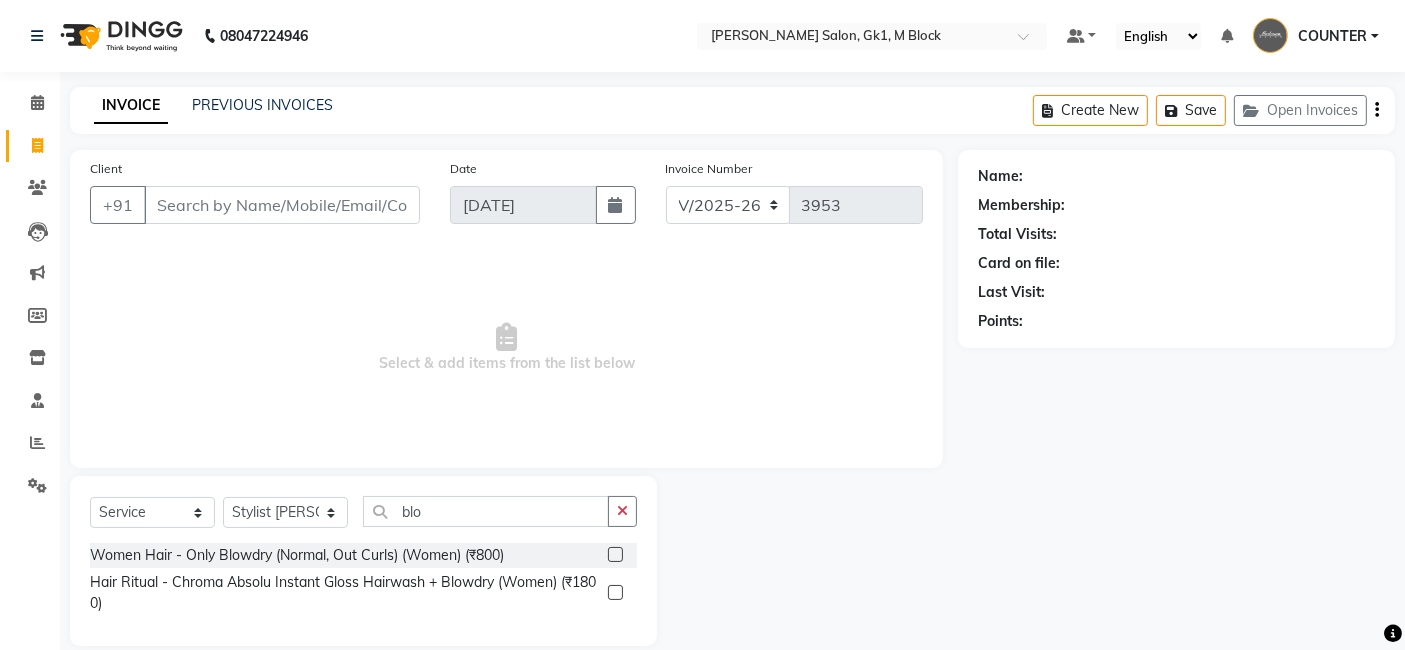 click 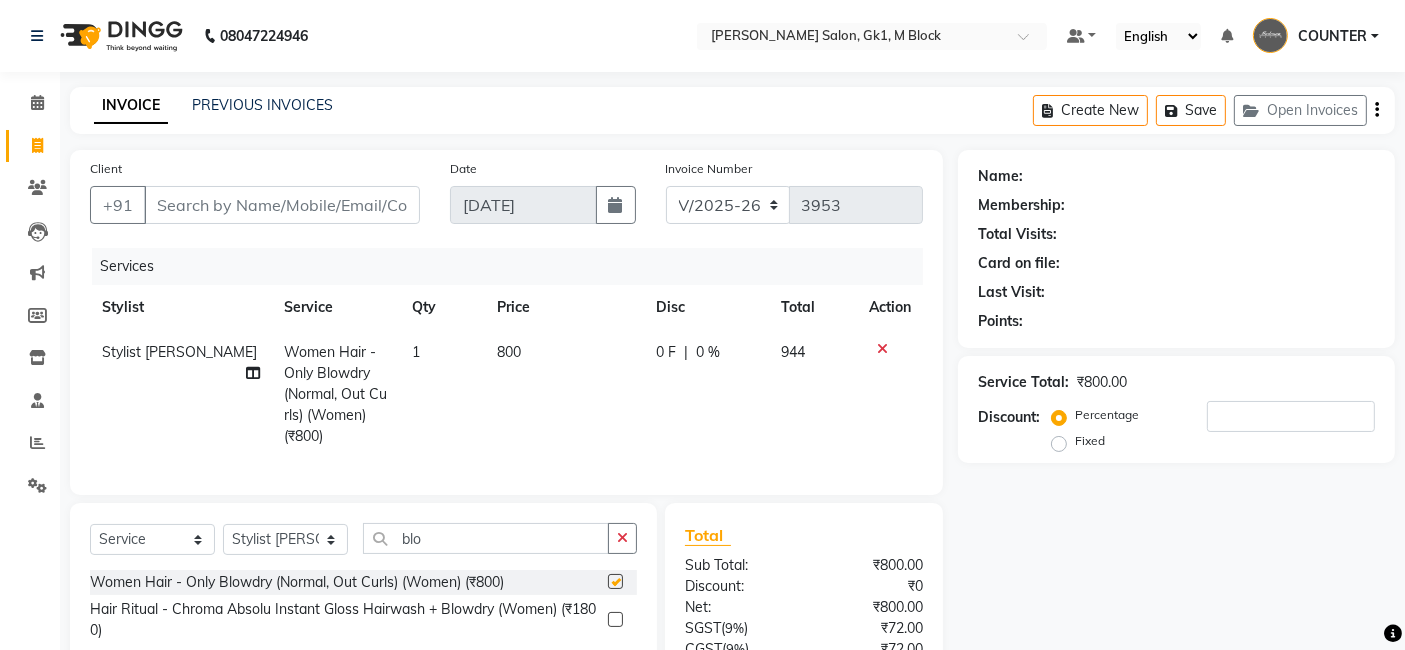 checkbox on "false" 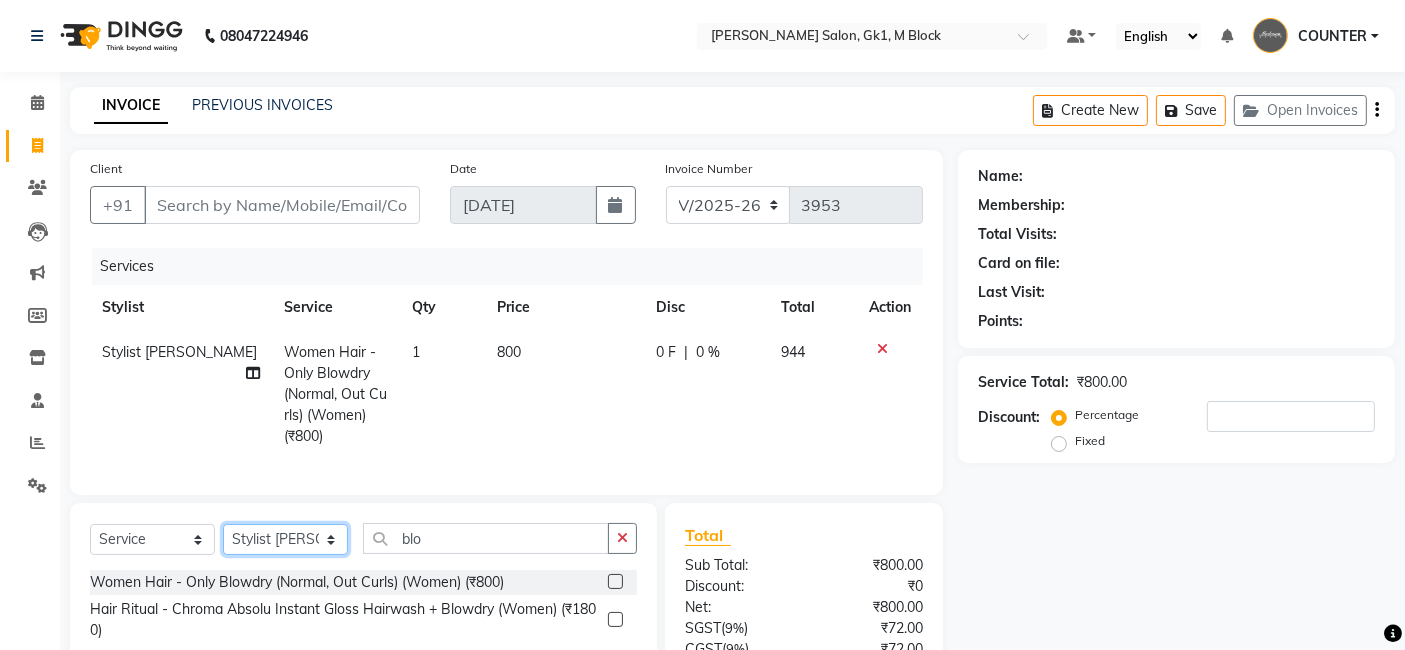 click on "Select Stylist [PERSON_NAME] [PERSON_NAME] Beauty [PERSON_NAME] COUNTER [PERSON_NAME] [PERSON_NAME] [PERSON_NAME] Owner Owner Rakesh Rishi [PERSON_NAME] [PERSON_NAME] [PERSON_NAME] Stylist [PERSON_NAME] [PERSON_NAME] [PERSON_NAME] [PERSON_NAME]" 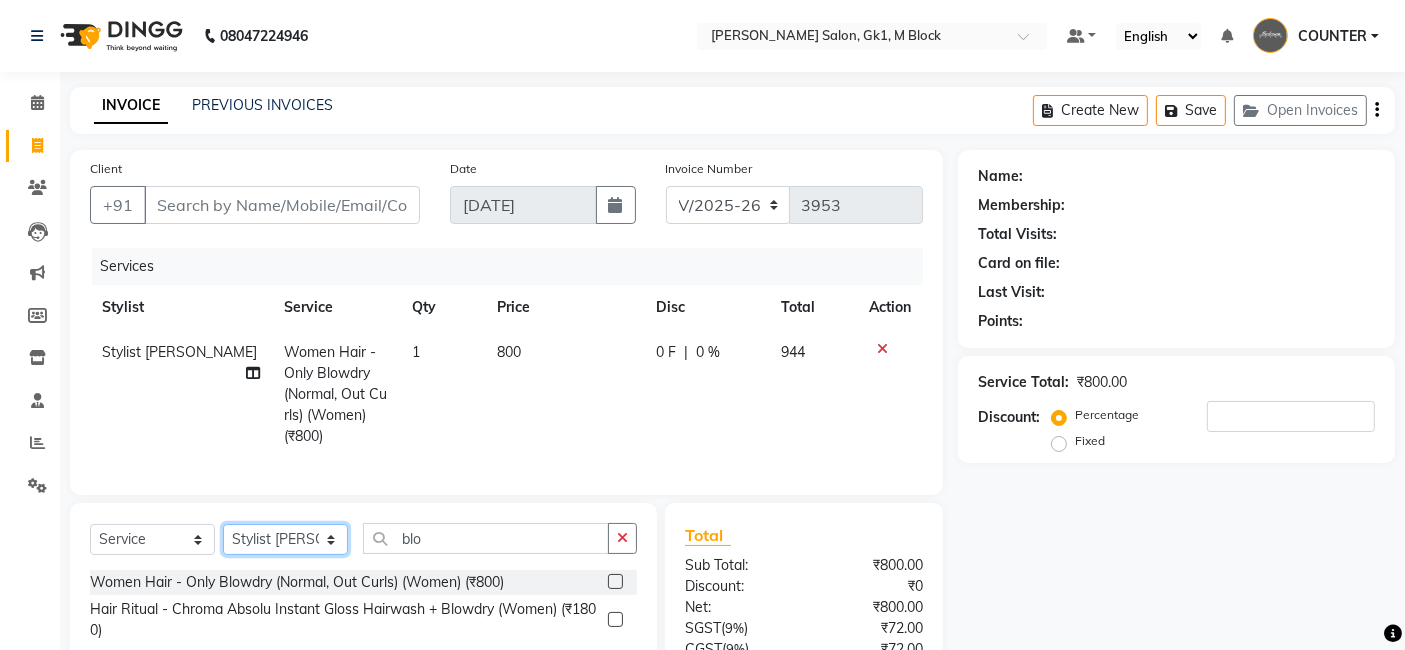 select on "47652" 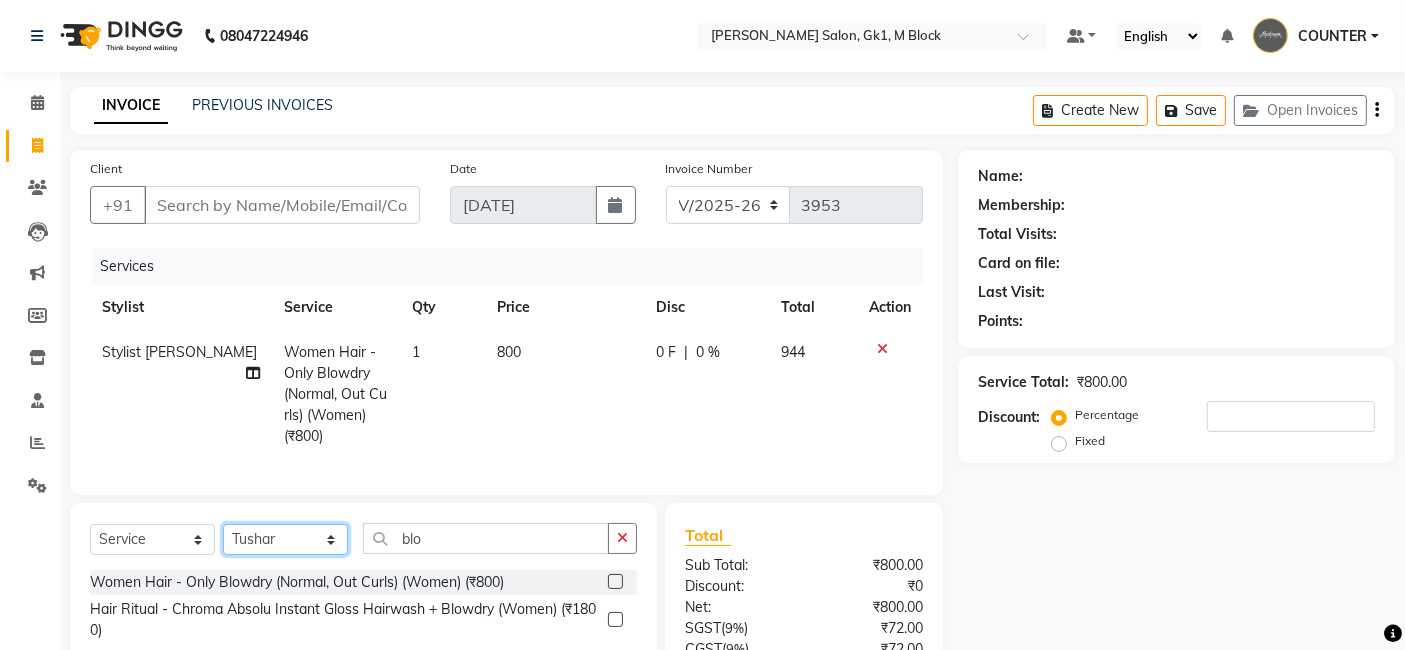 click on "Select Stylist [PERSON_NAME] [PERSON_NAME] Beauty [PERSON_NAME] COUNTER [PERSON_NAME] [PERSON_NAME] [PERSON_NAME] Owner Owner Rakesh Rishi [PERSON_NAME] [PERSON_NAME] [PERSON_NAME] Stylist [PERSON_NAME] [PERSON_NAME] [PERSON_NAME] [PERSON_NAME]" 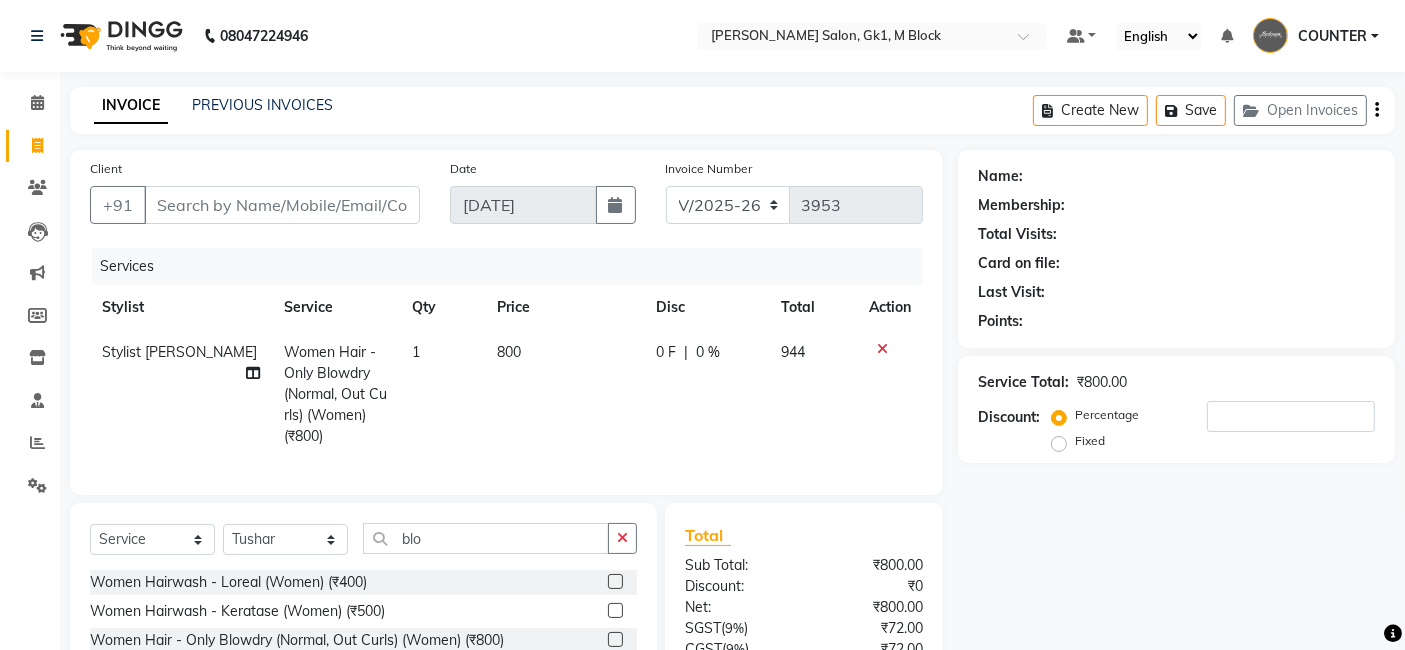 click 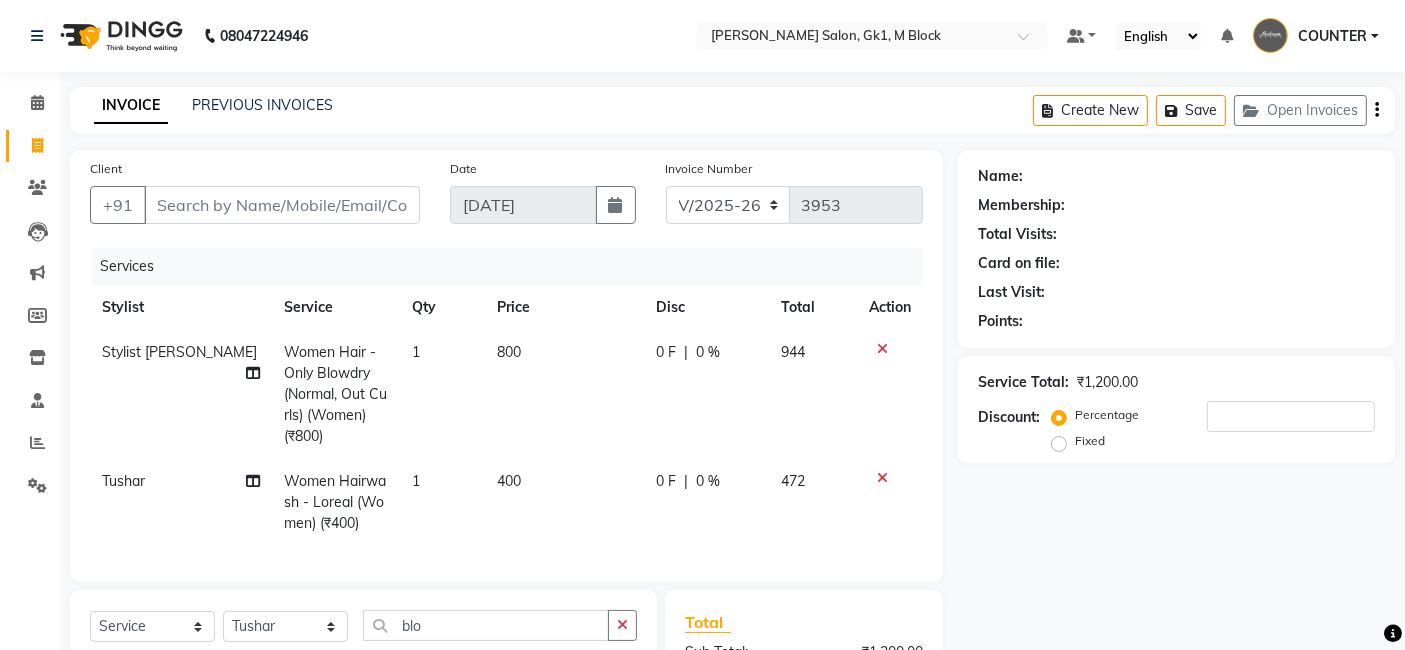 checkbox on "false" 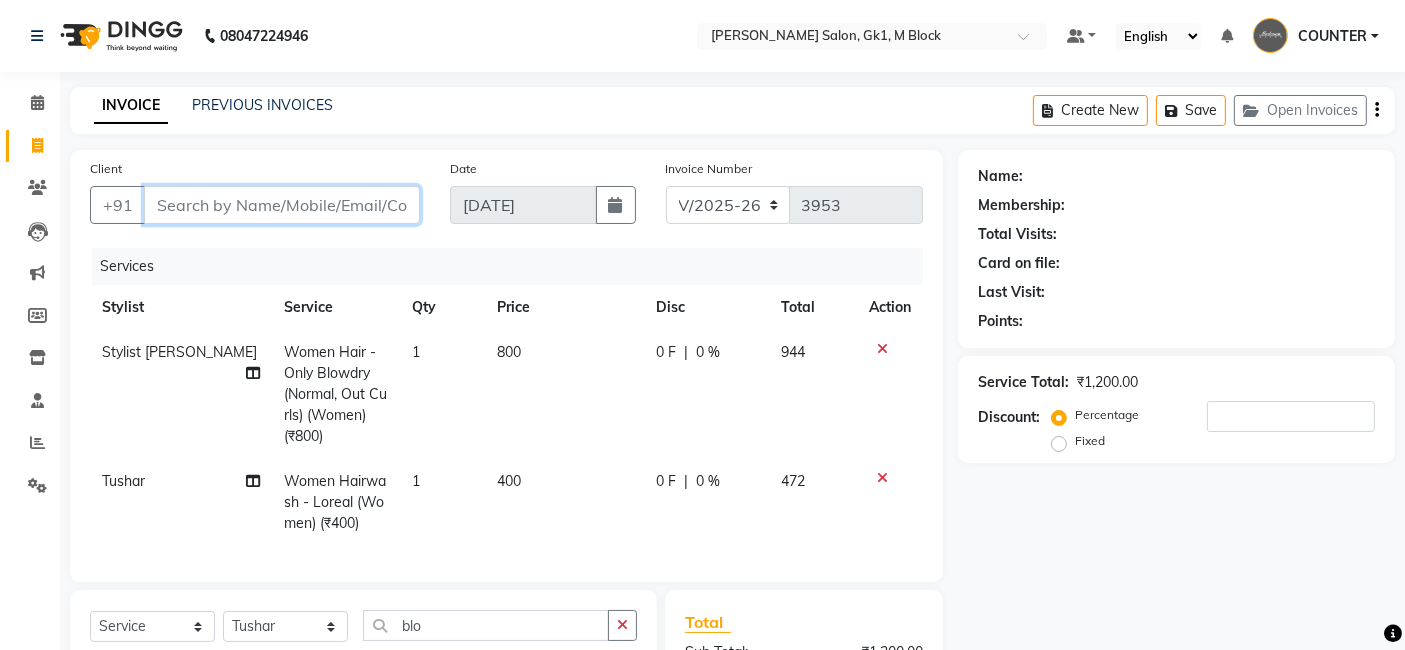 click on "Client" at bounding box center (282, 205) 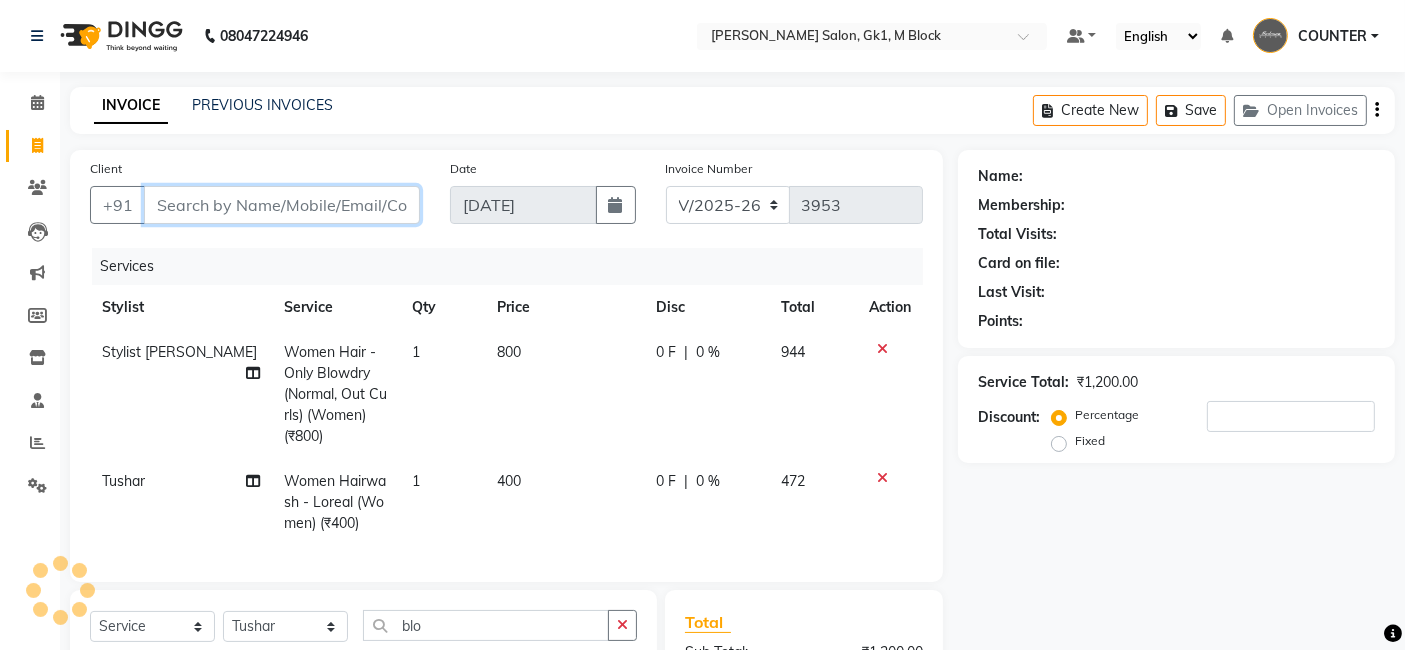 type on "9" 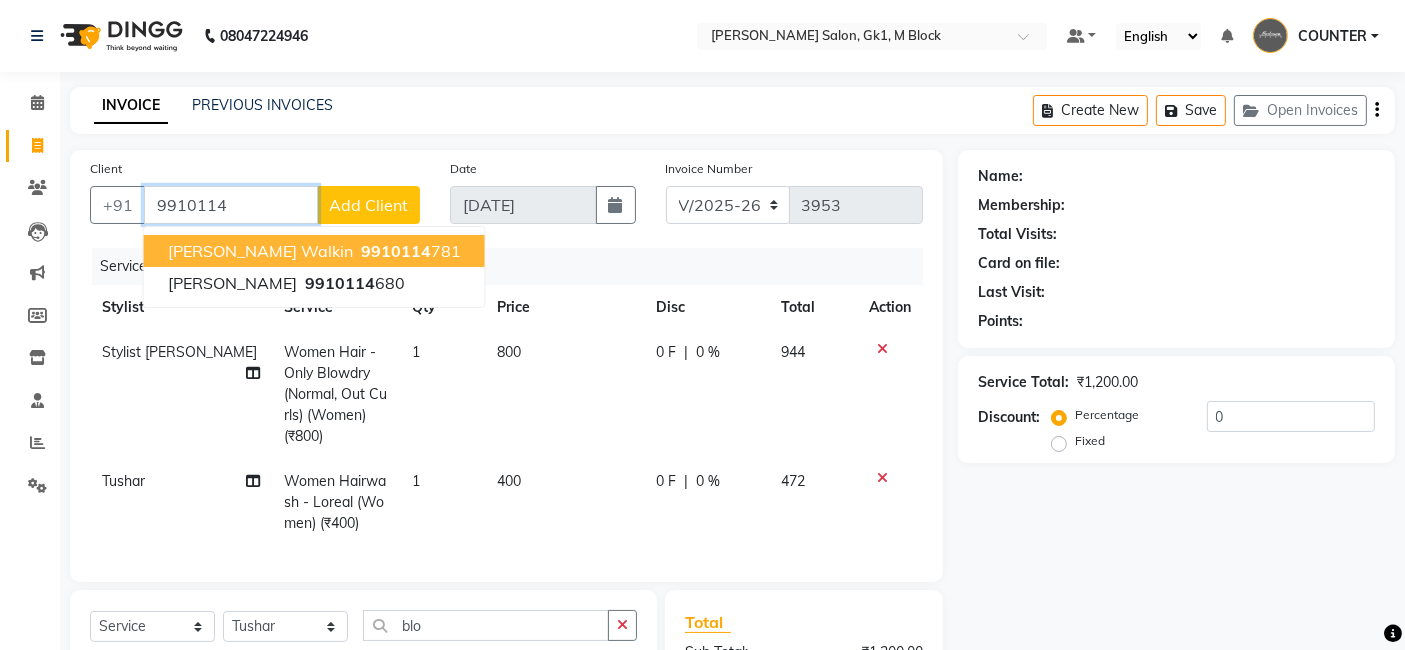 click on "9910114" at bounding box center (396, 251) 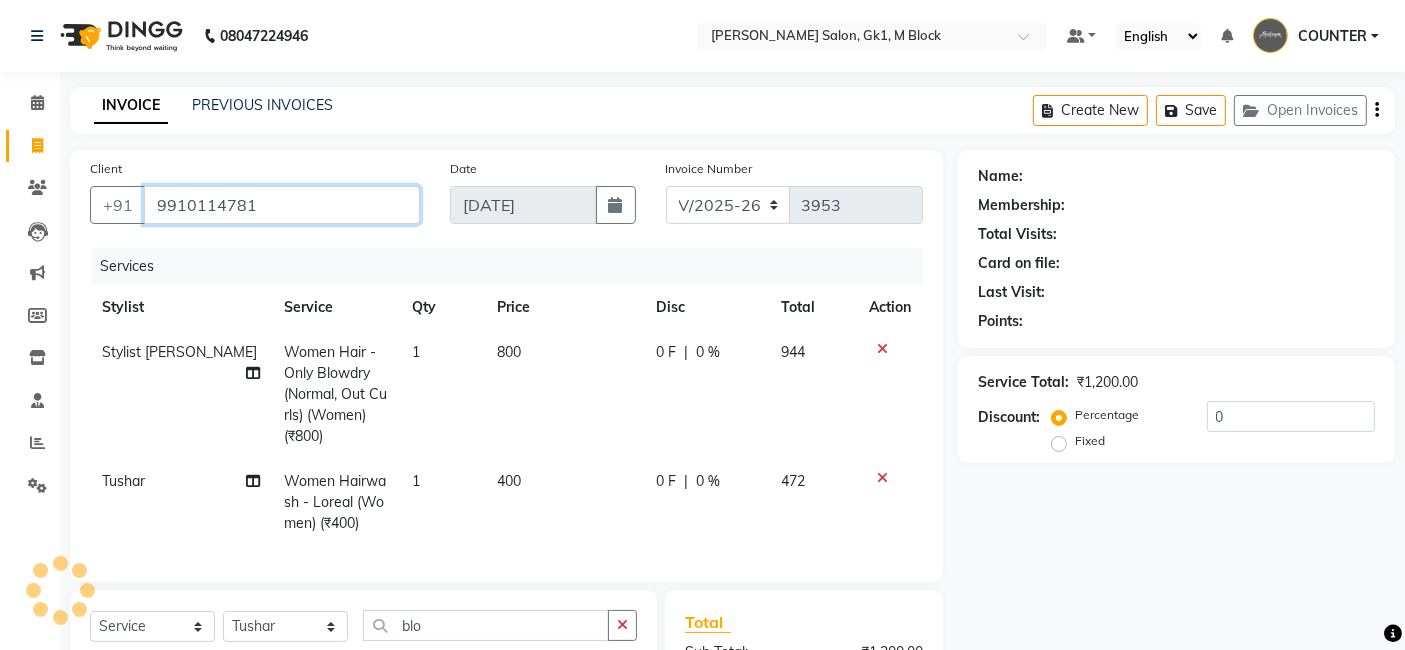 type on "9910114781" 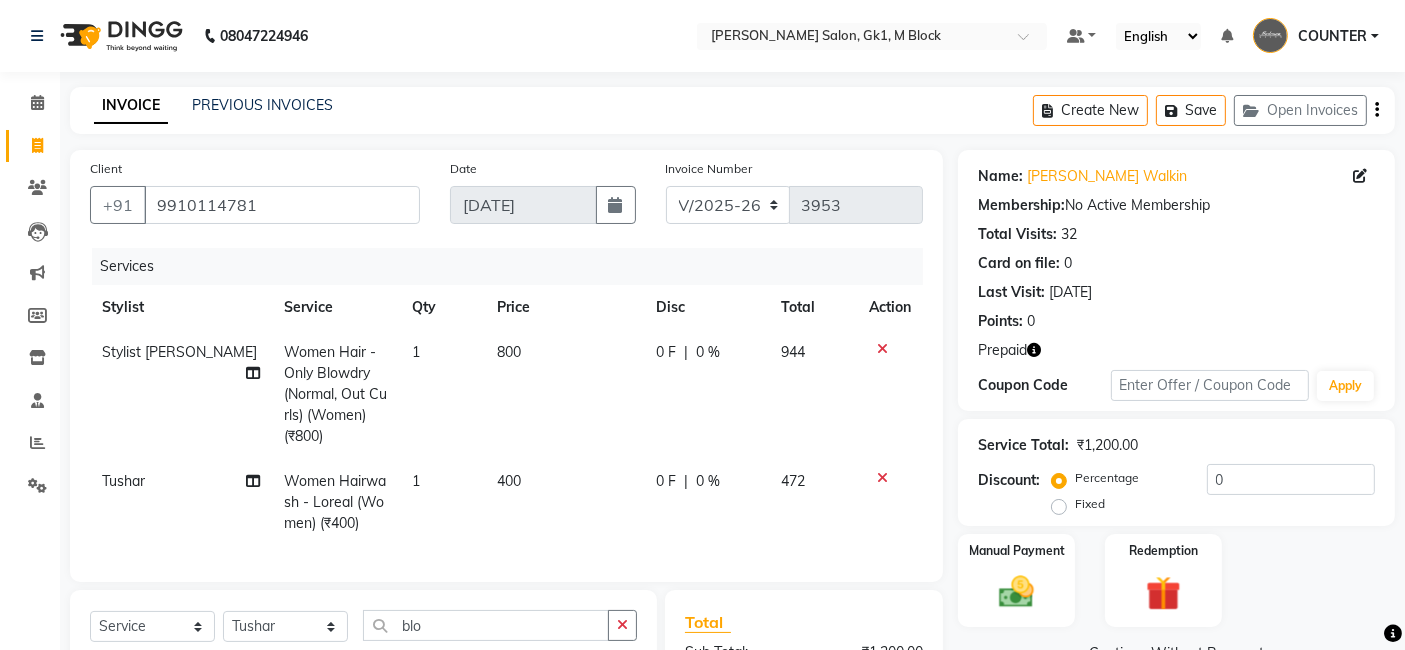 click 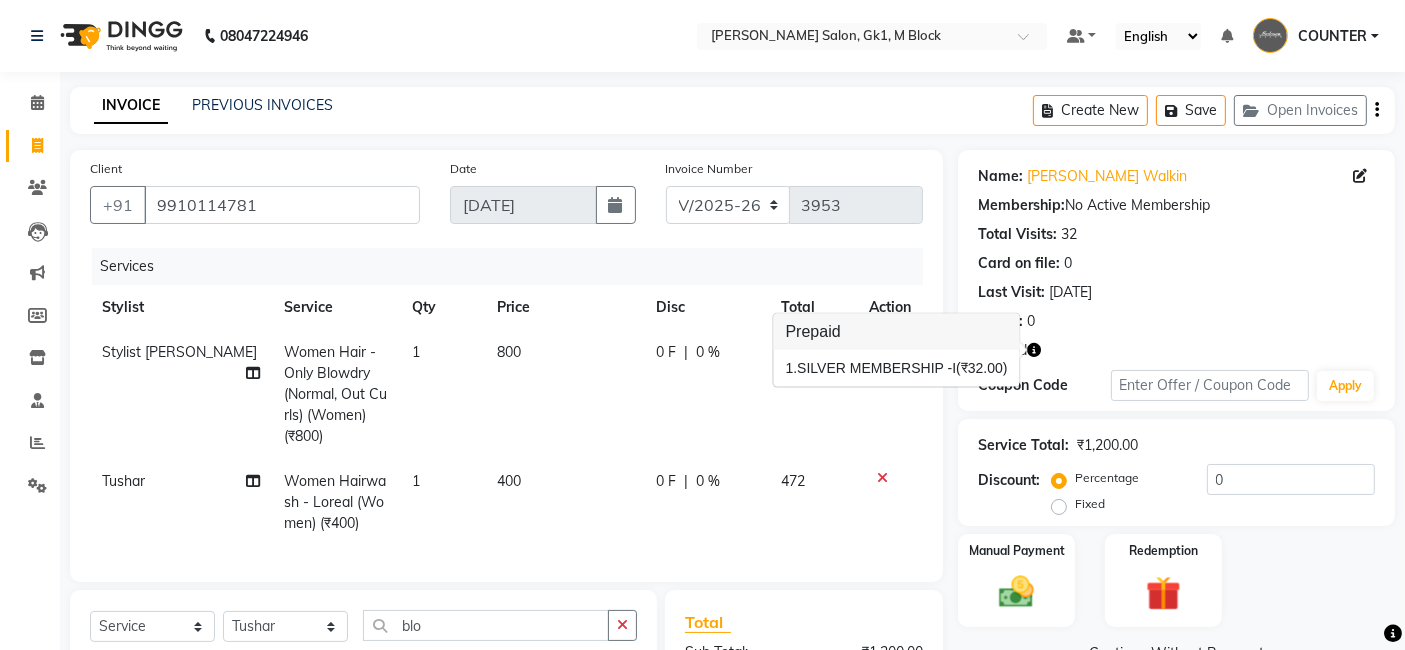 click on "Manual Payment Redemption" 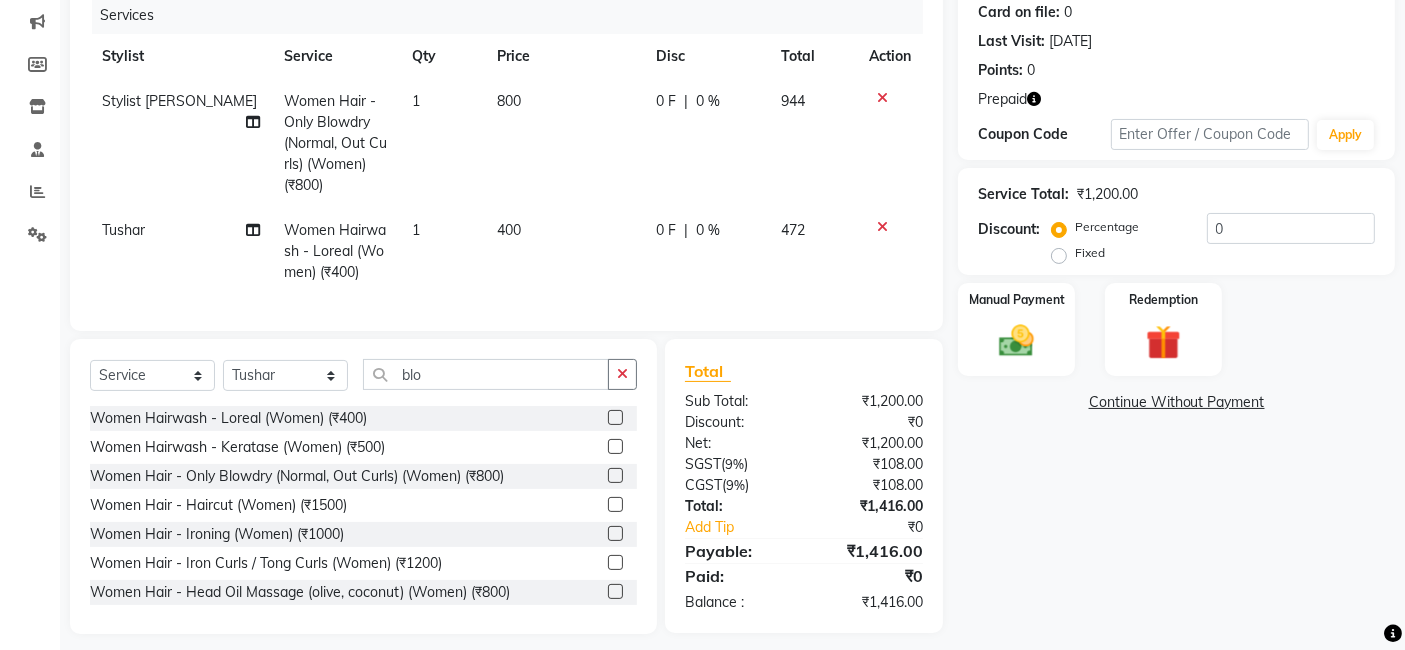 scroll, scrollTop: 260, scrollLeft: 0, axis: vertical 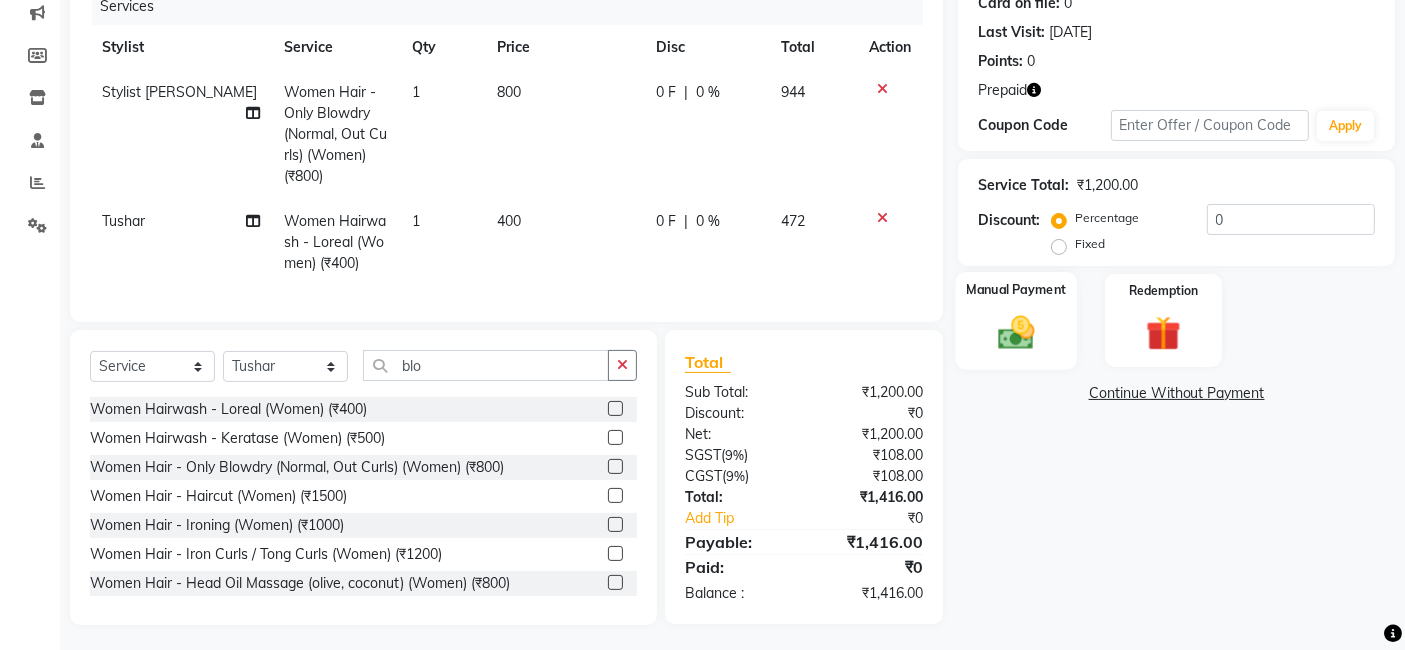 click on "Manual Payment" 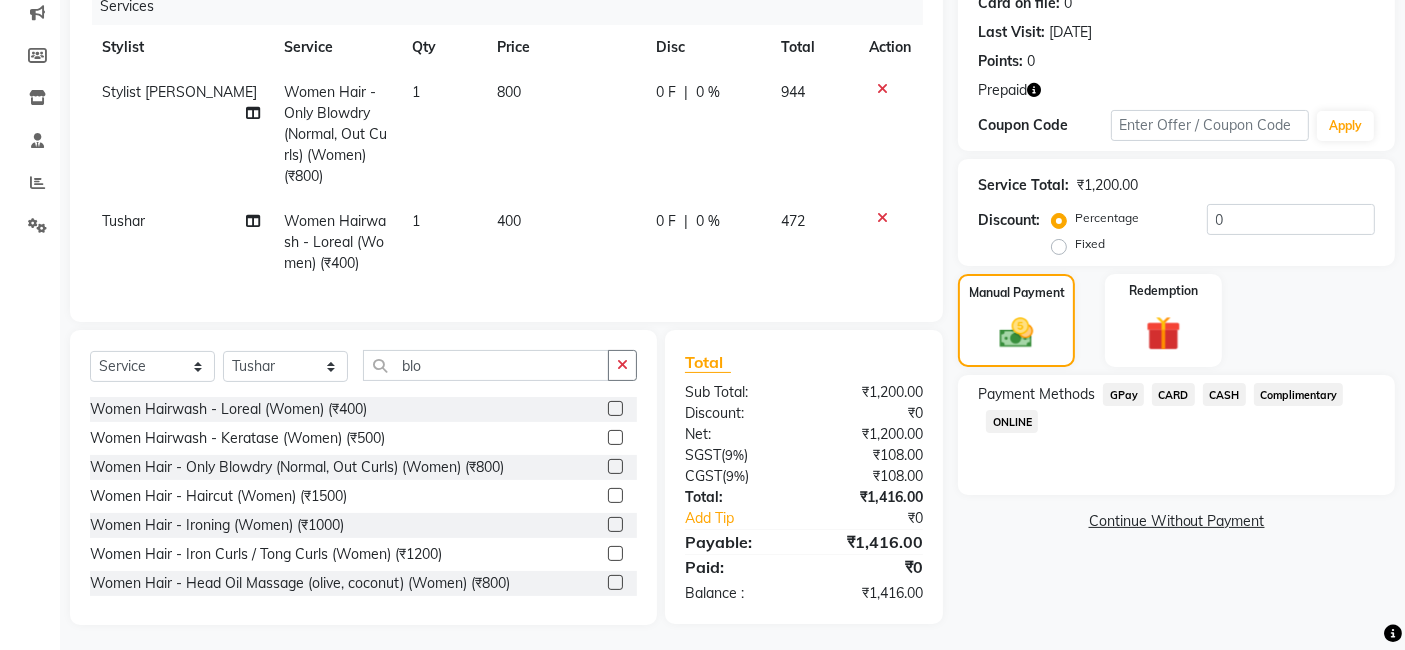 click on "CARD" 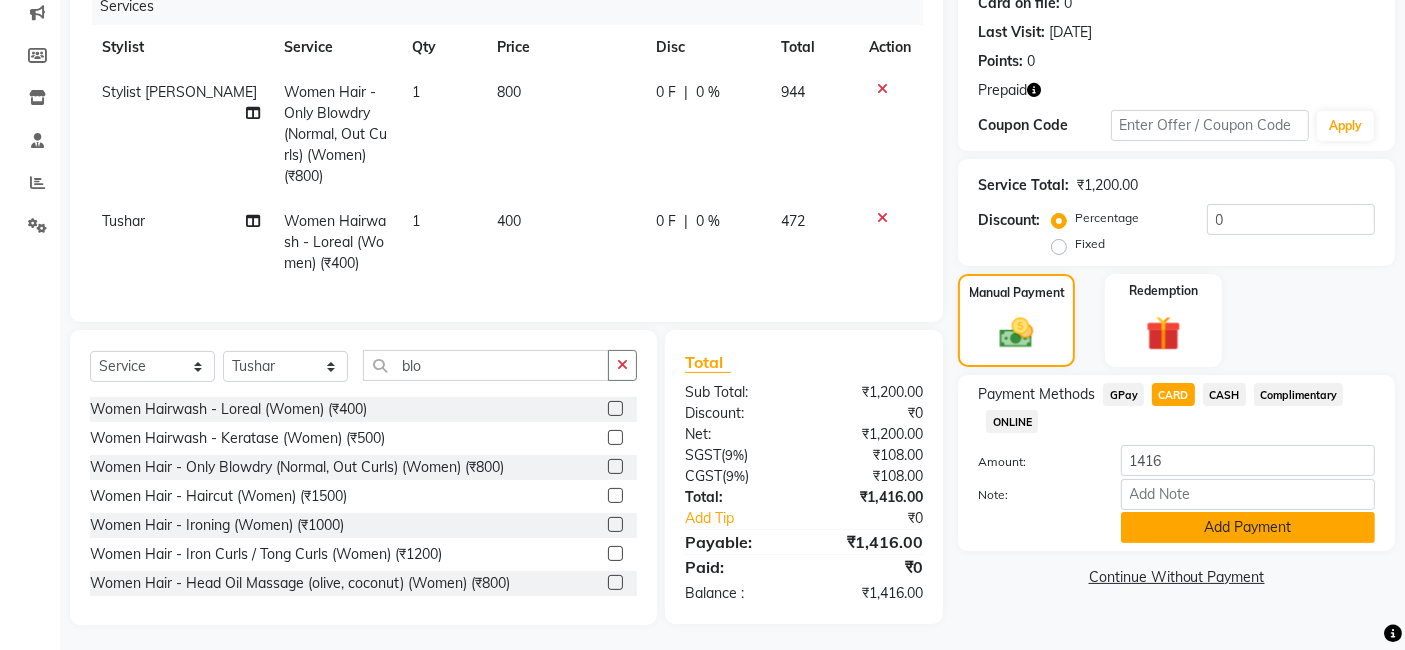 click on "Add Payment" 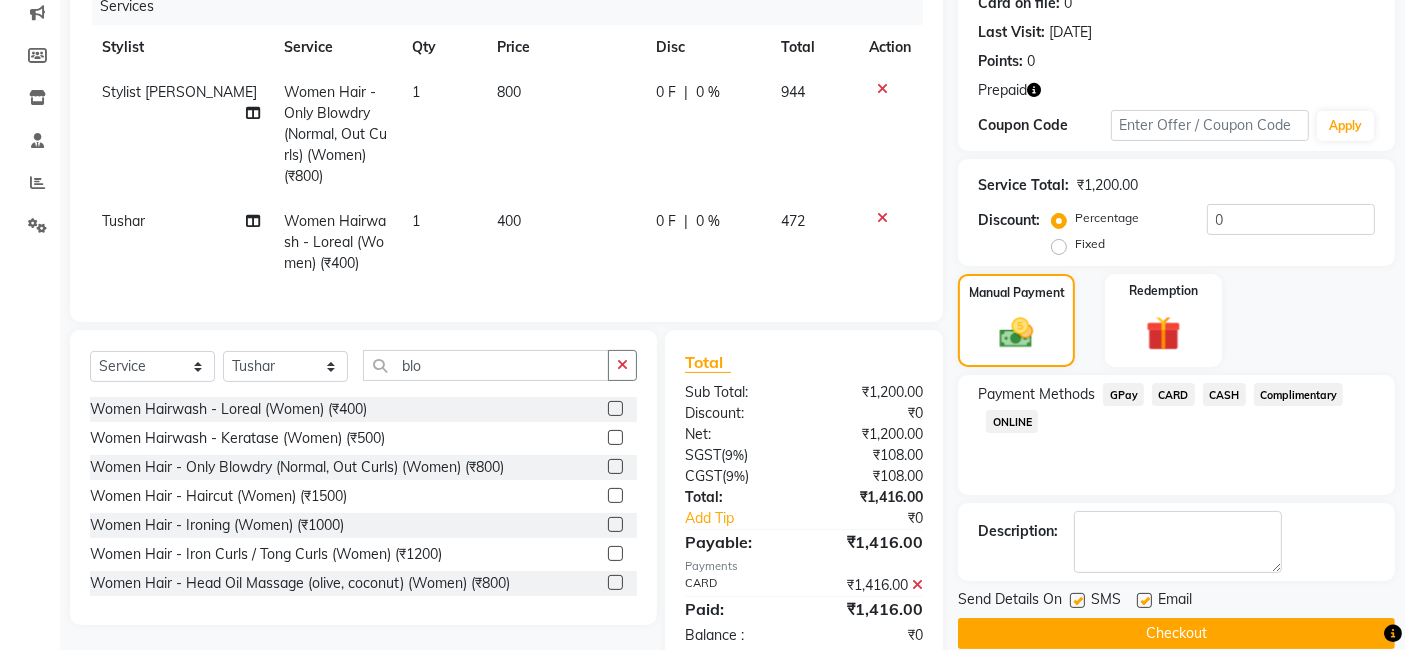 click on "Checkout" 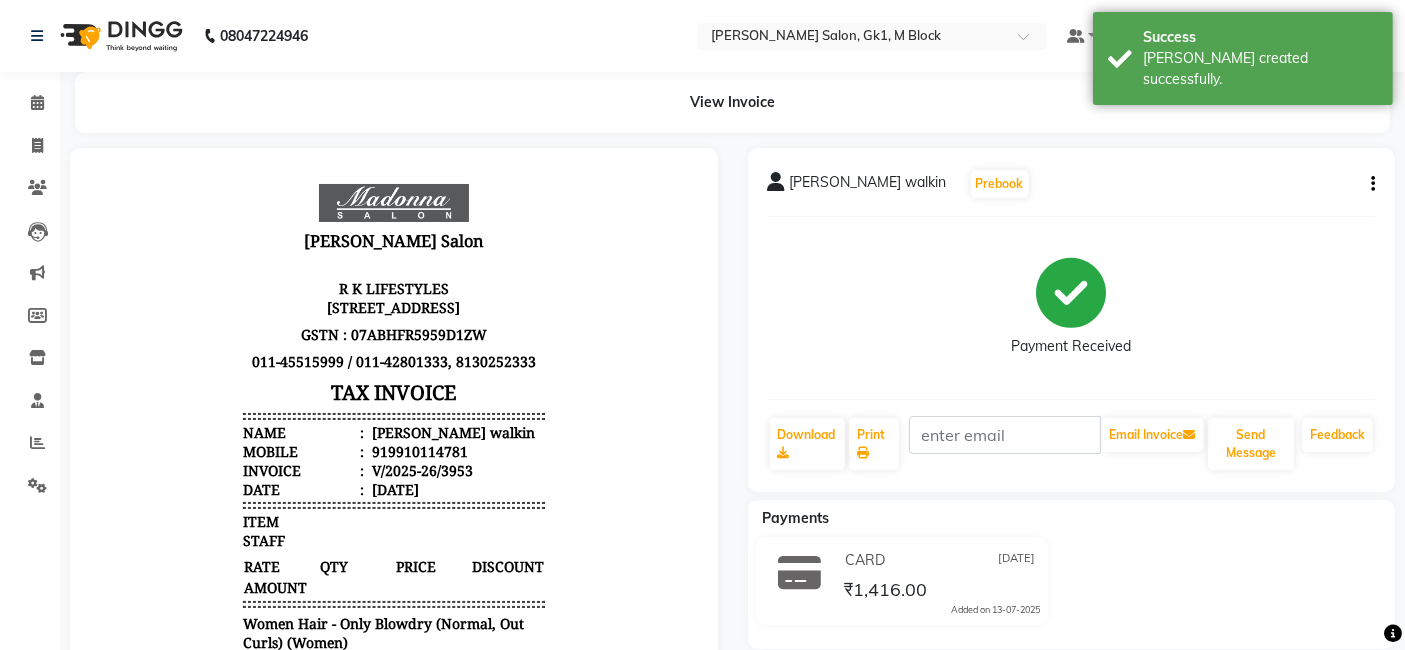 scroll, scrollTop: 0, scrollLeft: 0, axis: both 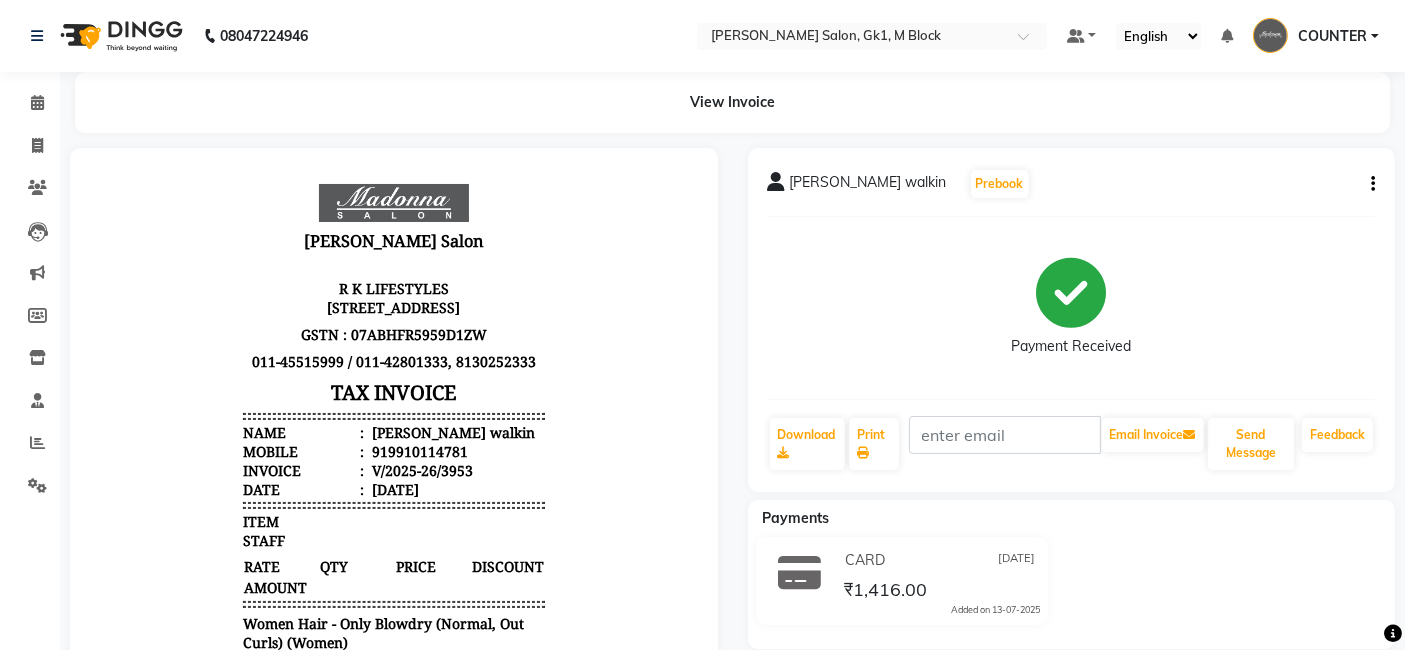 click 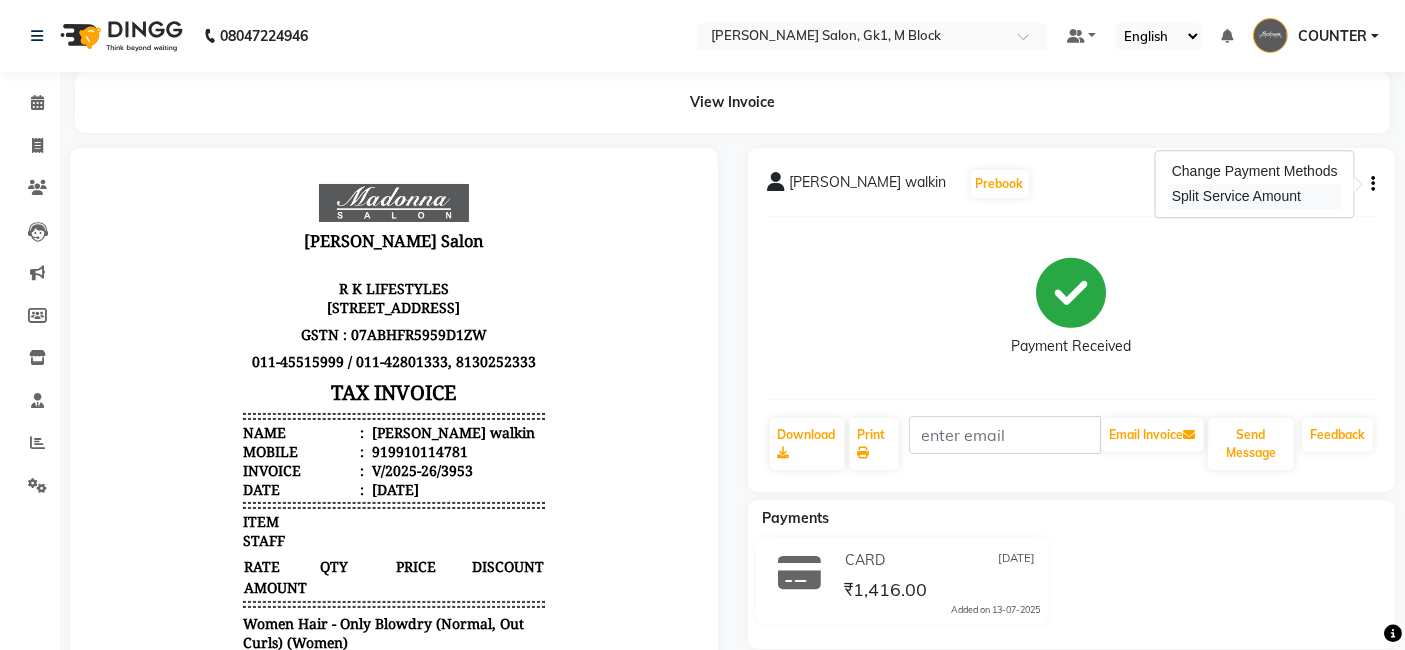 click on "Split Service Amount" at bounding box center [1255, 196] 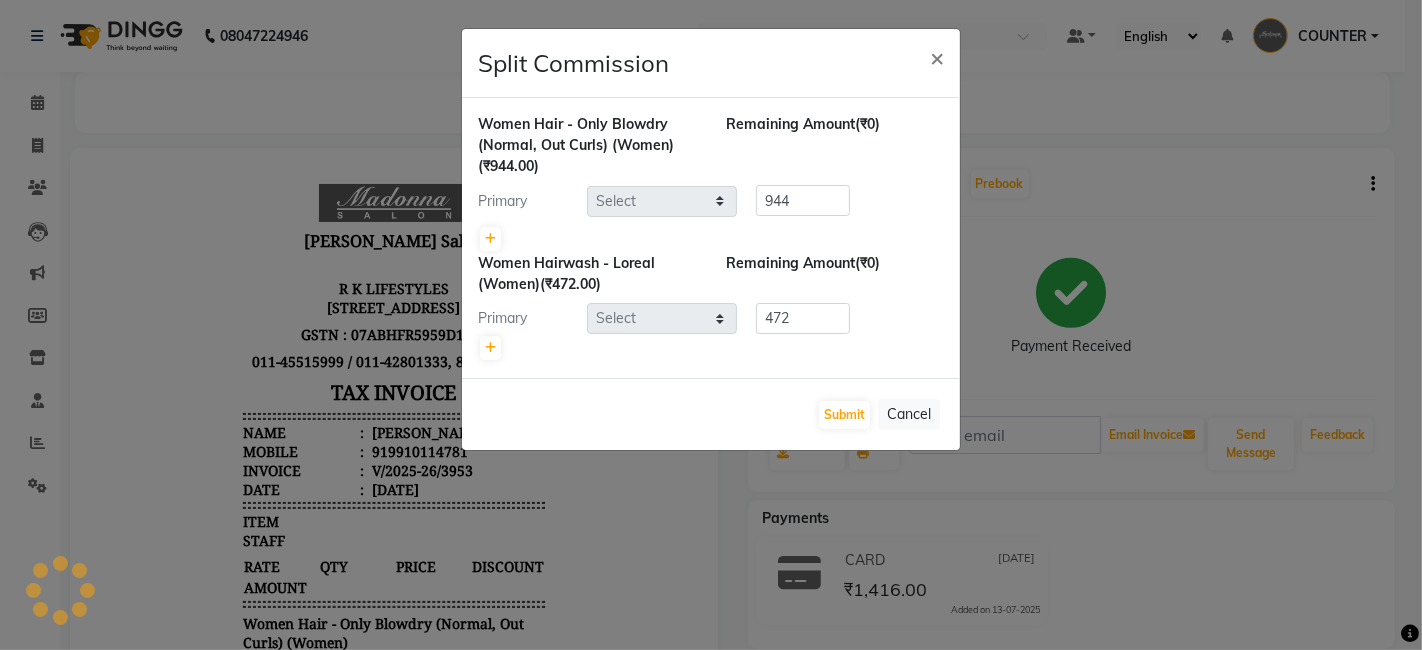 select on "47634" 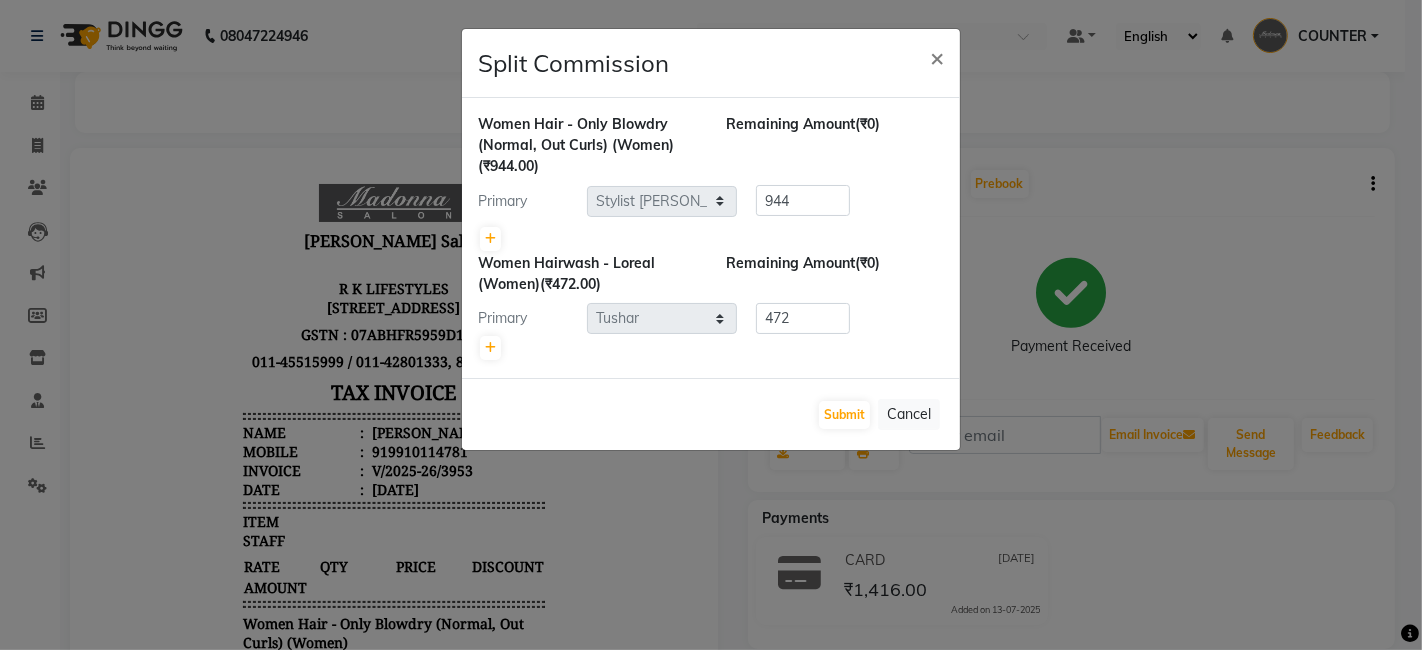 click on "Split Commission × Women Hair  - Only Blowdry (Normal, Out Curls) (Women)  (₹944.00) Remaining Amount  (₹0) Primary Select  [PERSON_NAME]   [PERSON_NAME]   Beauty [PERSON_NAME]   COUNTER   [PERSON_NAME]   [PERSON_NAME]   [PERSON_NAME]   Owner   Owner   Rakesh   Rishi   [PERSON_NAME]   [PERSON_NAME]   [PERSON_NAME]   Stylist [PERSON_NAME]   [PERSON_NAME]   [PERSON_NAME]   [PERSON_NAME]  944 Women Hairwash  - Loreal  (Women)  (₹472.00) Remaining Amount  (₹0) Primary Select  [PERSON_NAME]   [PERSON_NAME]   [PERSON_NAME]   COUNTER   [PERSON_NAME]   [PERSON_NAME]   [PERSON_NAME]   Owner   Owner   Rakesh   Rishi   [PERSON_NAME]   [PERSON_NAME]   [PERSON_NAME]   Stylist [PERSON_NAME]   [PERSON_NAME]   [PERSON_NAME]   [PERSON_NAME]  472  Submit   Cancel" 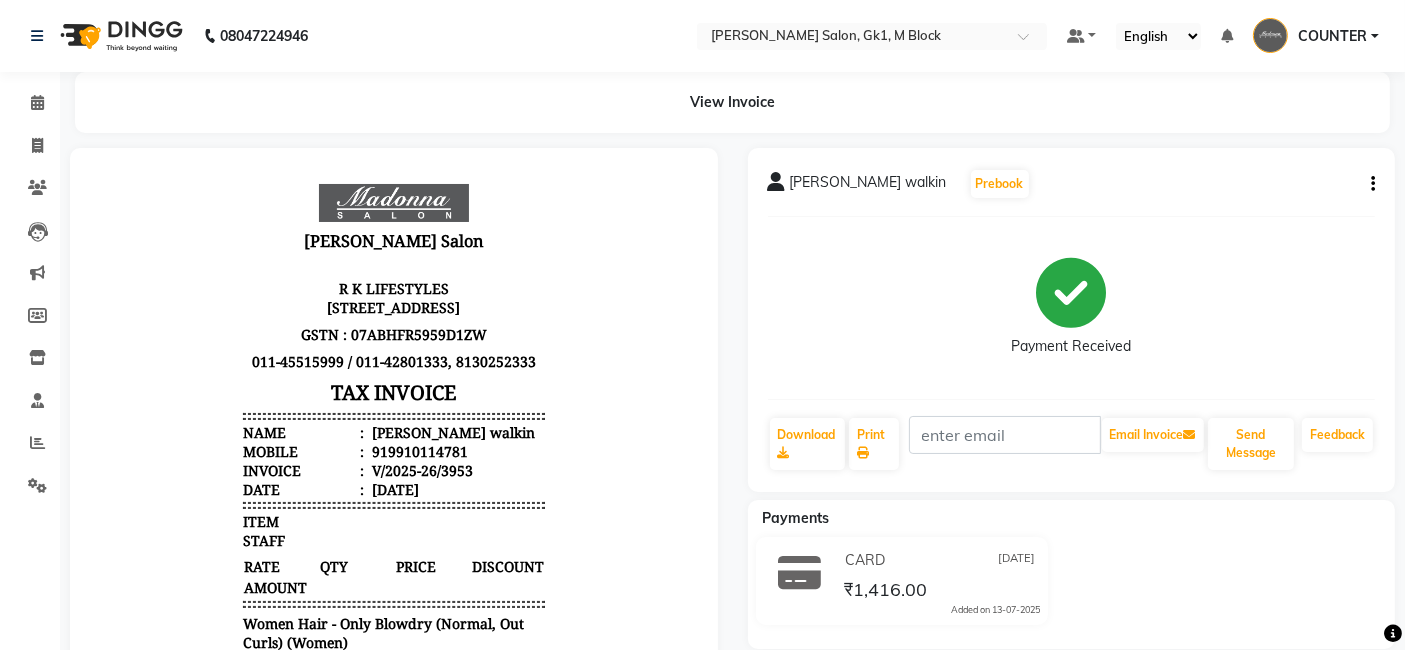 click 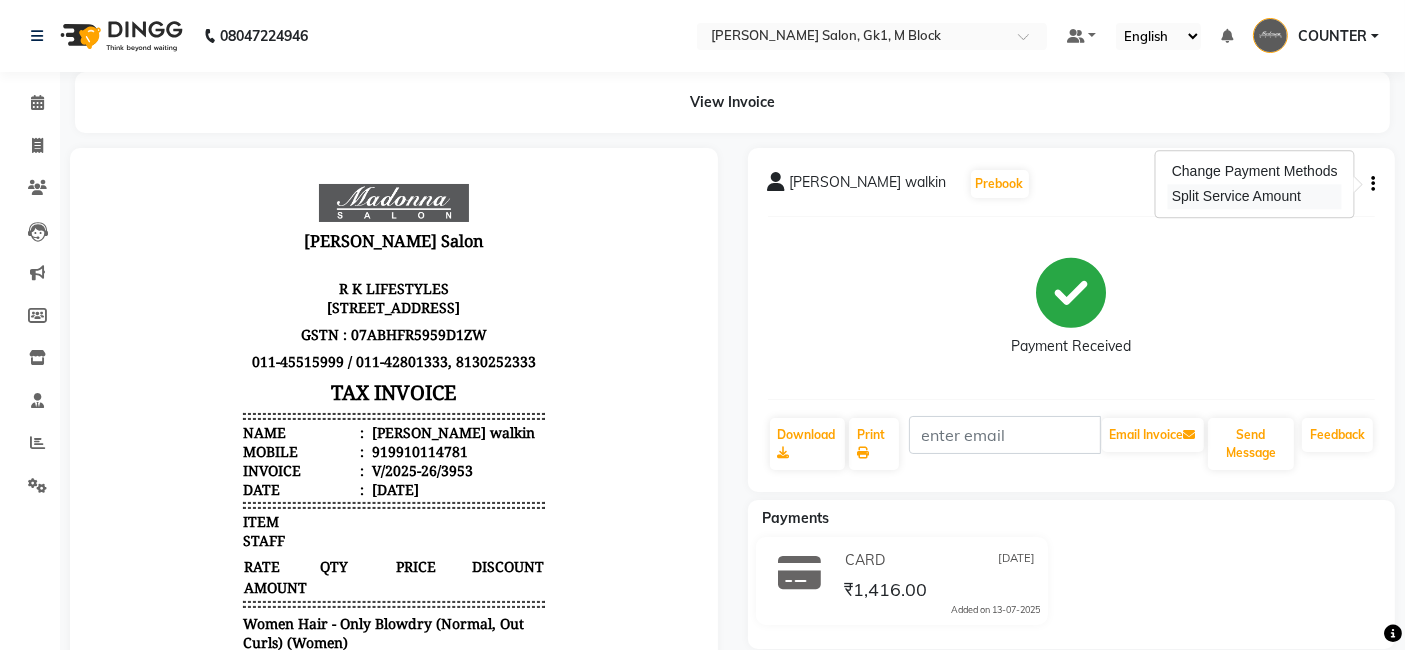 click on "Split Service Amount" at bounding box center (1255, 196) 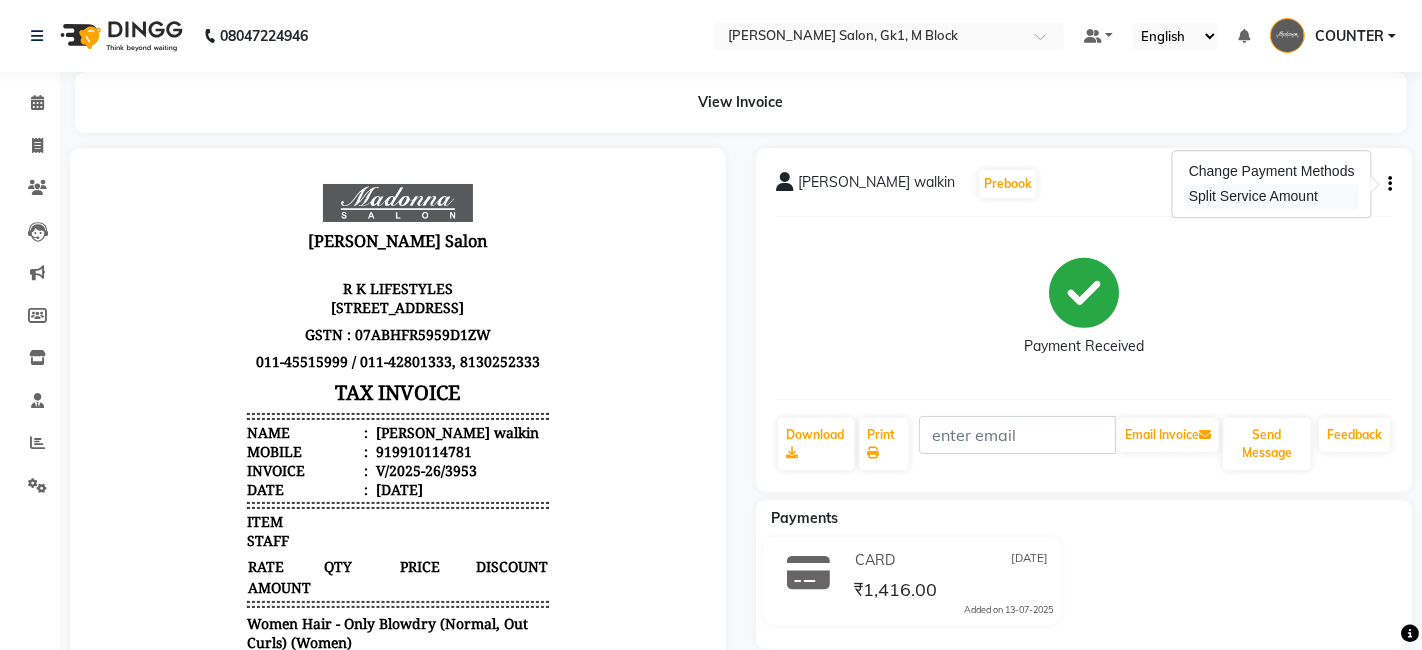 select on "47634" 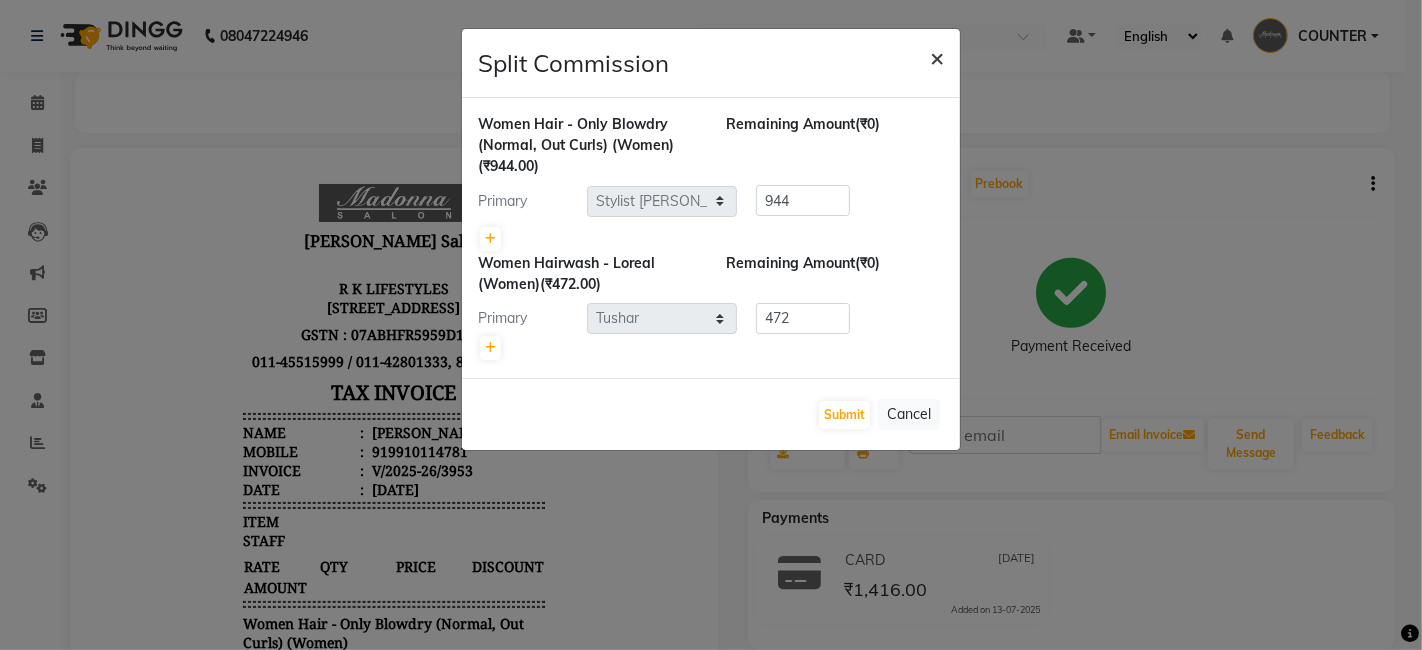 click on "×" 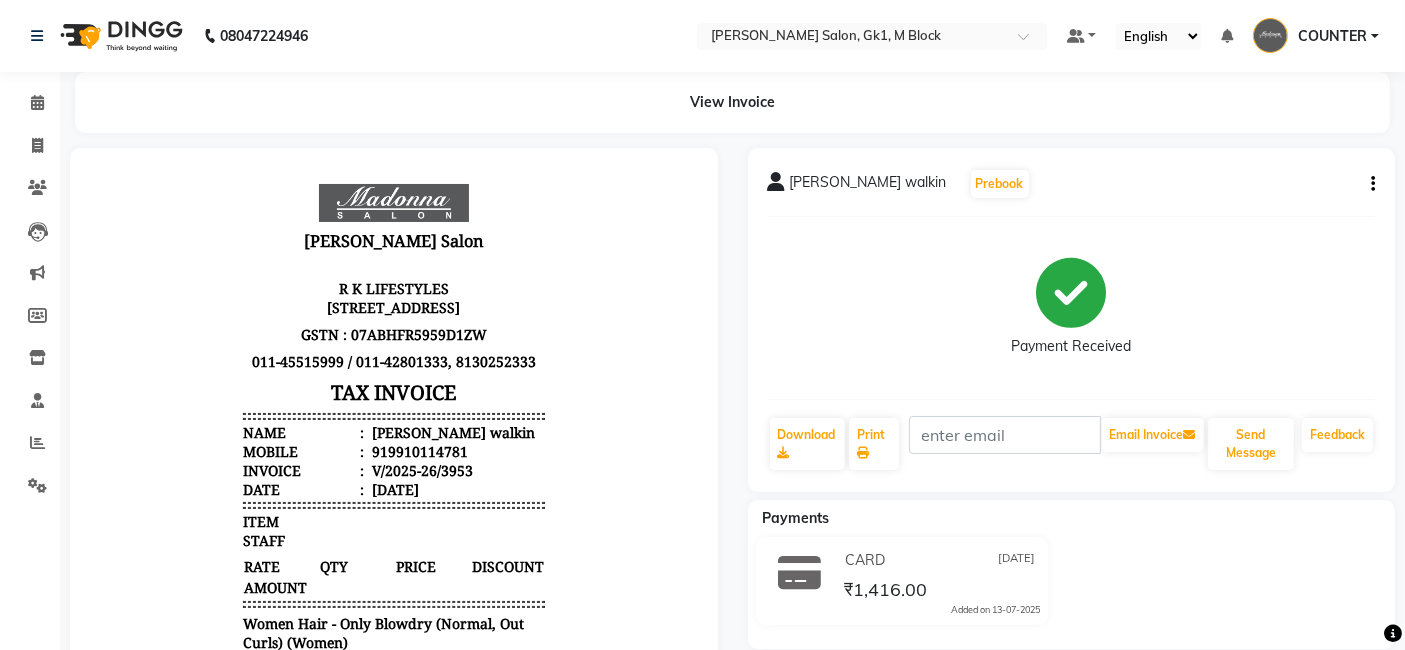 click 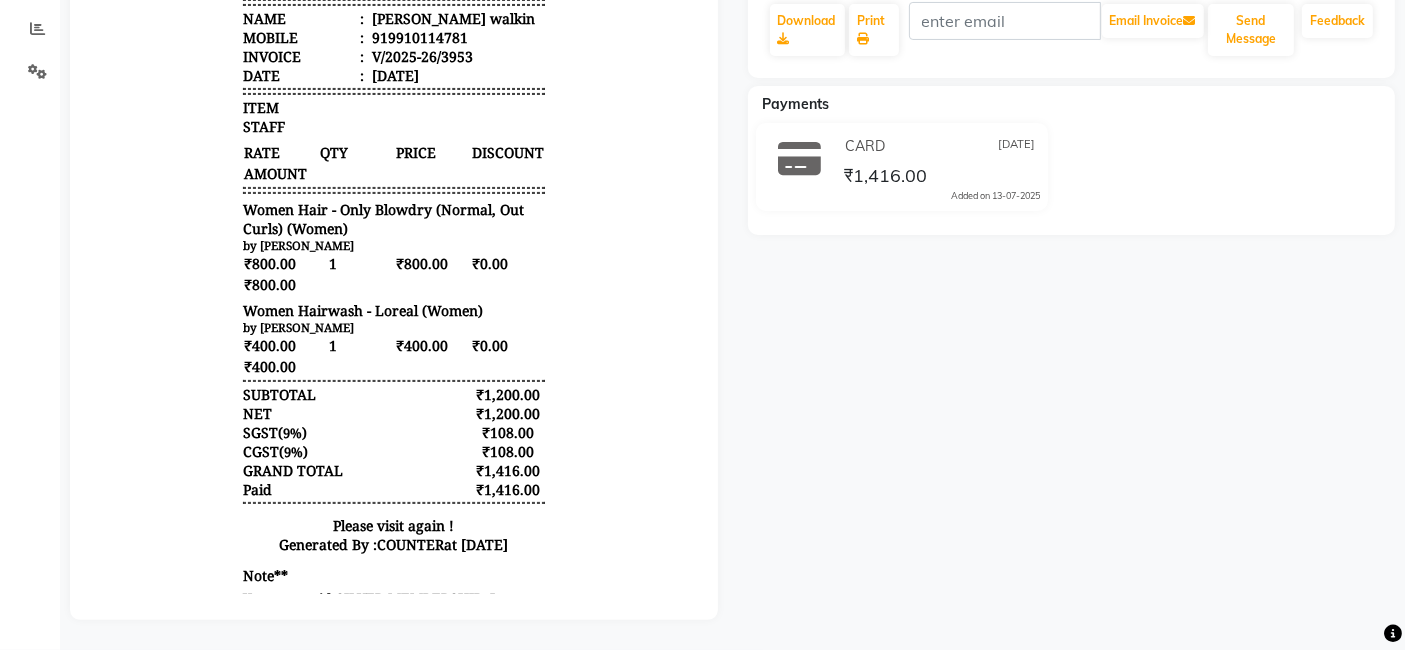 scroll, scrollTop: 430, scrollLeft: 0, axis: vertical 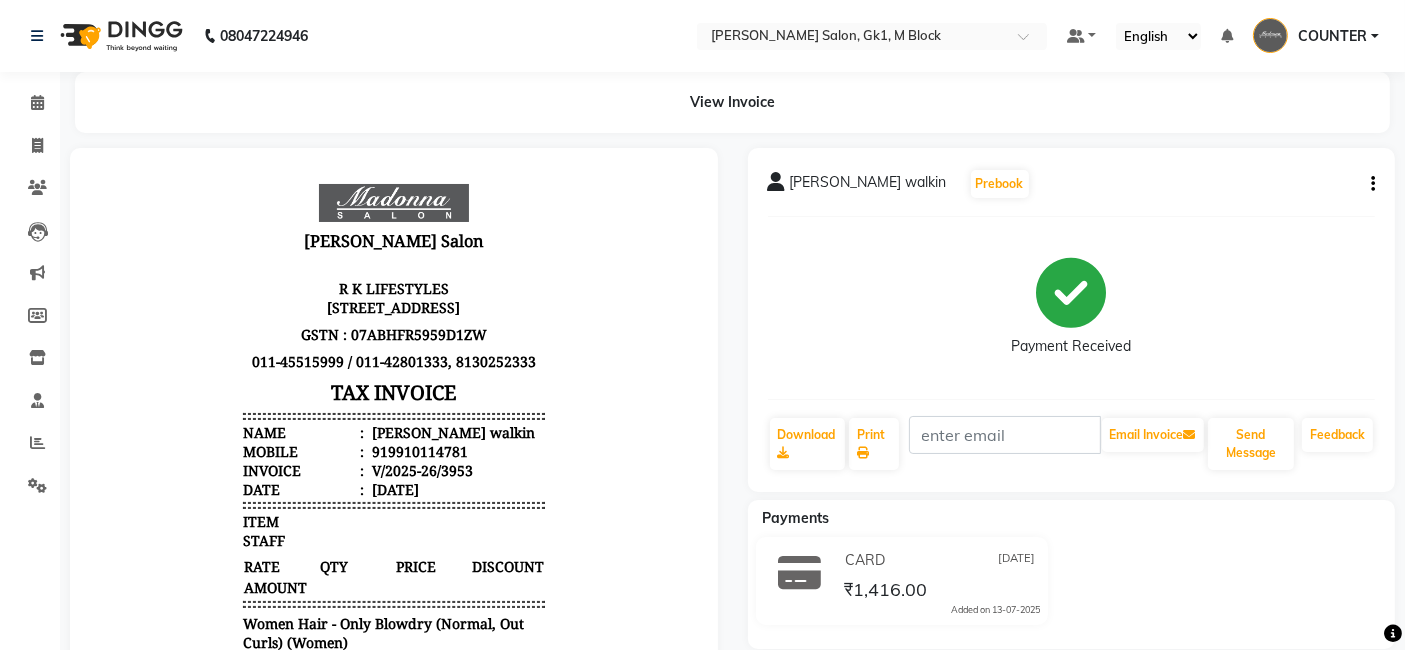 click 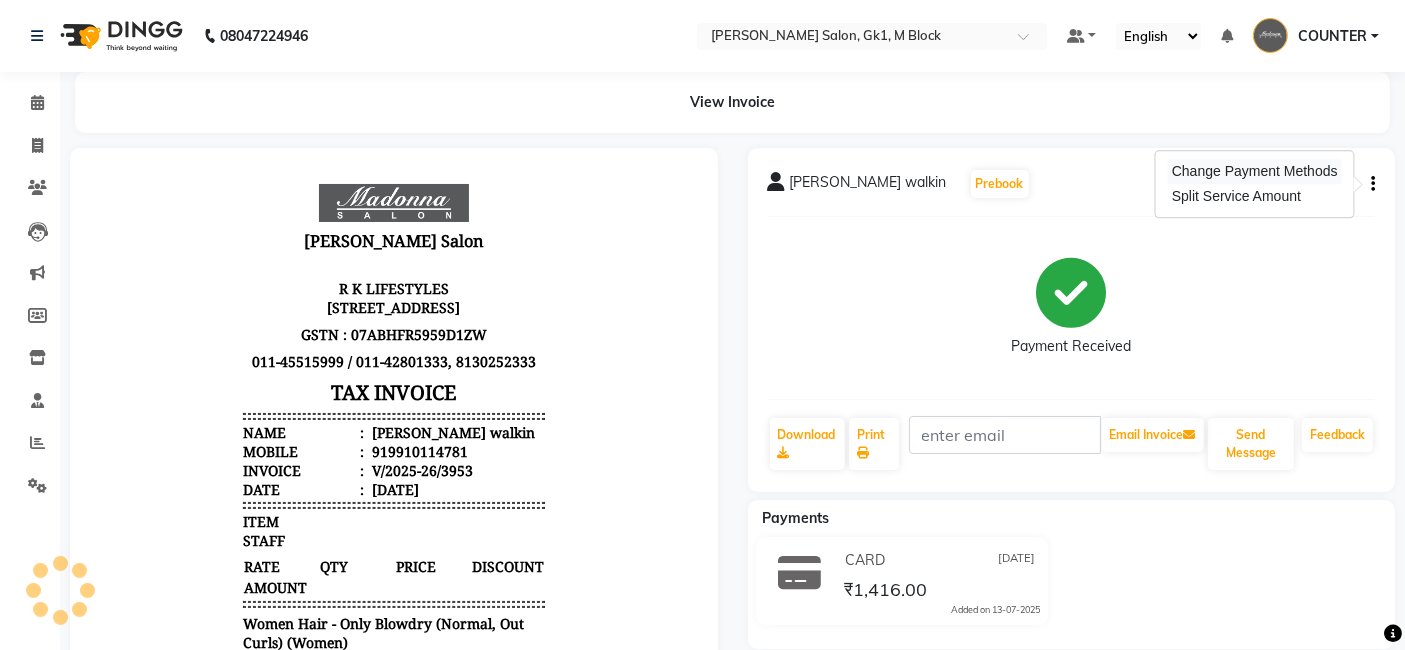 click on "Change Payment Methods" at bounding box center [1255, 171] 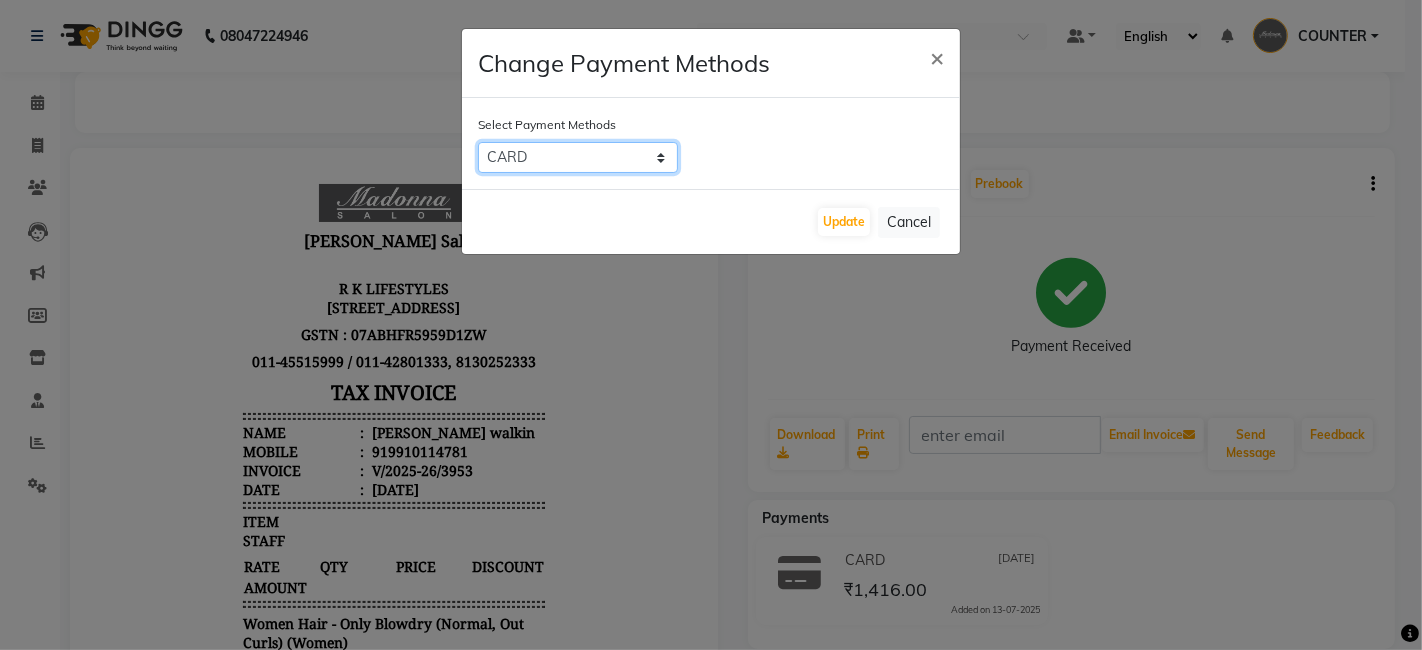 click on "GPay   CARD   CASH   Complimentary   ONLINE" 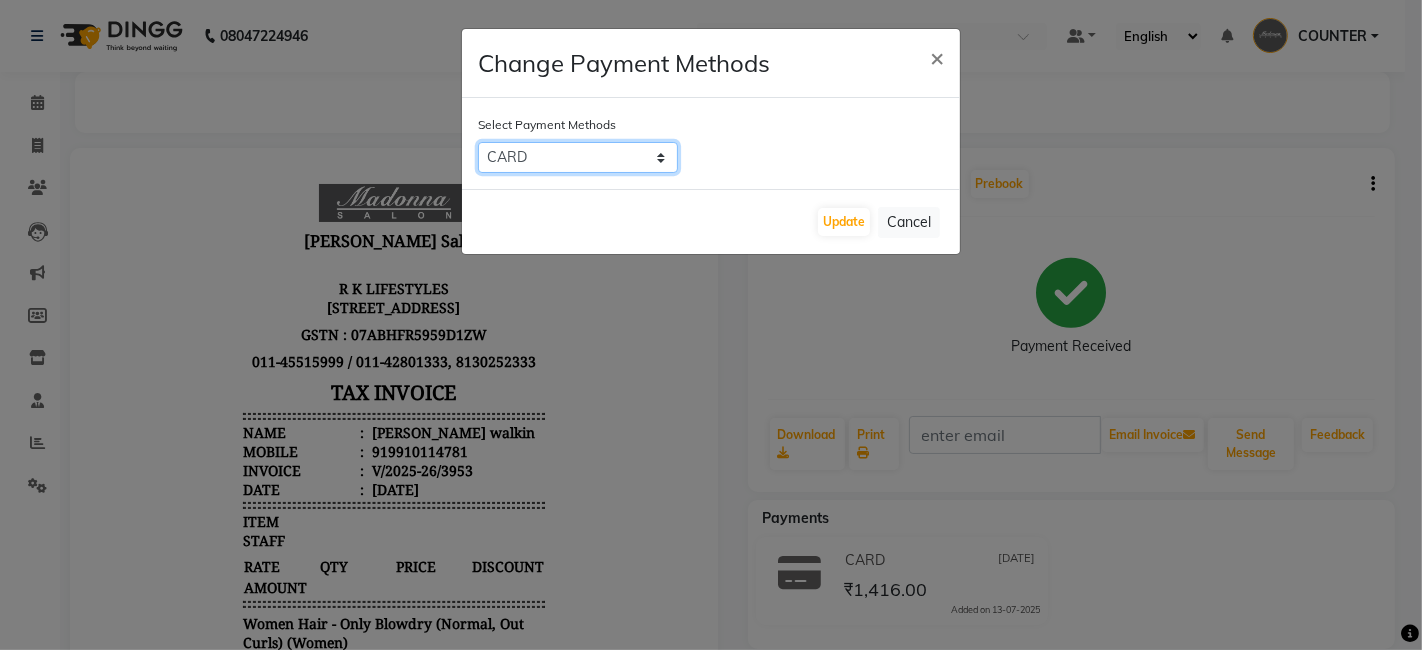 select on "5" 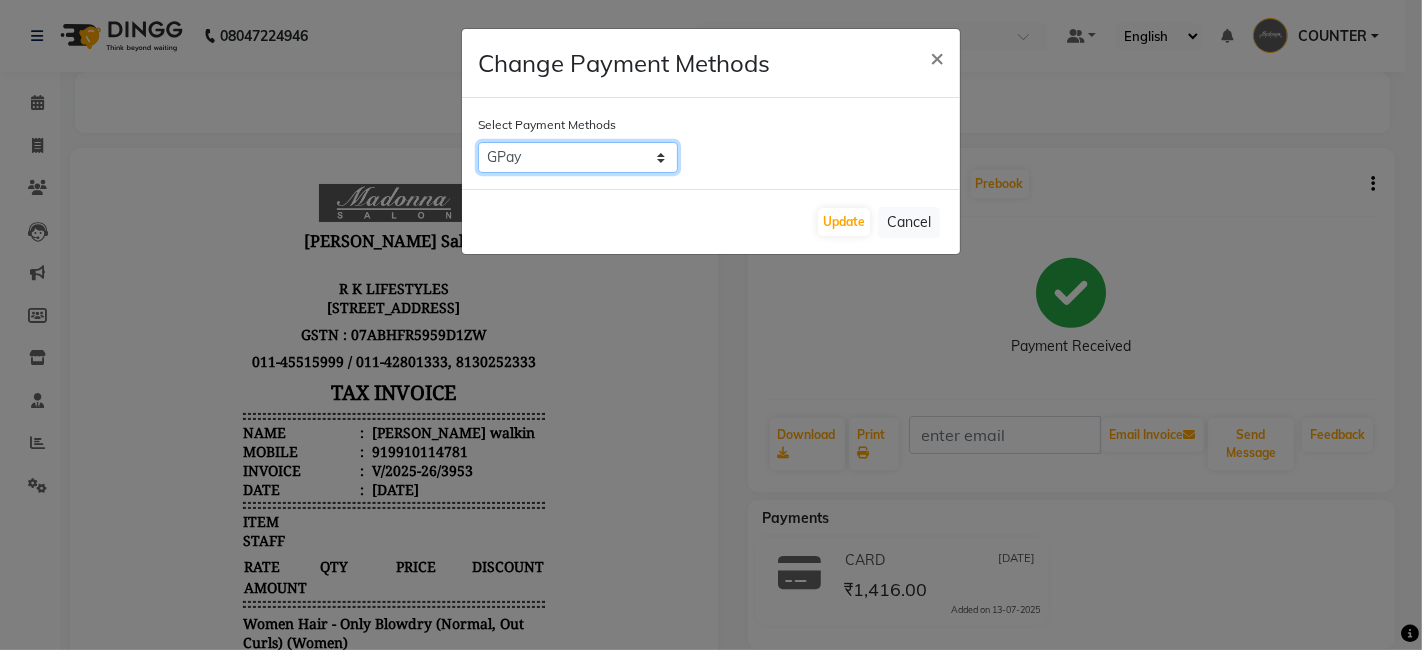 click on "GPay   CARD   CASH   Complimentary   ONLINE" 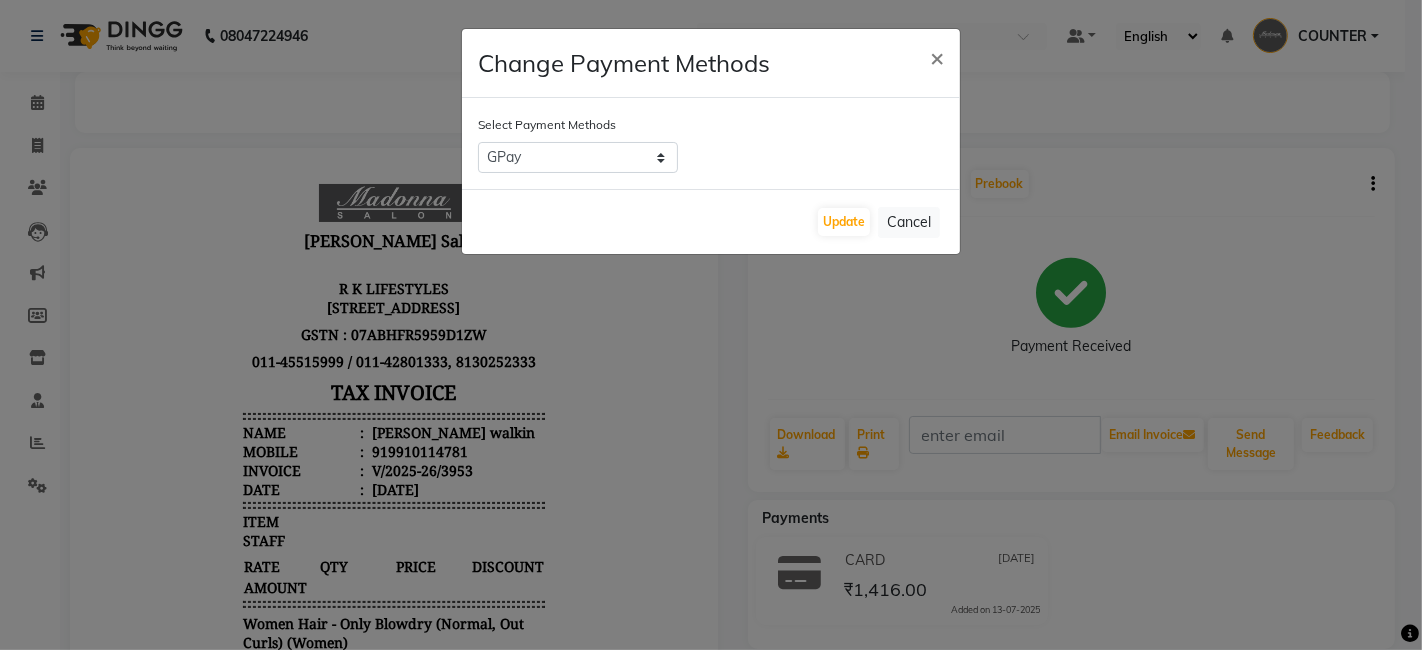 click on "Update   Cancel" 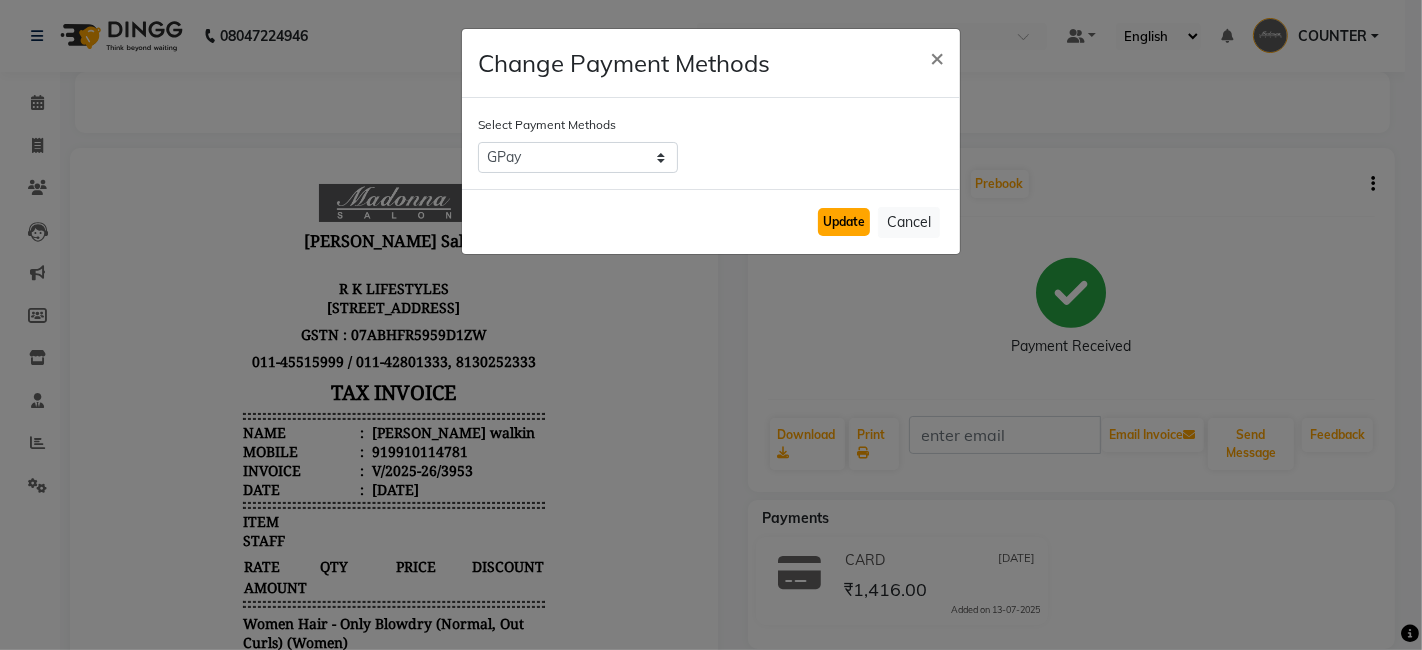 click on "Update" 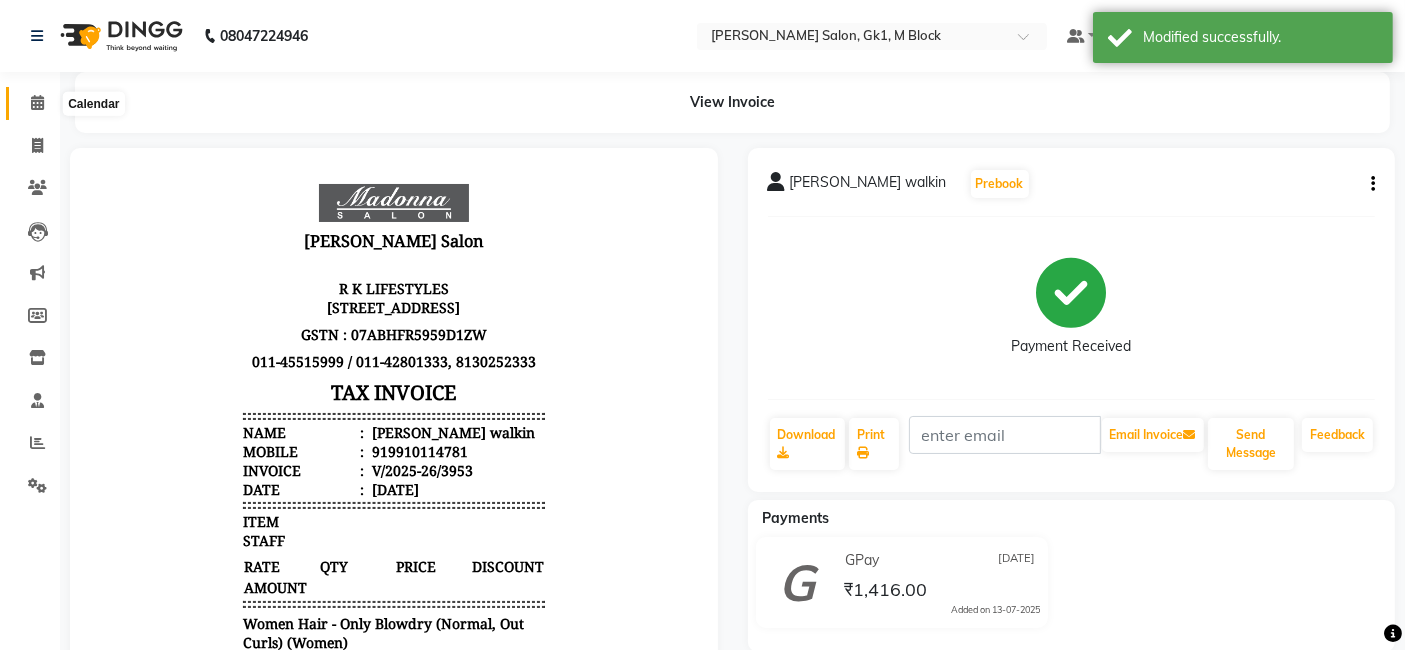 click 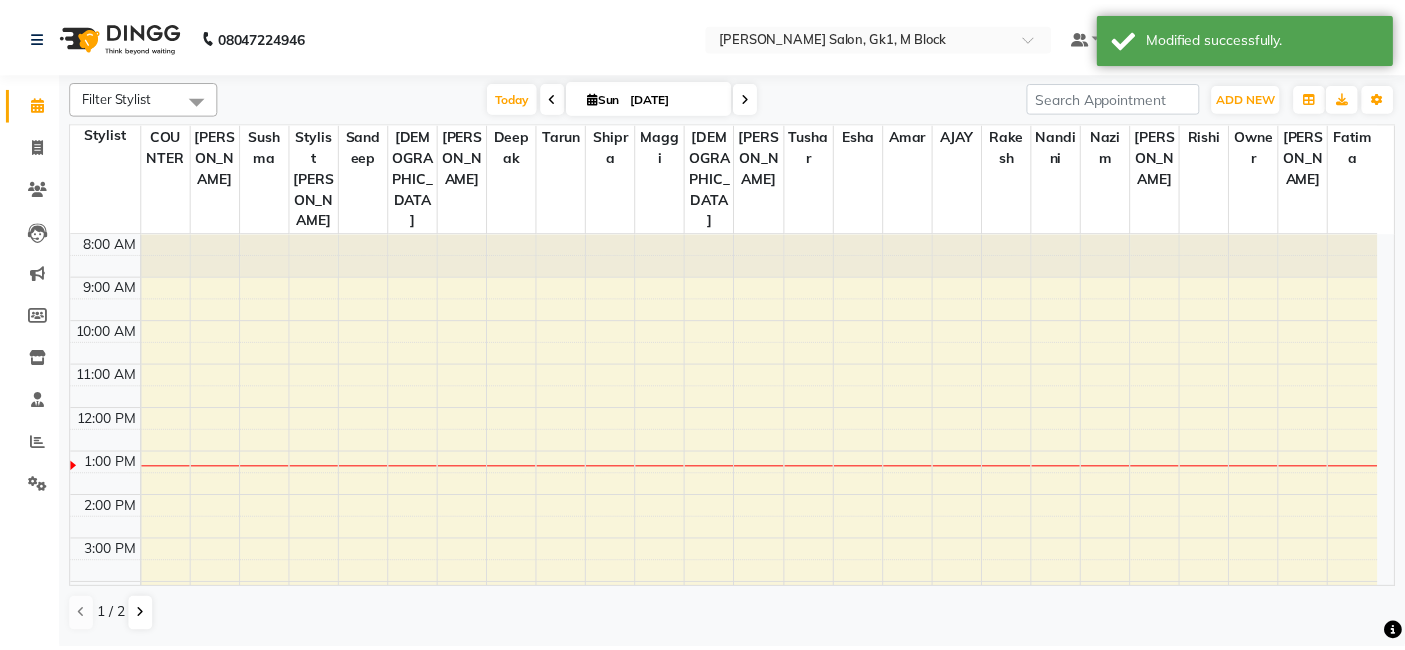scroll, scrollTop: 0, scrollLeft: 0, axis: both 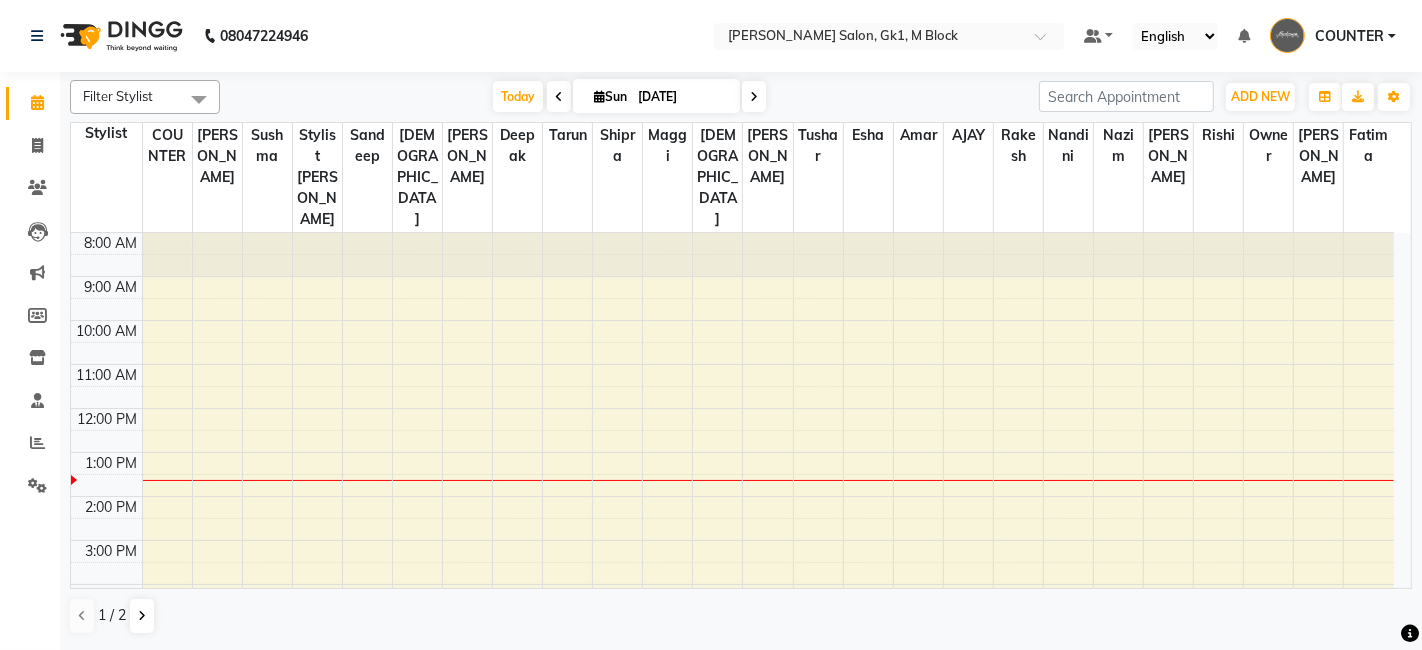 click on "Invoice" 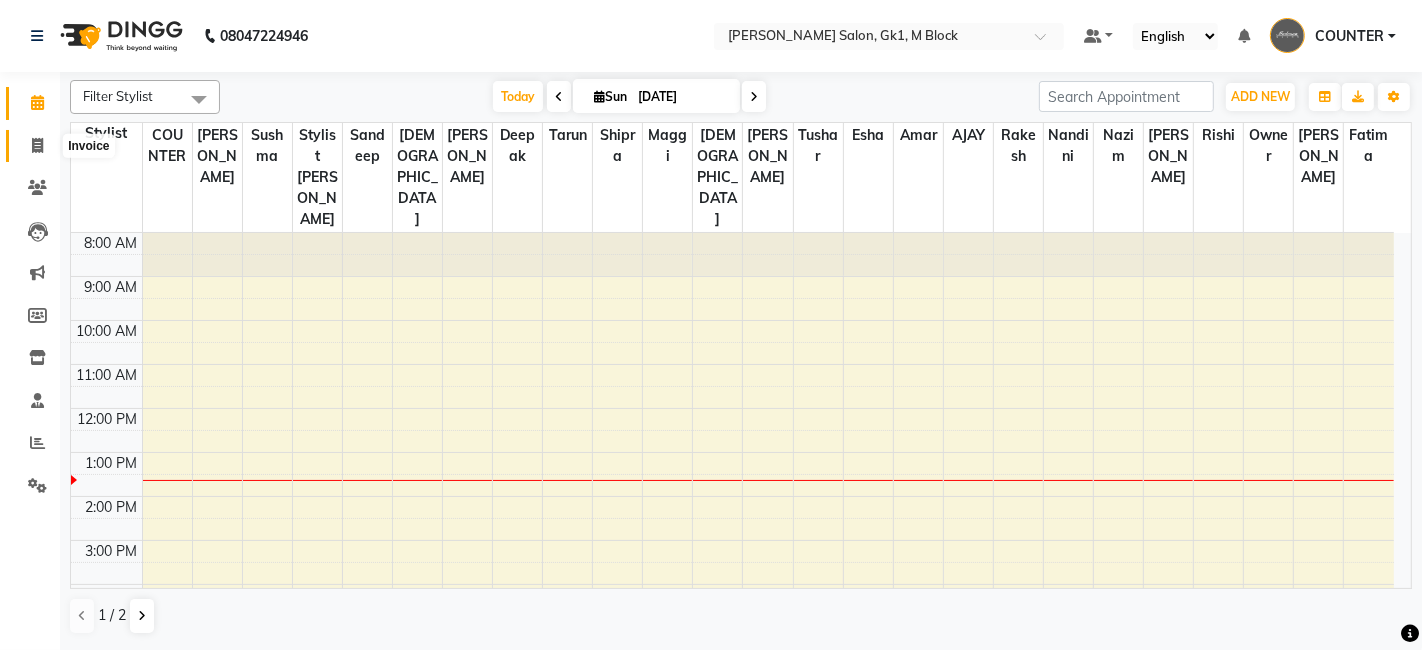 click 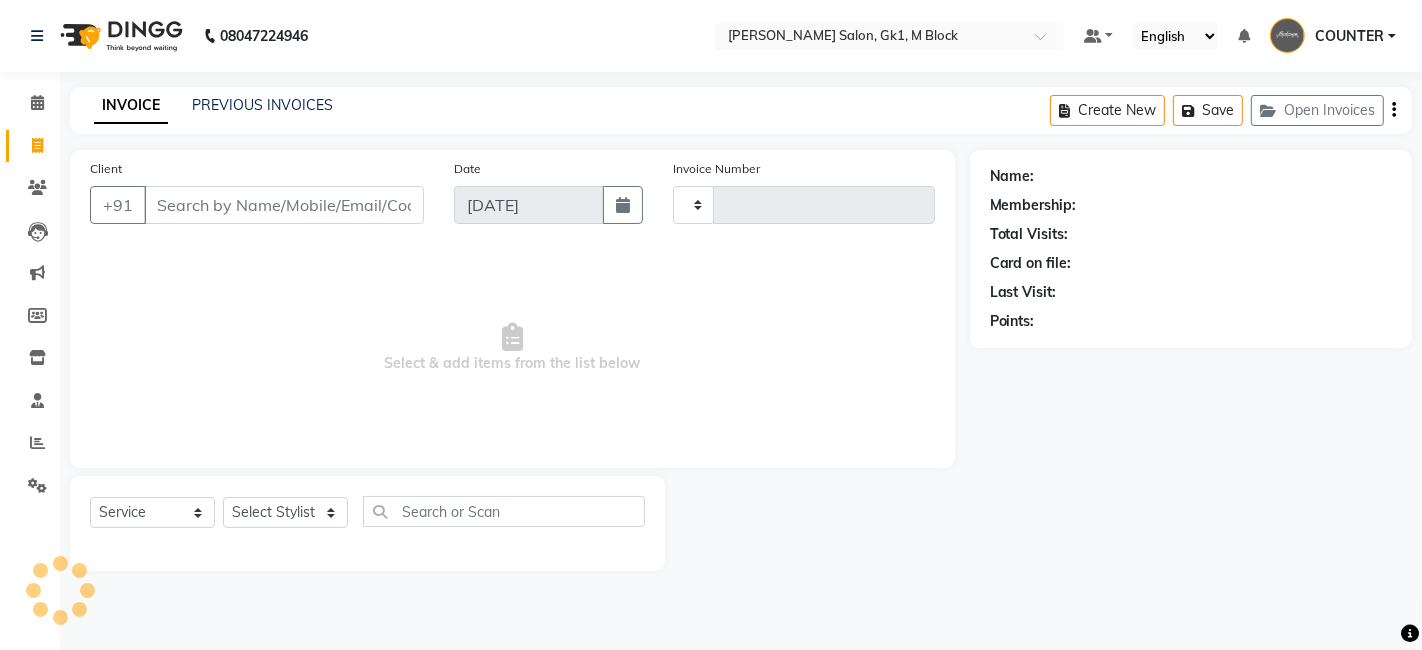 type on "3954" 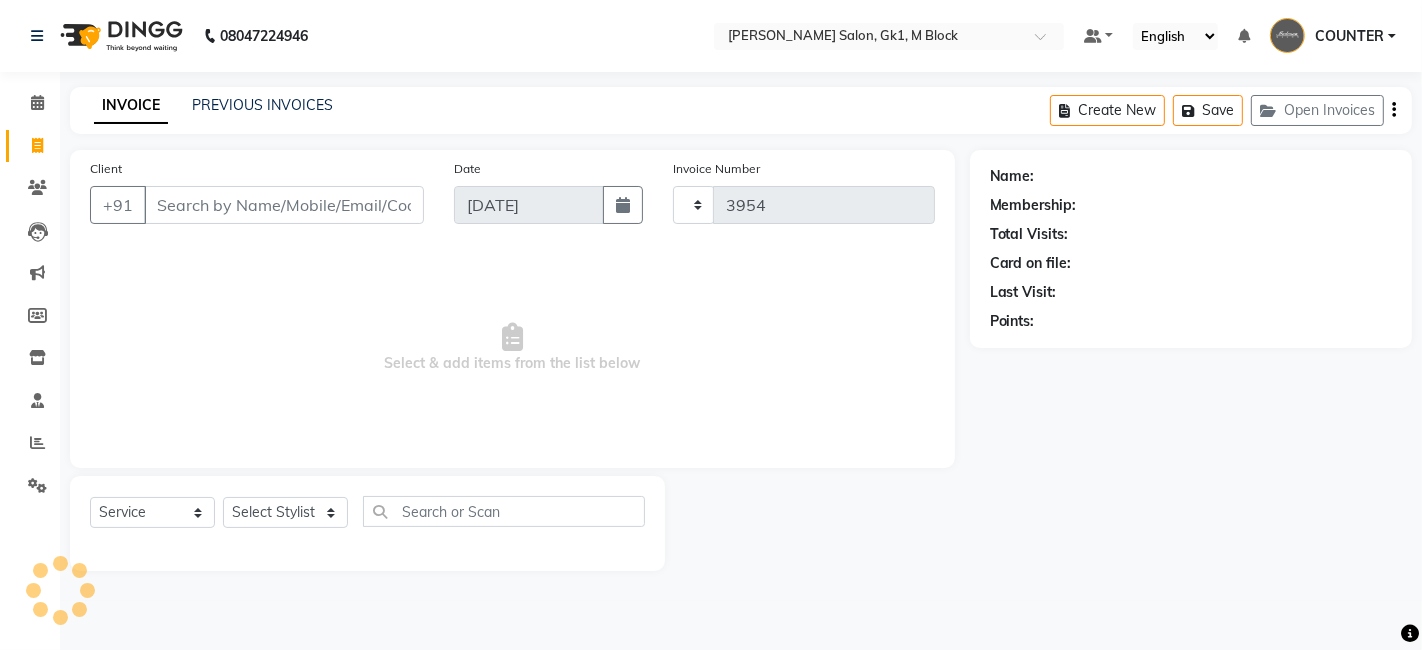 select on "6312" 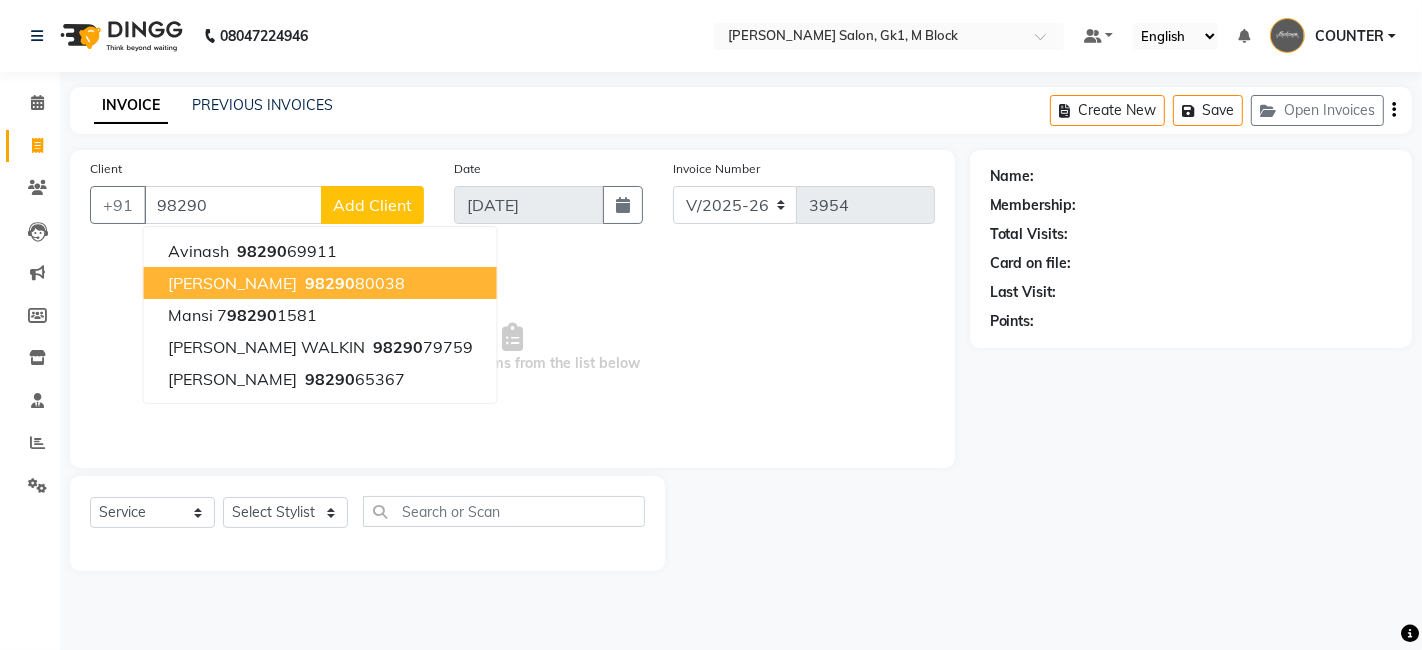 click on "98290" at bounding box center [330, 283] 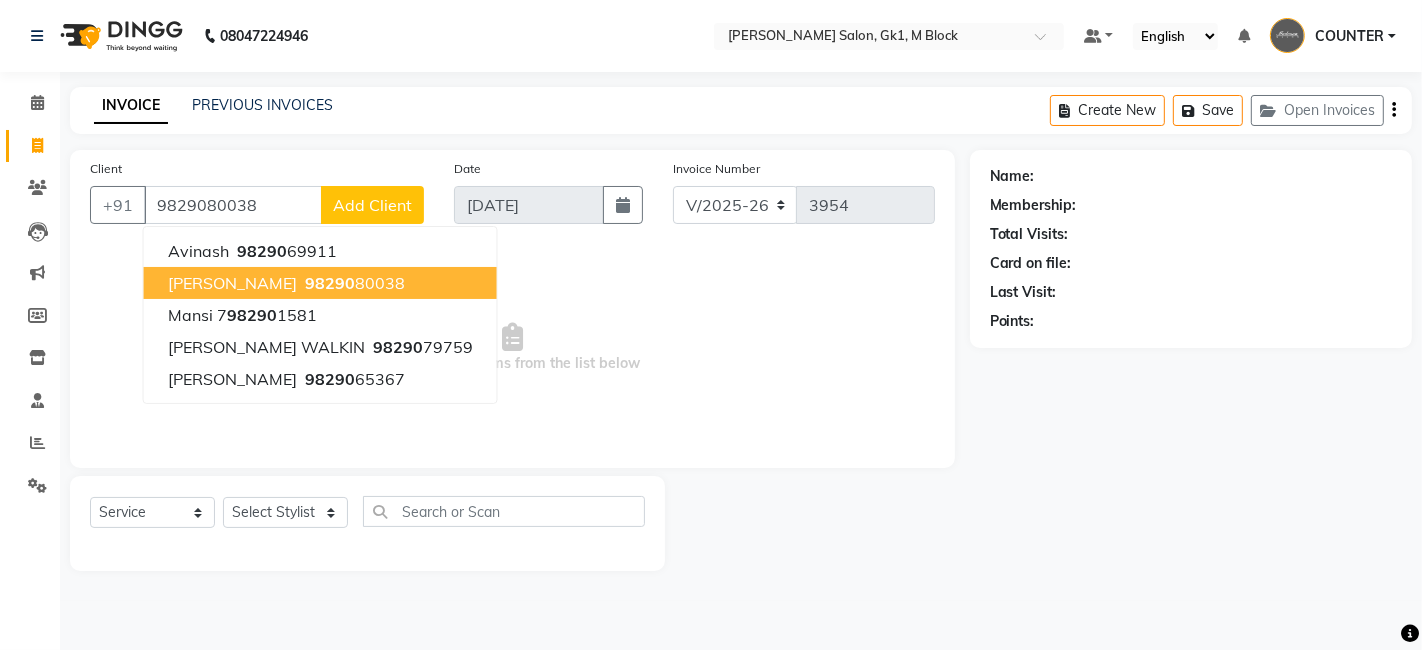 type on "9829080038" 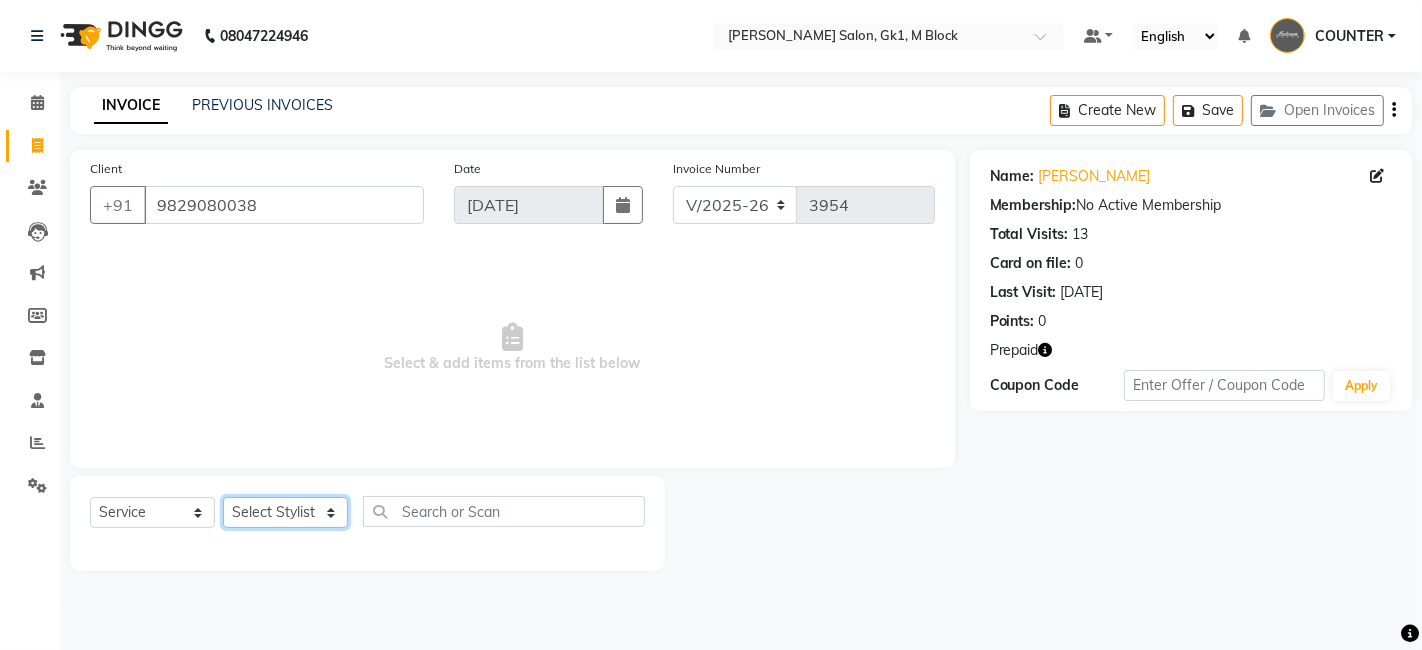 click on "Select Stylist [PERSON_NAME] [PERSON_NAME] Beauty [PERSON_NAME] COUNTER [PERSON_NAME] [PERSON_NAME] [PERSON_NAME] Owner Owner Rakesh Rishi [PERSON_NAME] [PERSON_NAME] [PERSON_NAME] Stylist [PERSON_NAME] [PERSON_NAME] [PERSON_NAME] [PERSON_NAME]" 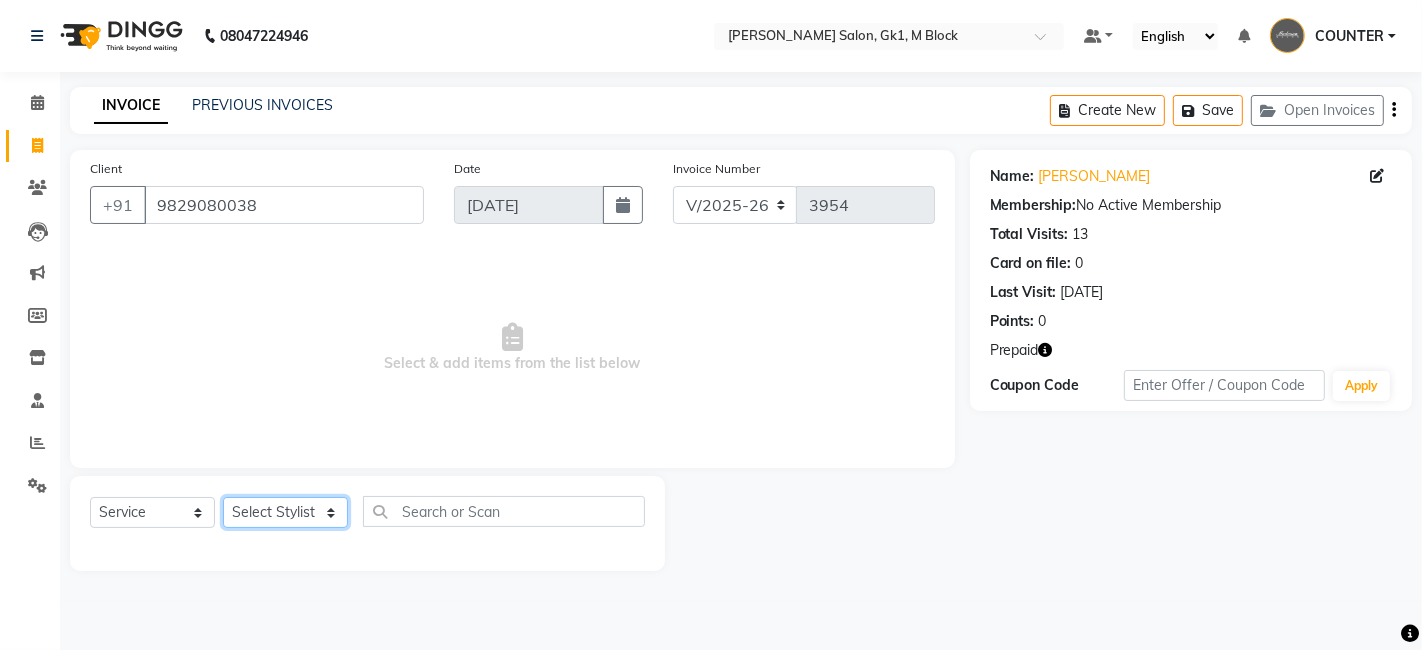 select on "47640" 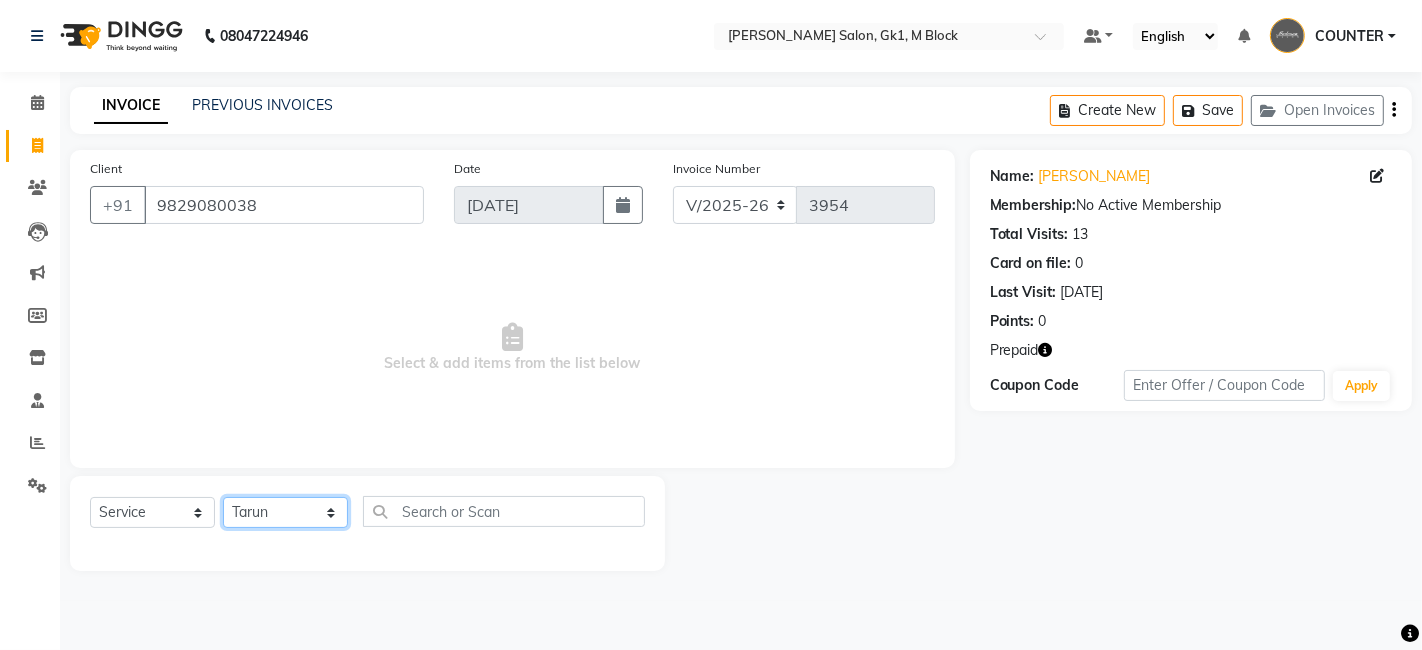 click on "Select Stylist [PERSON_NAME] [PERSON_NAME] Beauty [PERSON_NAME] COUNTER [PERSON_NAME] [PERSON_NAME] [PERSON_NAME] Owner Owner Rakesh Rishi [PERSON_NAME] [PERSON_NAME] [PERSON_NAME] Stylist [PERSON_NAME] [PERSON_NAME] [PERSON_NAME] [PERSON_NAME]" 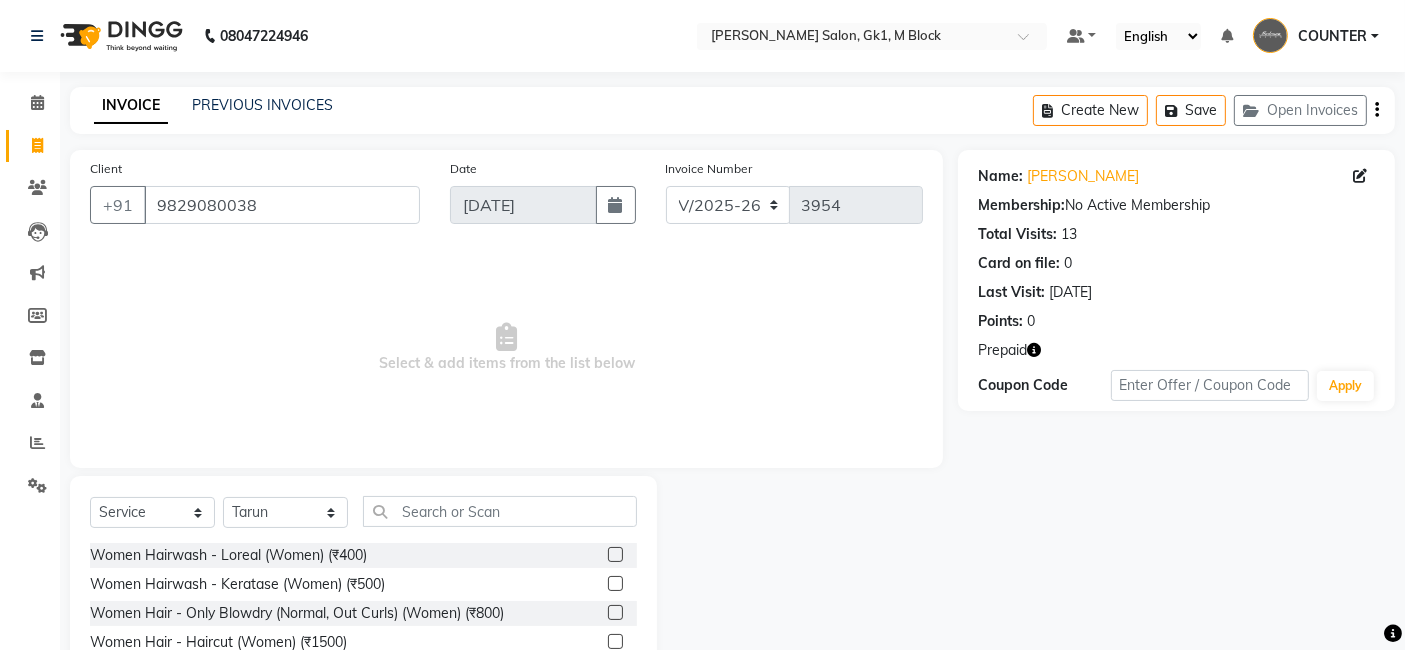 click 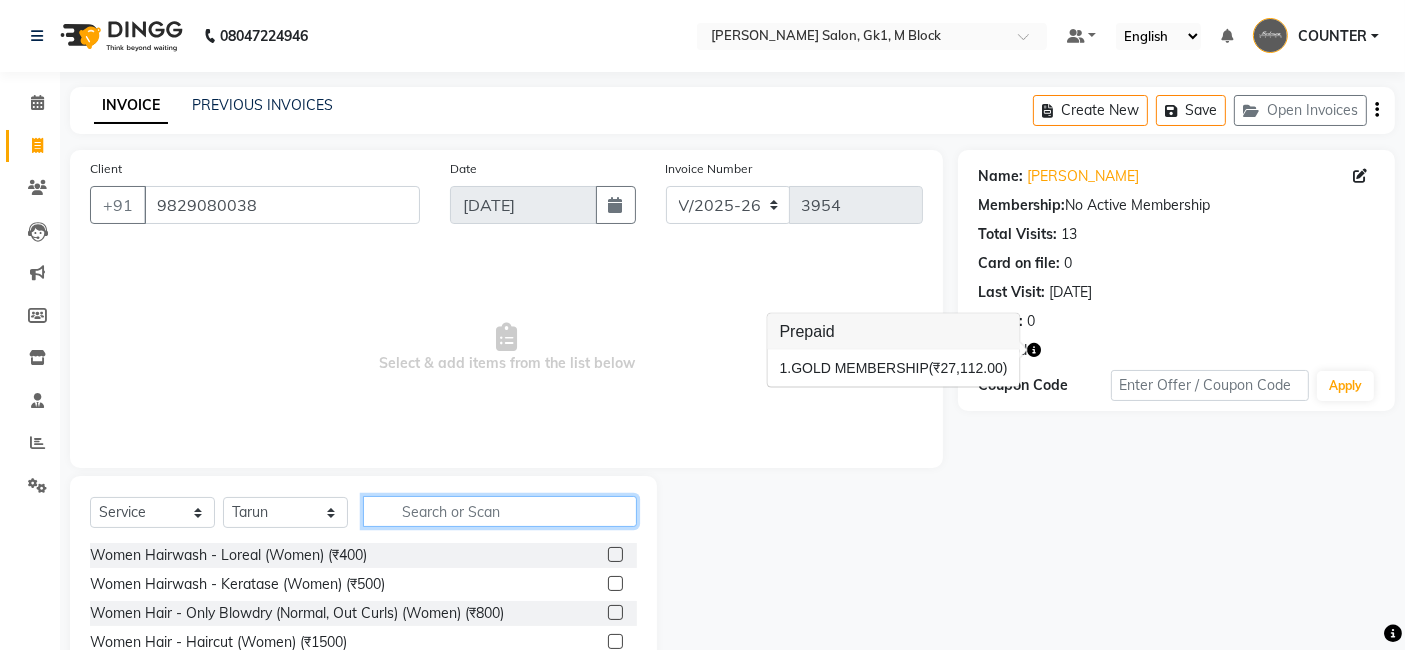 click 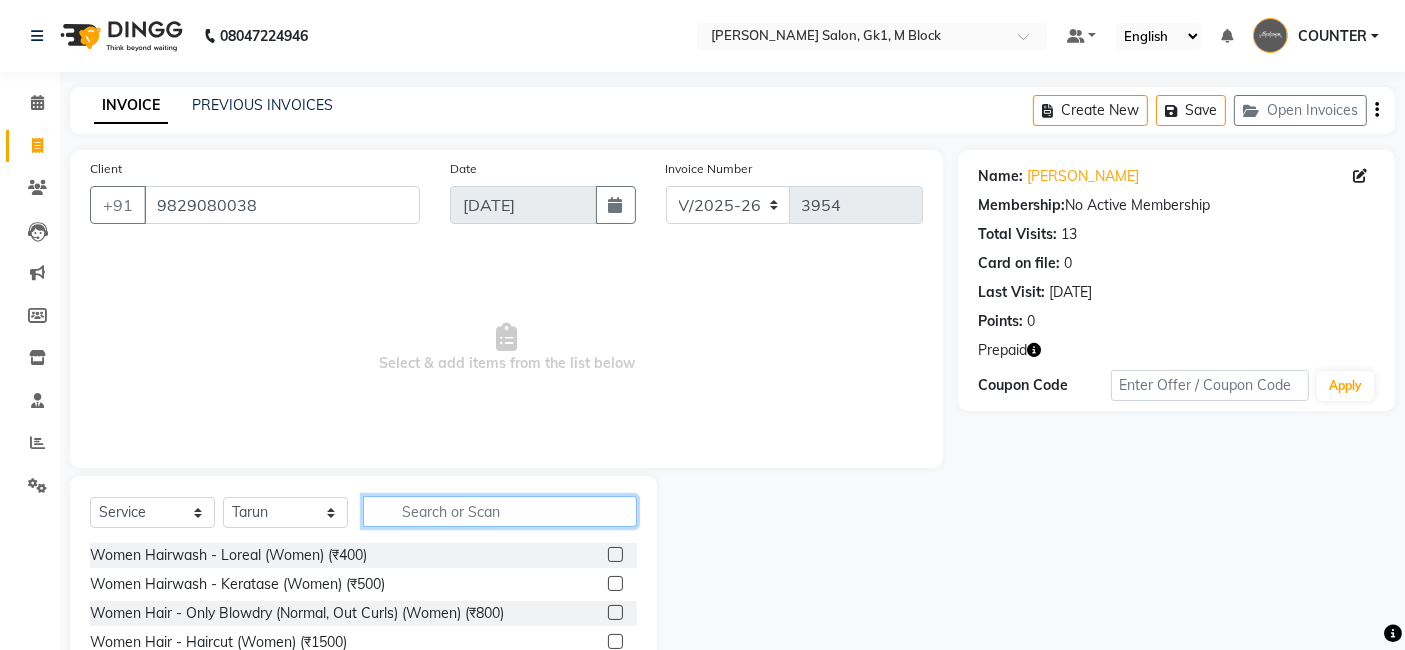click 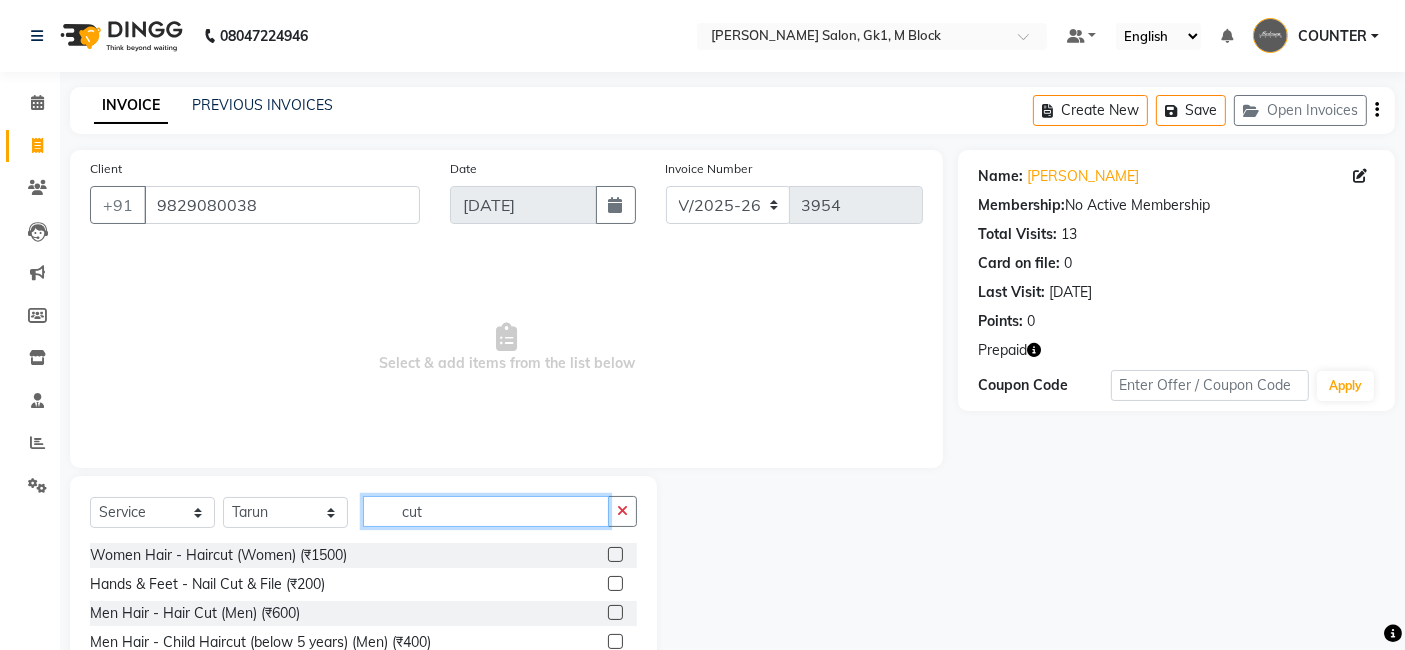 type on "cut" 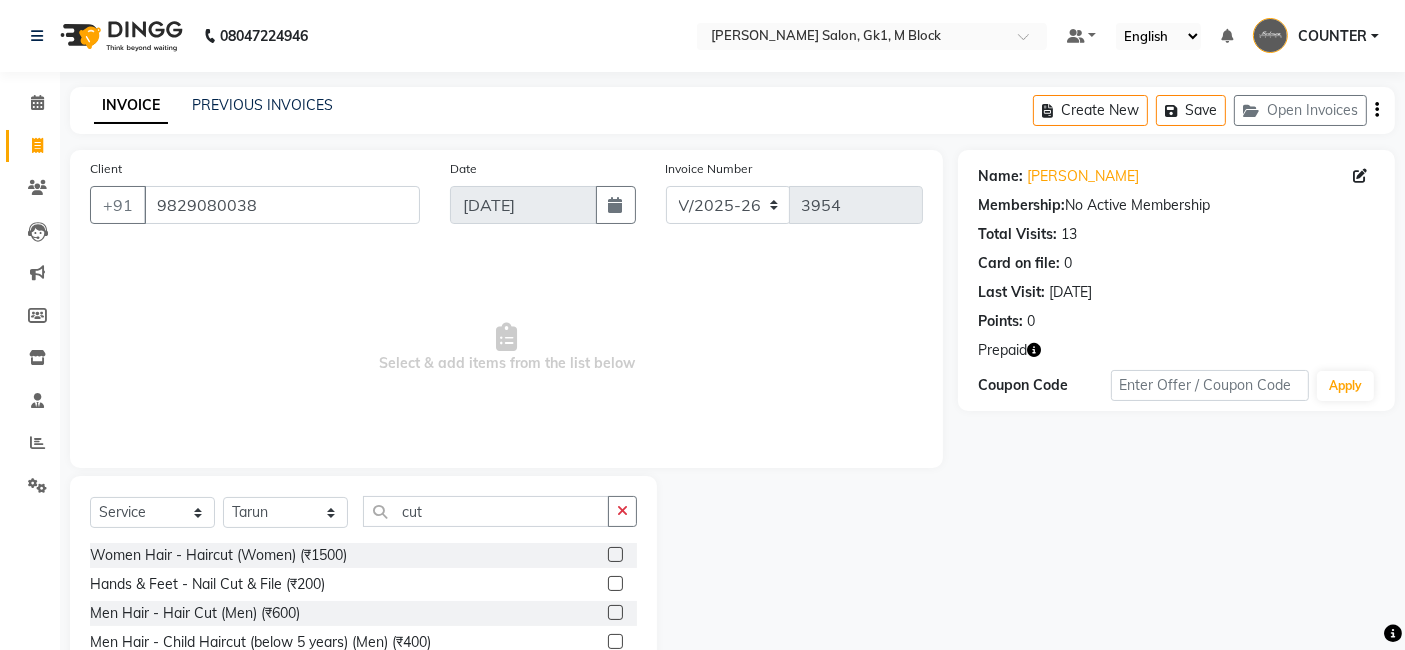 click 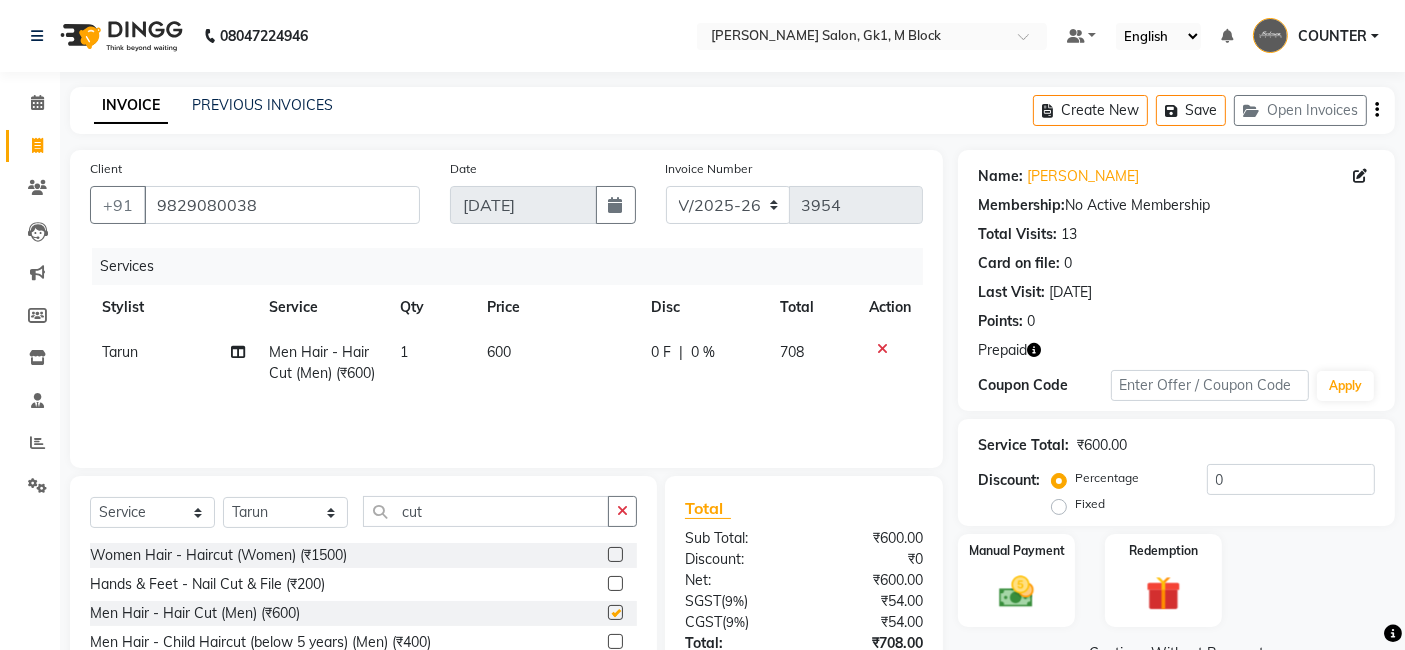 checkbox on "false" 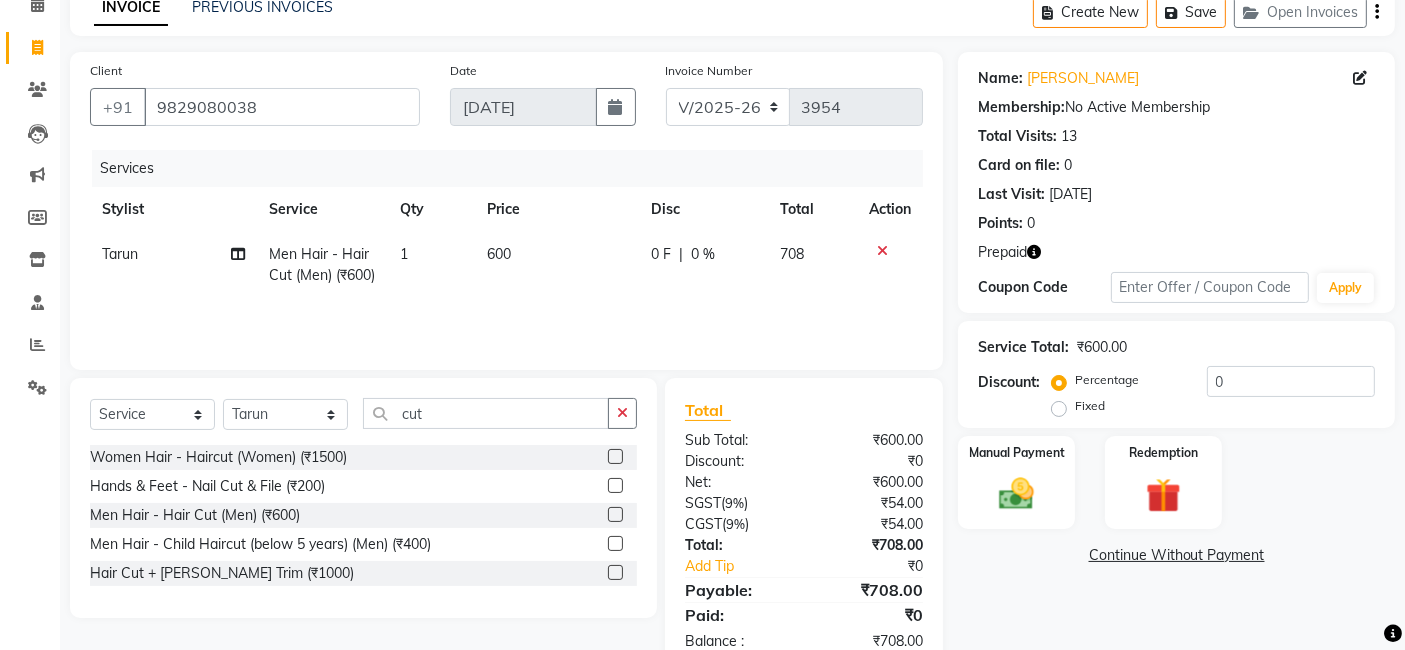 scroll, scrollTop: 151, scrollLeft: 0, axis: vertical 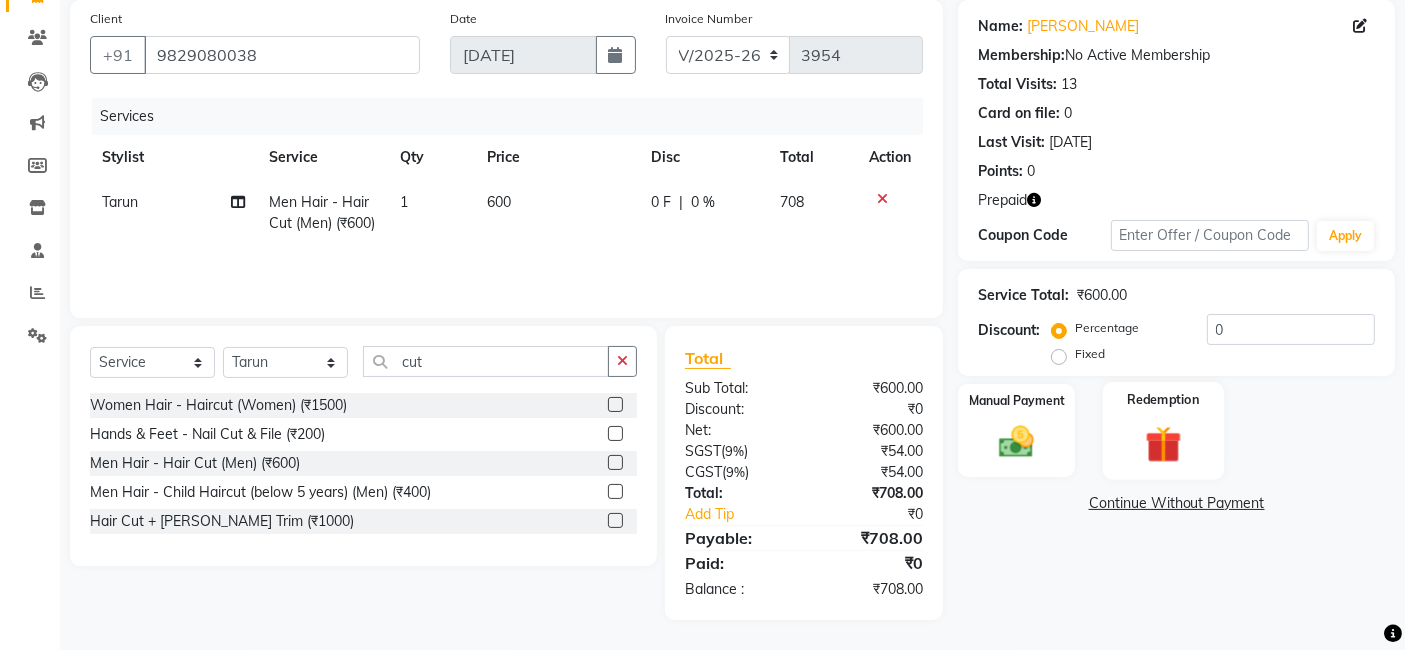 click 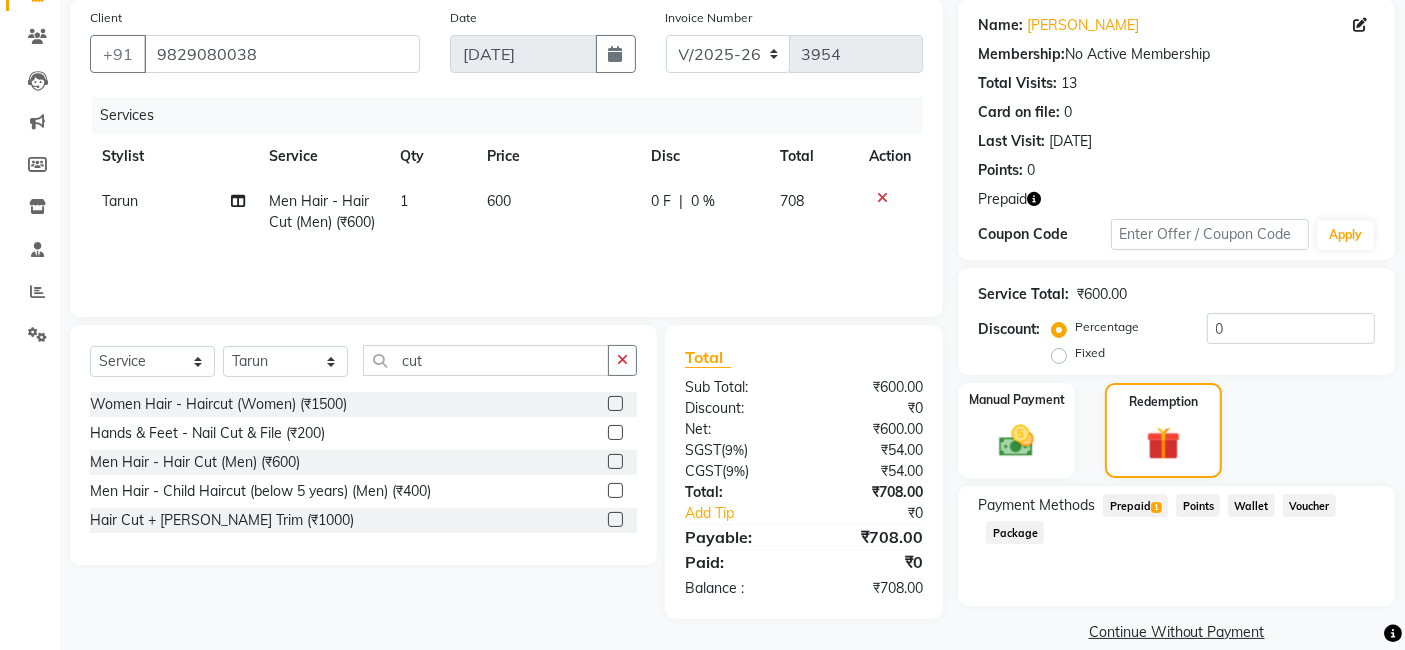 click on "Prepaid  1" 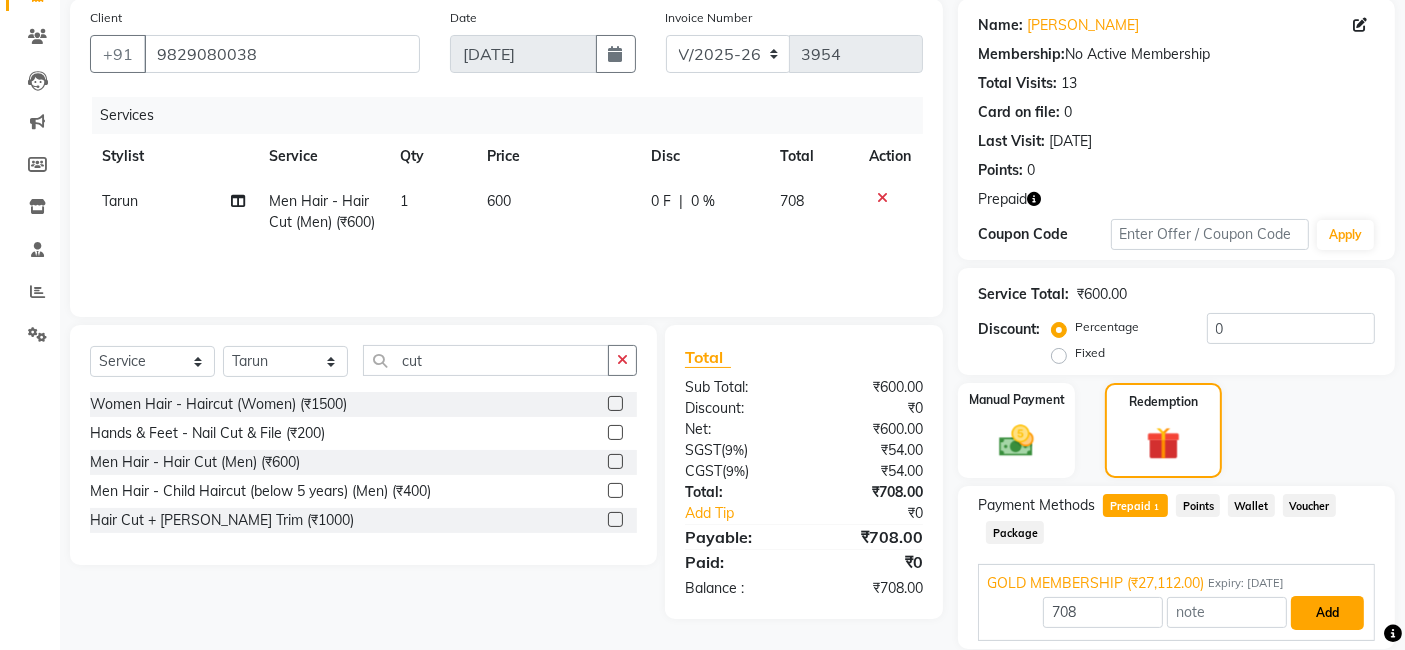 click on "Add" at bounding box center [1327, 613] 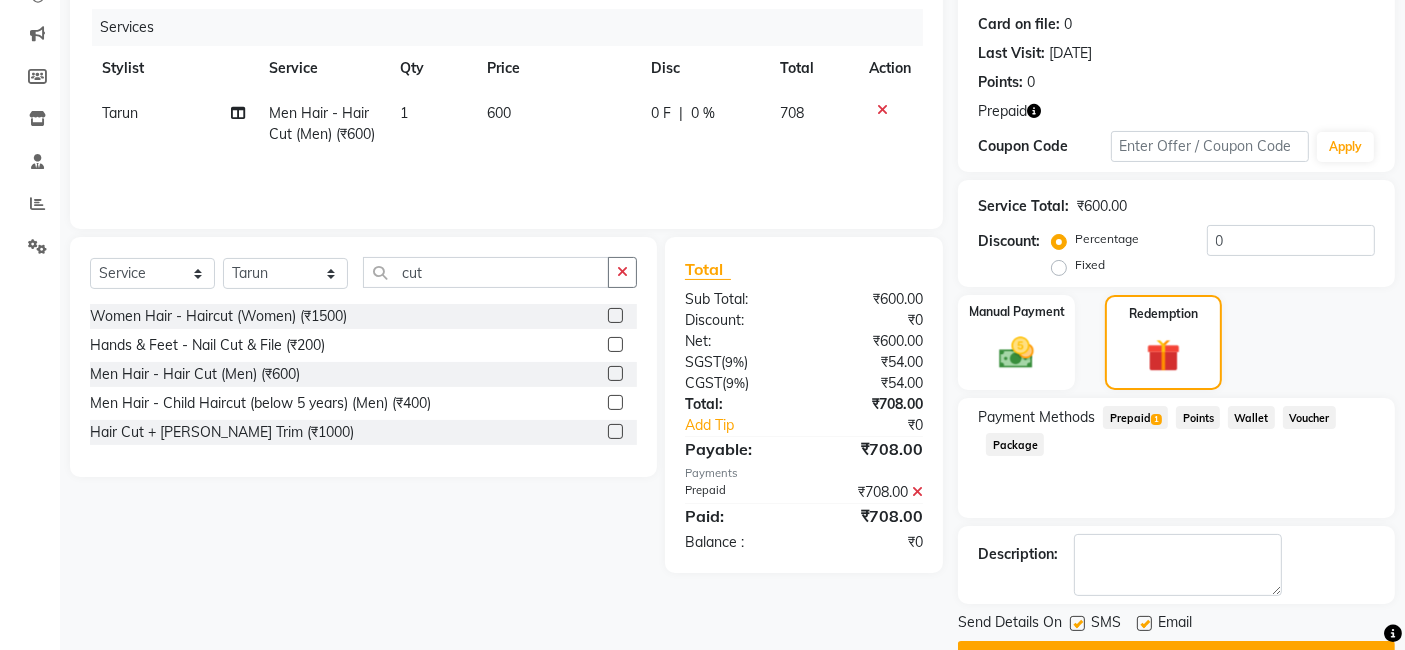 scroll, scrollTop: 288, scrollLeft: 0, axis: vertical 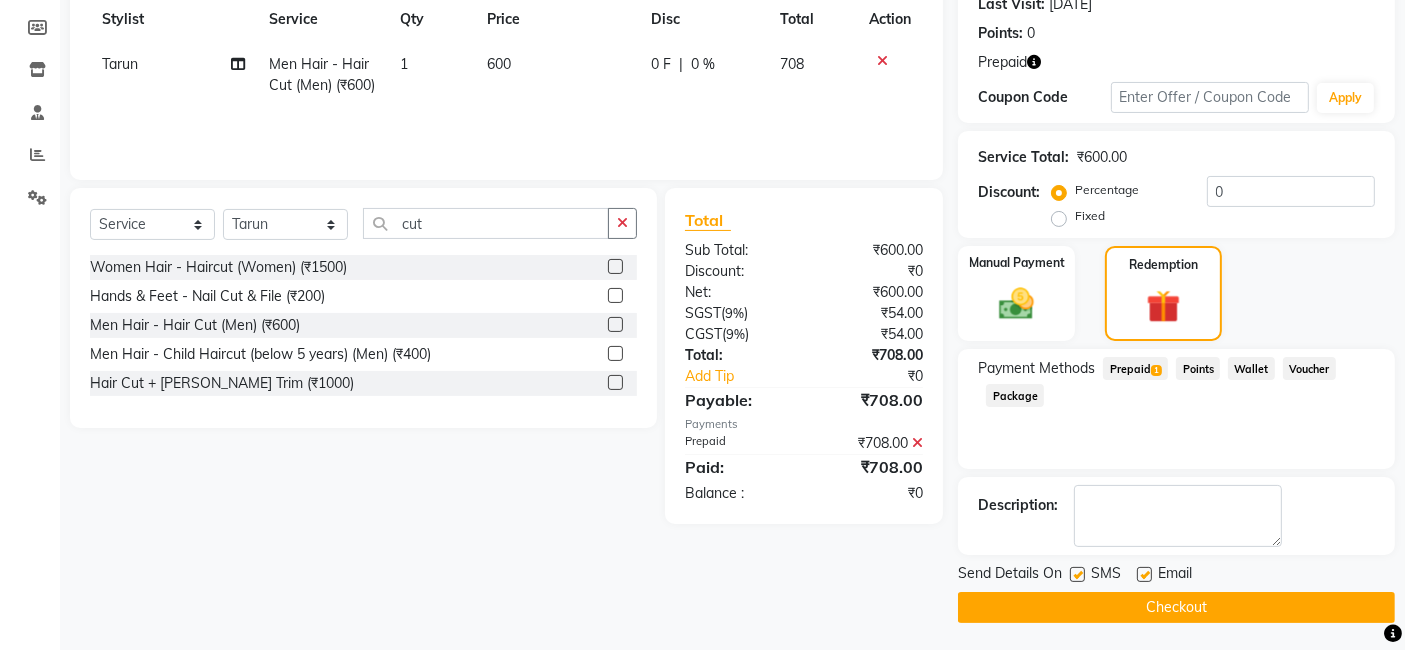 click on "Checkout" 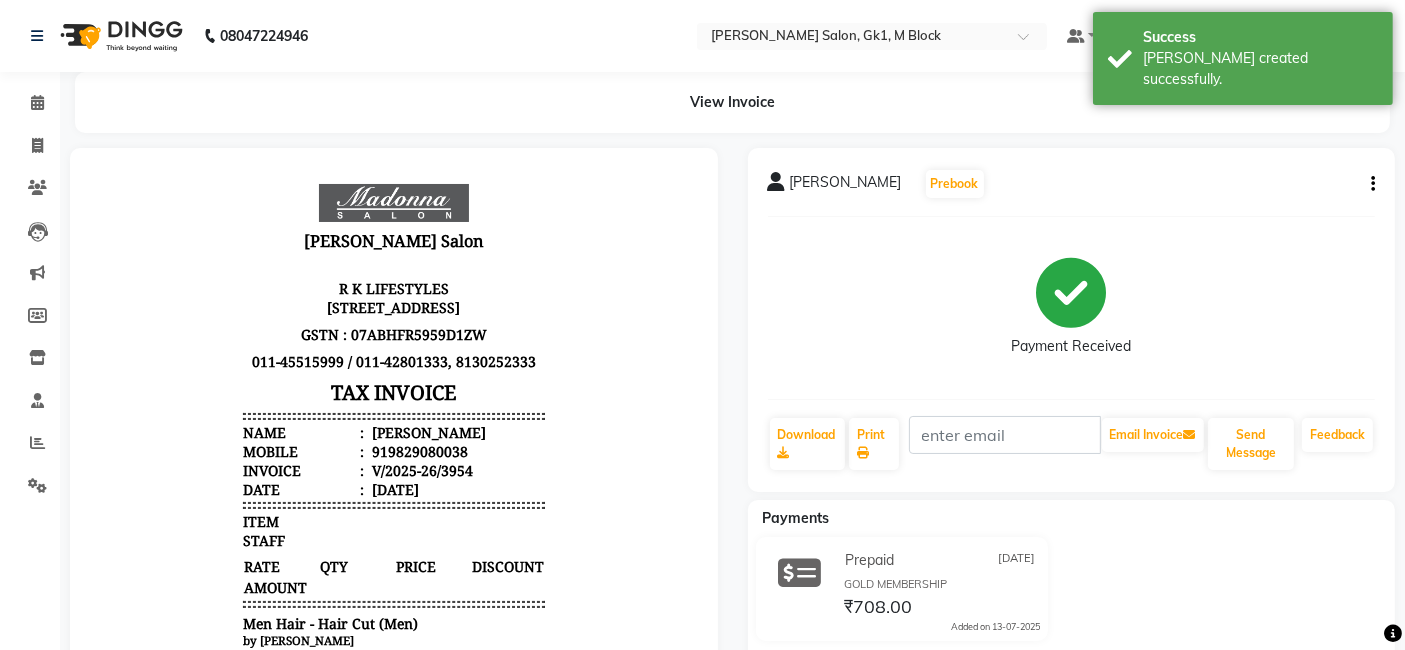 scroll, scrollTop: 0, scrollLeft: 0, axis: both 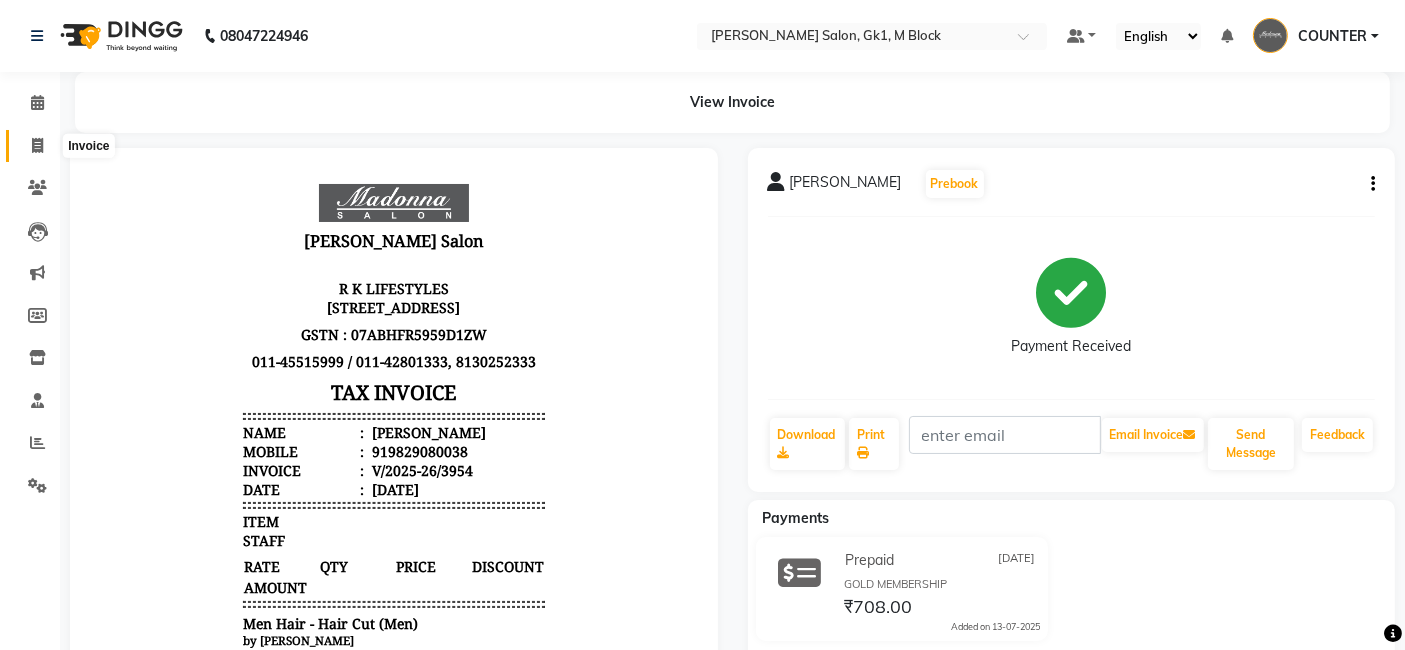 click 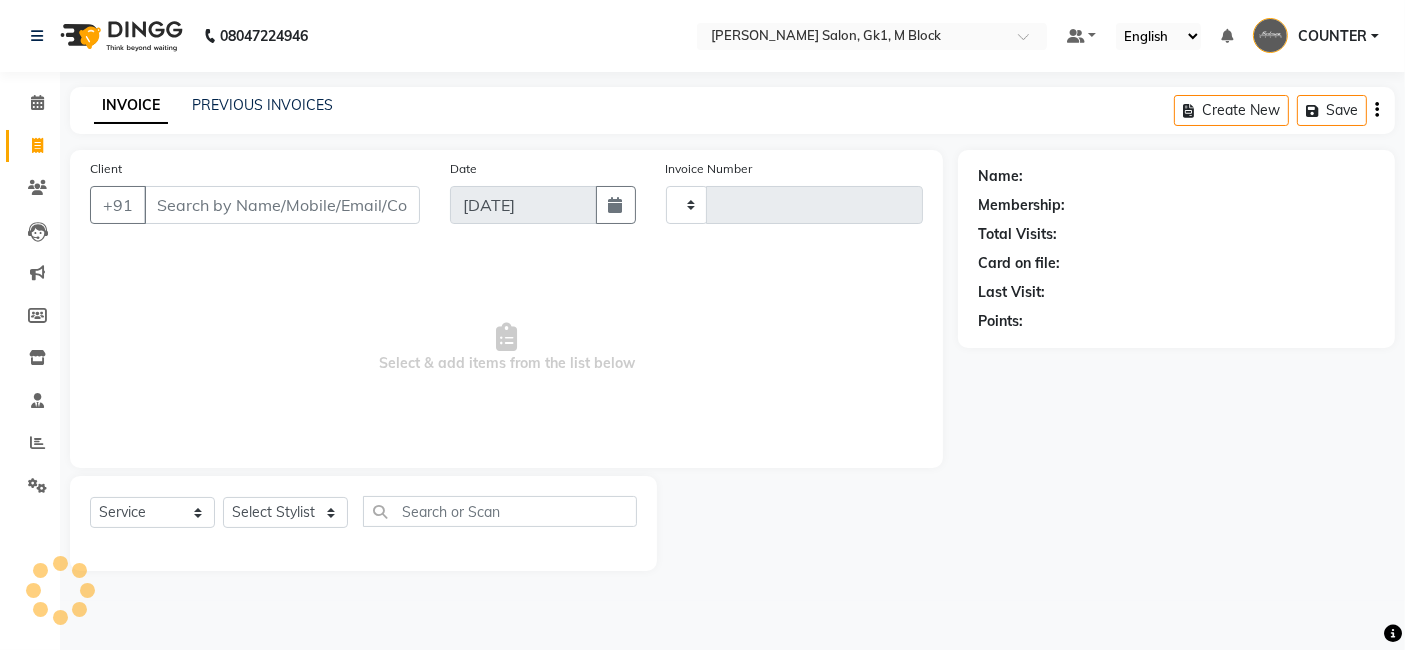 type on "3955" 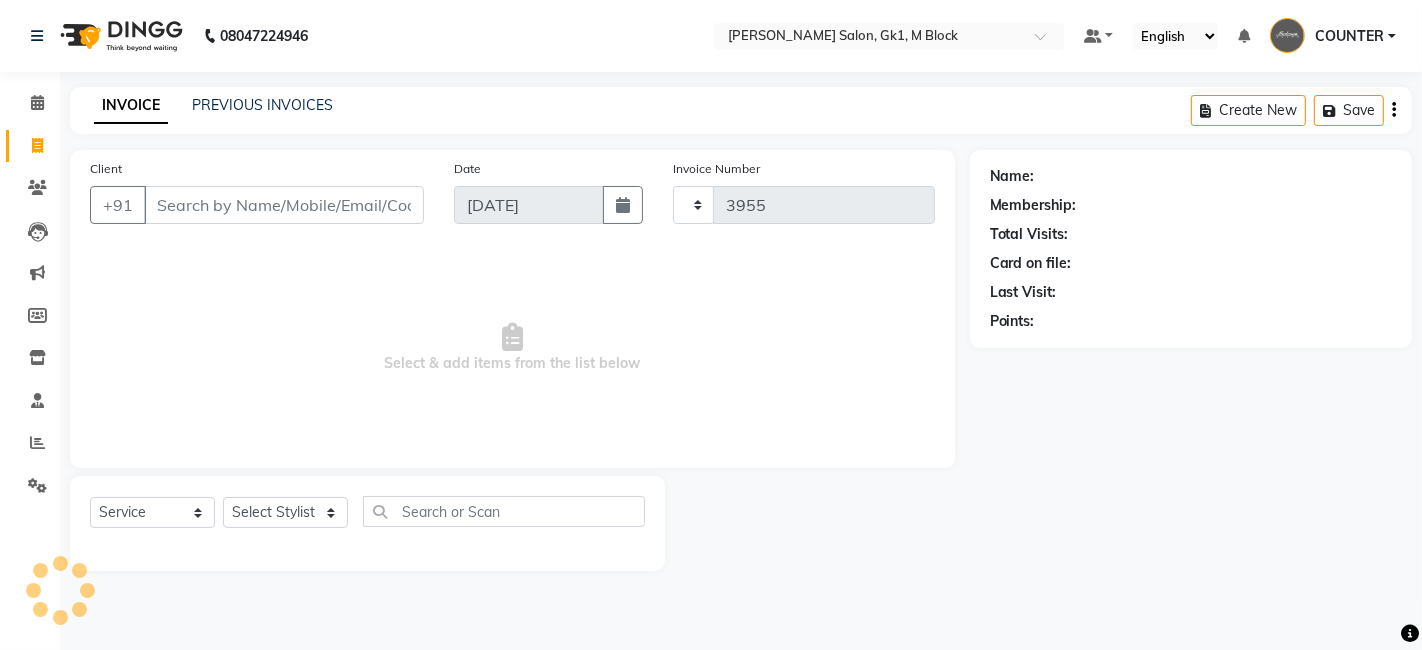select on "6312" 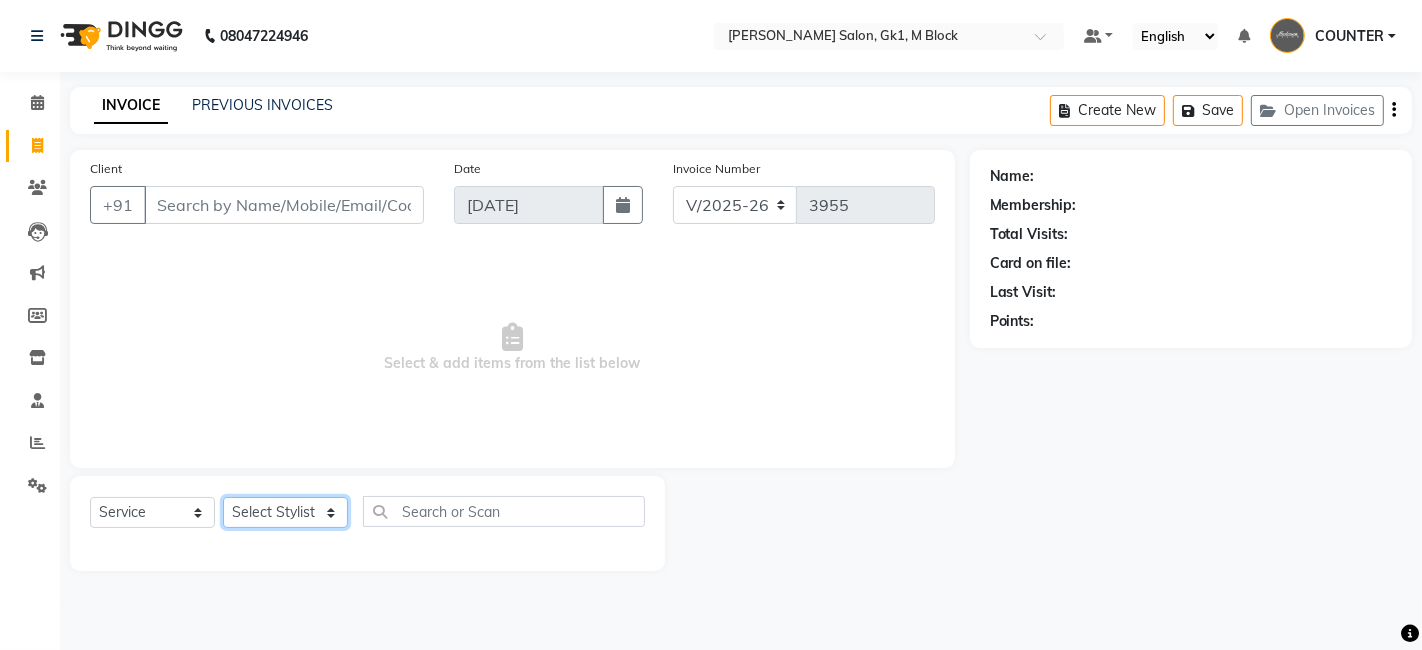 click on "Select Stylist [PERSON_NAME] [PERSON_NAME] Beauty [PERSON_NAME] COUNTER [PERSON_NAME] [PERSON_NAME] [PERSON_NAME] Owner Owner Rakesh Rishi [PERSON_NAME] [PERSON_NAME] [PERSON_NAME] Stylist [PERSON_NAME] [PERSON_NAME] [PERSON_NAME] [PERSON_NAME]" 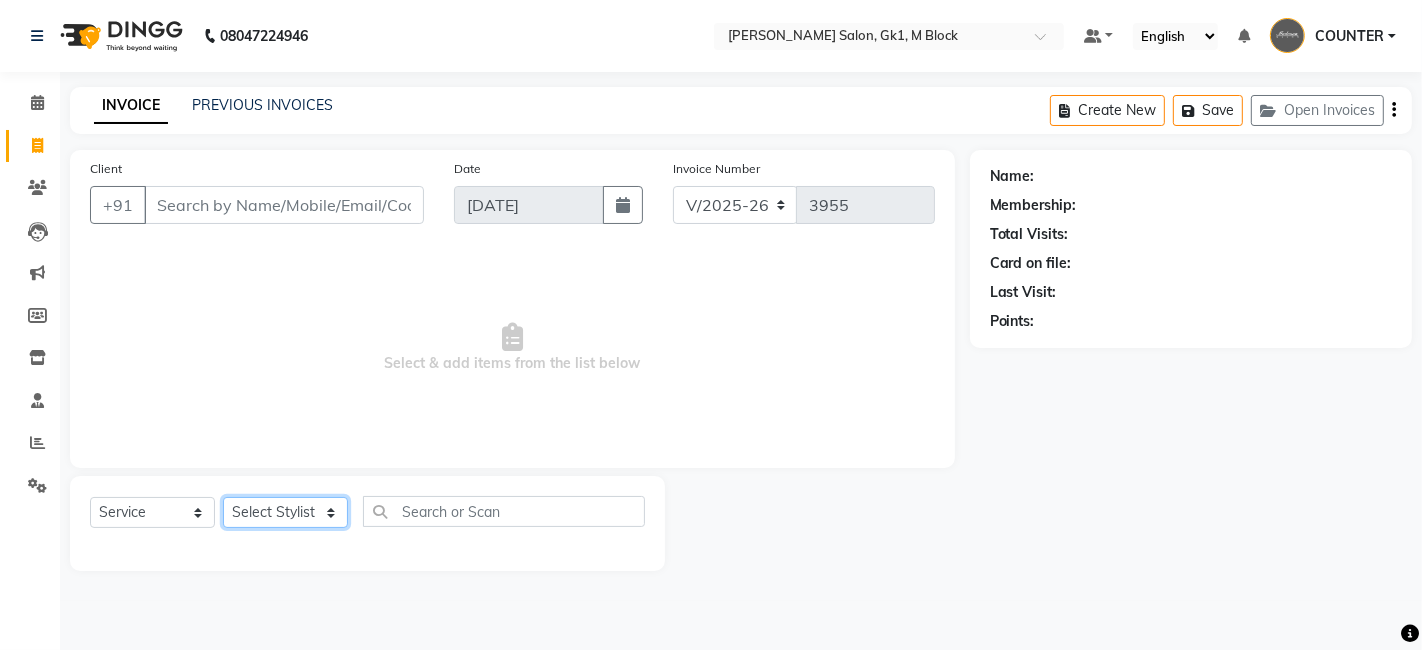 select on "47635" 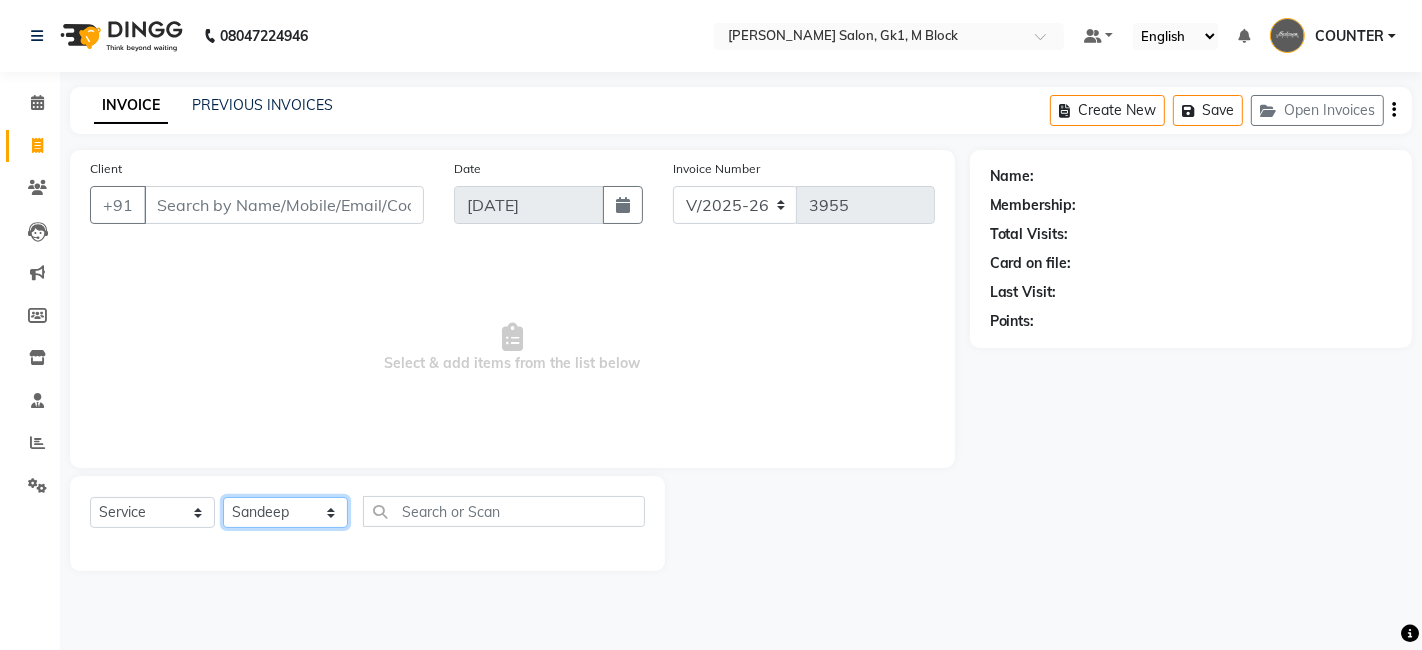 click on "Select Stylist [PERSON_NAME] [PERSON_NAME] Beauty [PERSON_NAME] COUNTER [PERSON_NAME] [PERSON_NAME] [PERSON_NAME] Owner Owner Rakesh Rishi [PERSON_NAME] [PERSON_NAME] [PERSON_NAME] Stylist [PERSON_NAME] [PERSON_NAME] [PERSON_NAME] [PERSON_NAME]" 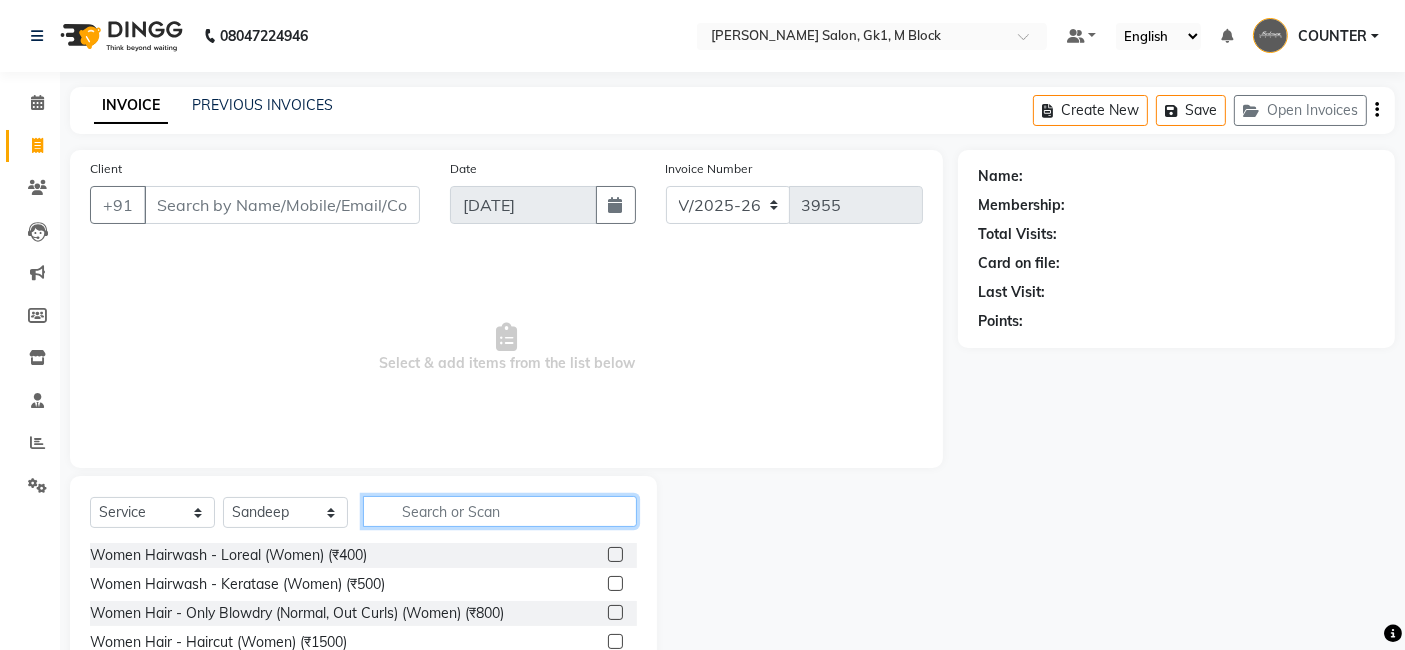 click 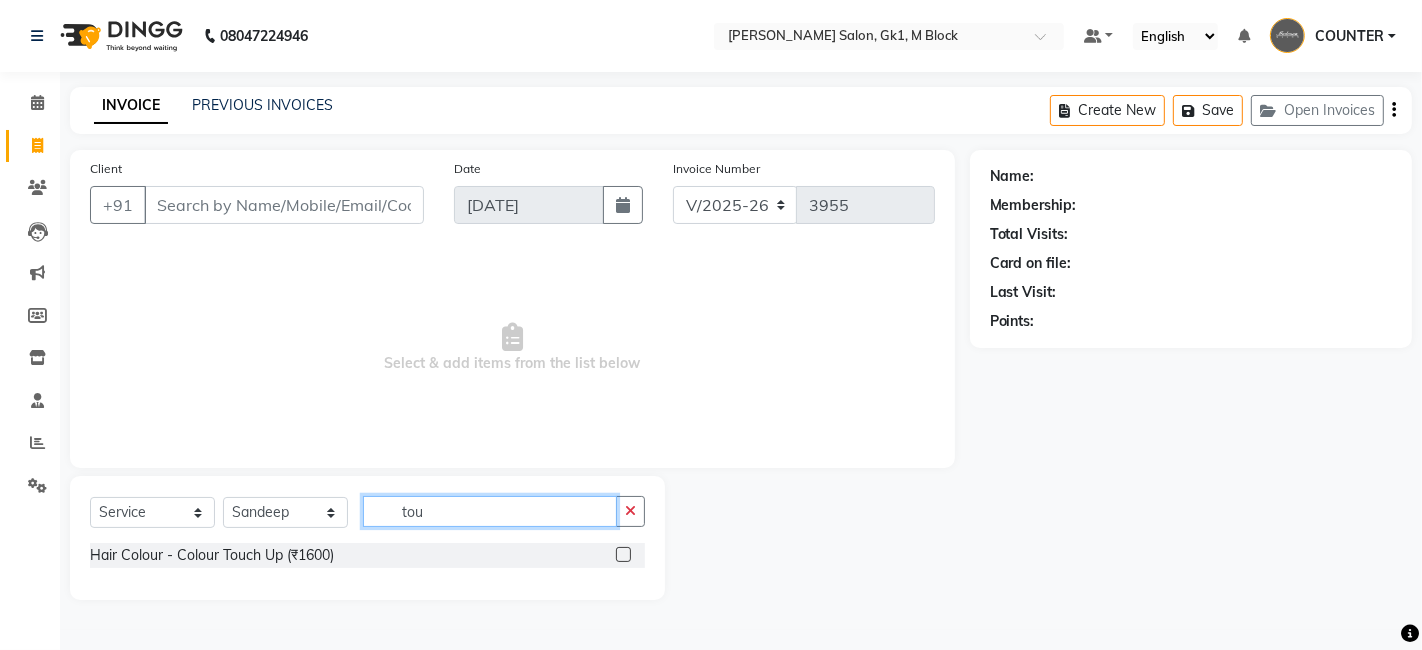 type on "tou" 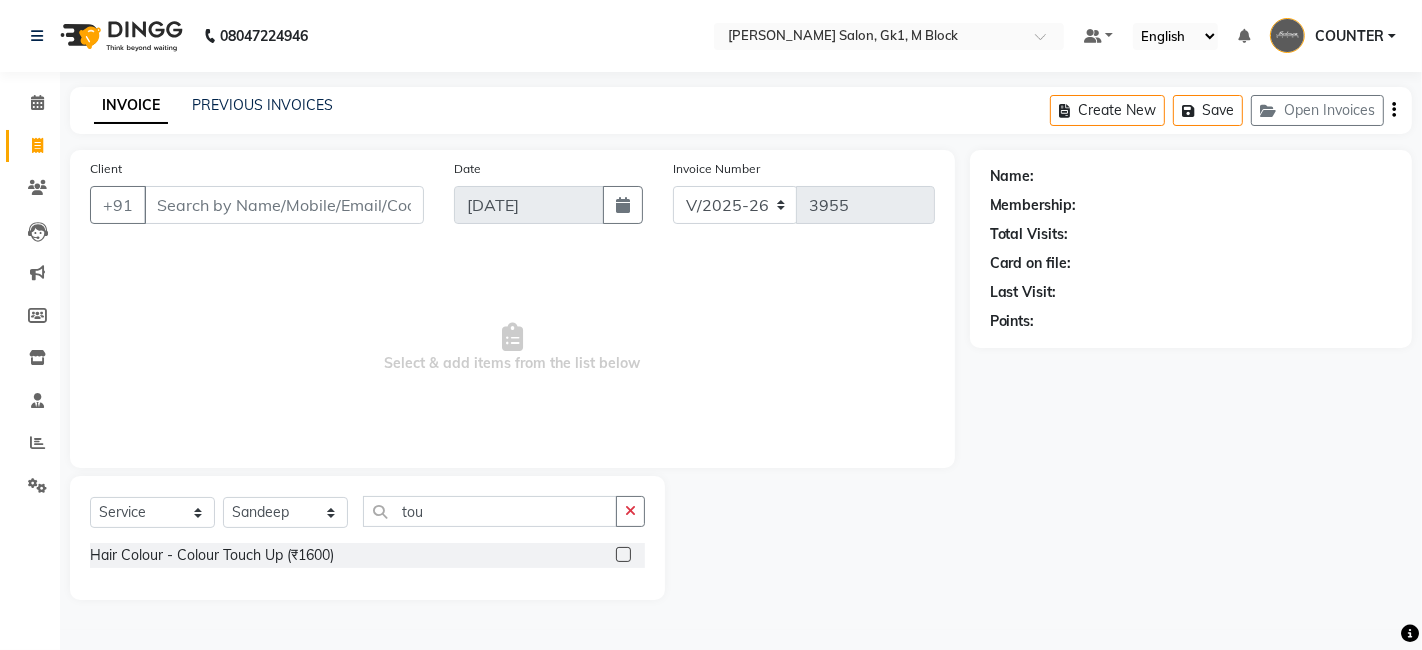 click 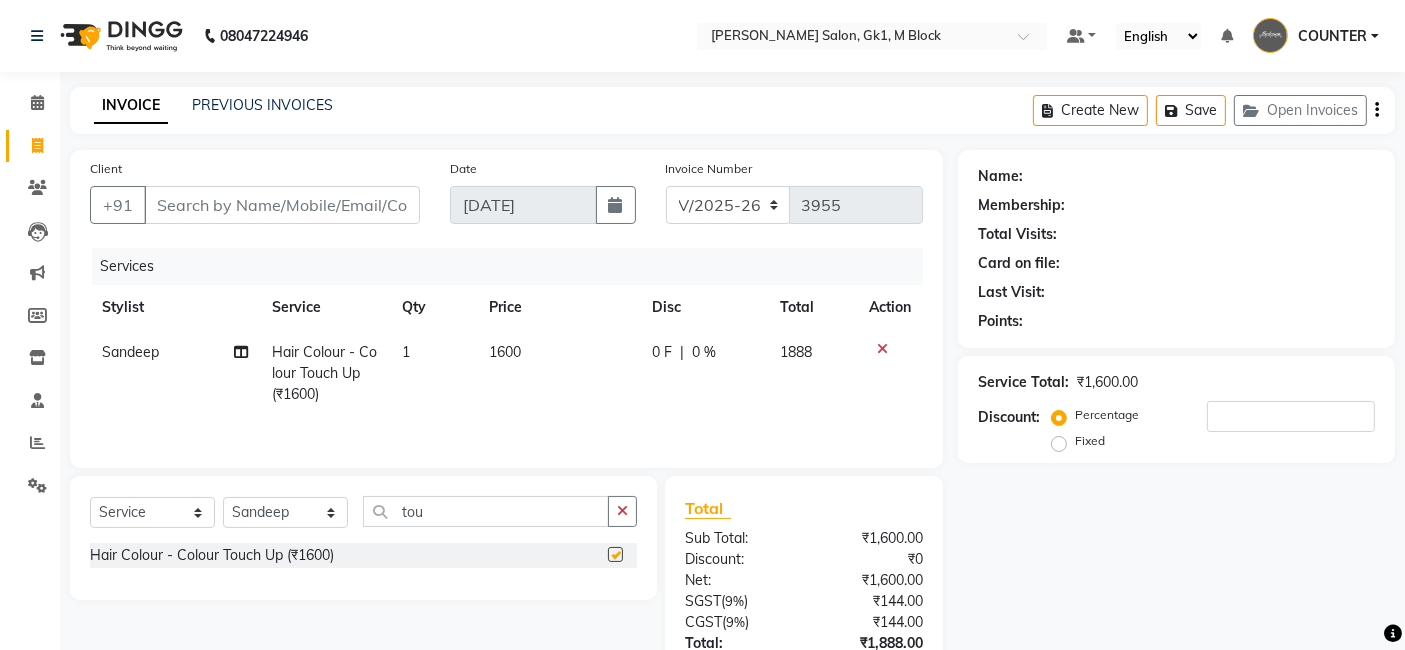 checkbox on "false" 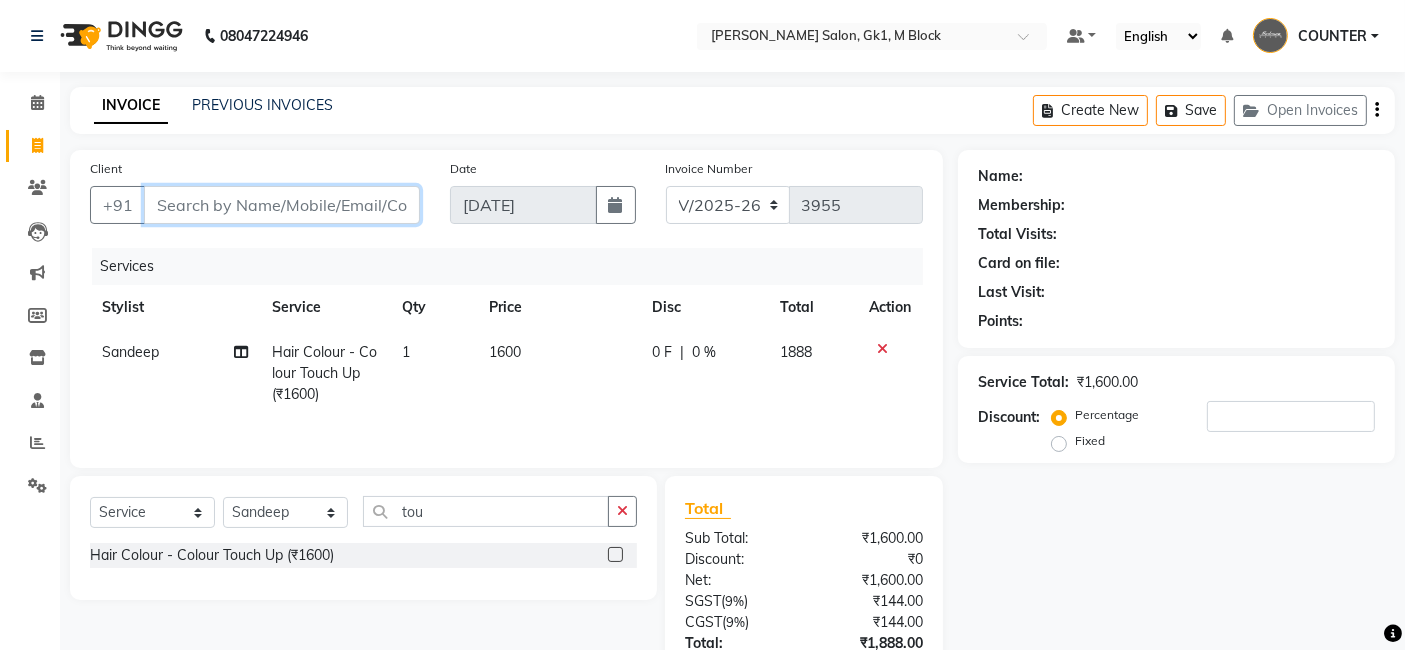 click on "Client" at bounding box center (282, 205) 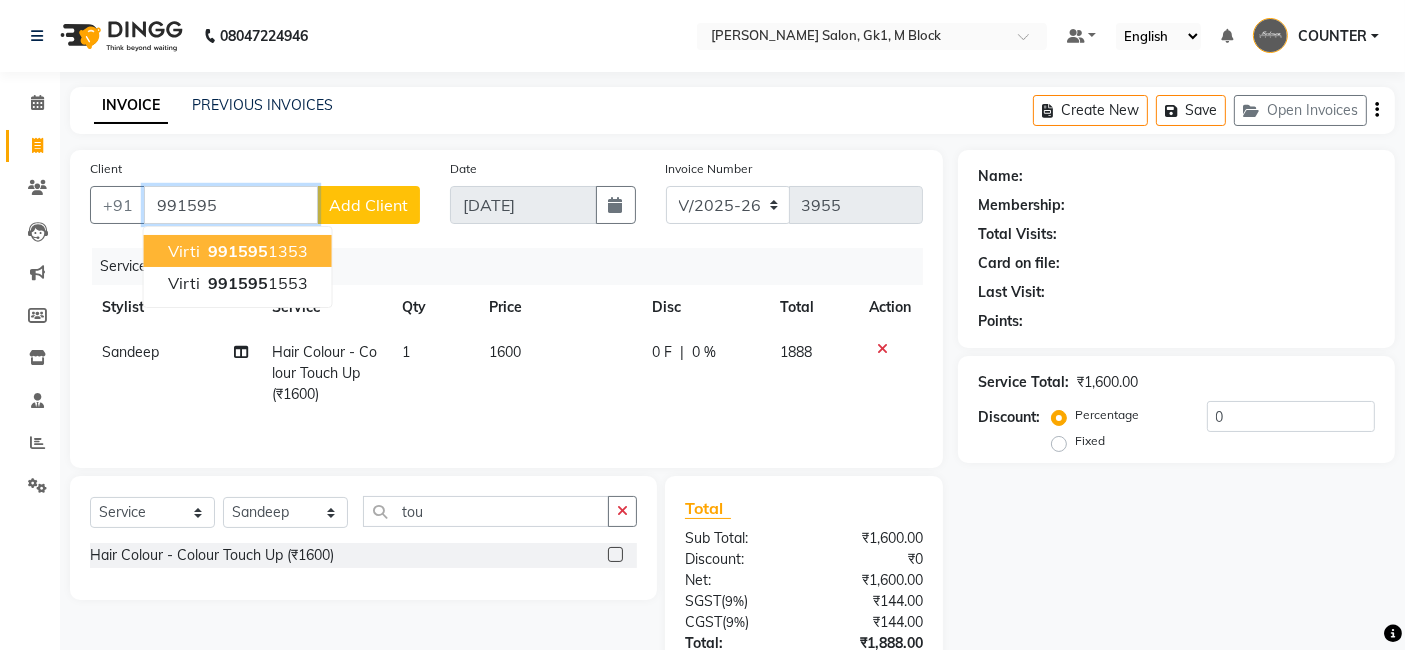 click on "991595 1353" at bounding box center [256, 251] 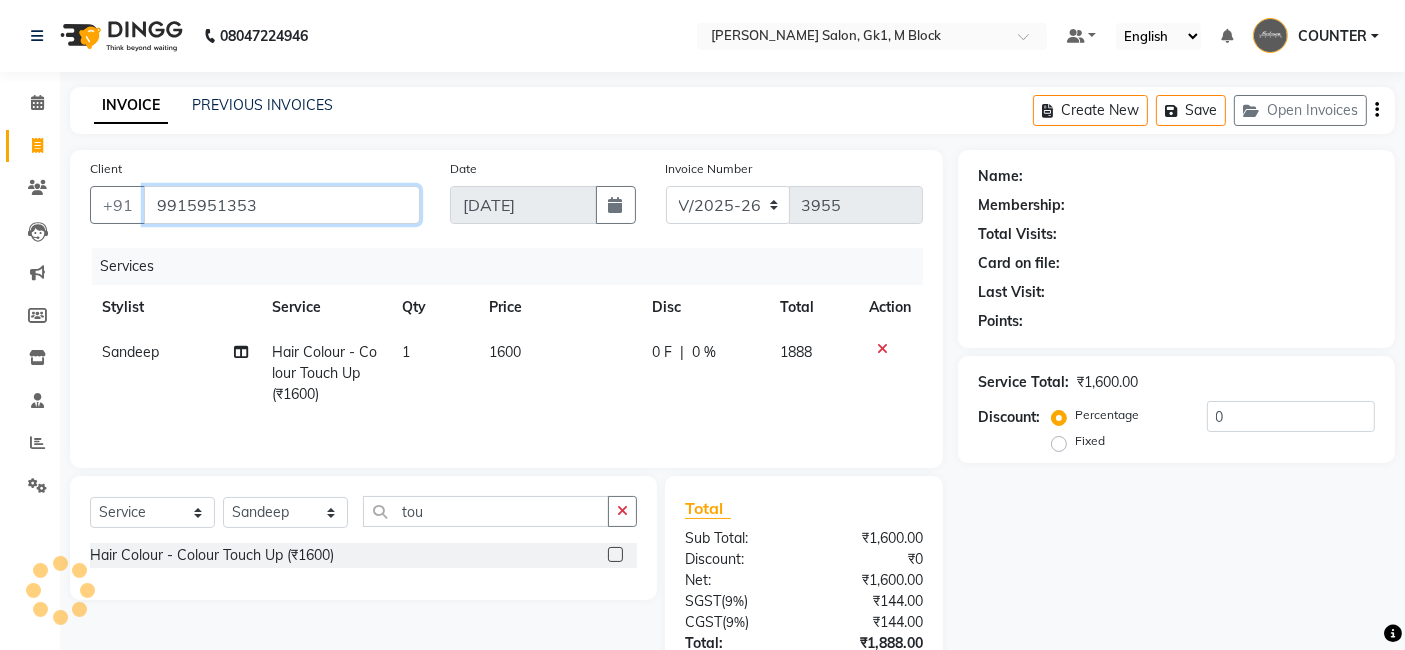 type on "9915951353" 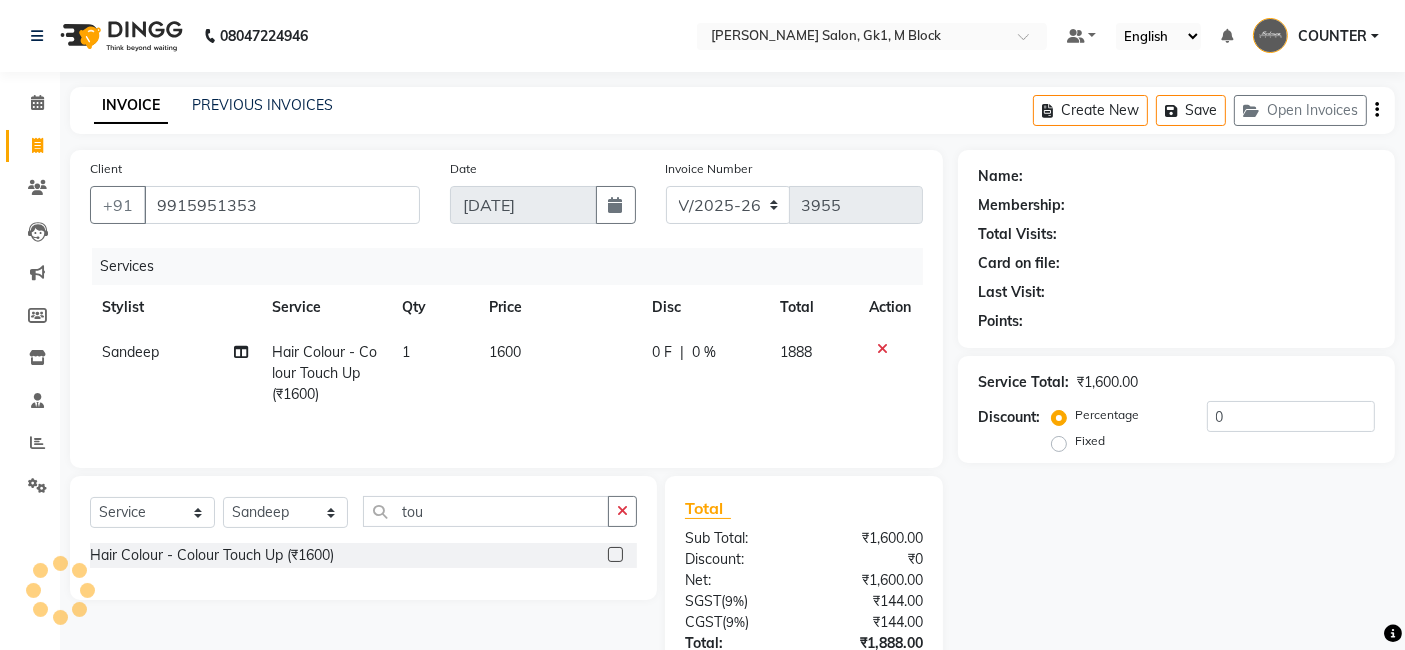 select on "1: Object" 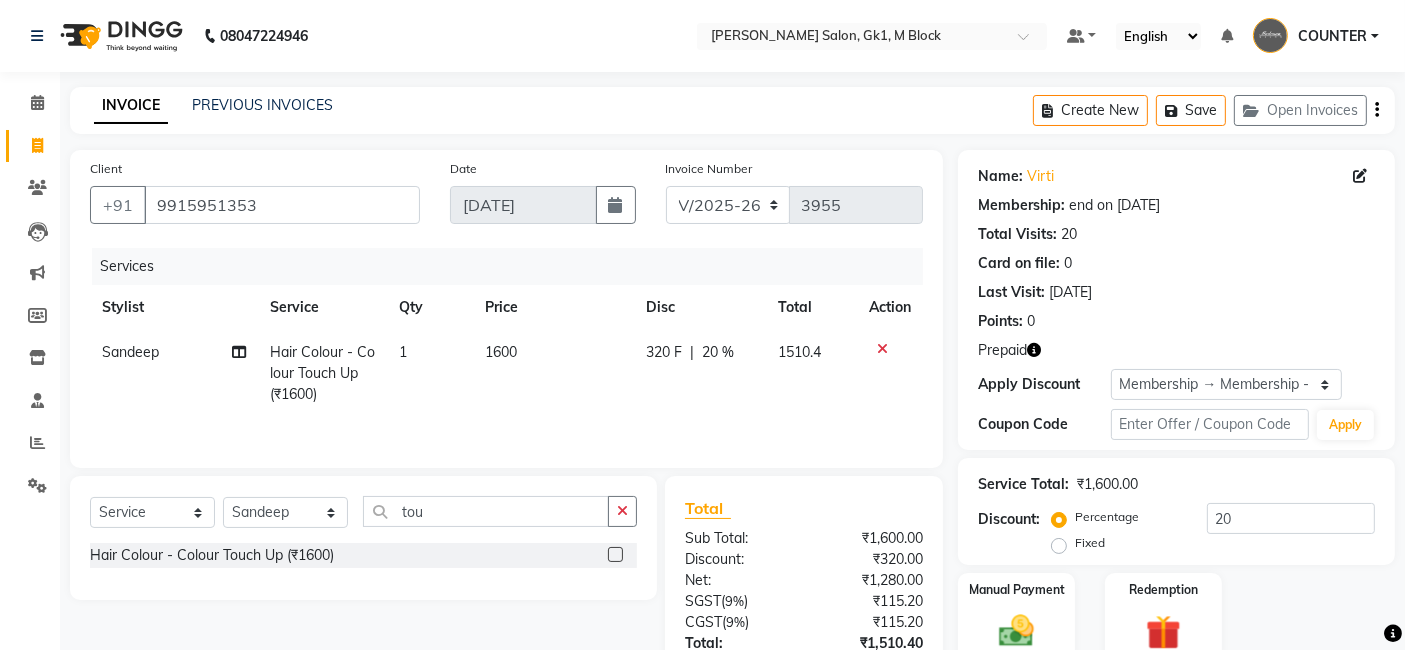 click 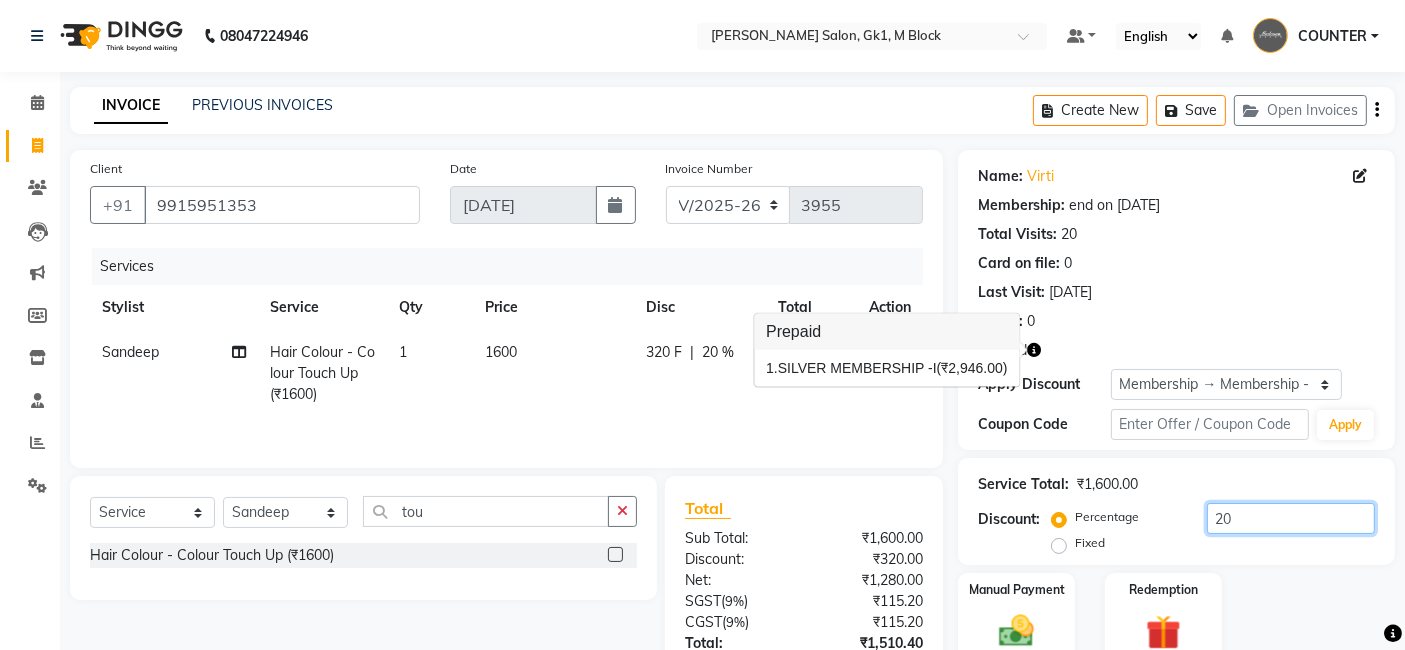 click on "20" 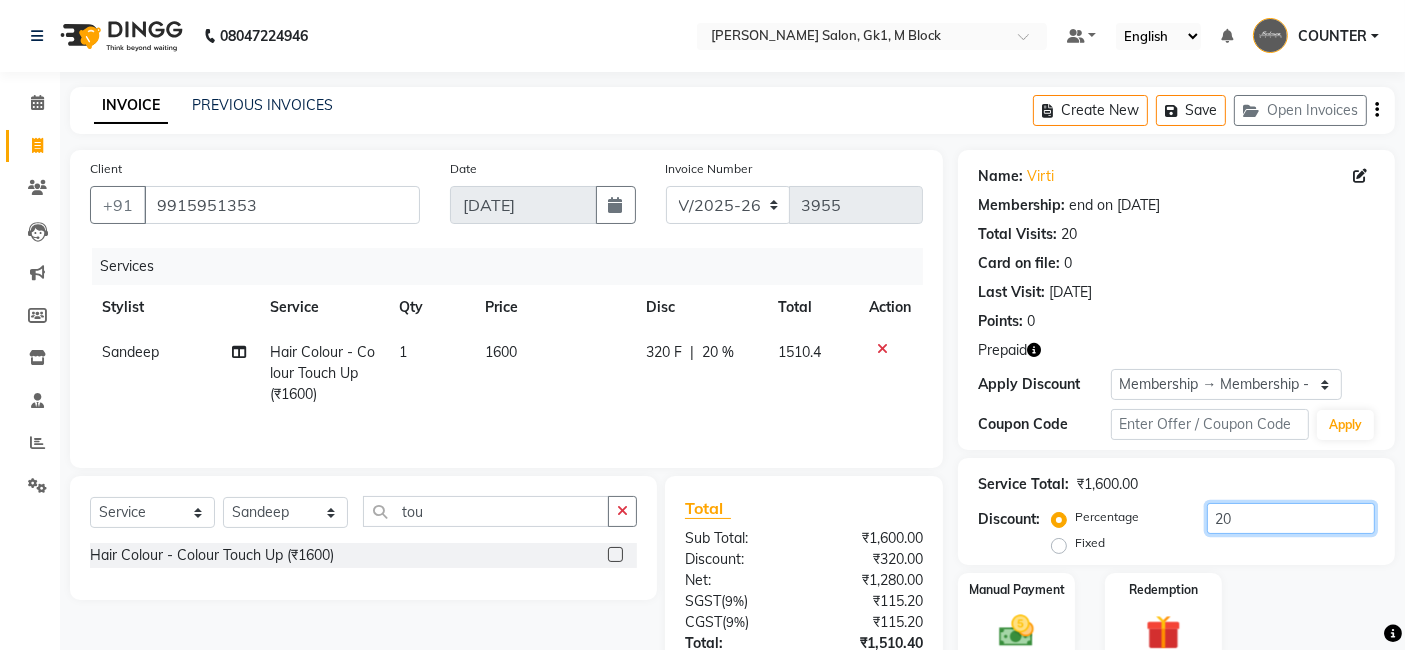 type on "2" 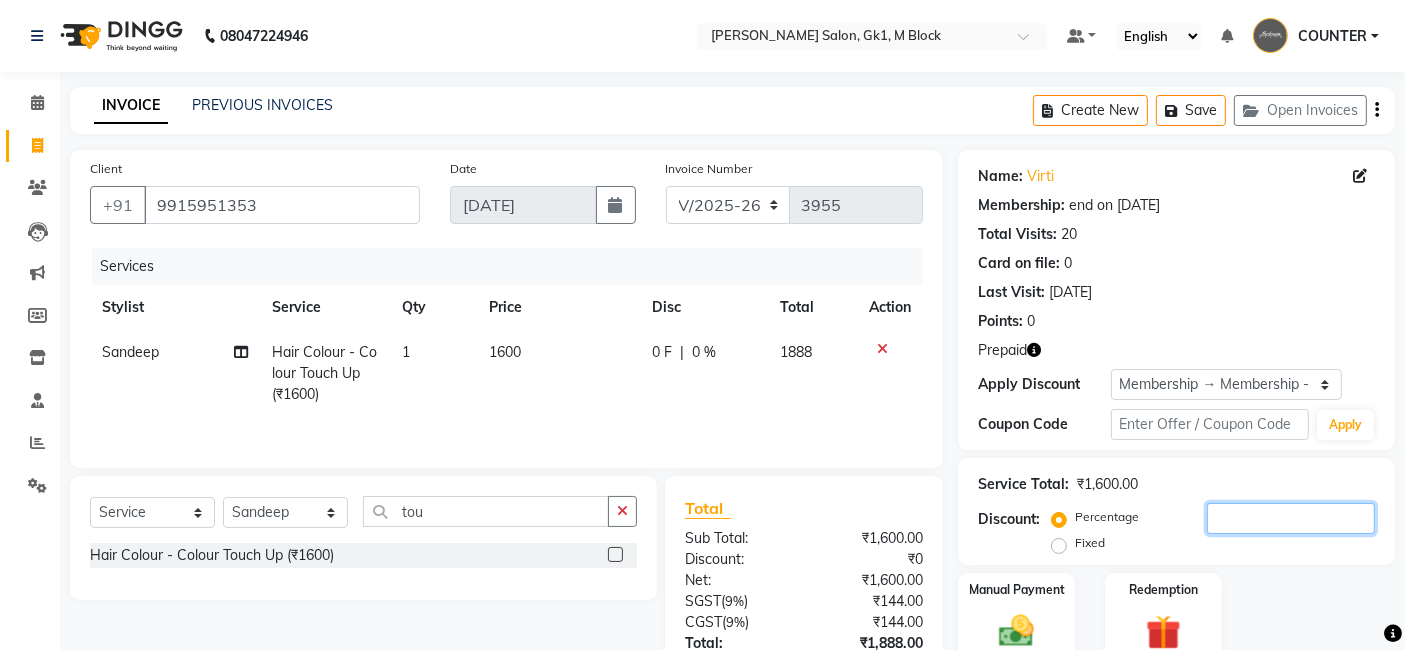 type 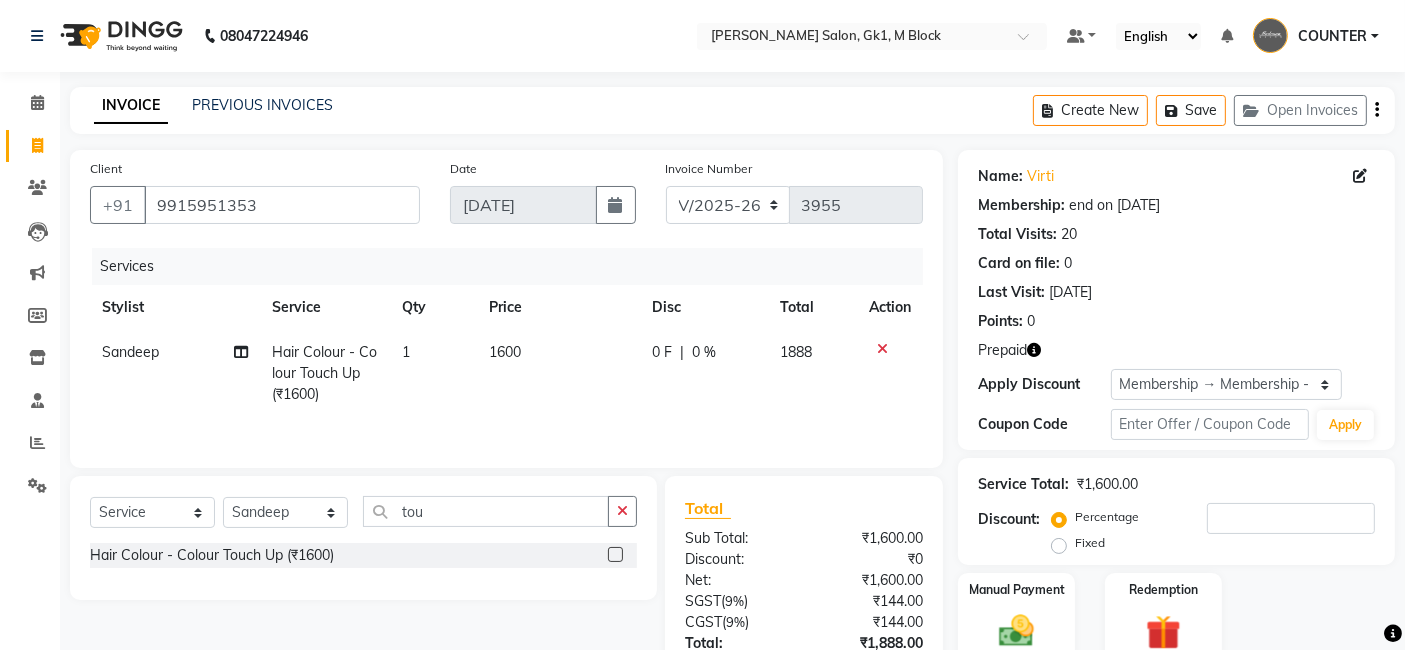 click on "Manual Payment Redemption" 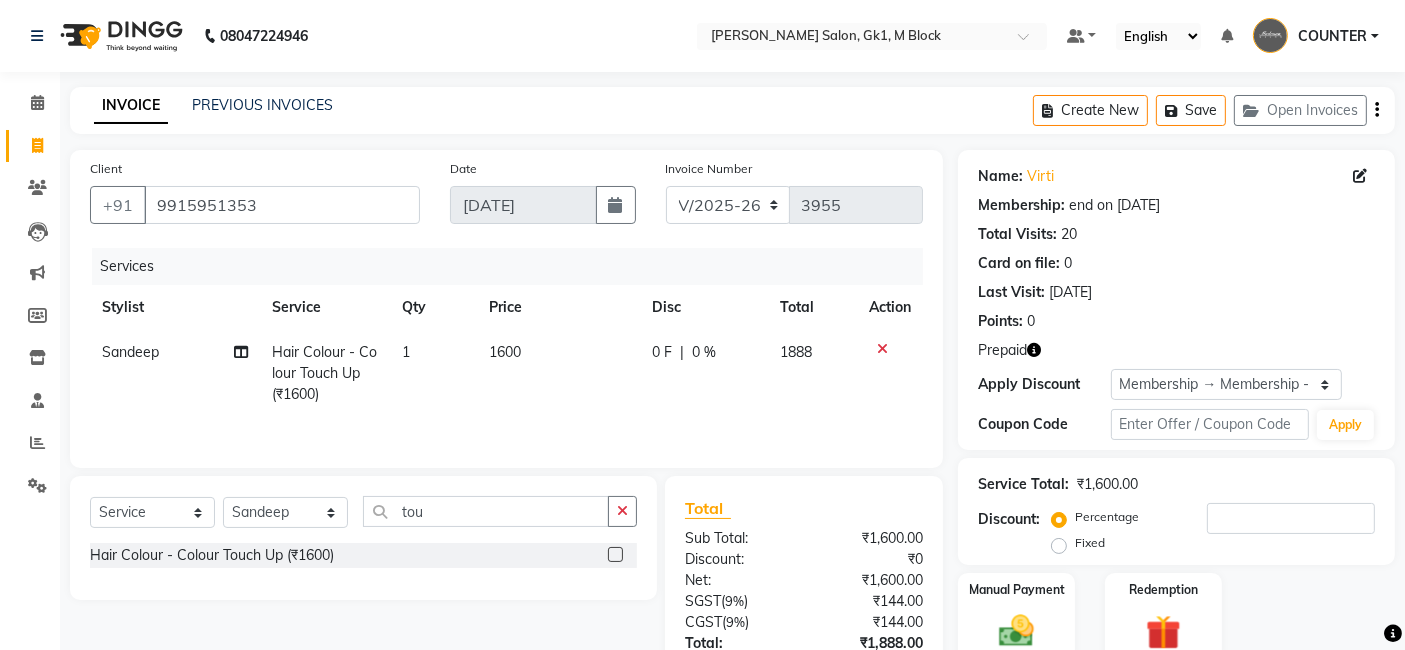 click 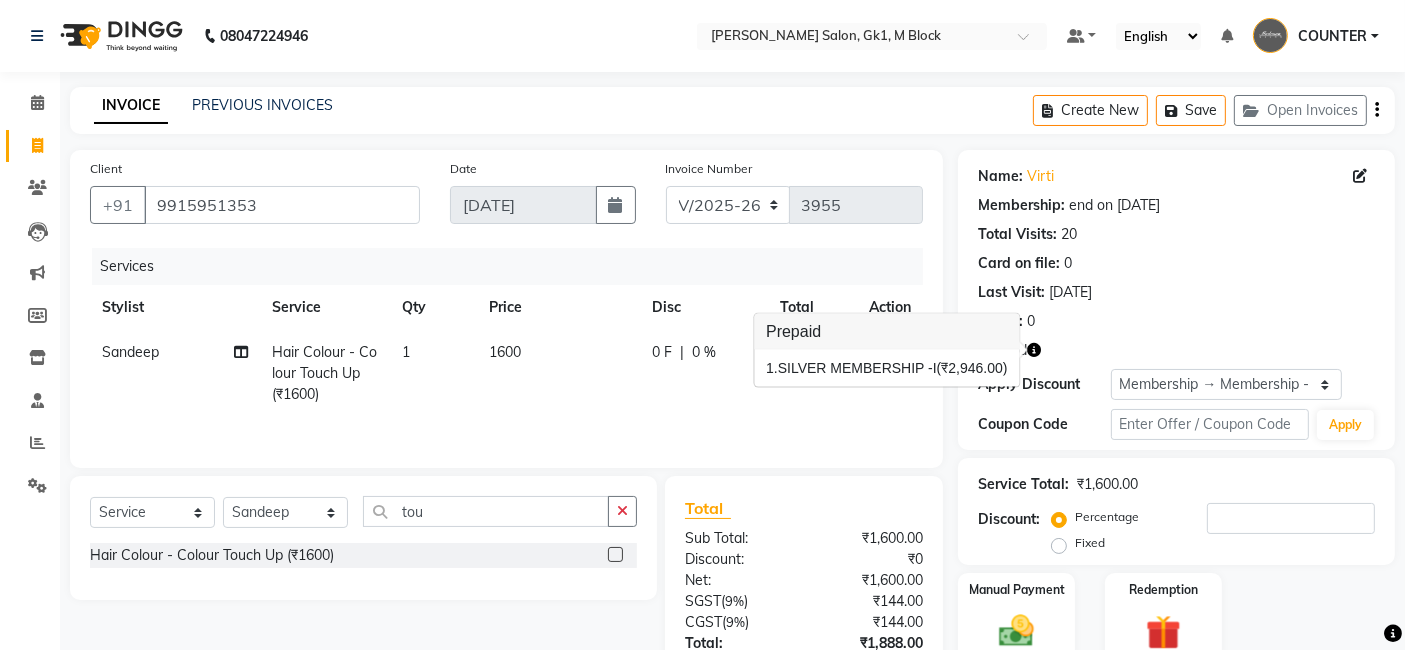 click on "Manual Payment Redemption" 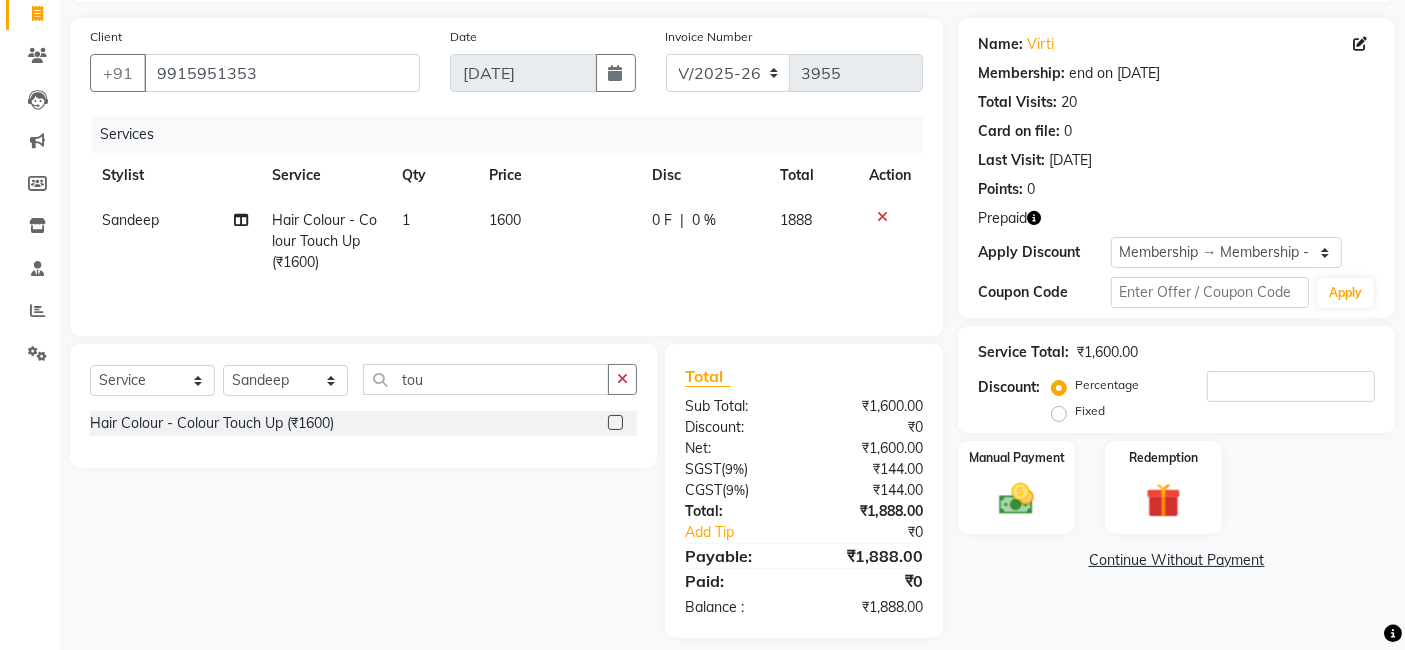scroll, scrollTop: 151, scrollLeft: 0, axis: vertical 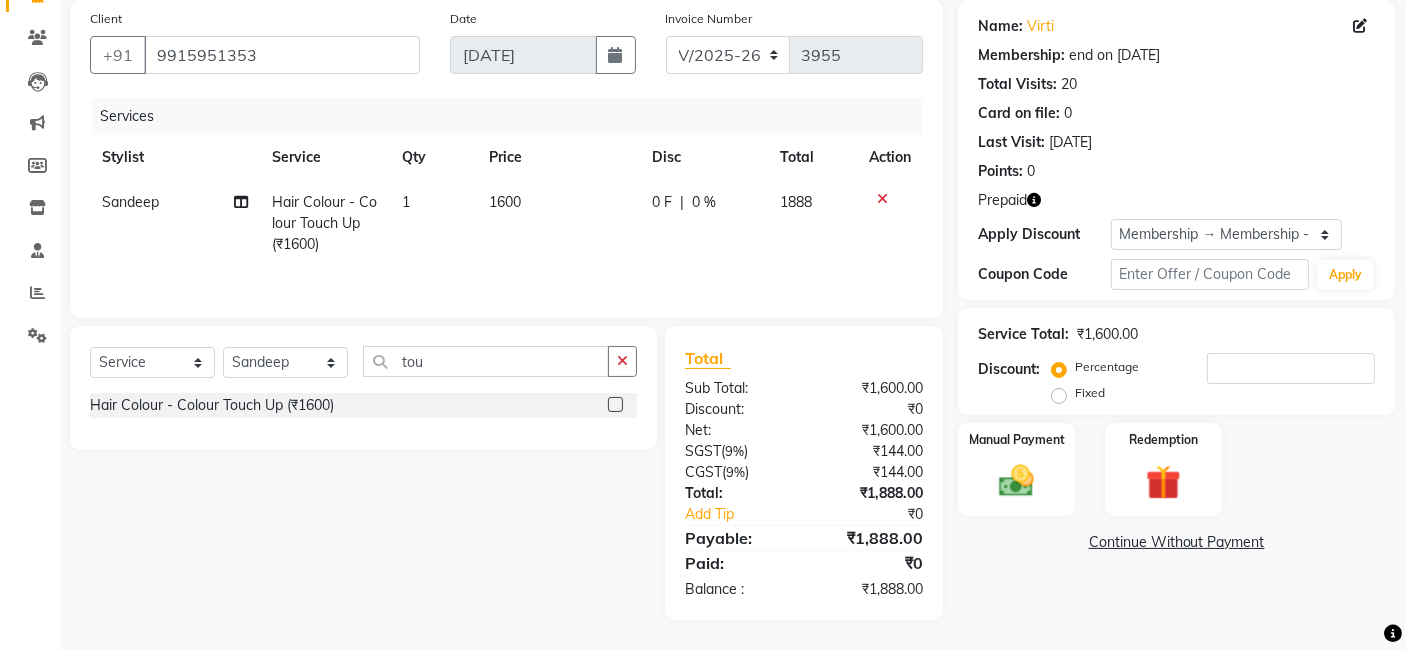 click 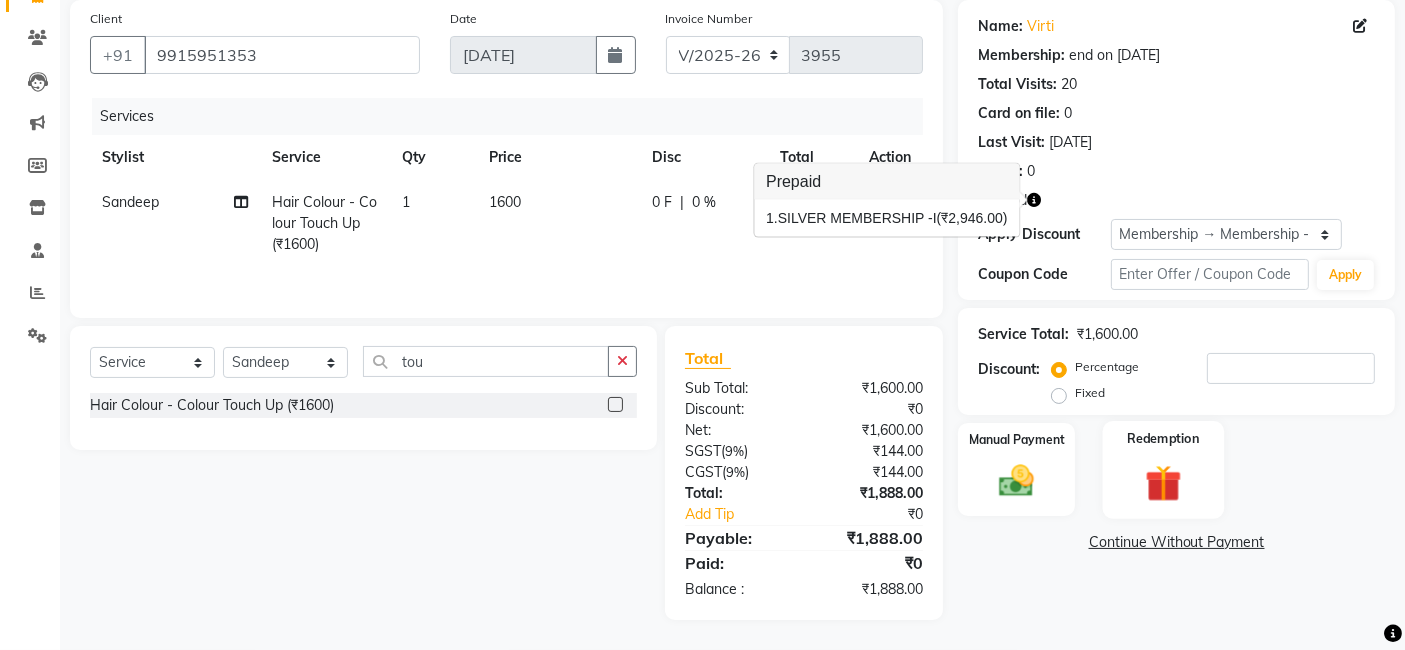 click 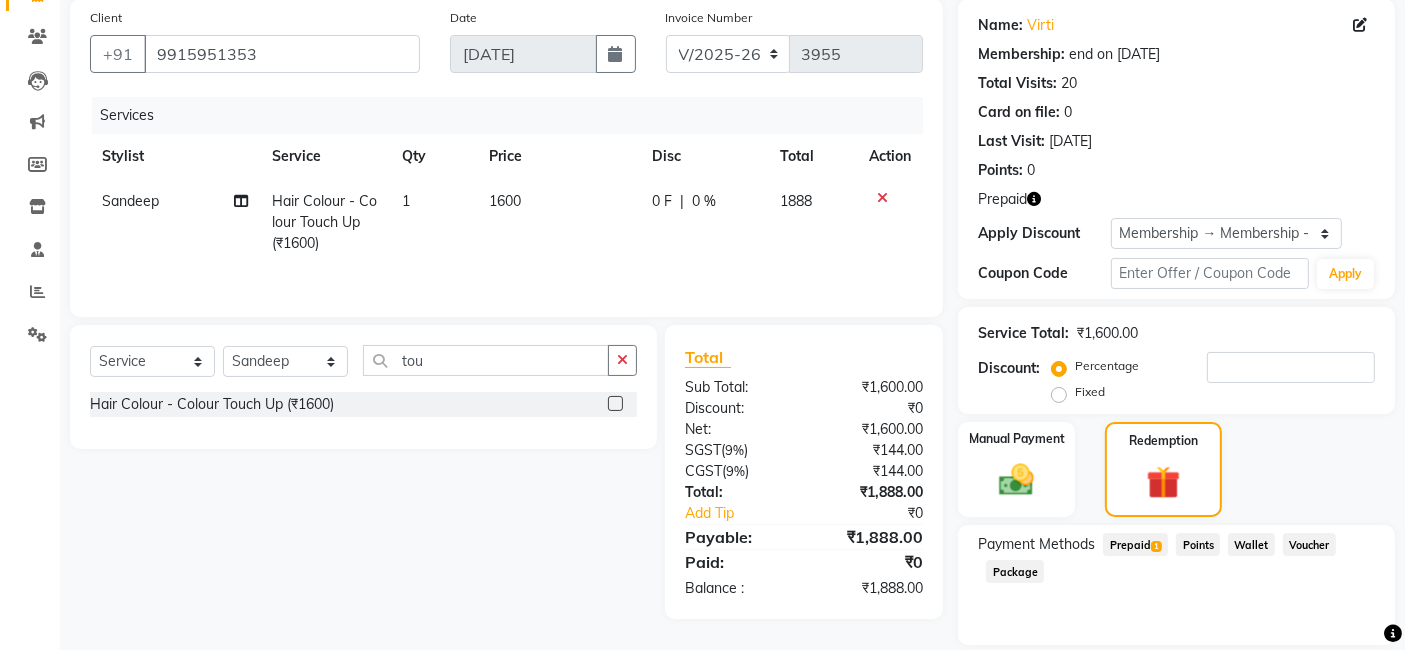 click on "Prepaid  1" 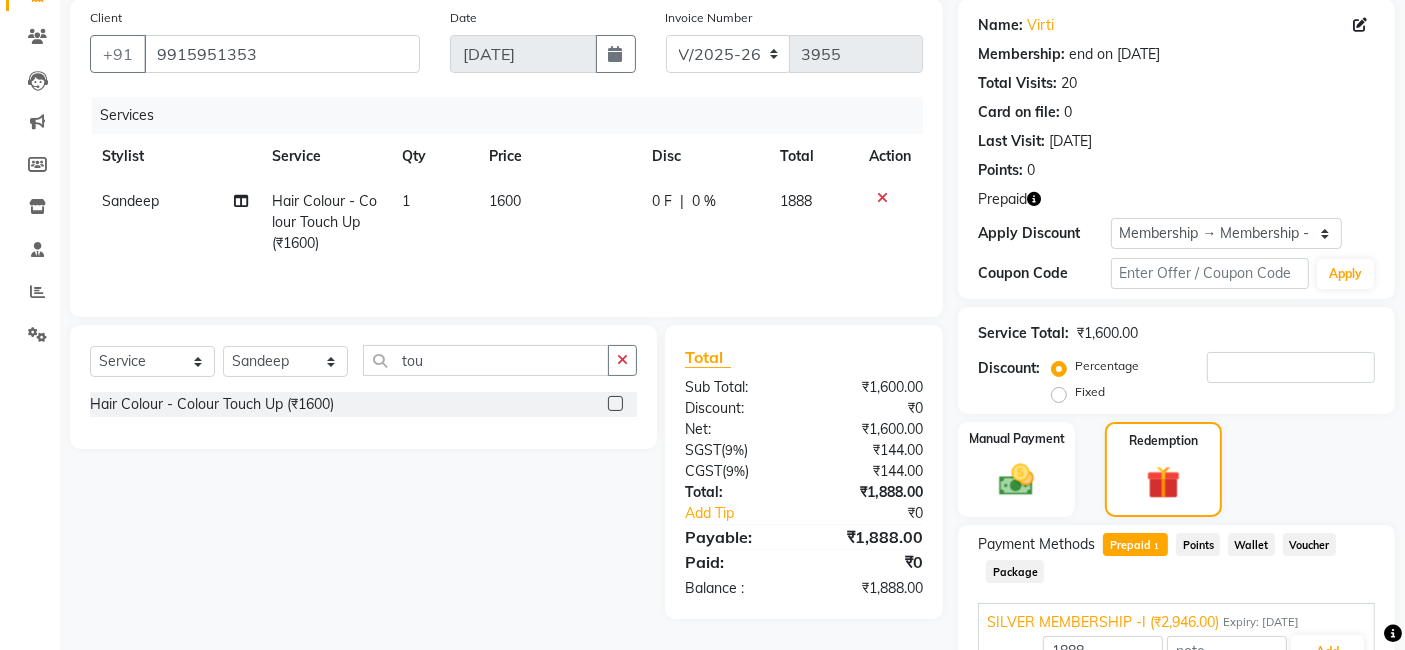 click on "Payment Methods  Prepaid  1  Points   Wallet   Voucher   Package" 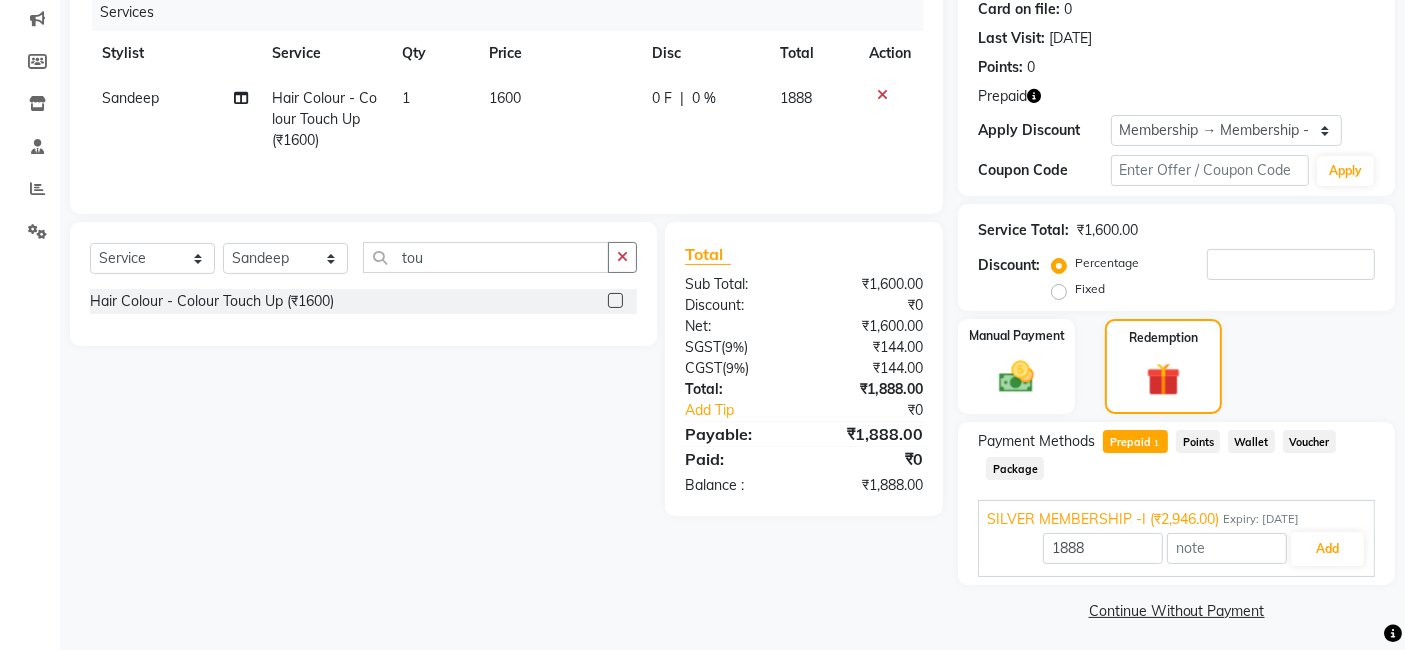 scroll, scrollTop: 259, scrollLeft: 0, axis: vertical 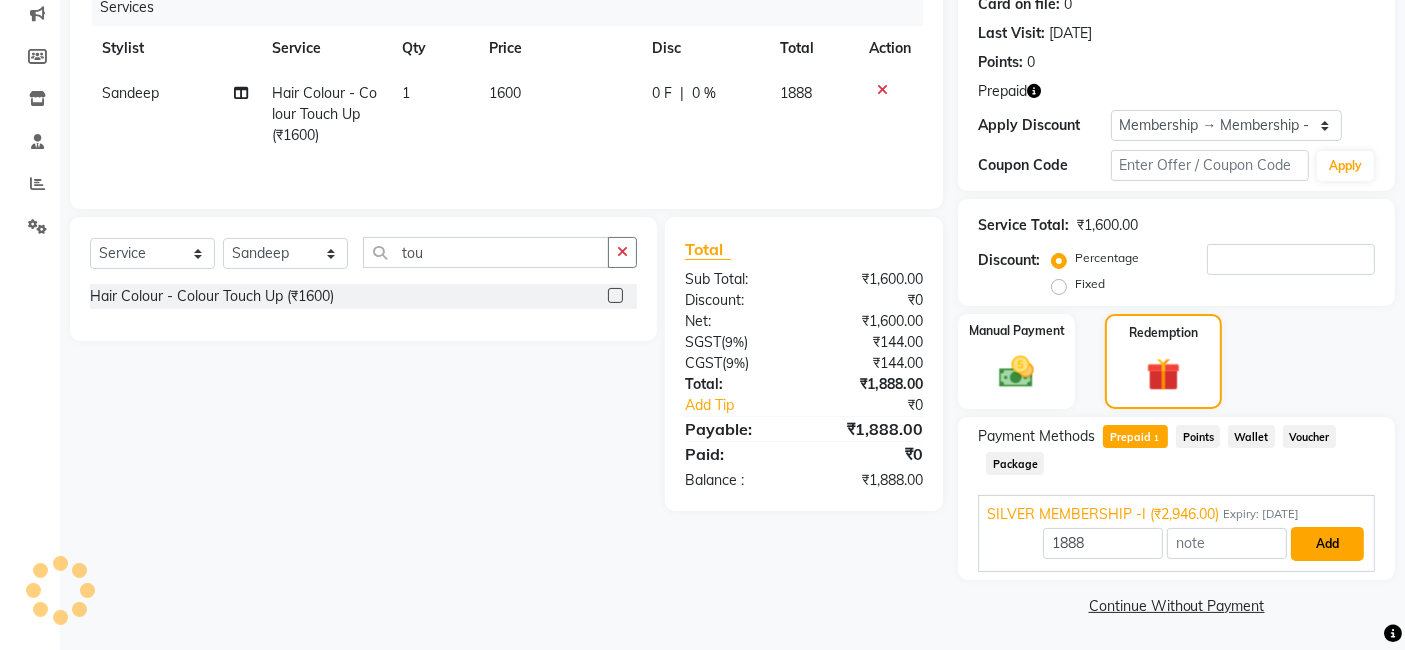 click on "Add" at bounding box center [1327, 544] 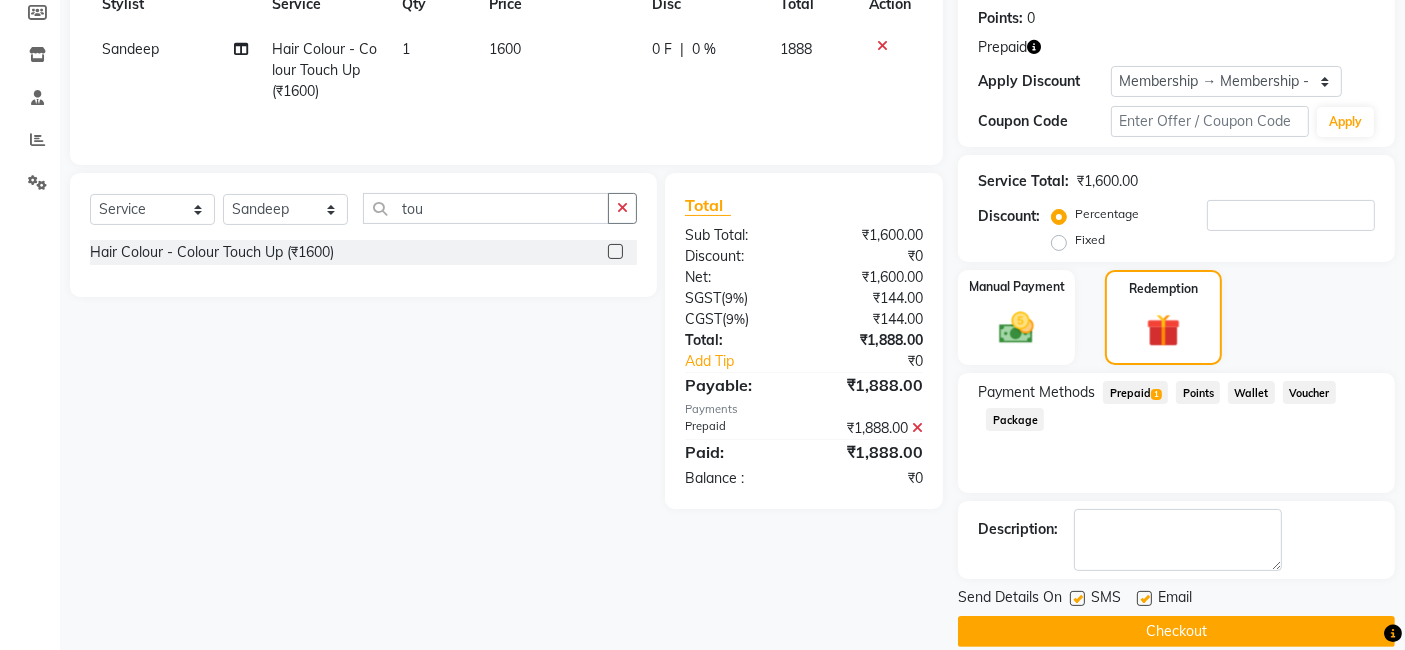 scroll, scrollTop: 328, scrollLeft: 0, axis: vertical 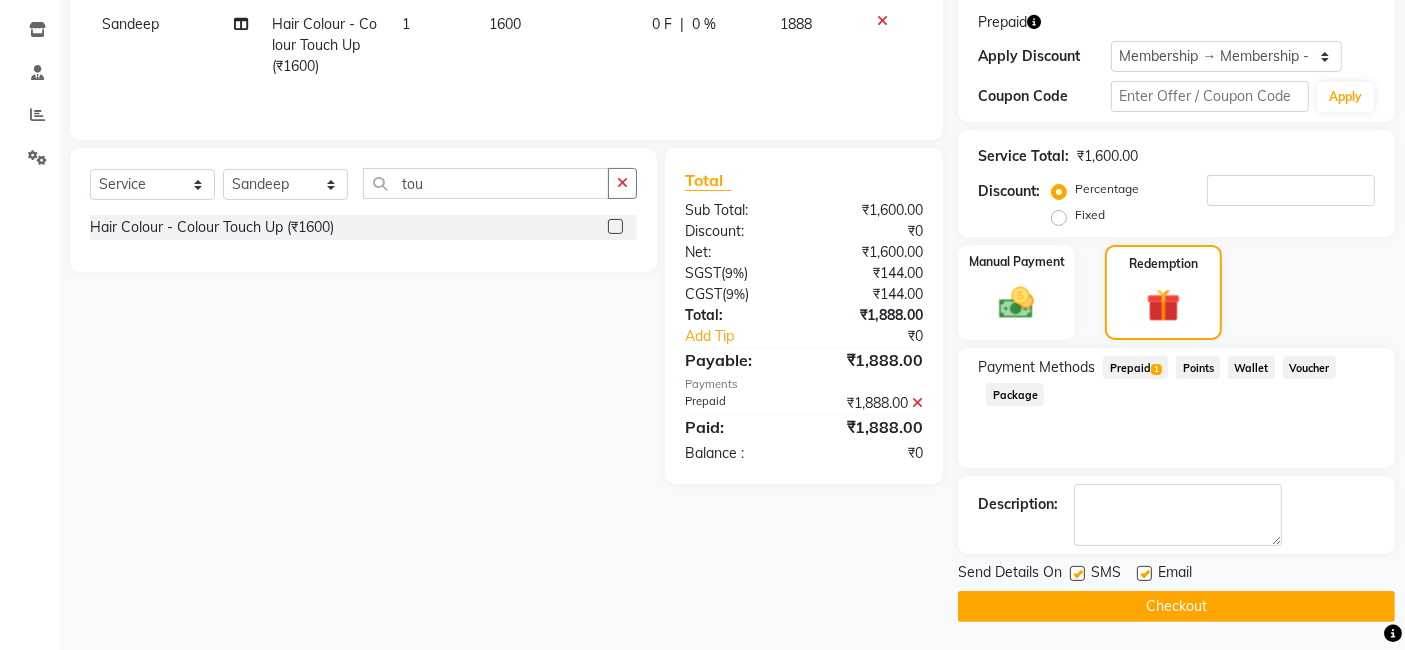 click on "Checkout" 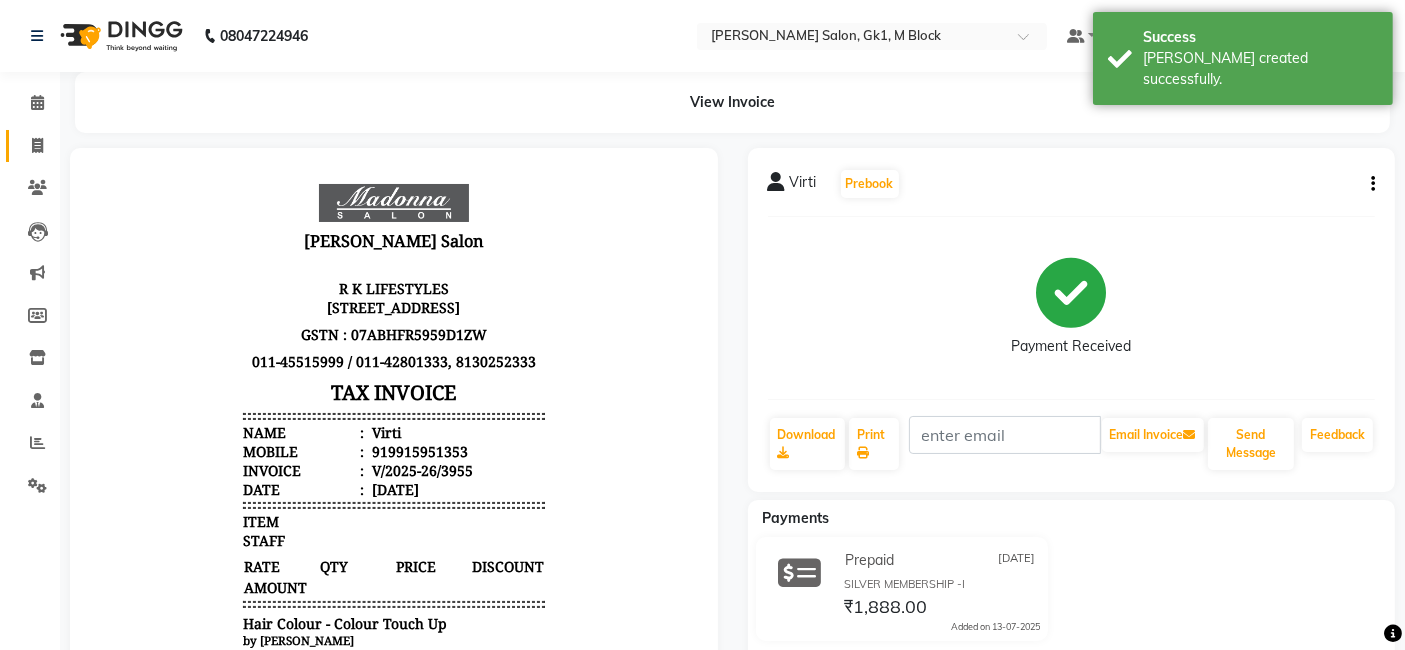 scroll, scrollTop: 0, scrollLeft: 0, axis: both 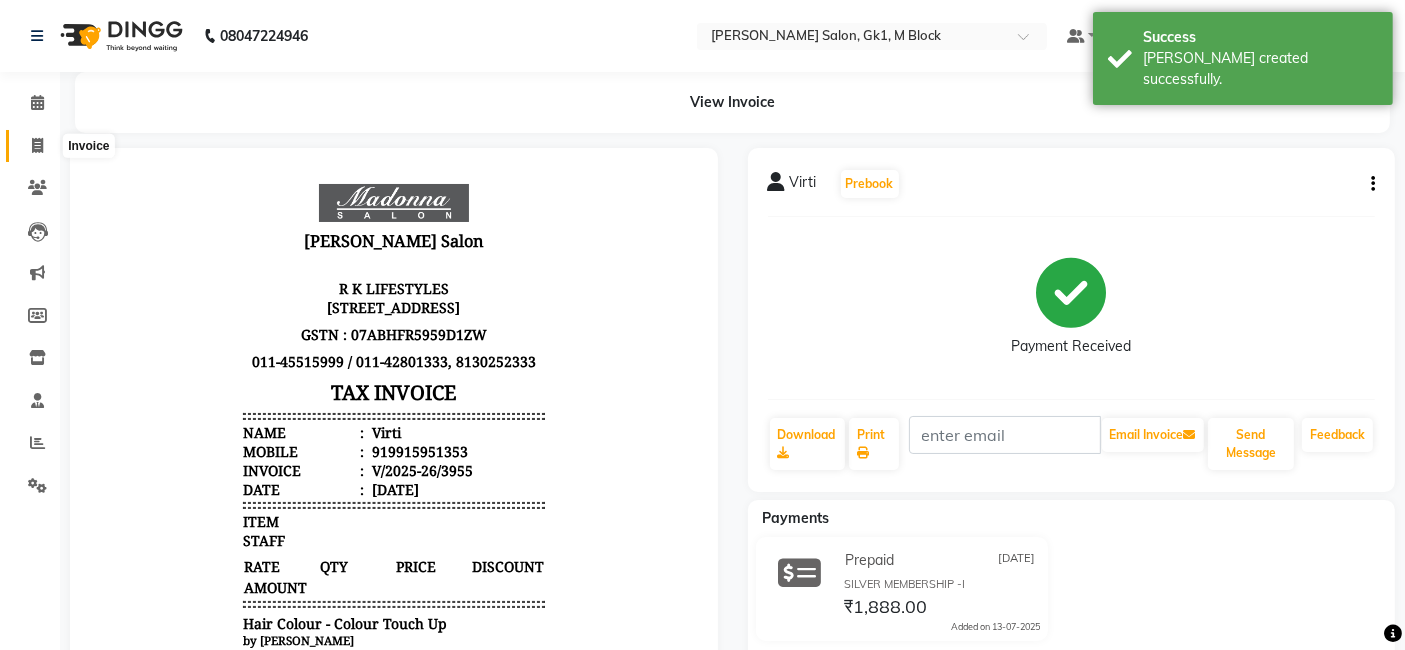 click 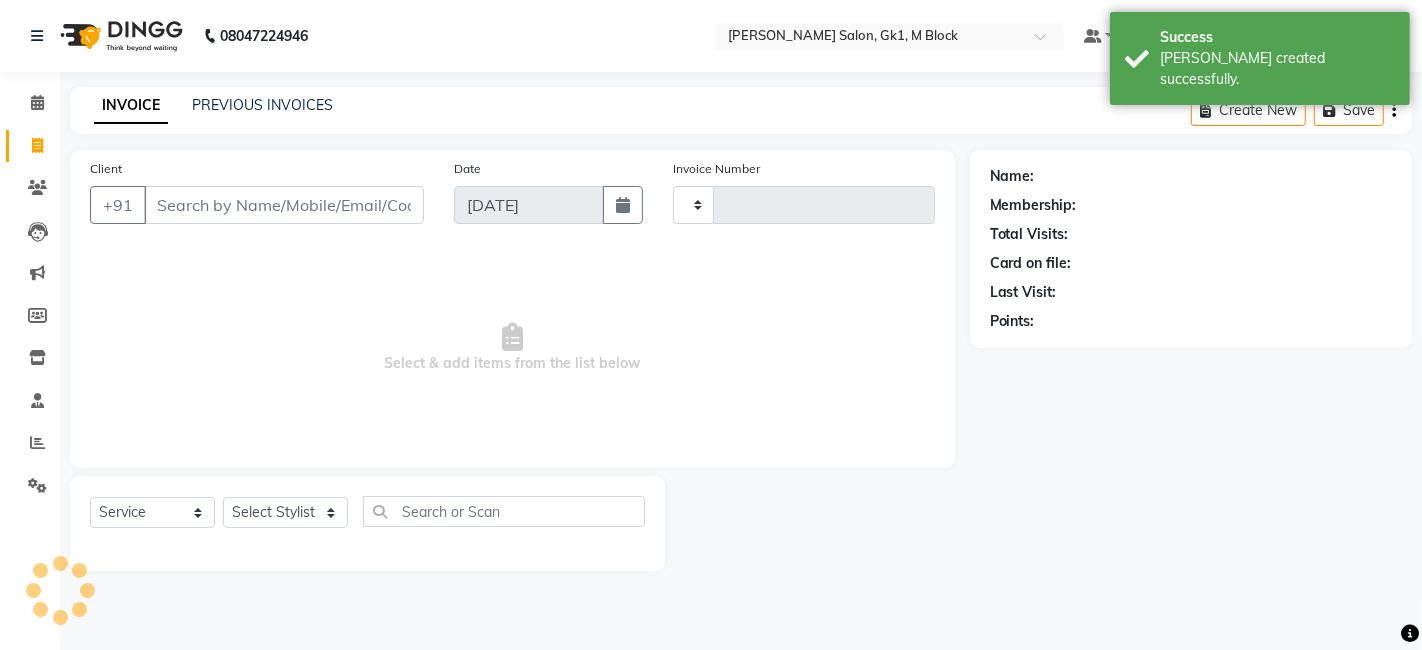 type on "3956" 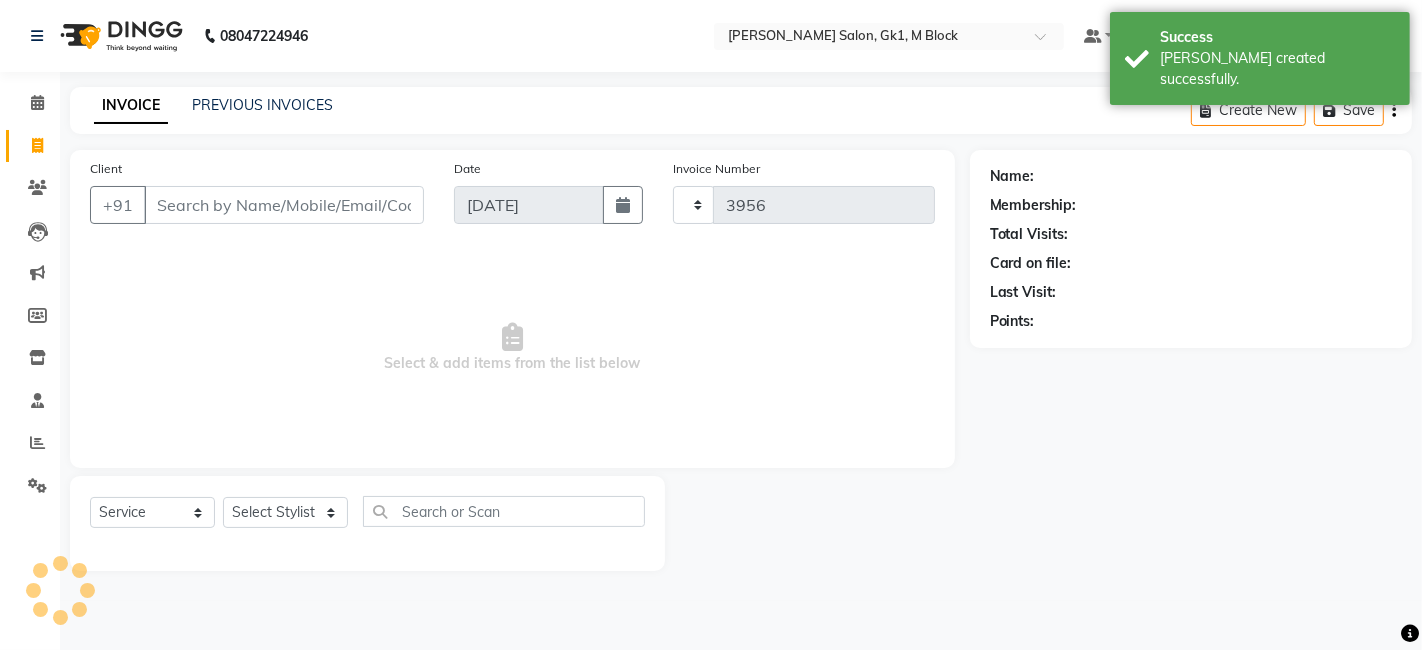 select on "6312" 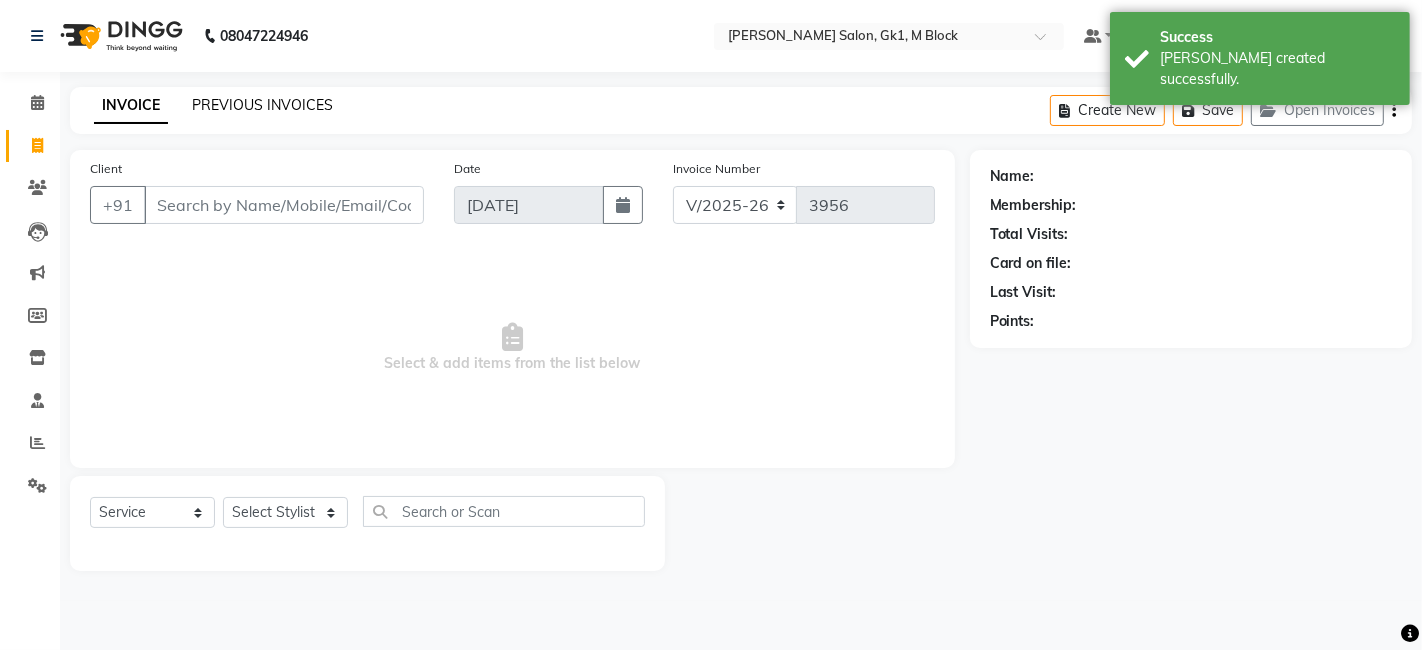 click on "PREVIOUS INVOICES" 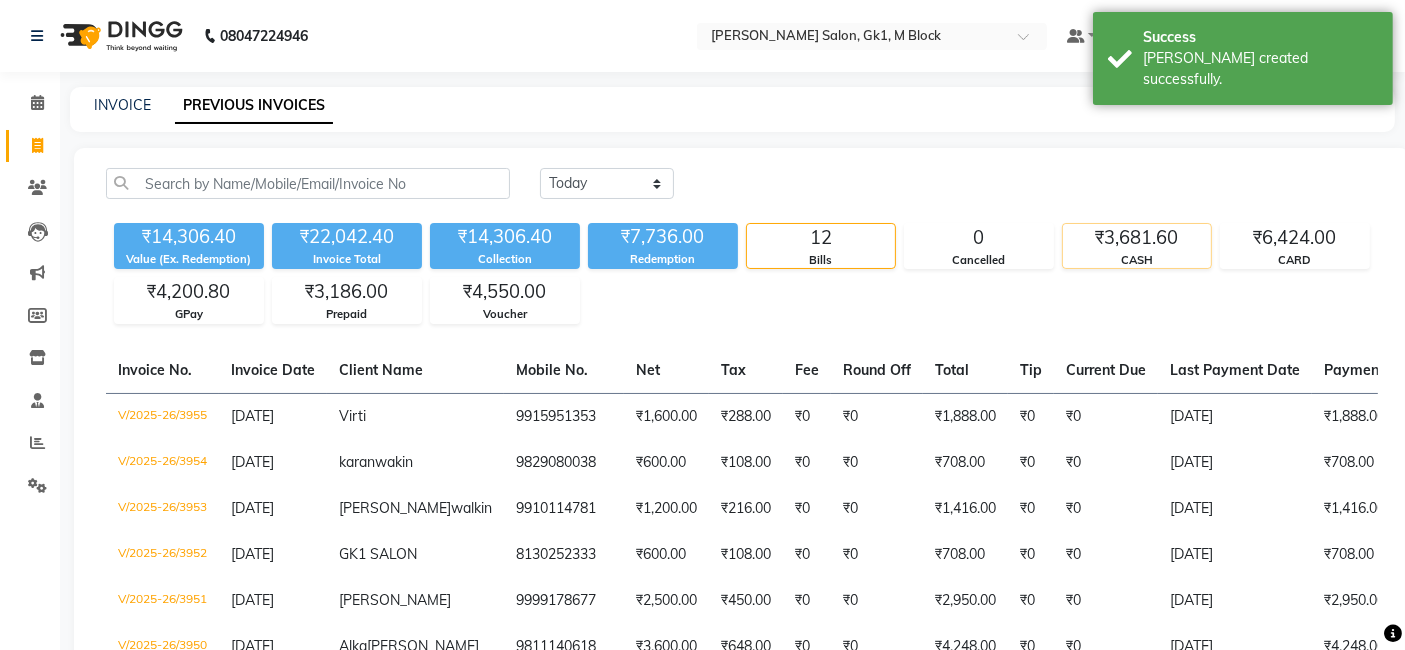 click on "₹3,681.60" 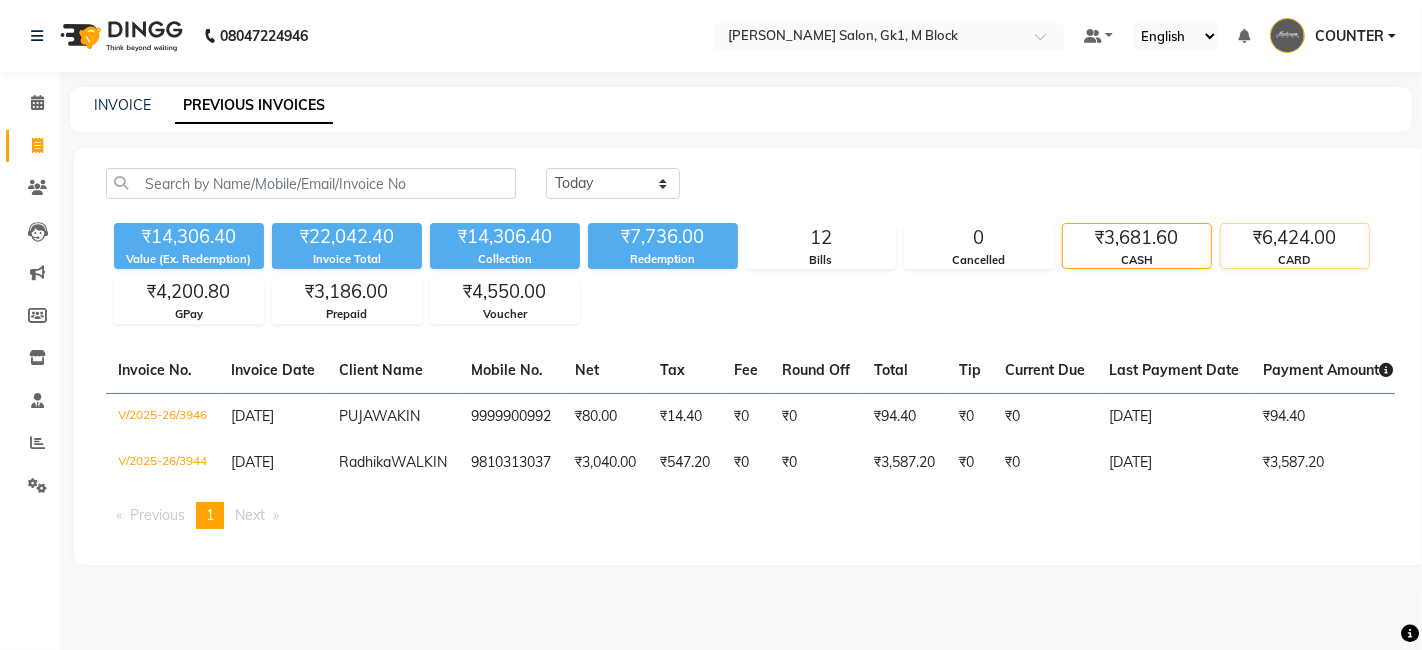 click on "₹6,424.00" 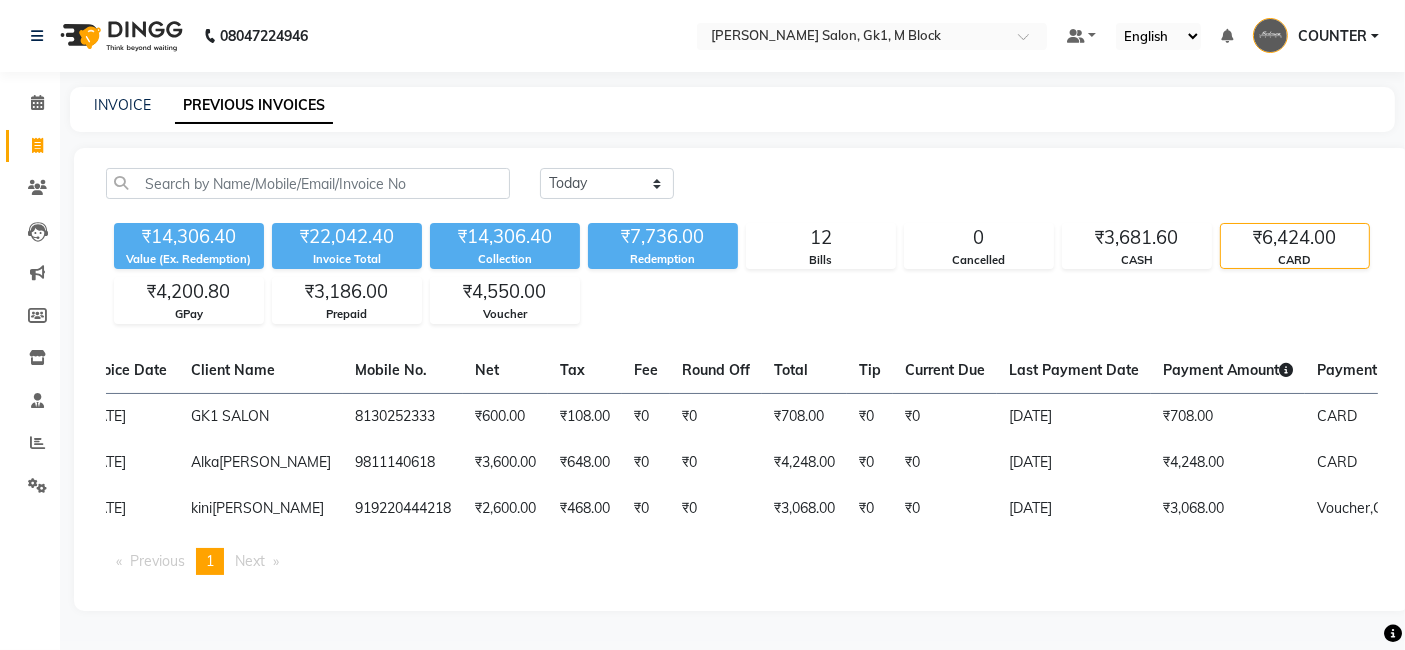 scroll, scrollTop: 0, scrollLeft: 177, axis: horizontal 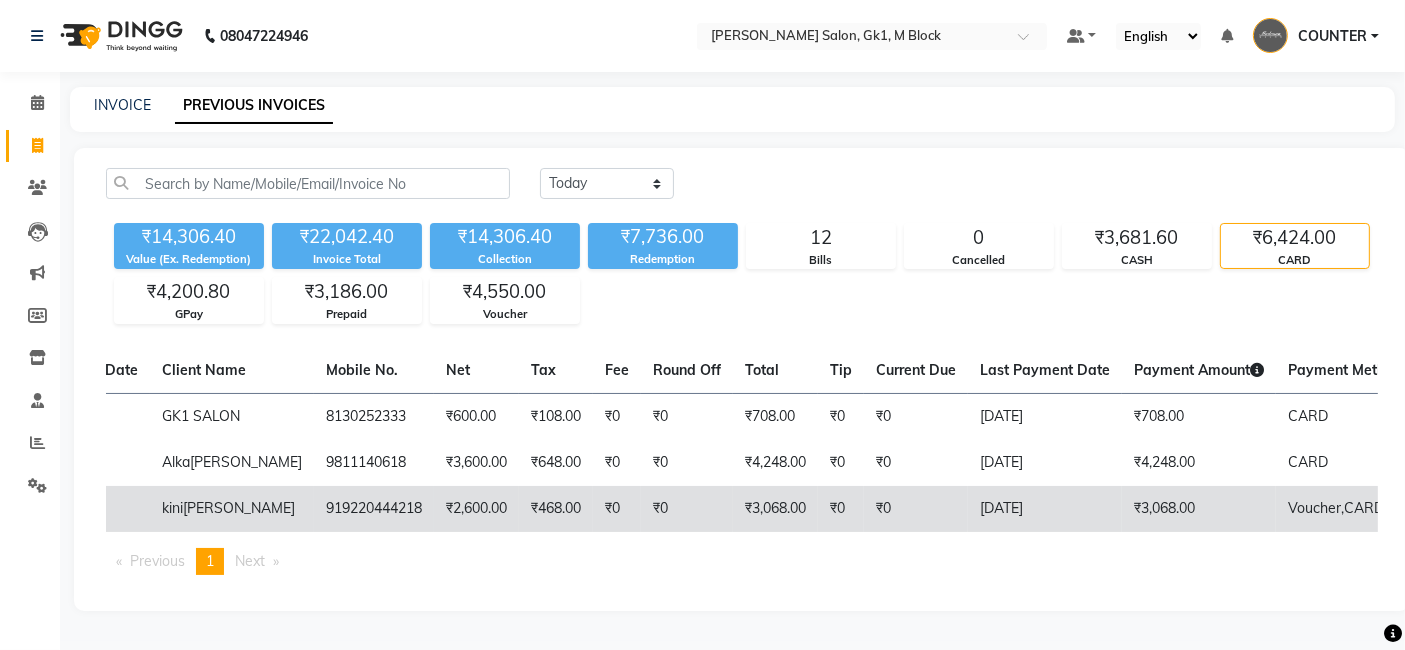 click on "CARD" 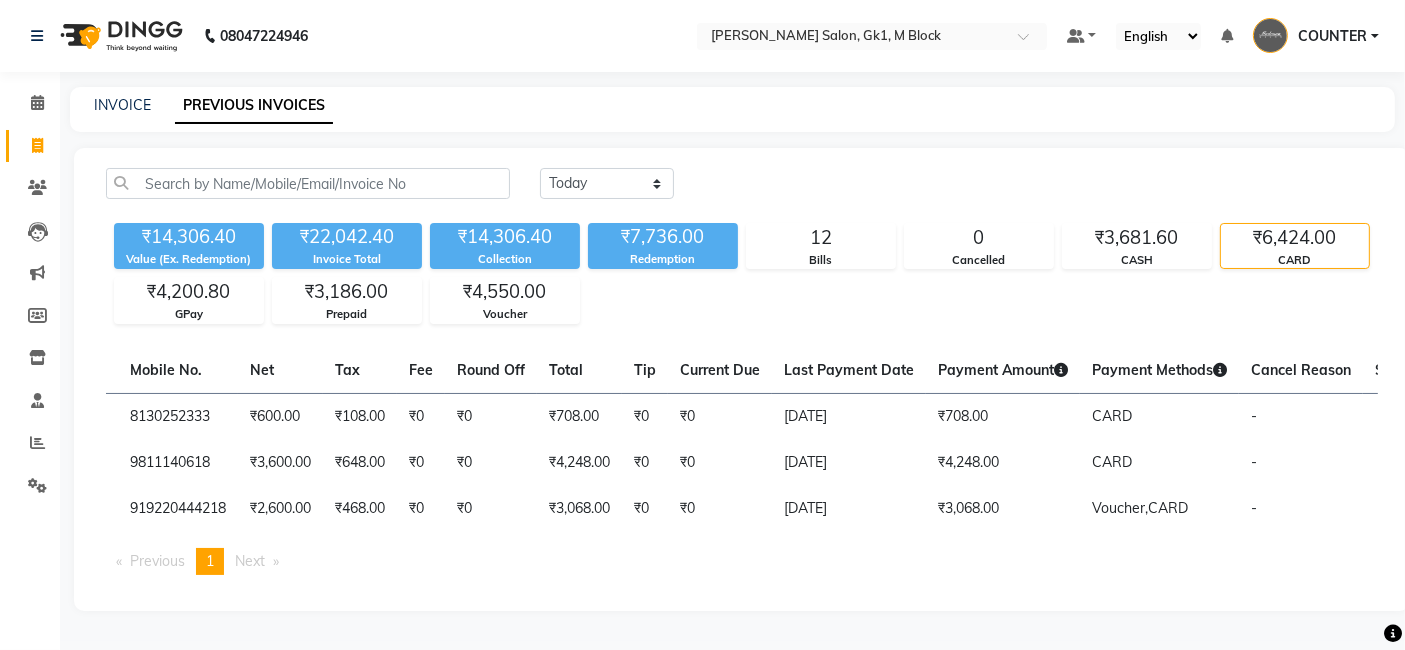 scroll, scrollTop: 0, scrollLeft: 388, axis: horizontal 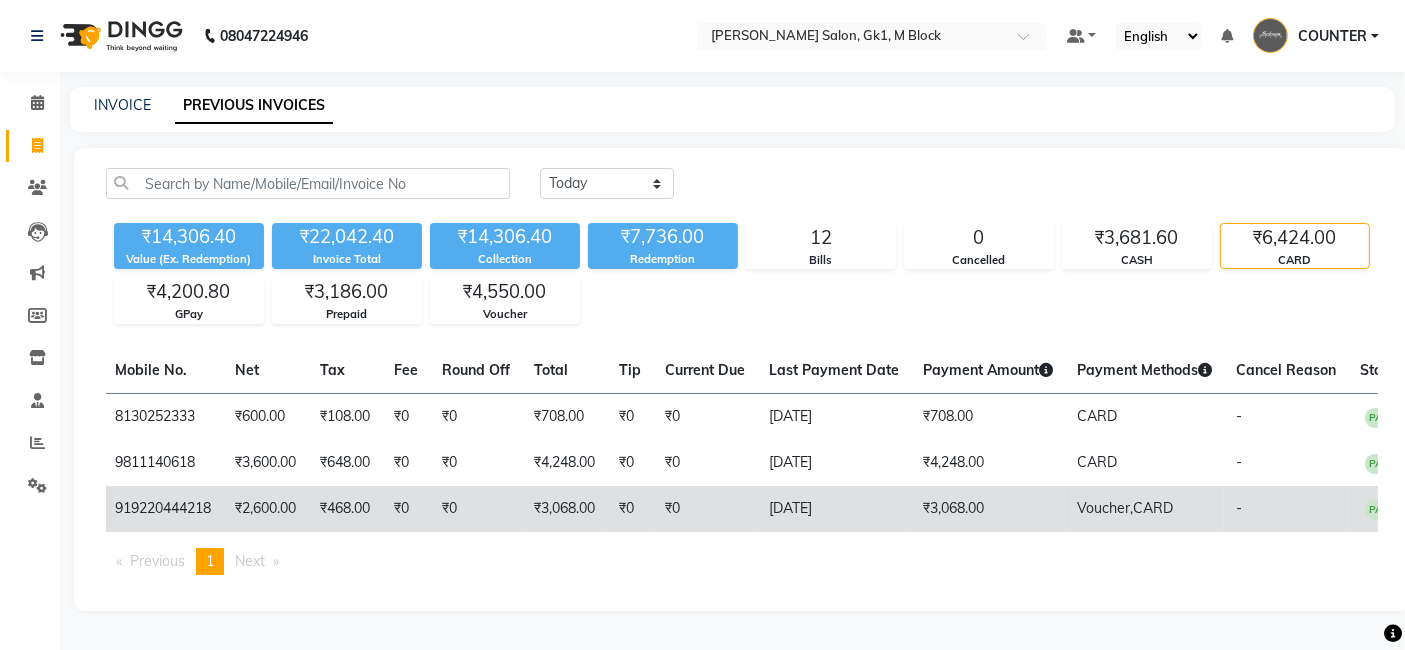 click on "-" 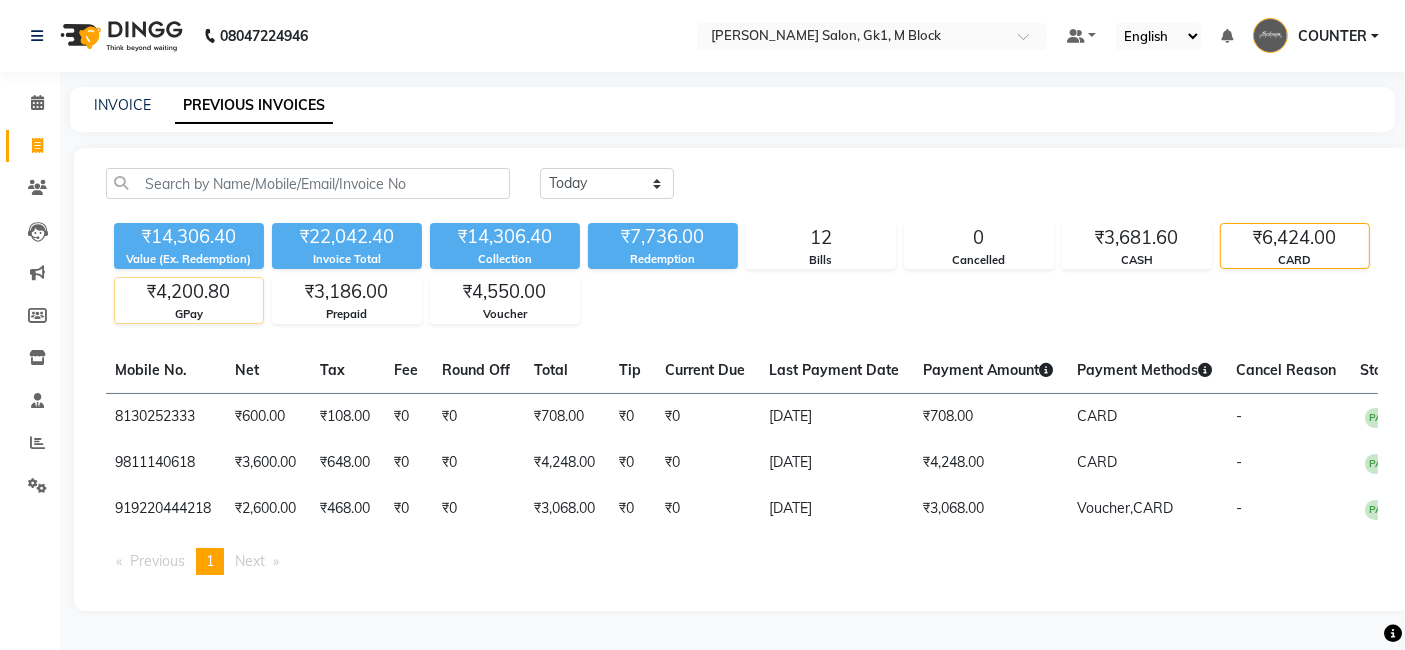 click on "₹4,200.80" 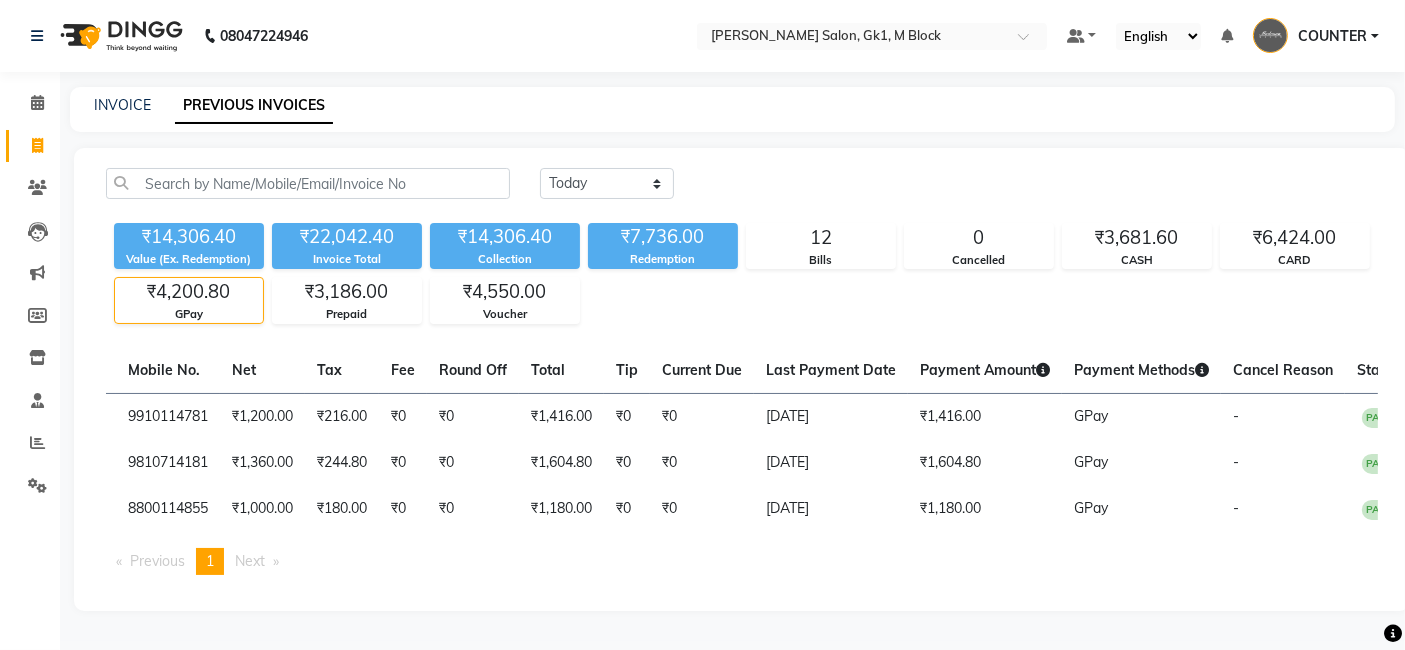 scroll, scrollTop: 0, scrollLeft: 371, axis: horizontal 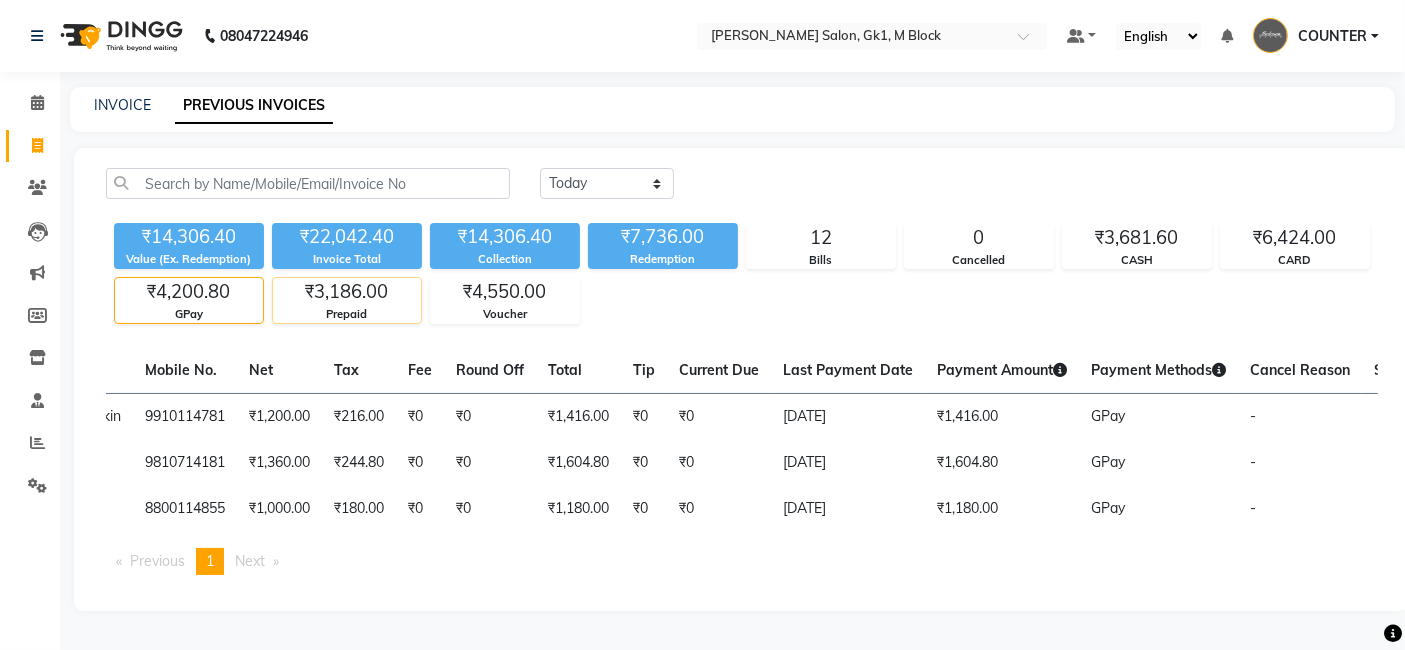 click on "₹3,186.00" 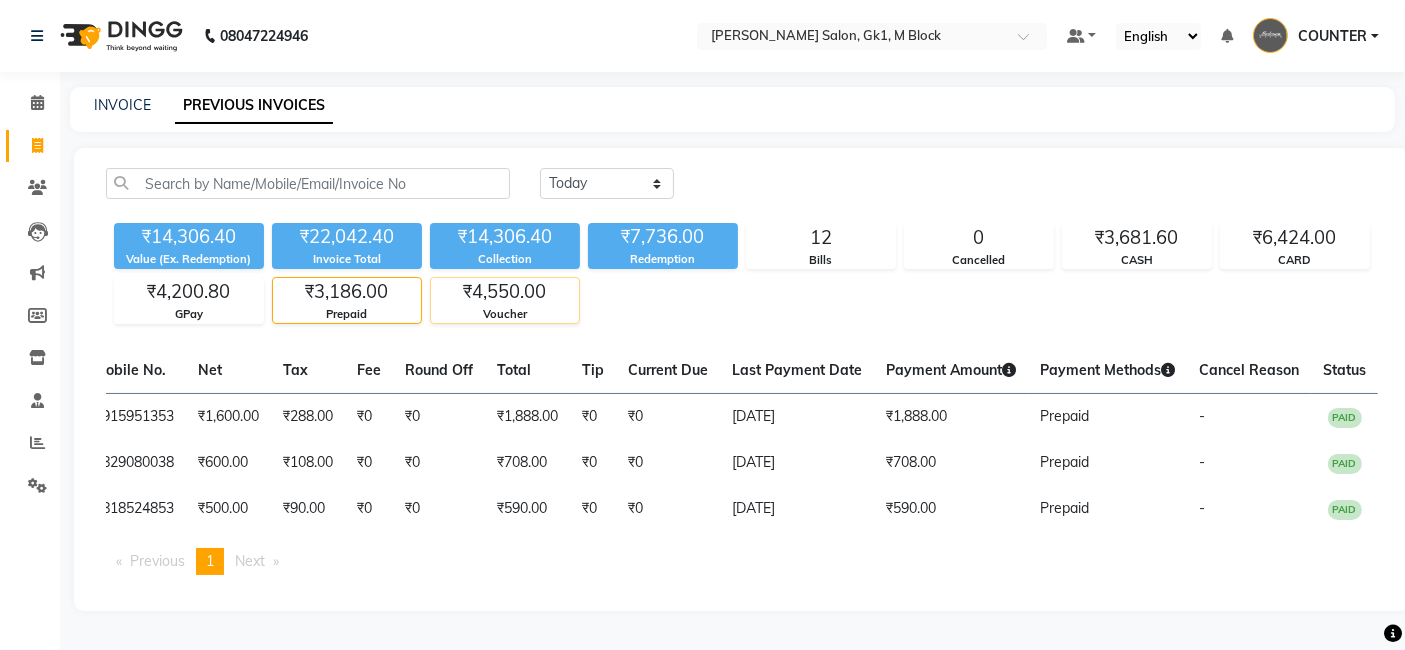 click on "₹4,550.00" 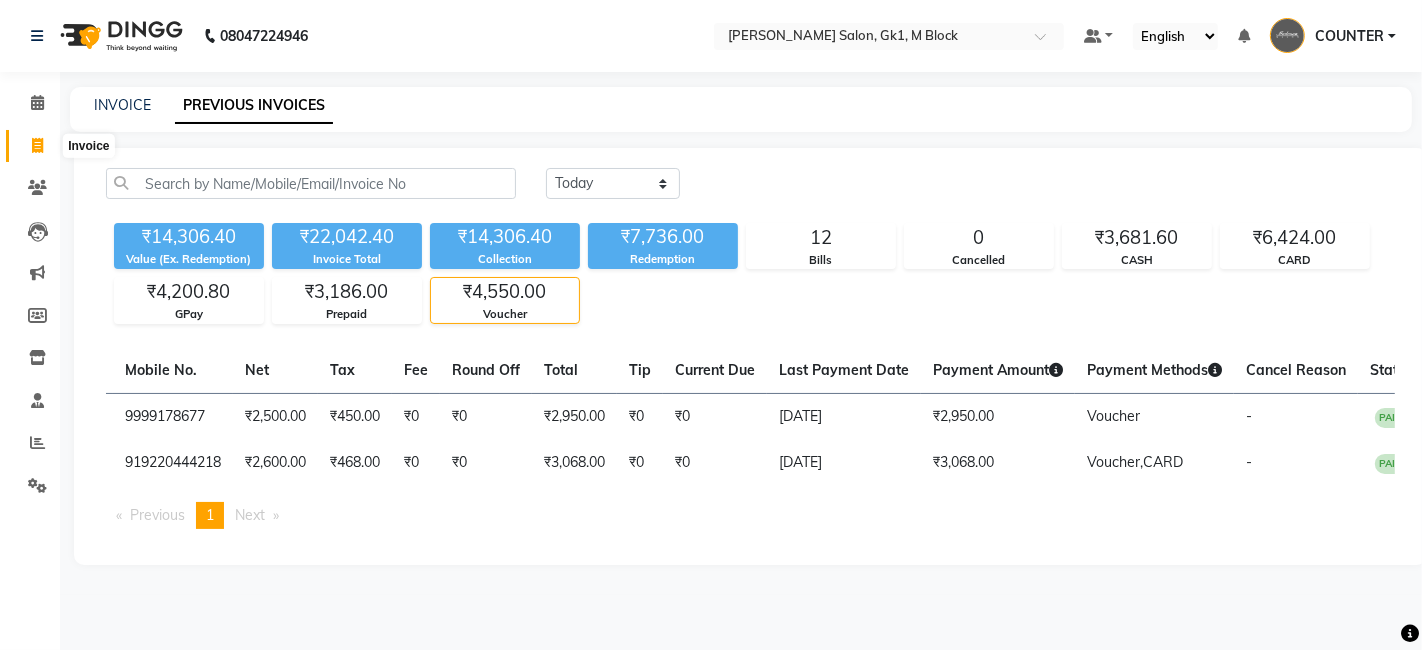 click 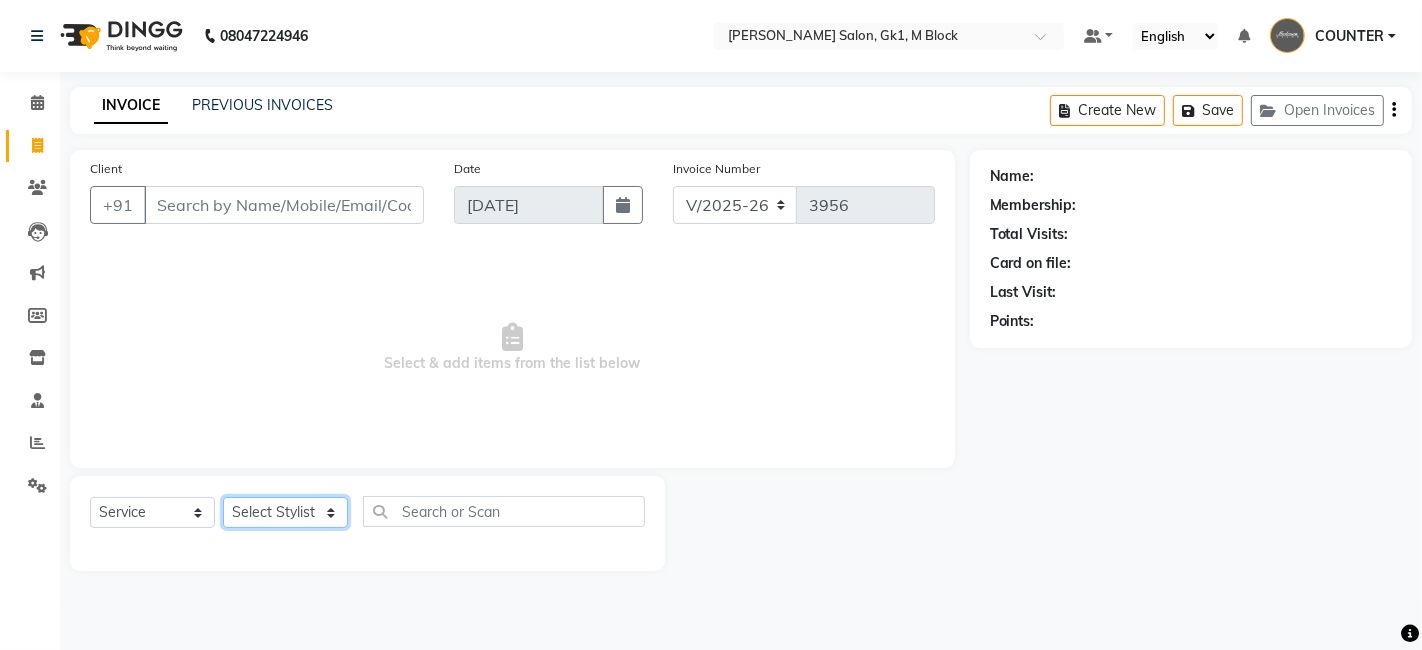 click on "Select Stylist [PERSON_NAME] [PERSON_NAME] Beauty [PERSON_NAME] COUNTER [PERSON_NAME] [PERSON_NAME] [PERSON_NAME] Owner Owner Rakesh Rishi [PERSON_NAME] [PERSON_NAME] [PERSON_NAME] Stylist [PERSON_NAME] [PERSON_NAME] [PERSON_NAME] [PERSON_NAME]" 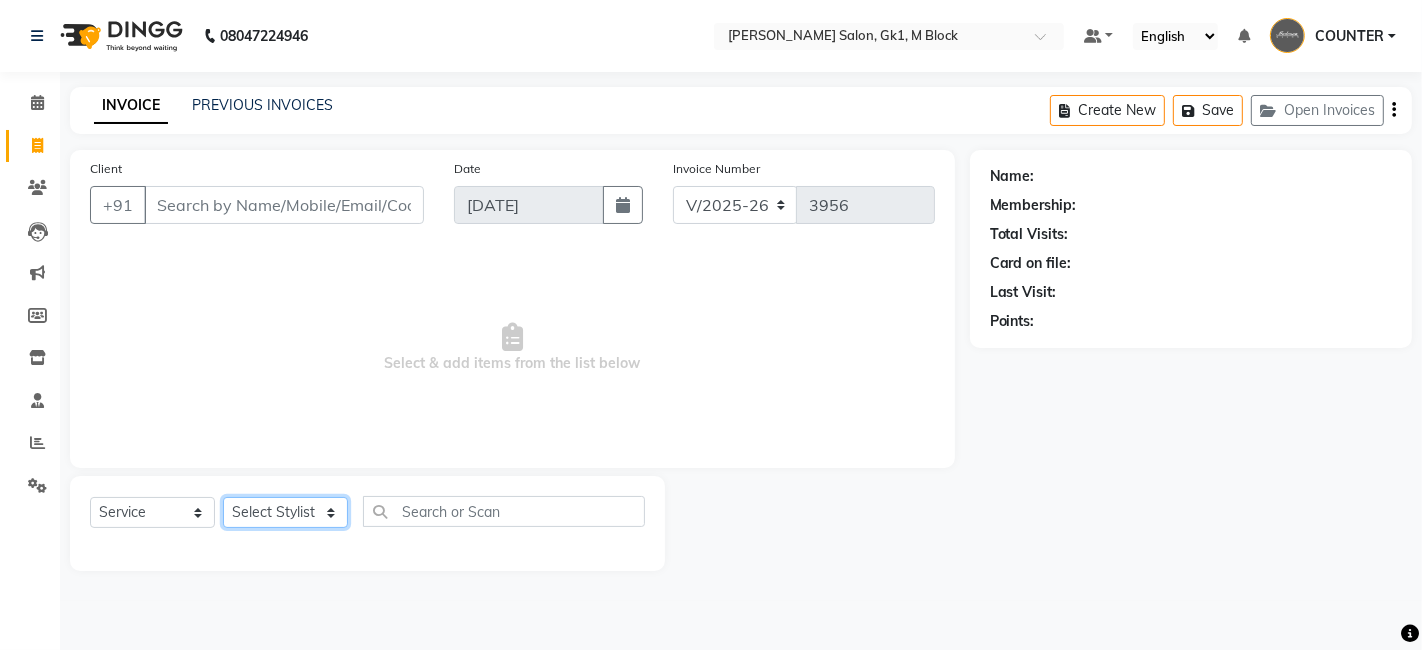 select on "48182" 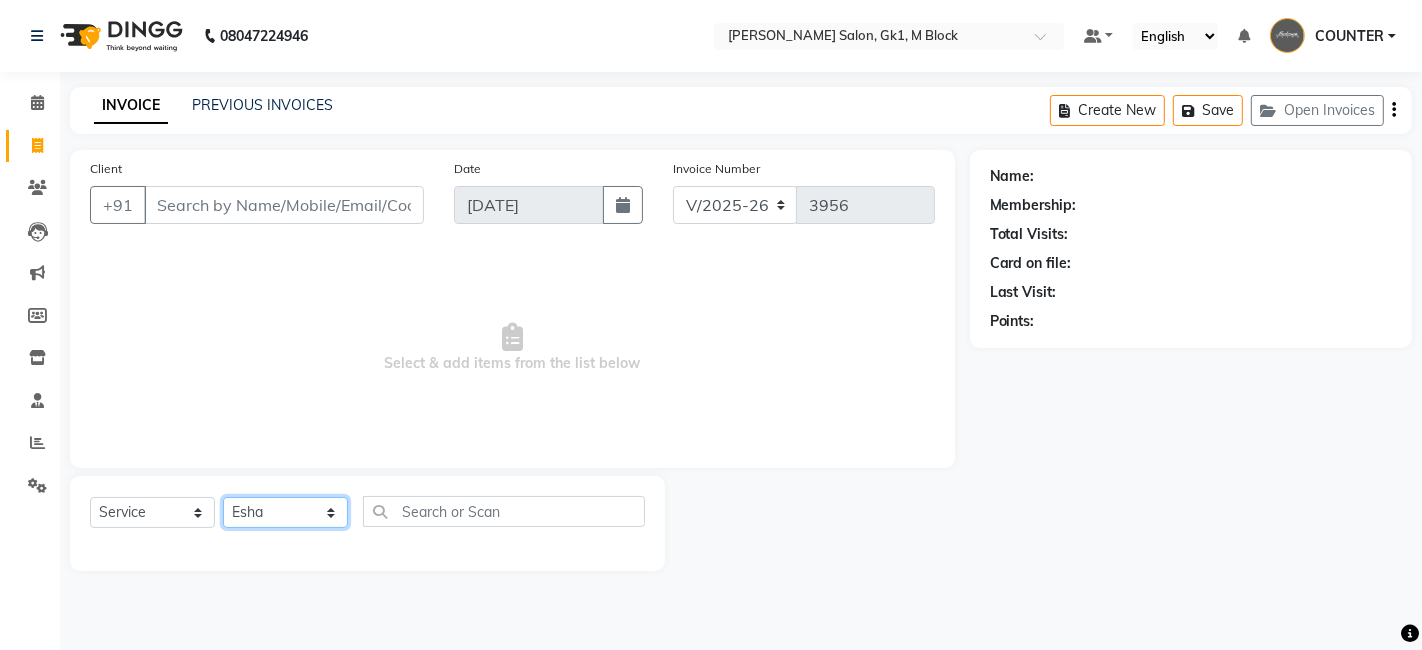 click on "Select Stylist [PERSON_NAME] [PERSON_NAME] Beauty [PERSON_NAME] COUNTER [PERSON_NAME] [PERSON_NAME] [PERSON_NAME] Owner Owner Rakesh Rishi [PERSON_NAME] [PERSON_NAME] [PERSON_NAME] Stylist [PERSON_NAME] [PERSON_NAME] [PERSON_NAME] [PERSON_NAME]" 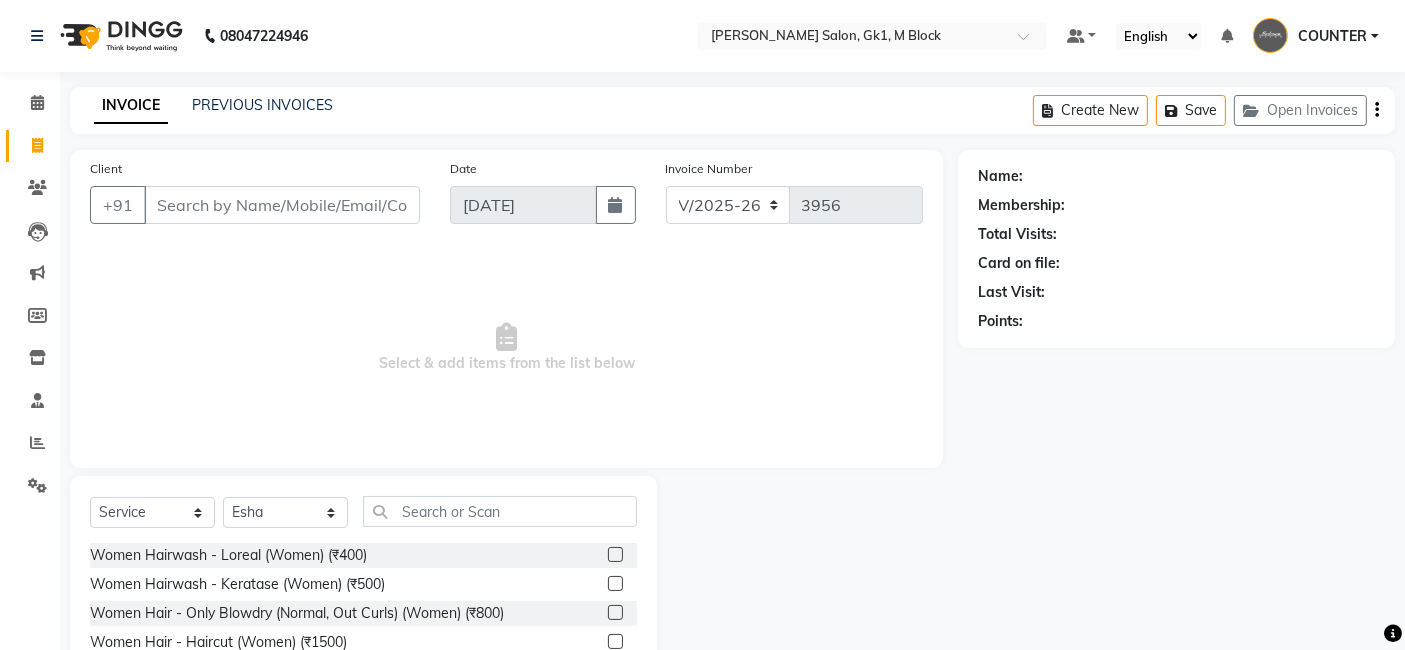 click 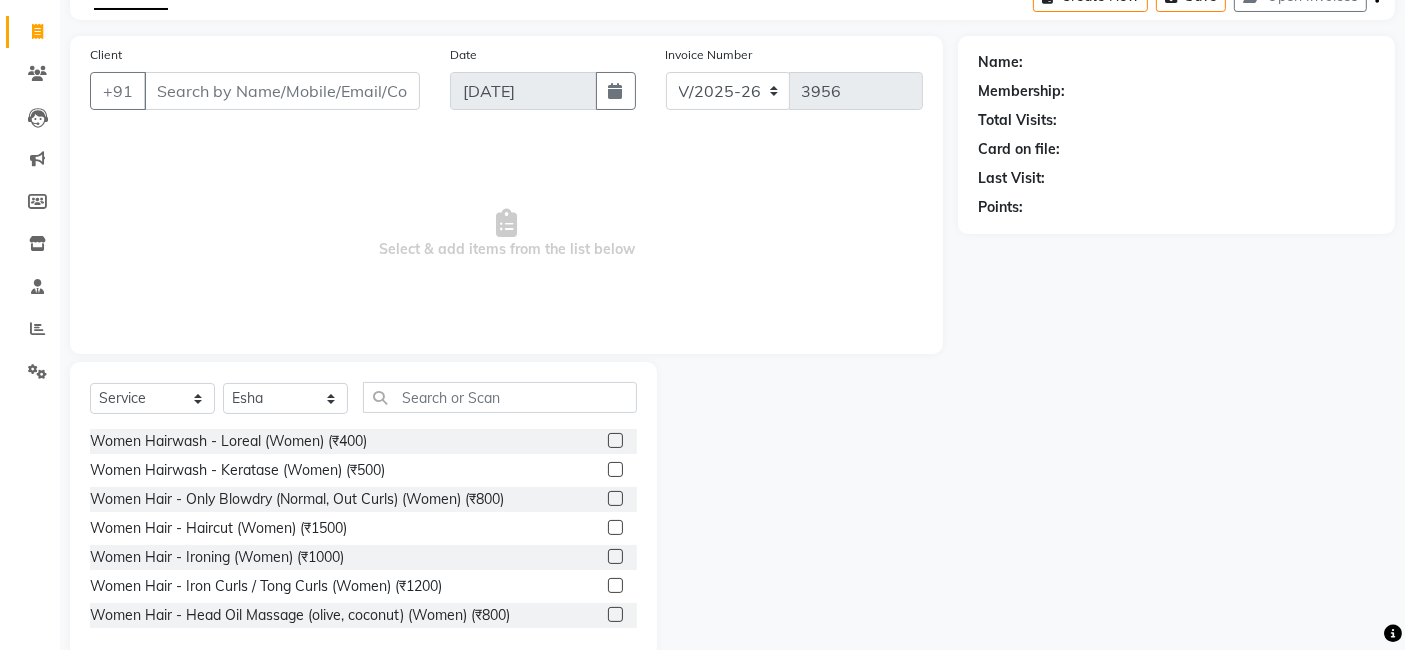 scroll, scrollTop: 150, scrollLeft: 0, axis: vertical 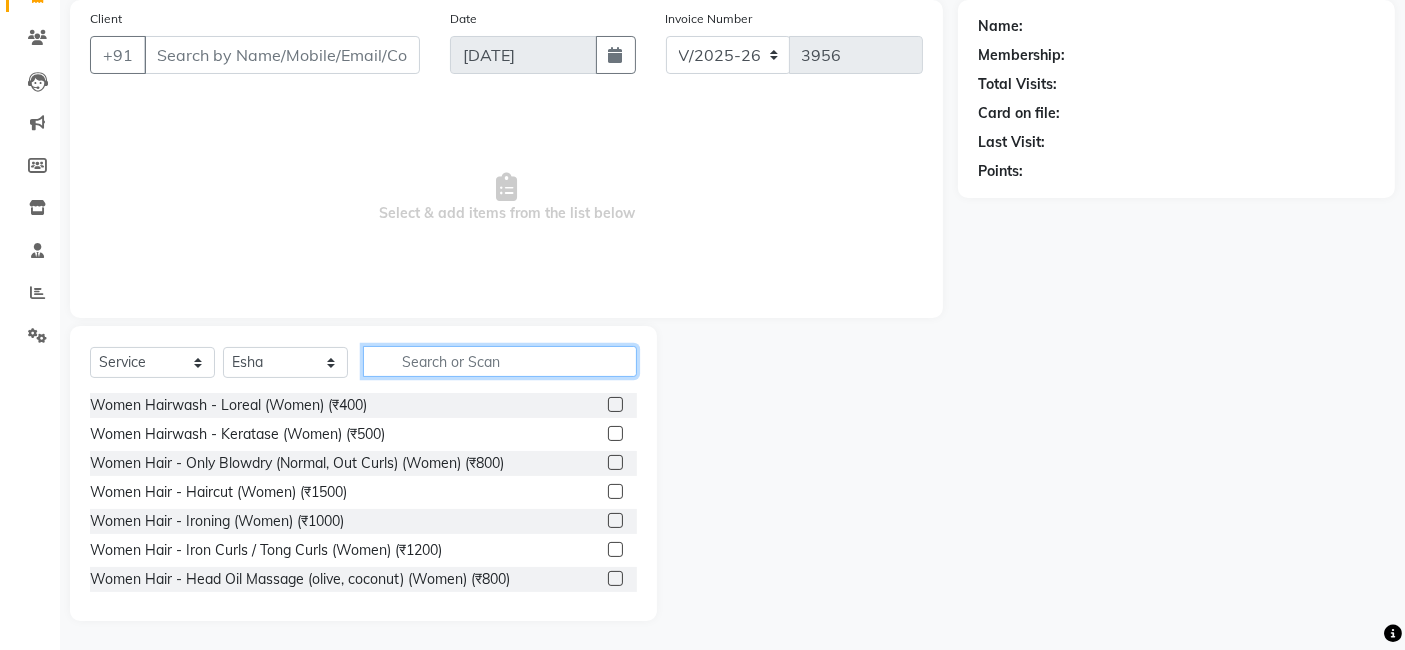 click 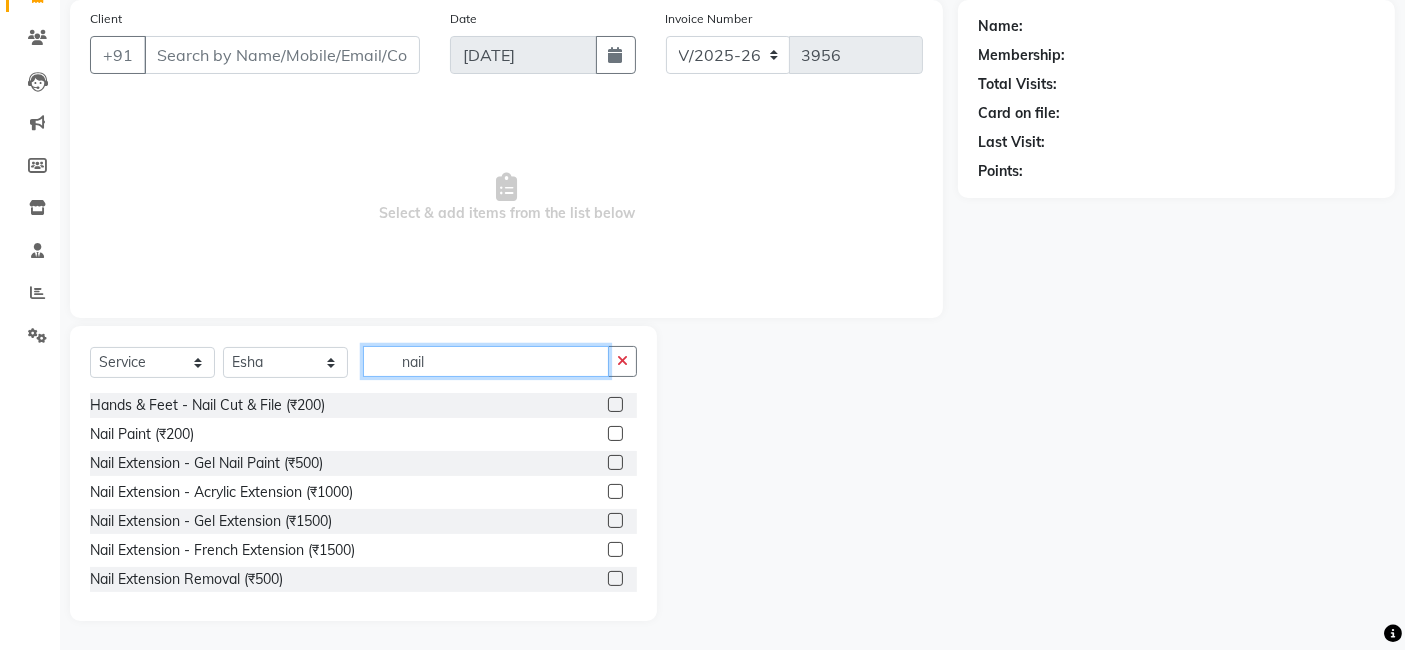 type on "nail" 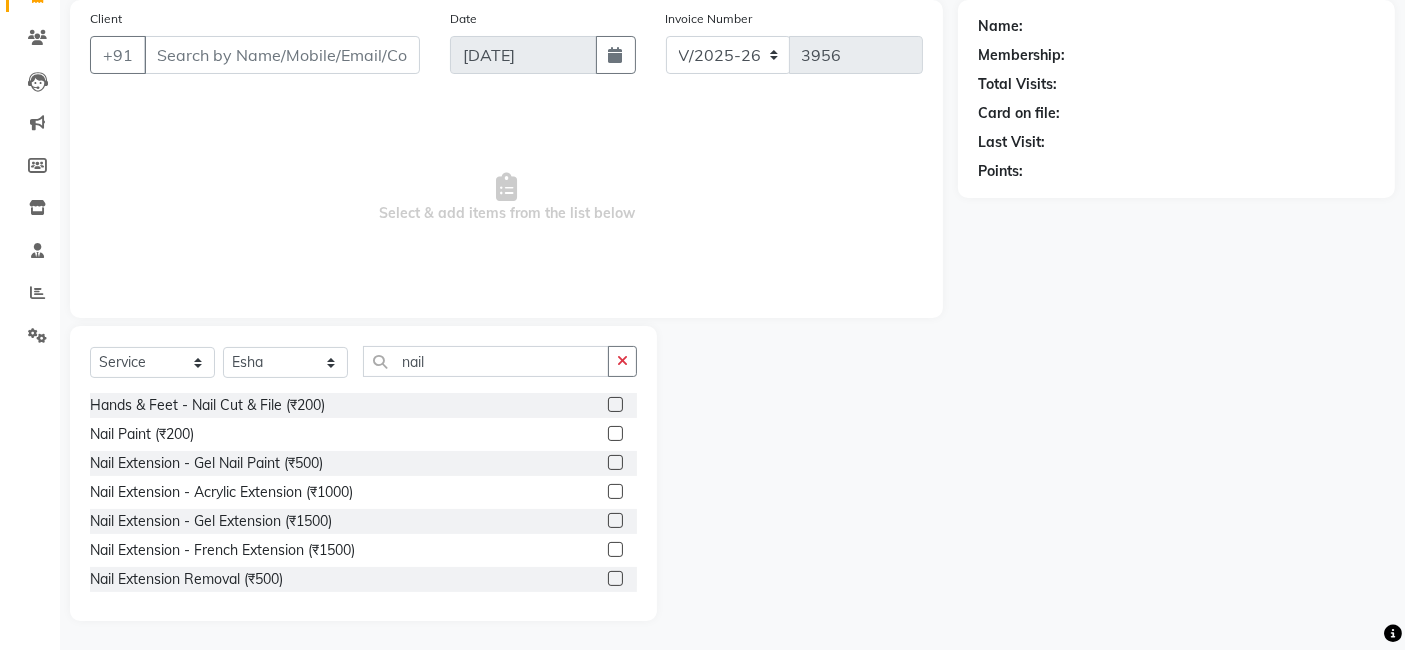 click 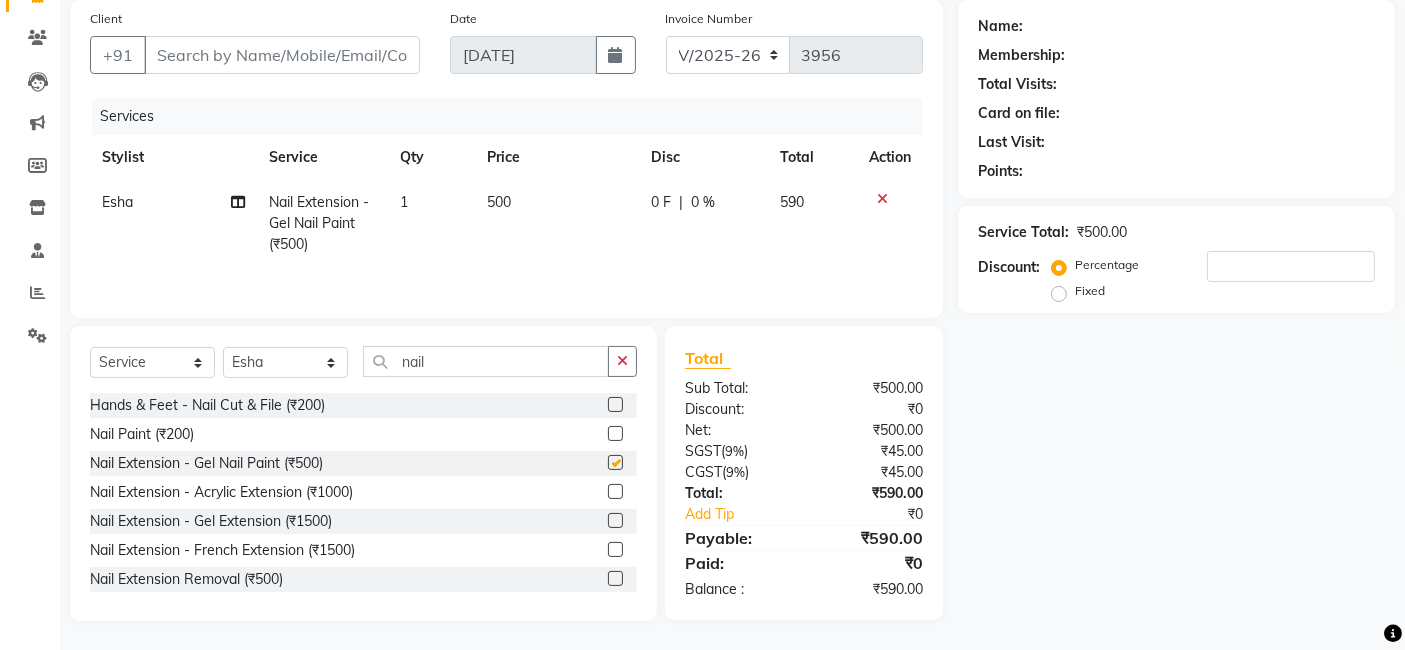 checkbox on "false" 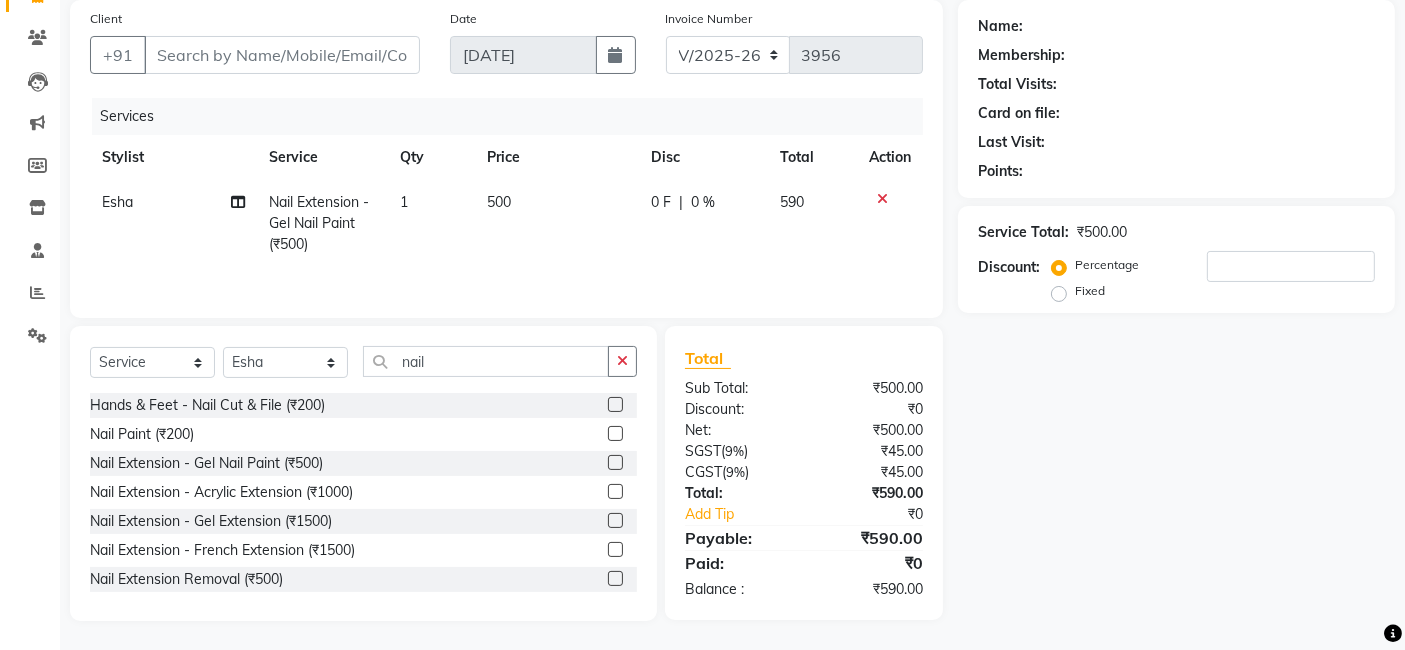 click 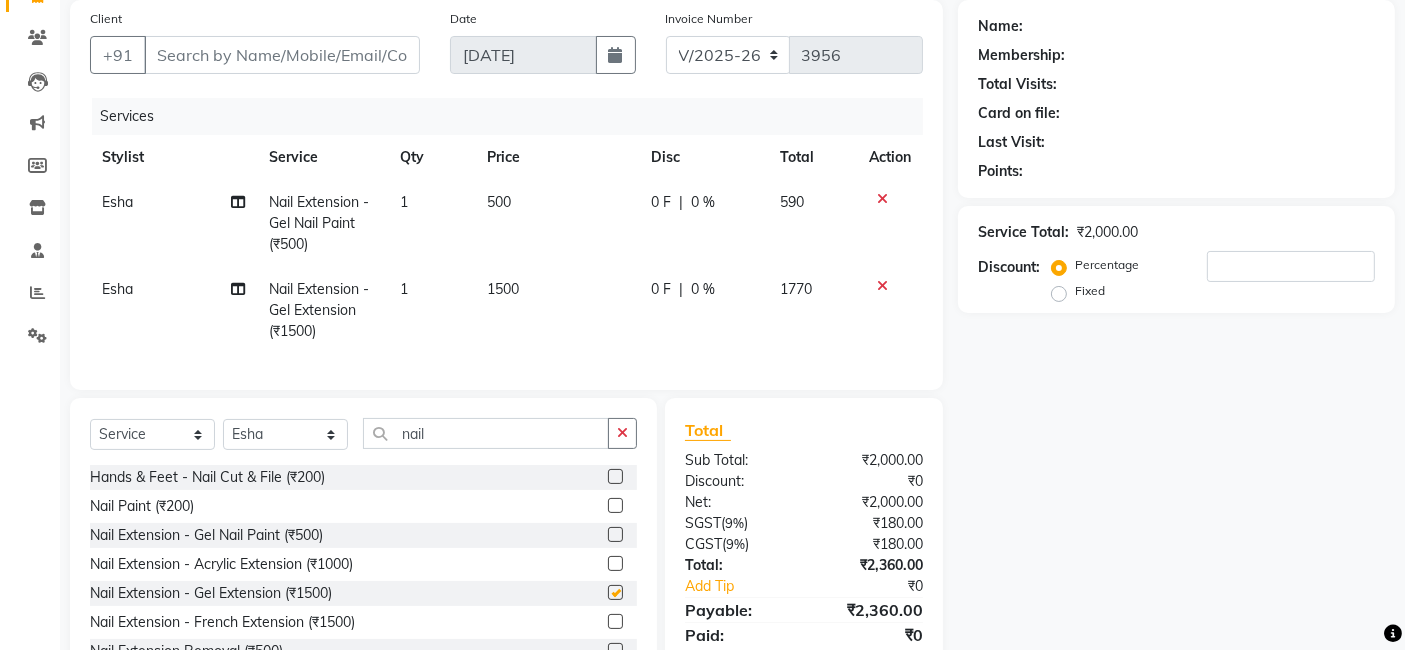 checkbox on "false" 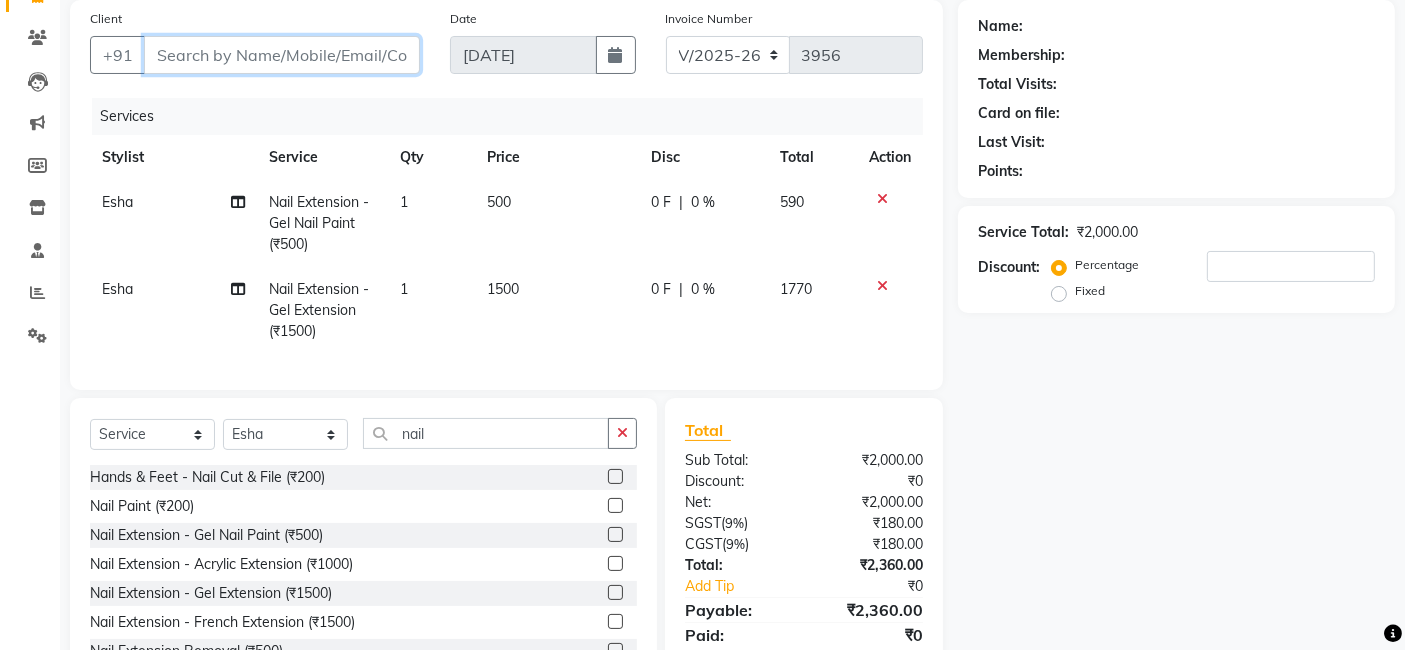 click on "Client" at bounding box center [282, 55] 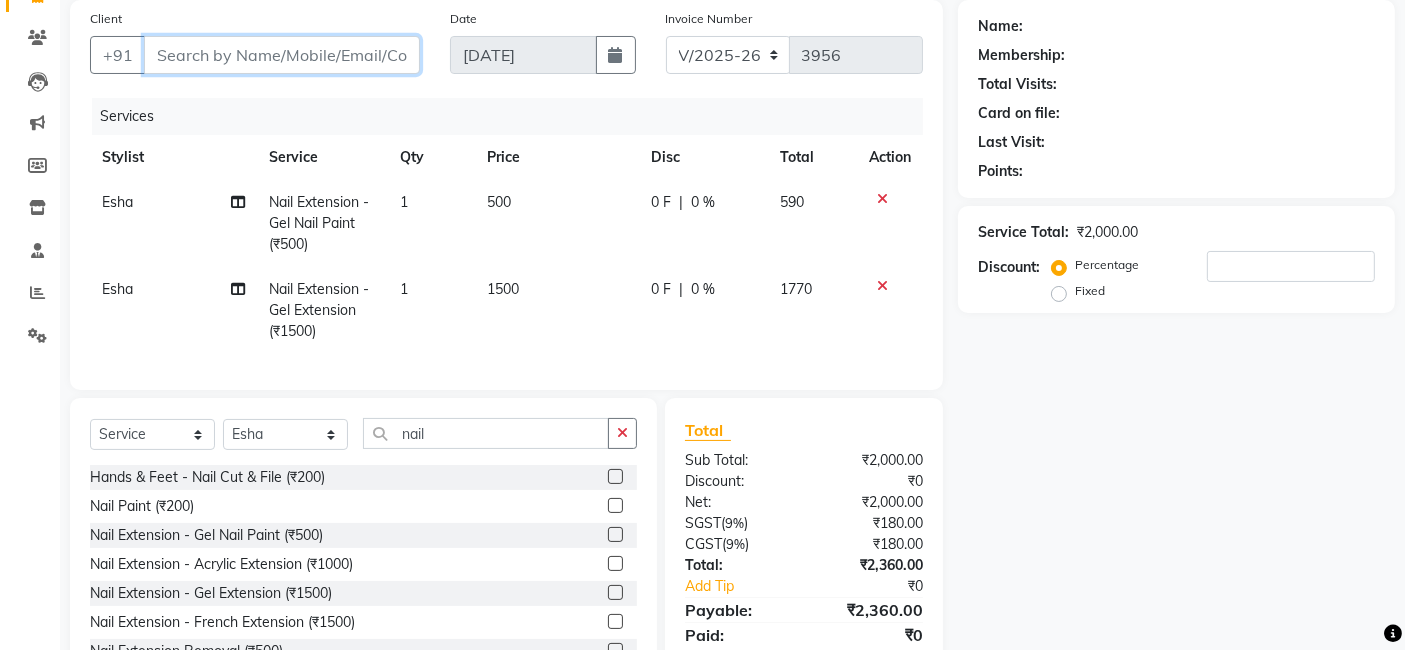 click on "Client" at bounding box center [282, 55] 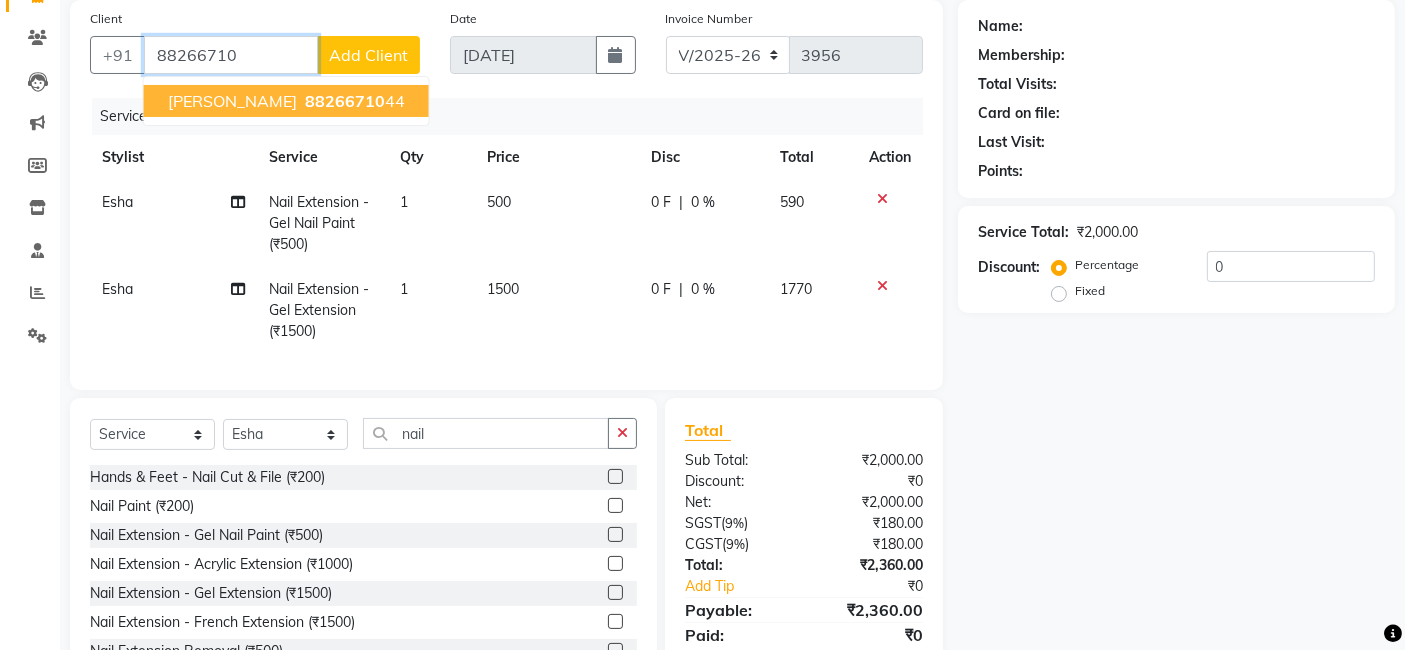 click on "[PERSON_NAME]" at bounding box center (232, 101) 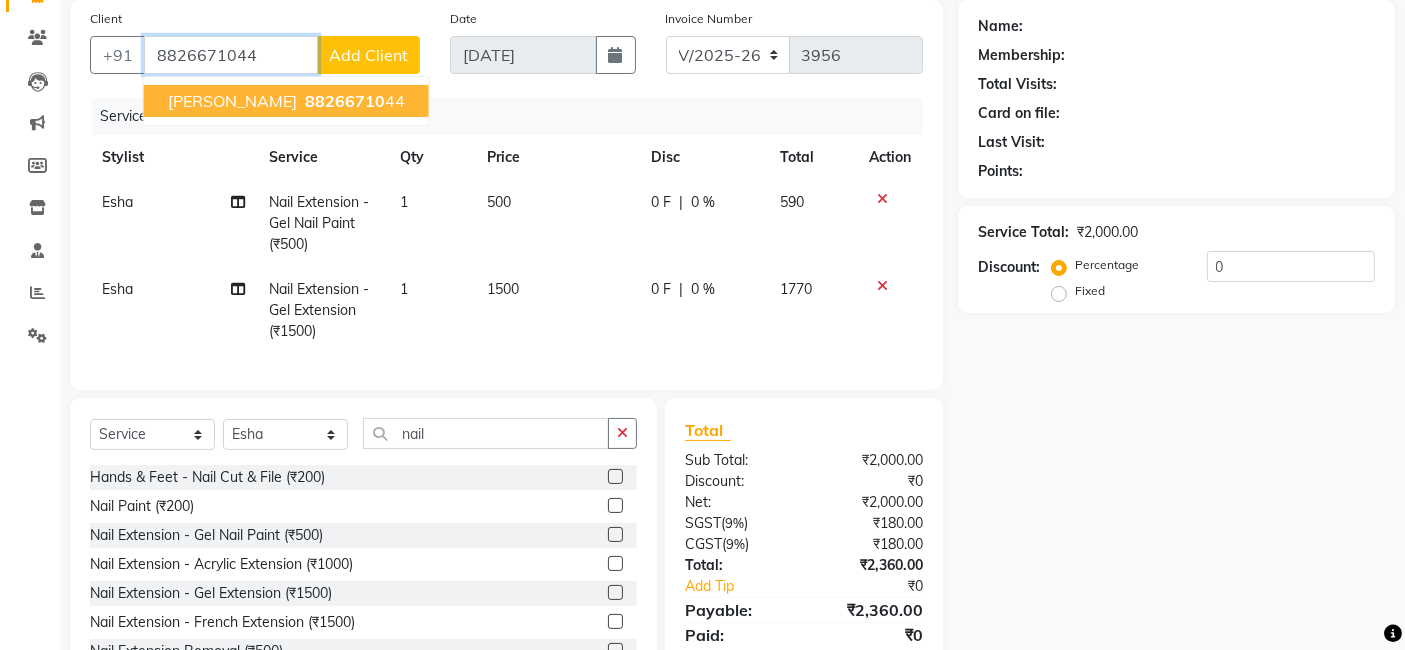 type on "8826671044" 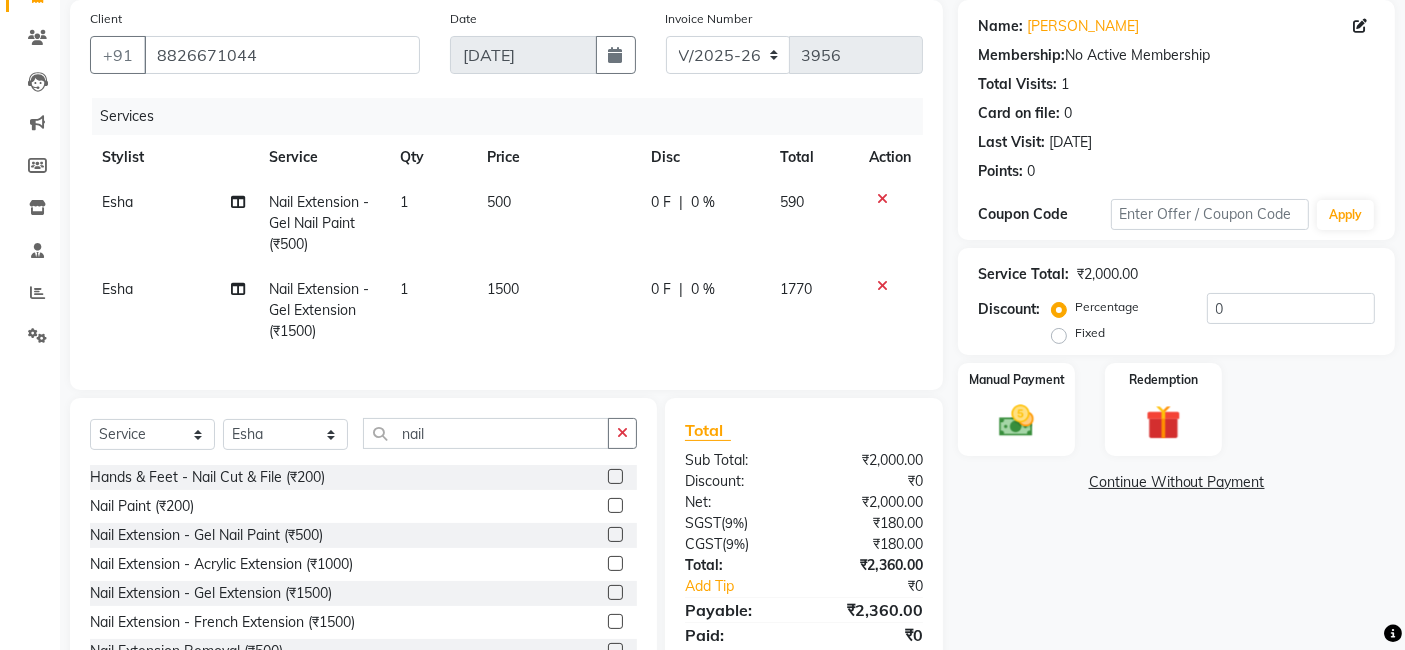 click on "Name: [PERSON_NAME] Membership:  No Active Membership  Total Visits:  1 Card on file:  0 Last Visit:   [DATE] Points:   0  Coupon Code Apply Service Total:  ₹2,000.00  Discount:  Percentage   Fixed  0 Manual Payment Redemption  Continue Without Payment" 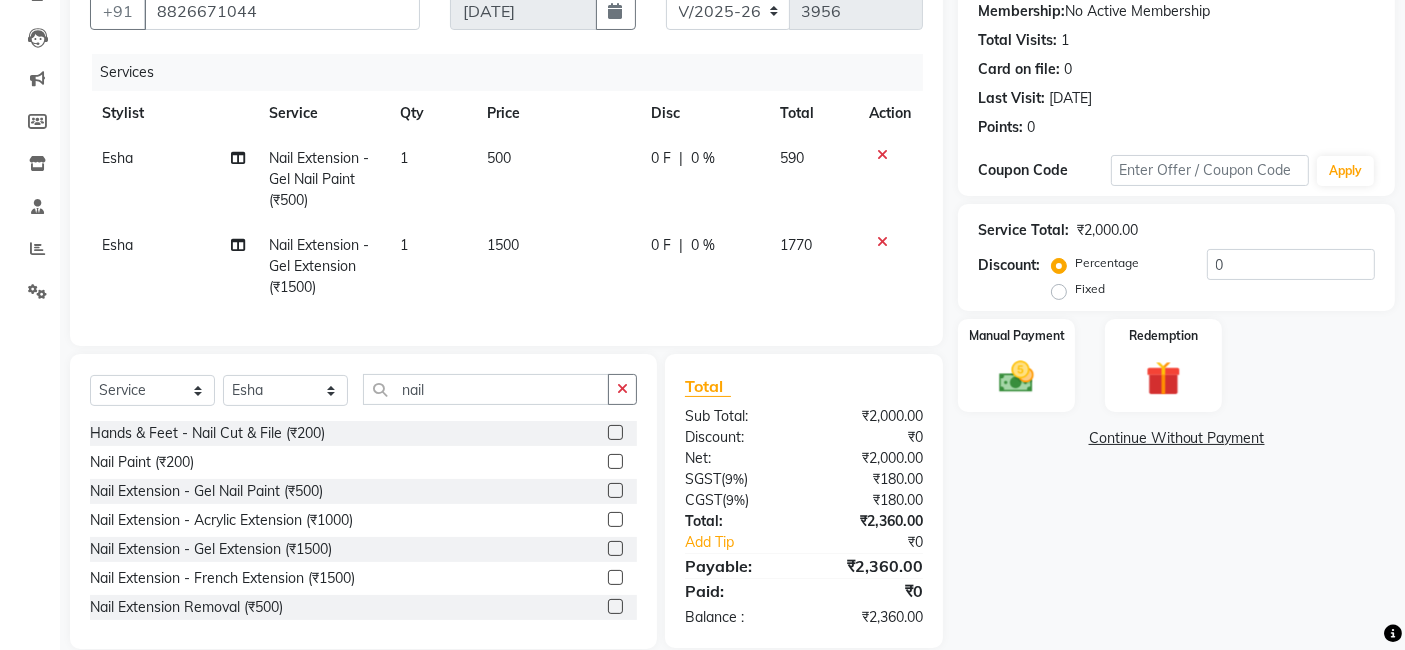 scroll, scrollTop: 239, scrollLeft: 0, axis: vertical 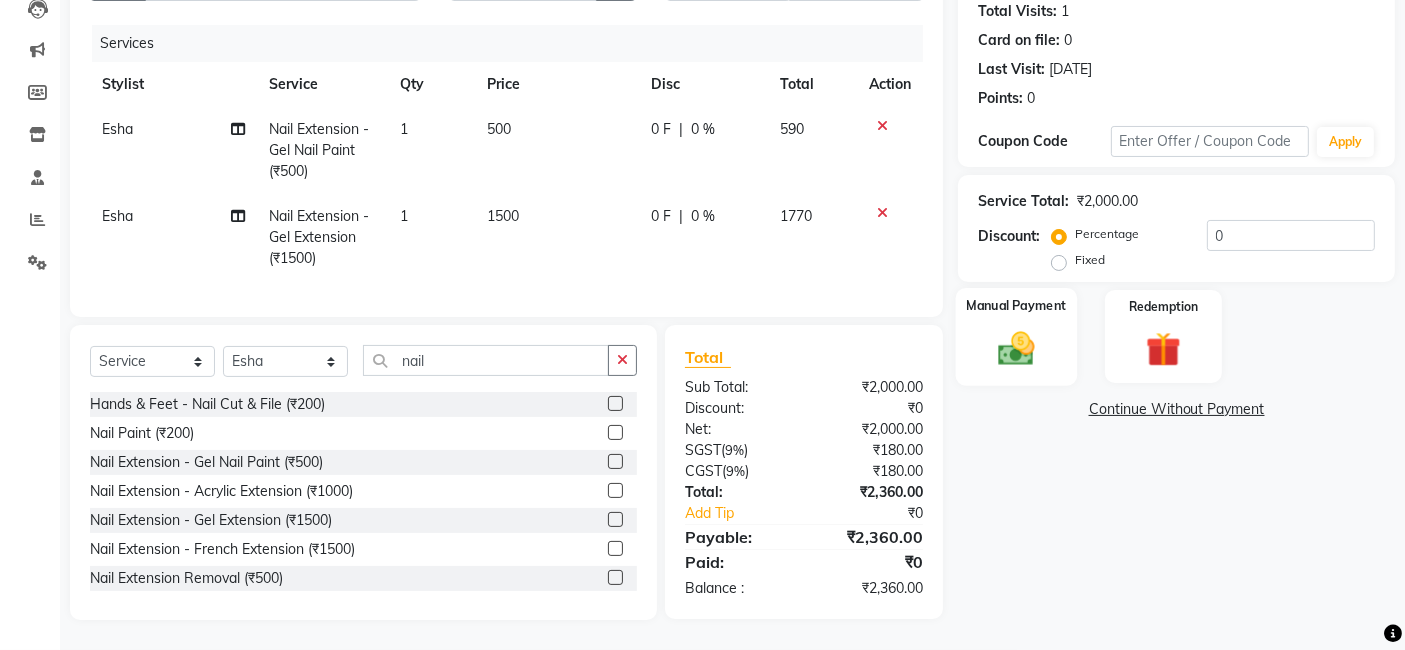 click 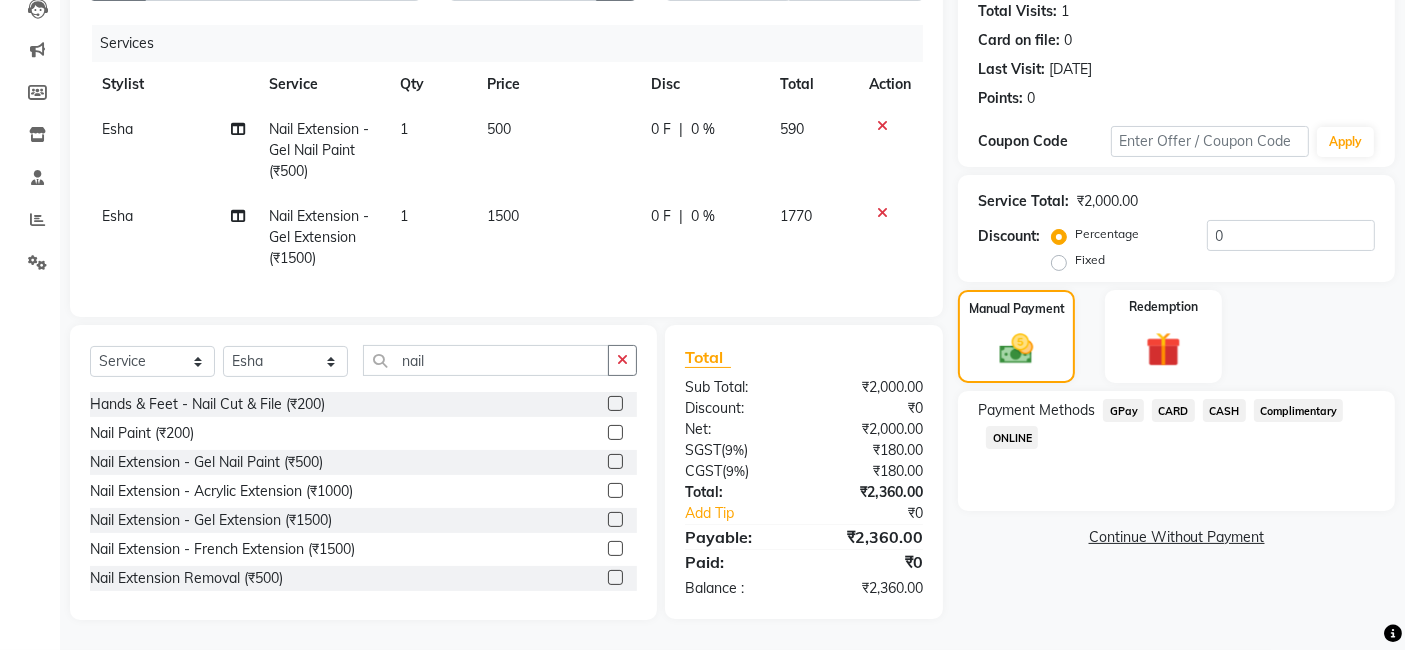 click on "CARD" 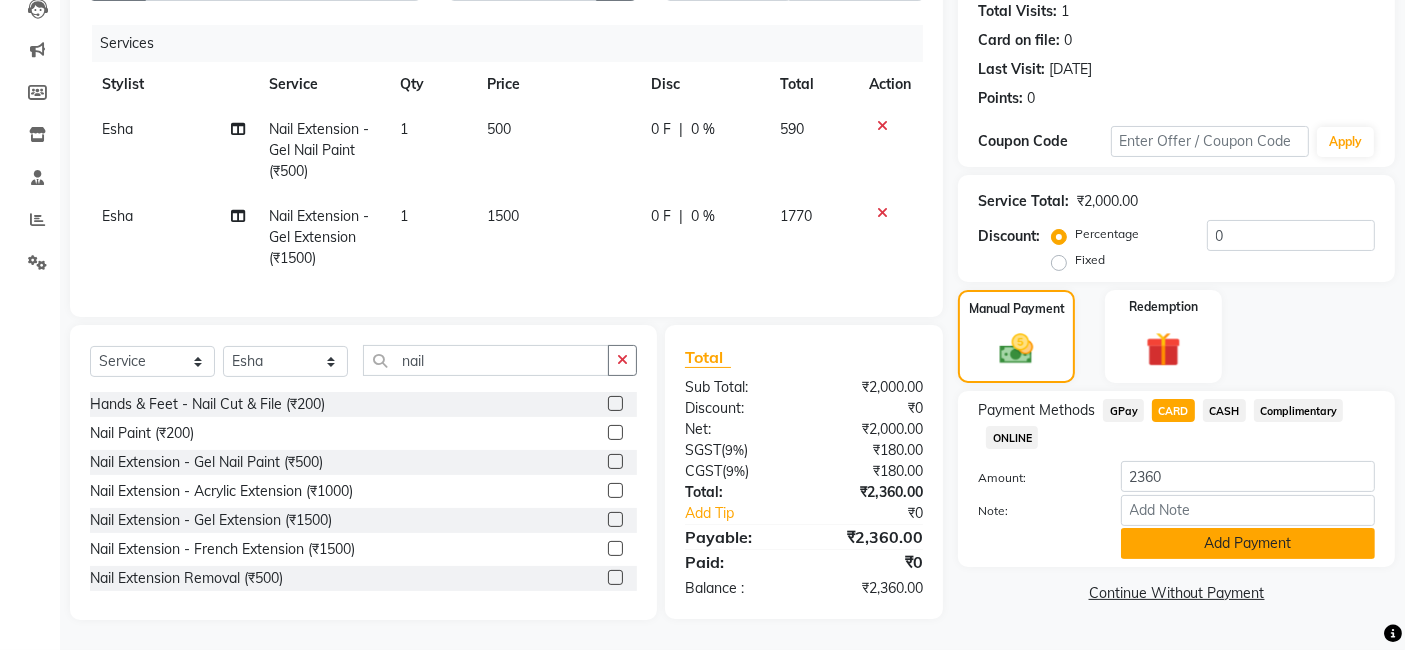 click on "Add Payment" 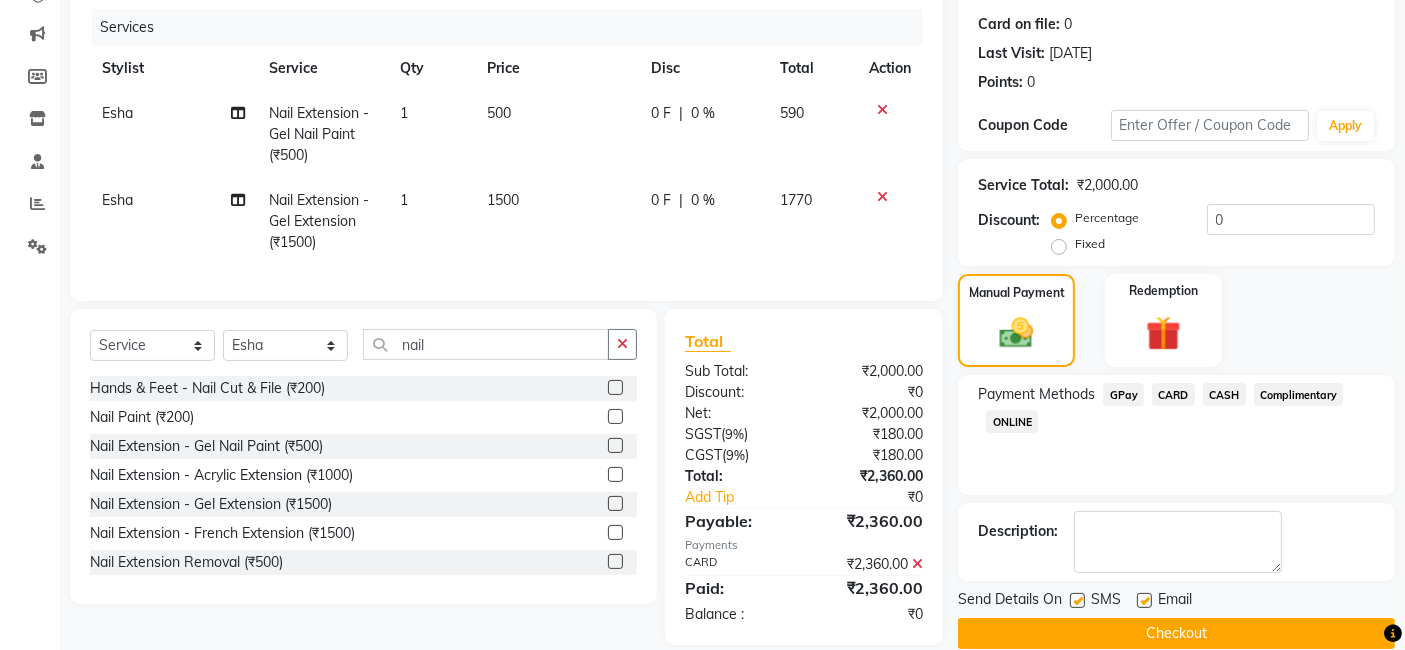 click on "Checkout" 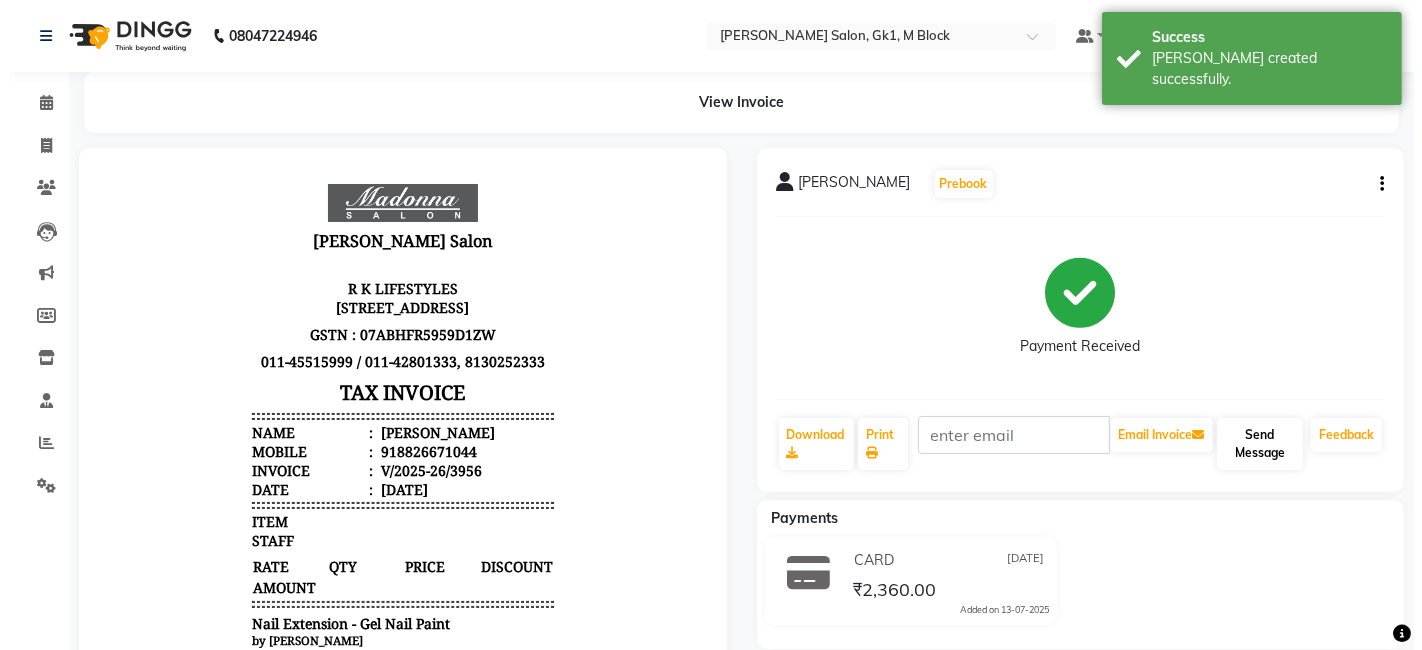 scroll, scrollTop: 0, scrollLeft: 0, axis: both 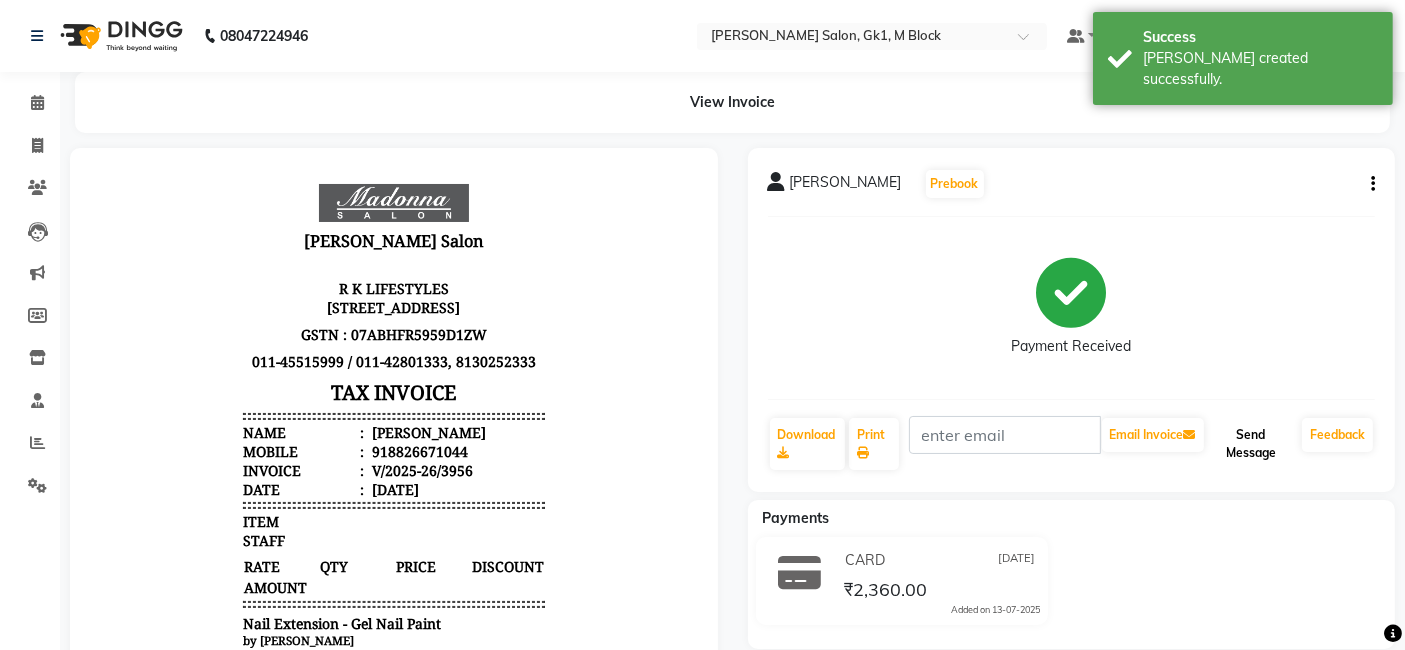 click on "Send Message" 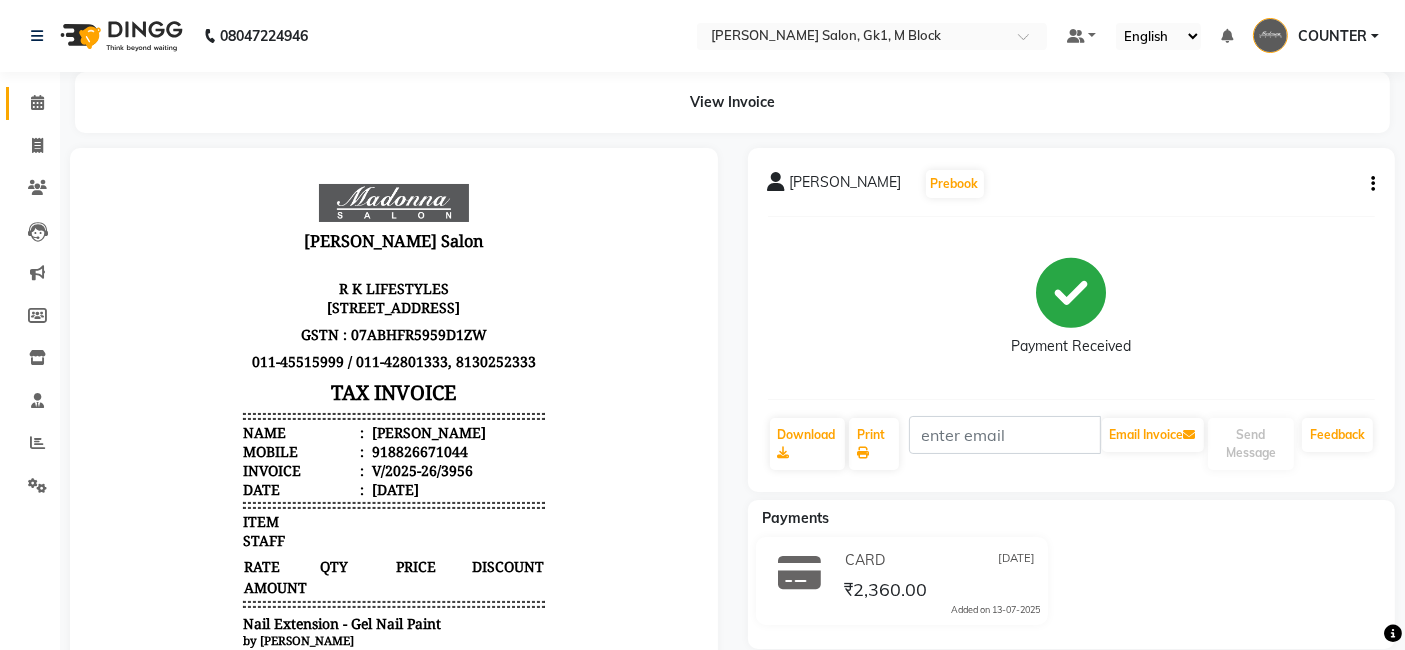 click on "Calendar" 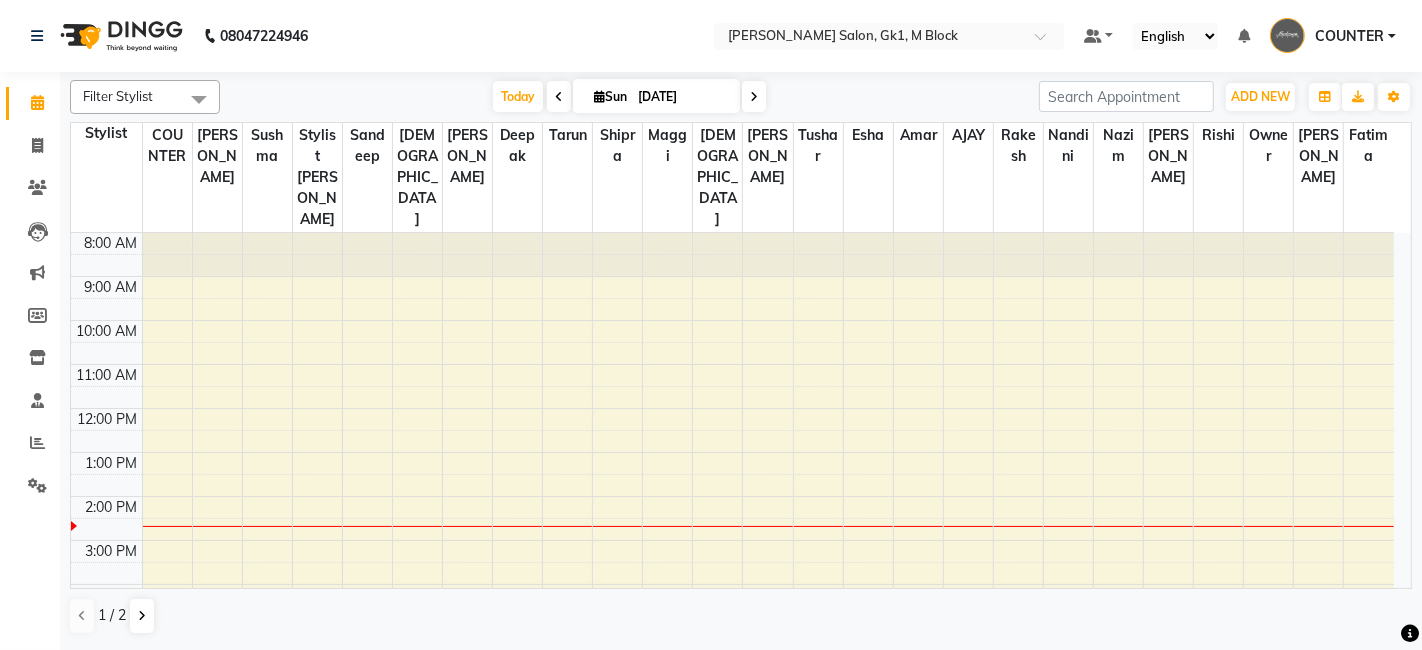 scroll, scrollTop: 0, scrollLeft: 0, axis: both 